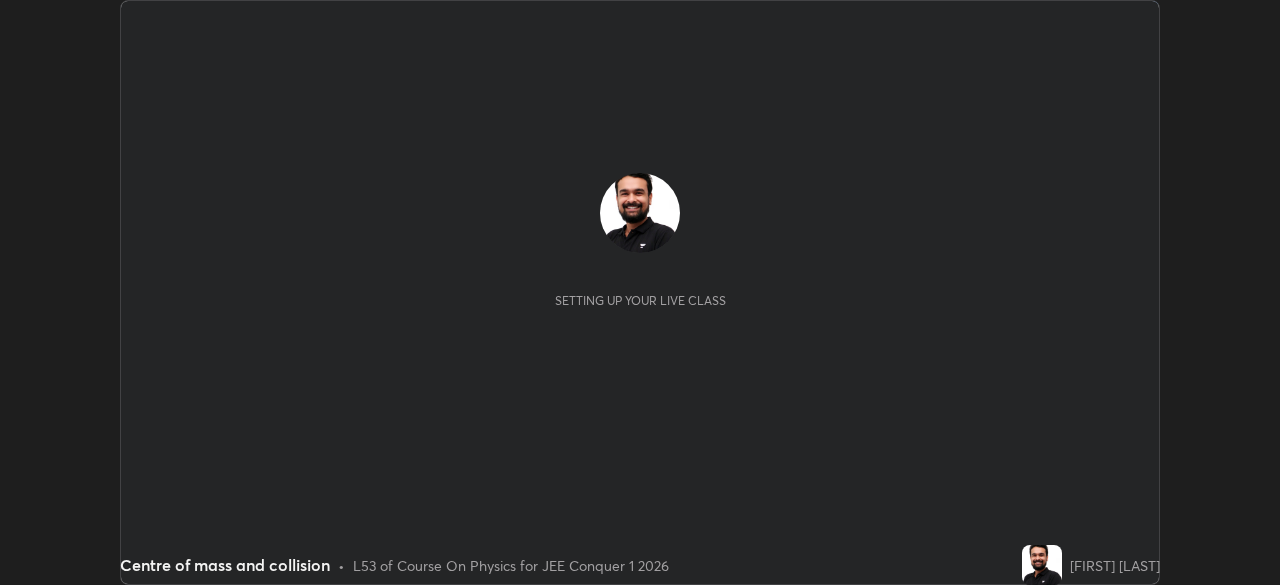 scroll, scrollTop: 0, scrollLeft: 0, axis: both 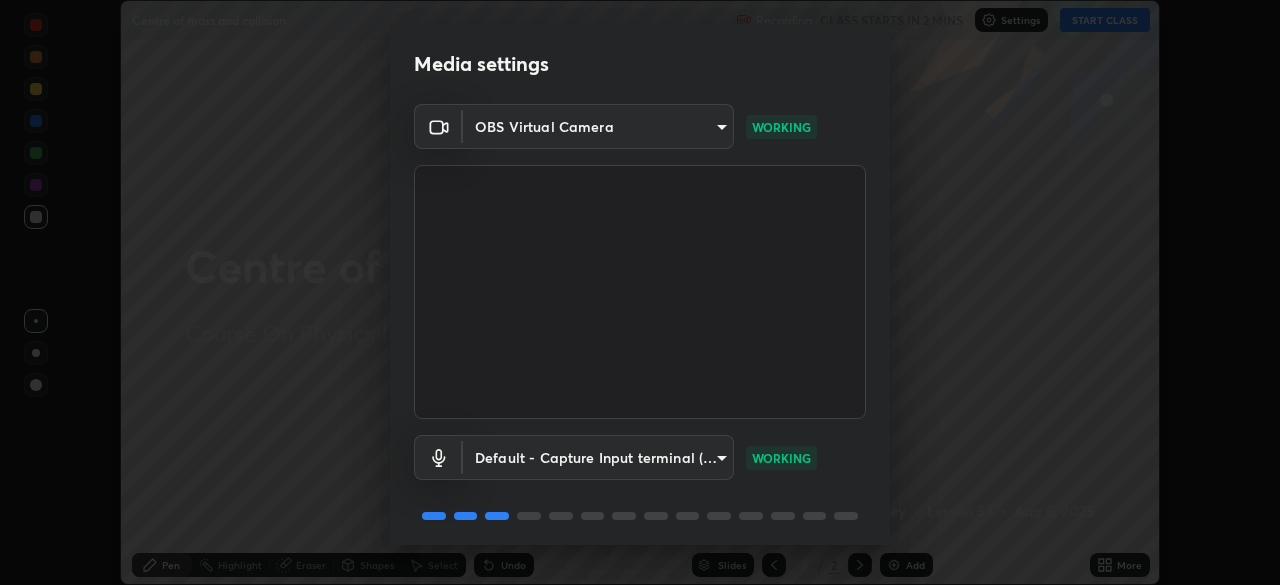 click on "Erase all Centre of mass and collision Recording CLASS STARTS IN 2 MINS Settings START CLASS Setting up your live class Centre of mass and collision • L53 of Course On Physics for JEE Conquer 1 2026 [FIRST] [LAST] Pen Highlight Eraser Shapes Select Undo Slides 2 / 2 Add More Enable hand raising Enable raise hand to speak to learners. Once enabled, chat will be turned off temporarily. Enable x   No doubts shared Encourage your learners to ask a doubt for better clarity Report an issue Reason for reporting Buffering Chat not working Audio - Video sync issue Educator video quality low ​ Attach an image Report Media settings OBS Virtual Camera [HASH] WORKING Default - Capture Input terminal (Digital Array MIC) default WORKING 1 / 5 Next" at bounding box center (640, 292) 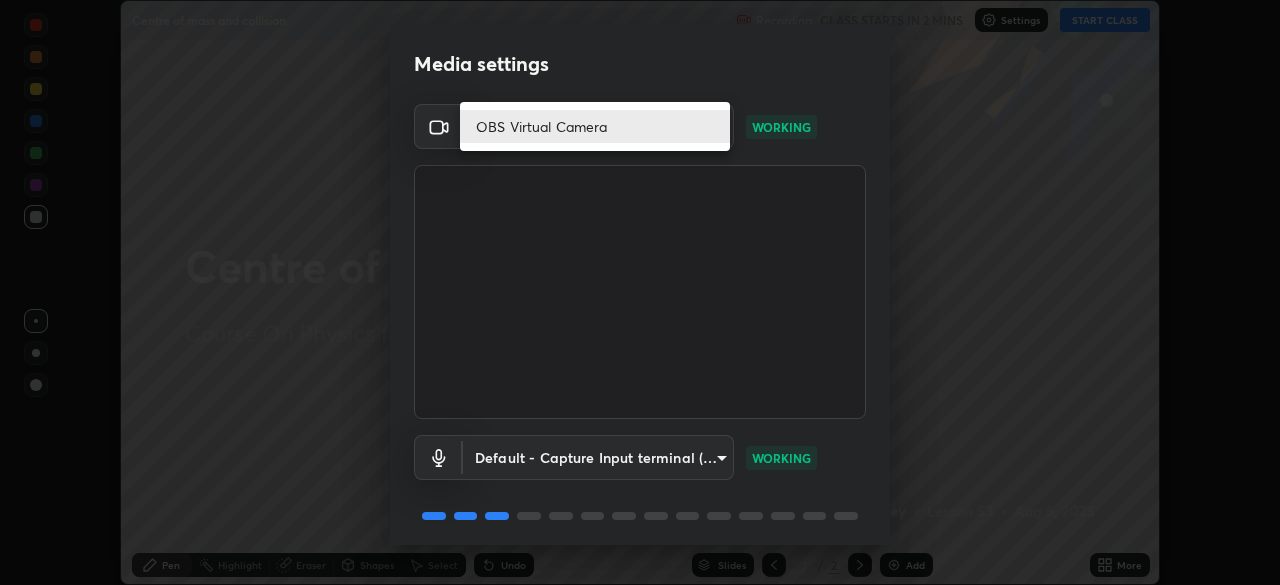 click on "OBS Virtual Camera" at bounding box center [595, 126] 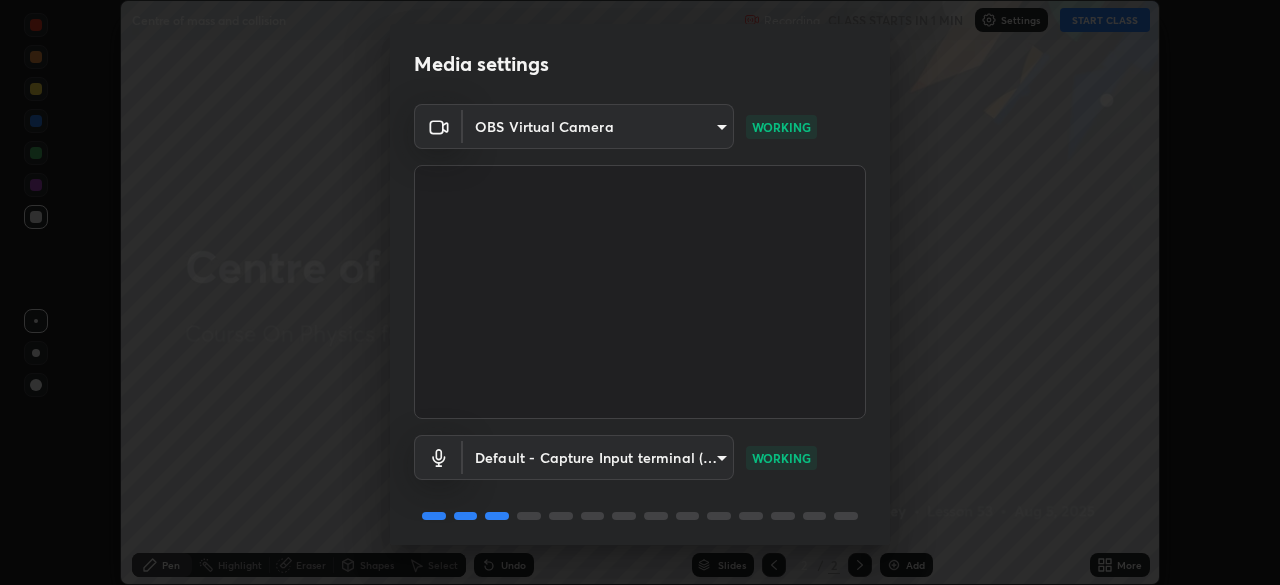 click on "Erase all Centre of mass and collision Recording CLASS STARTS IN 1 MIN Settings START CLASS Setting up your live class Centre of mass and collision • L53 of Course On Physics for JEE Conquer 1 2026 [FIRST] [LAST] Pen Highlight Eraser Shapes Select Undo Slides 2 / 2 Add More Enable hand raising Enable raise hand to speak to learners. Once enabled, chat will be turned off temporarily. Enable x   No doubts shared Encourage your learners to ask a doubt for better clarity Report an issue Reason for reporting Buffering Chat not working Audio - Video sync issue Educator video quality low ​ Attach an image Report Media settings OBS Virtual Camera [HASH] WORKING Default - Capture Input terminal (Digital Array MIC) default WORKING 1 / 5 Next" at bounding box center [640, 292] 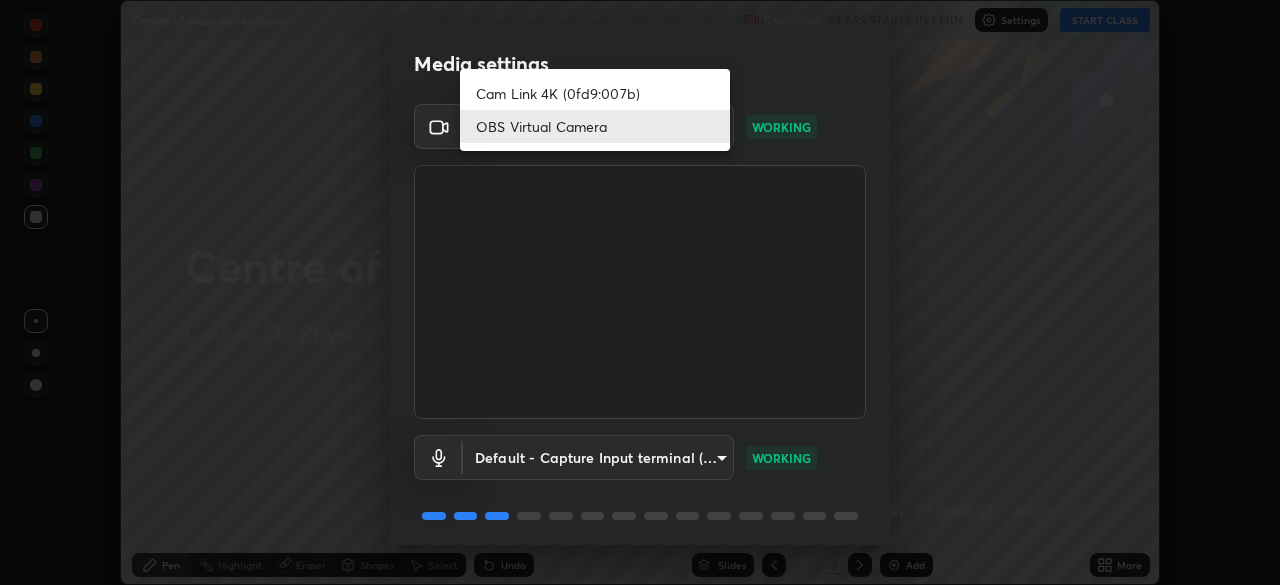click on "Cam Link 4K (0fd9:007b)" at bounding box center [595, 93] 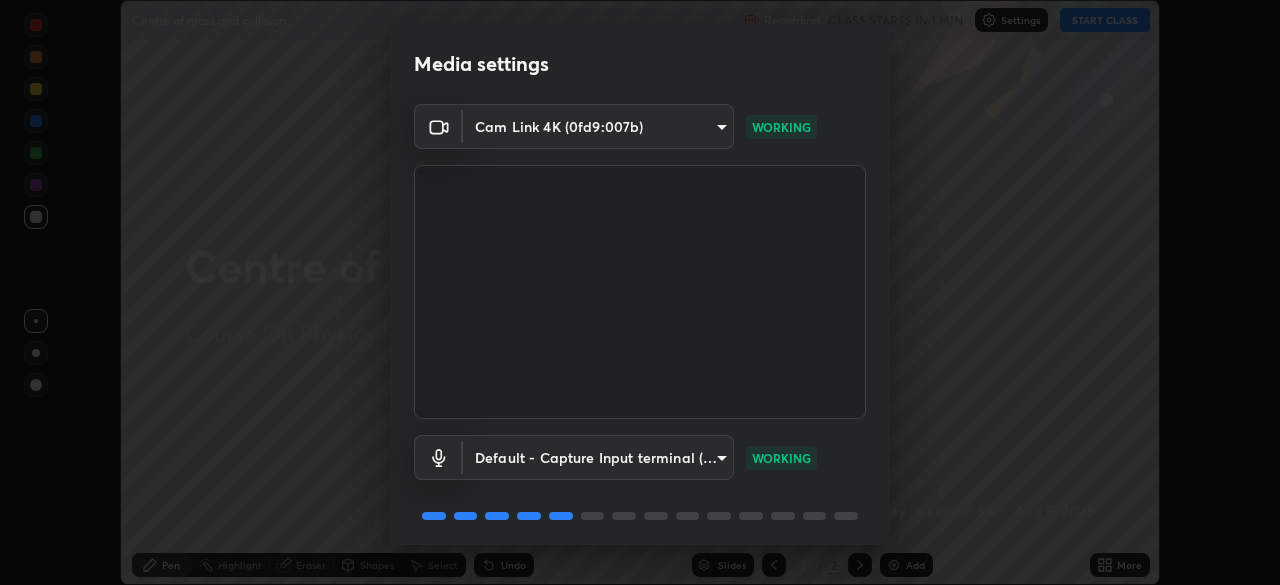 scroll, scrollTop: 71, scrollLeft: 0, axis: vertical 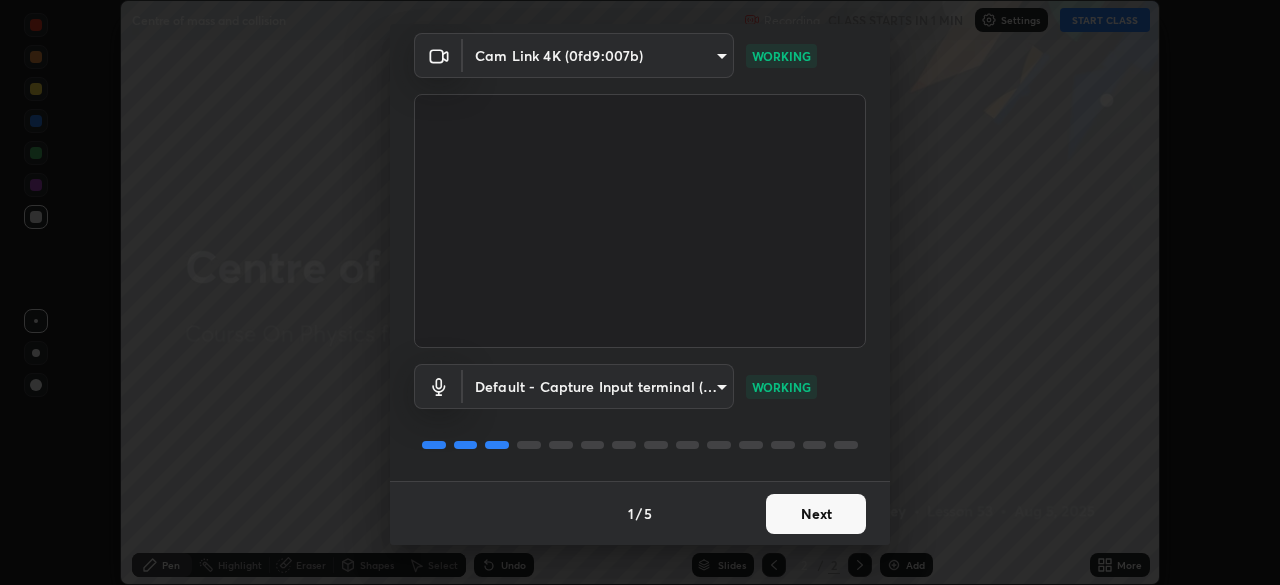 click on "Next" at bounding box center (816, 514) 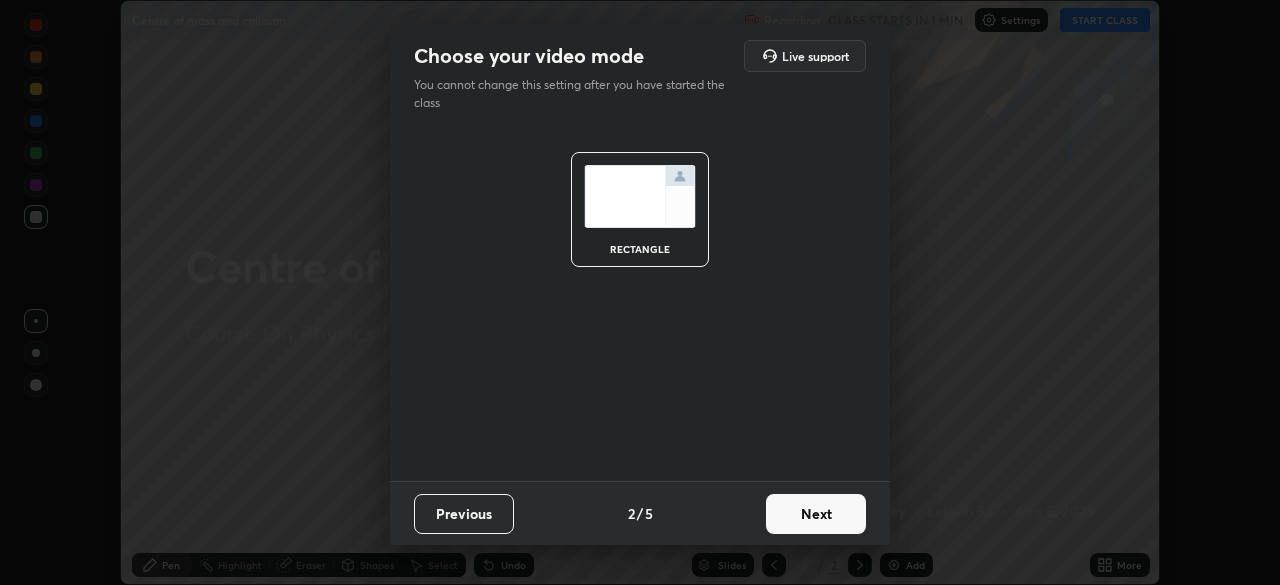 scroll, scrollTop: 0, scrollLeft: 0, axis: both 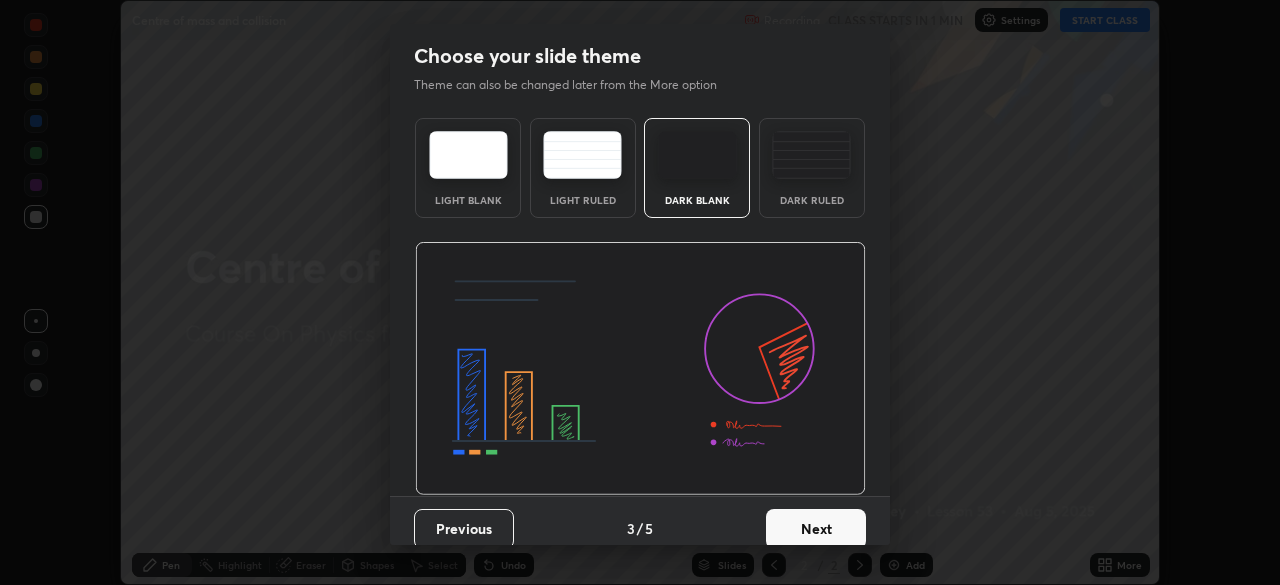 click on "Next" at bounding box center (816, 529) 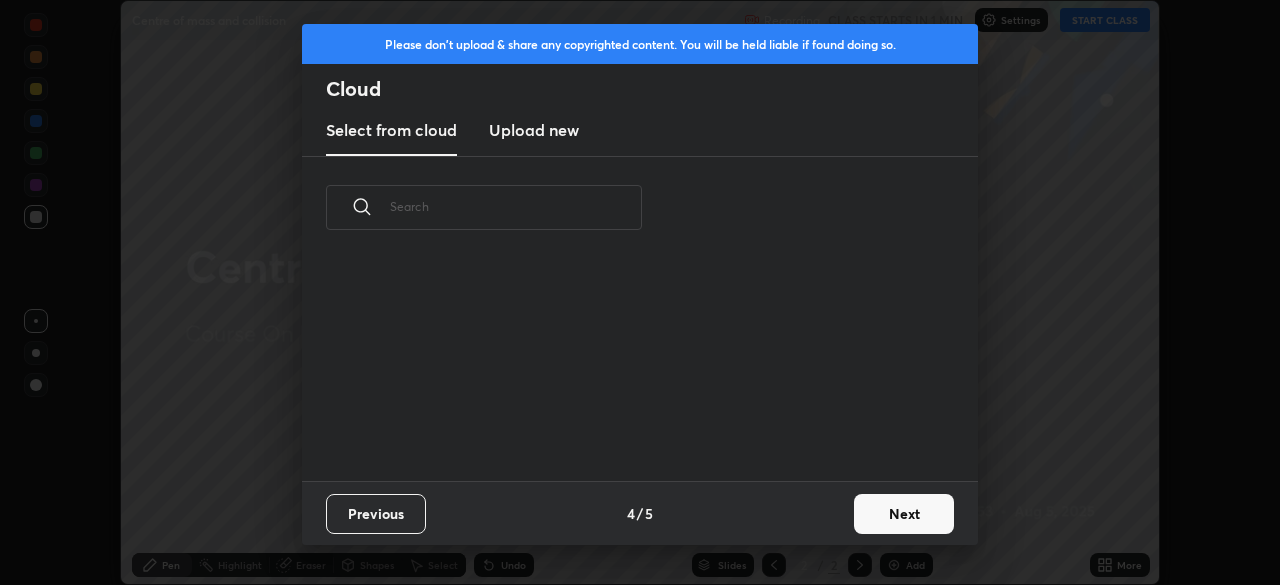 click on "Next" at bounding box center [904, 514] 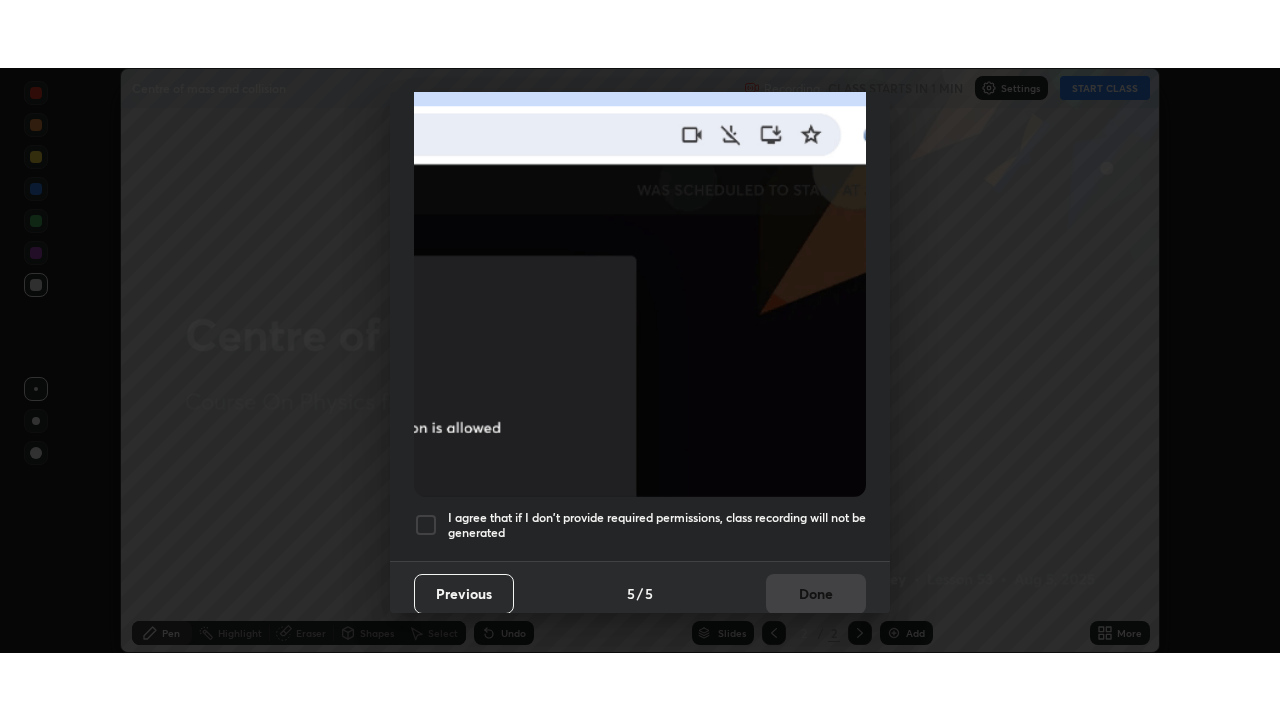 scroll, scrollTop: 479, scrollLeft: 0, axis: vertical 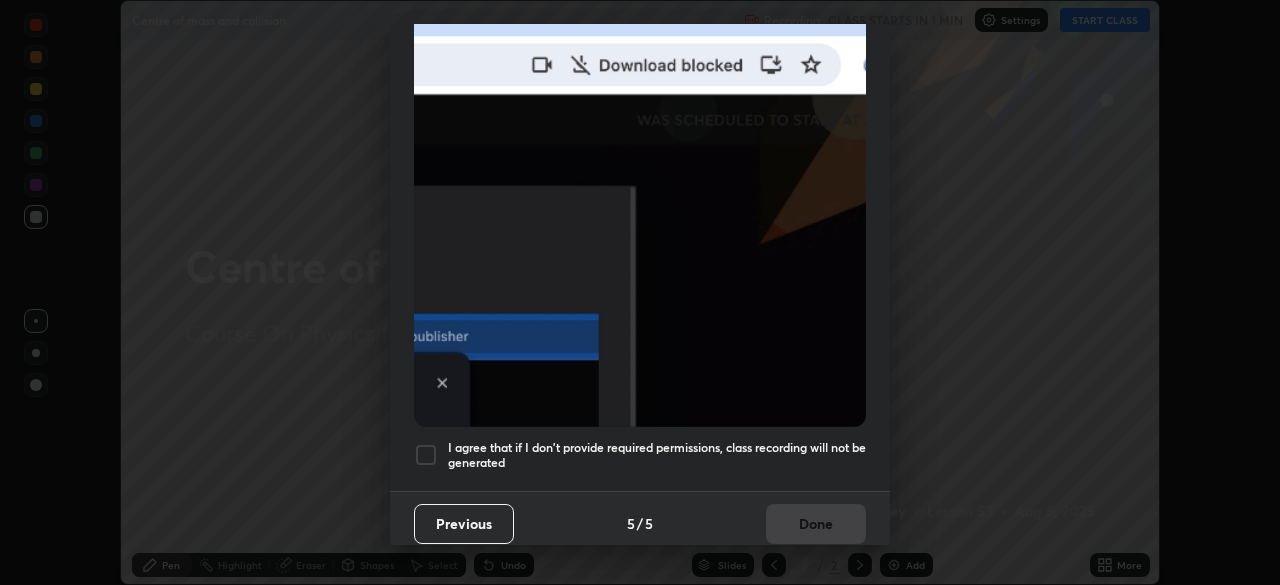 click at bounding box center (426, 455) 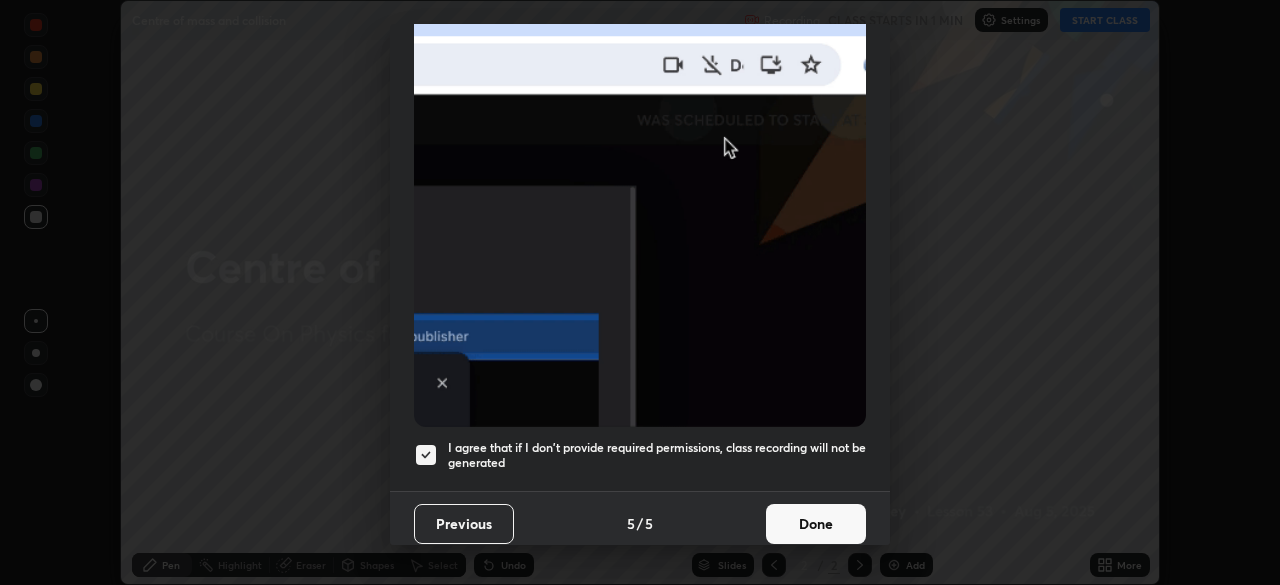 click on "Done" at bounding box center [816, 524] 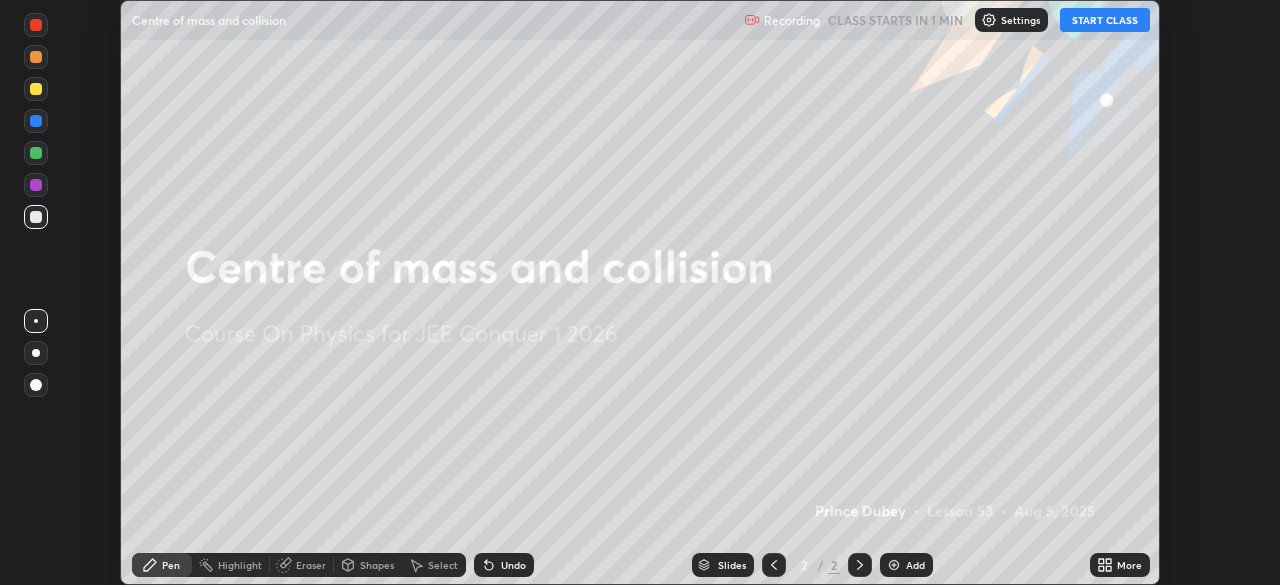 click on "START CLASS" at bounding box center (1105, 20) 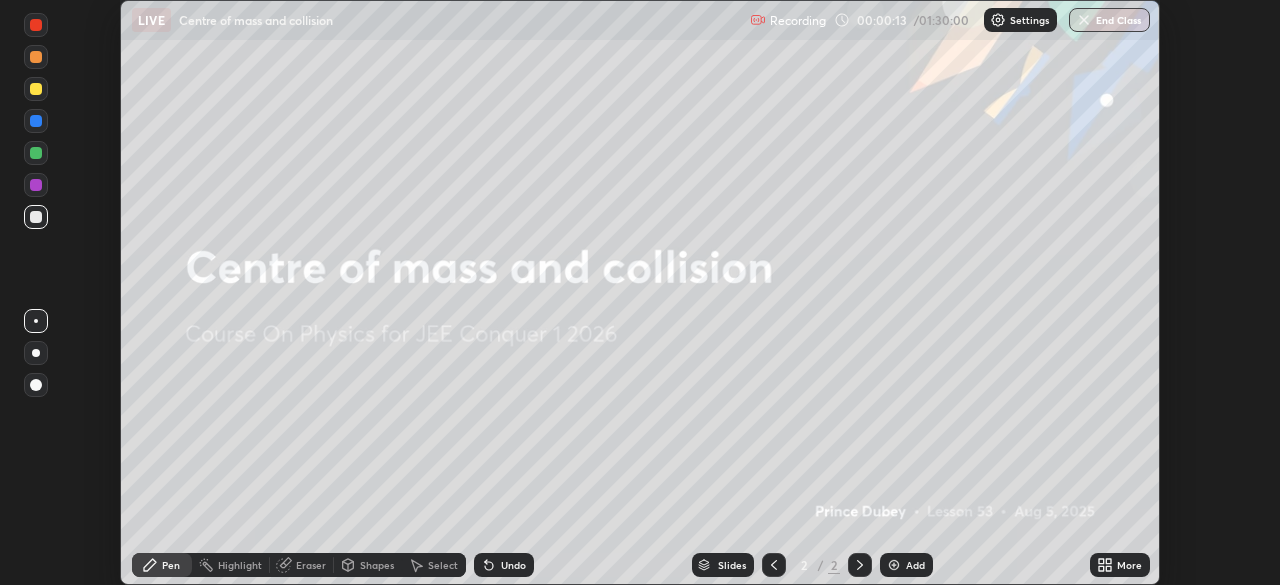 click on "More" at bounding box center (1129, 565) 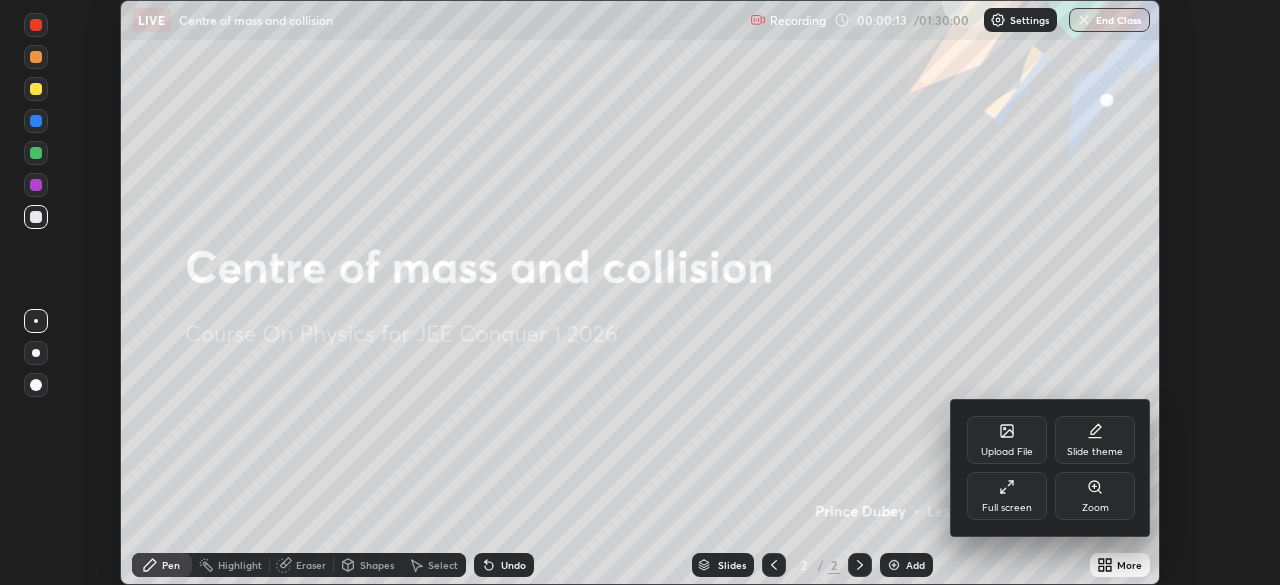 click on "Full screen" at bounding box center (1007, 496) 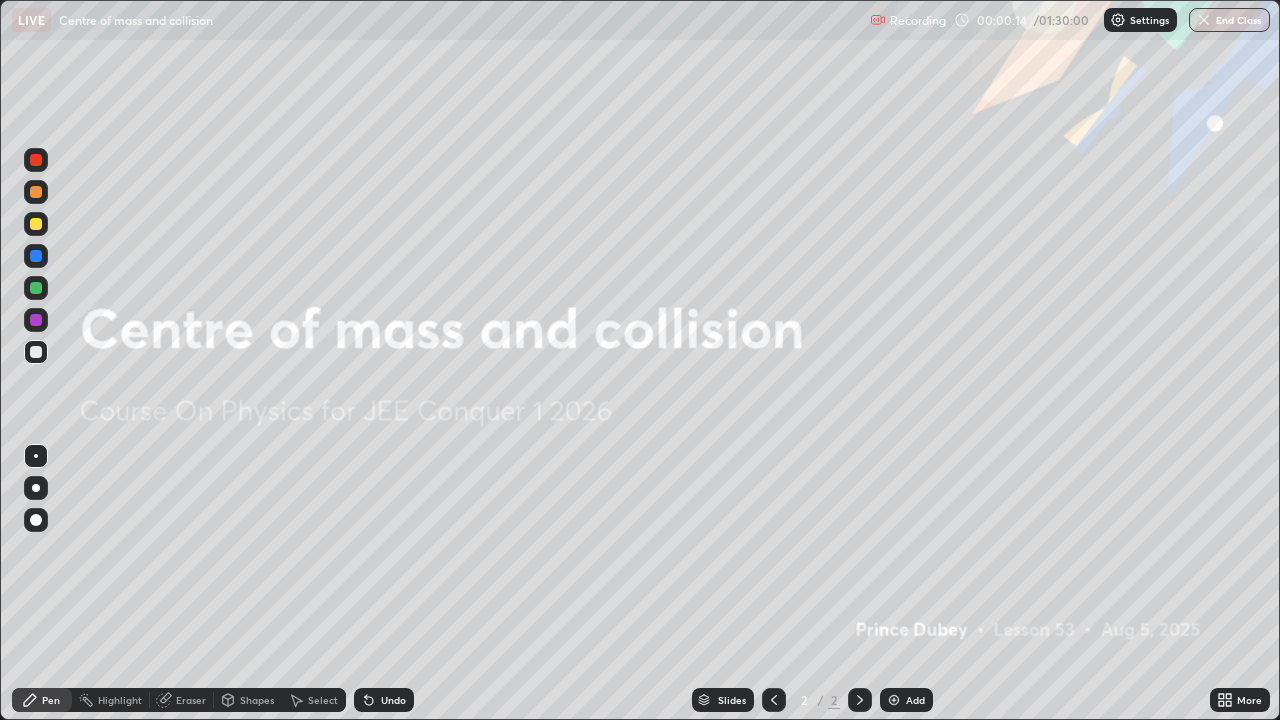 scroll, scrollTop: 99280, scrollLeft: 98720, axis: both 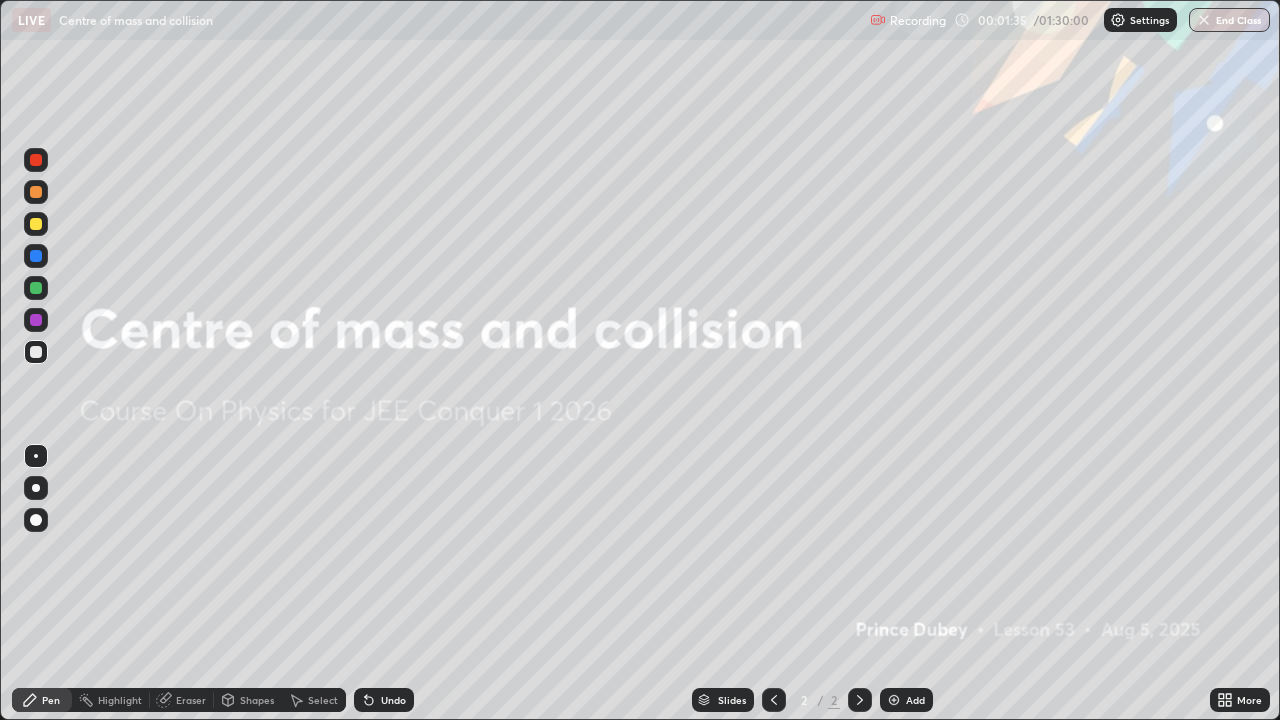 click on "Add" at bounding box center [906, 700] 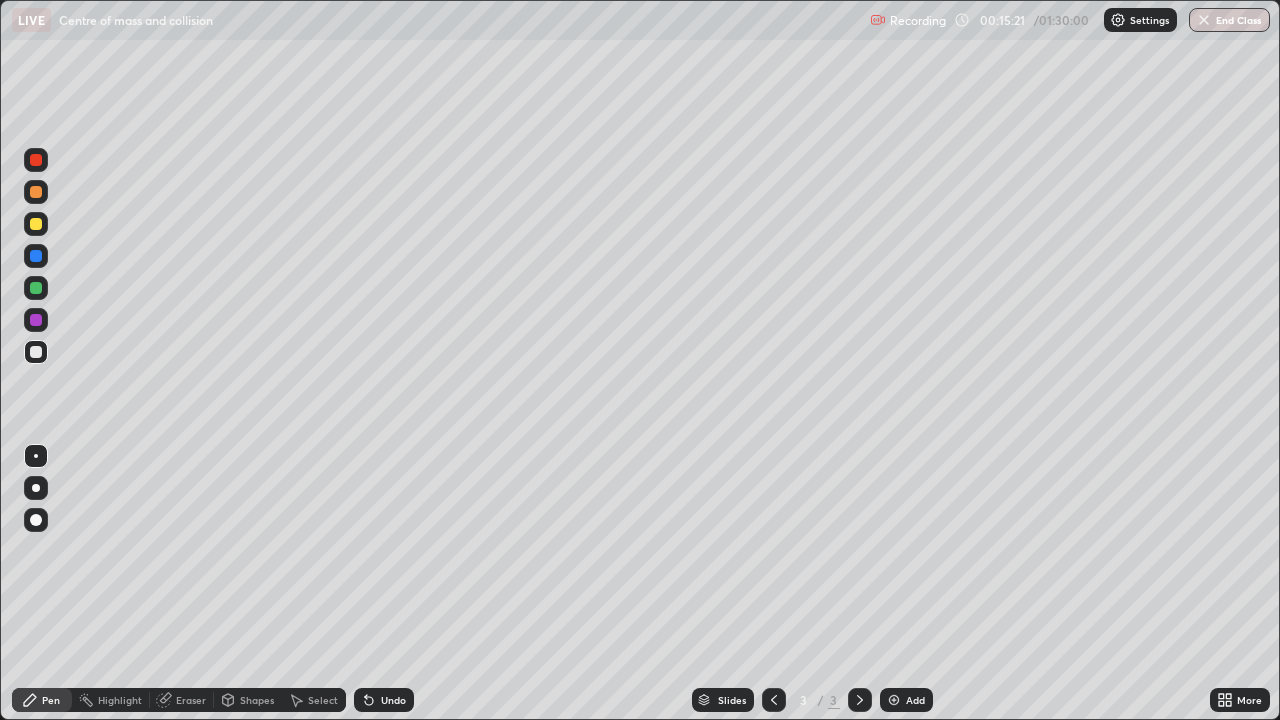 click on "Eraser" at bounding box center [191, 700] 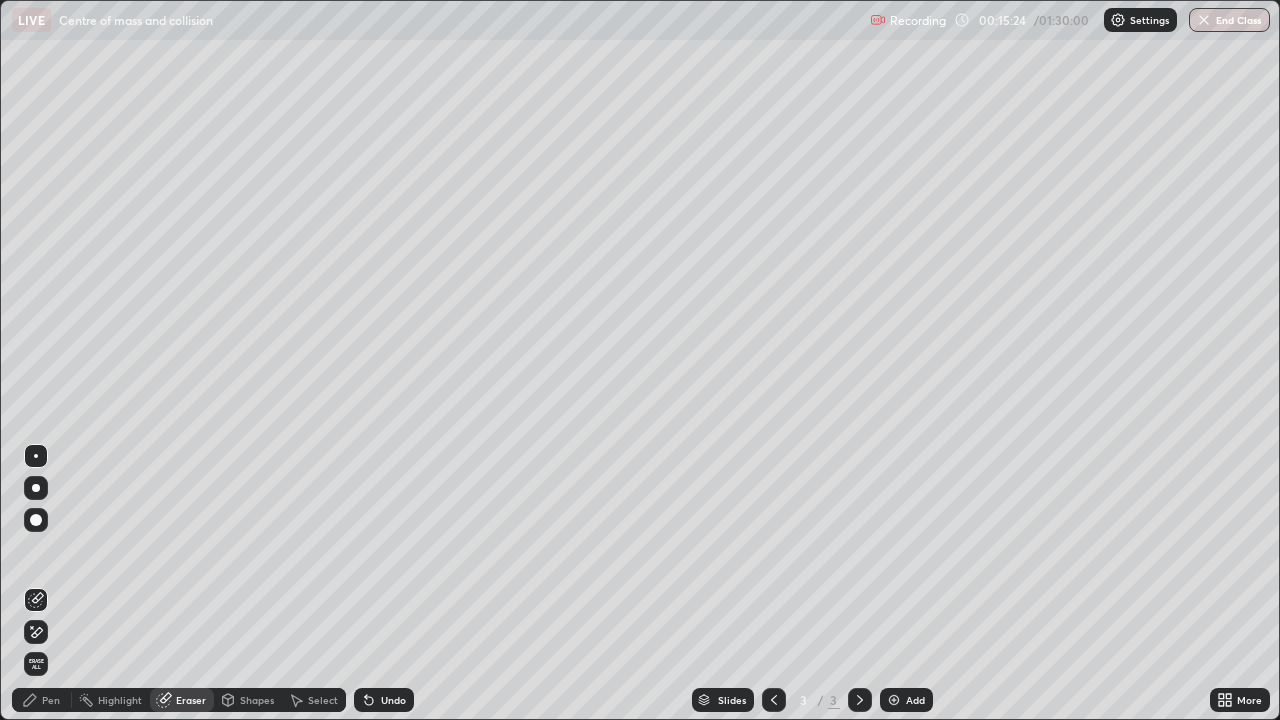 click on "Pen" at bounding box center [51, 700] 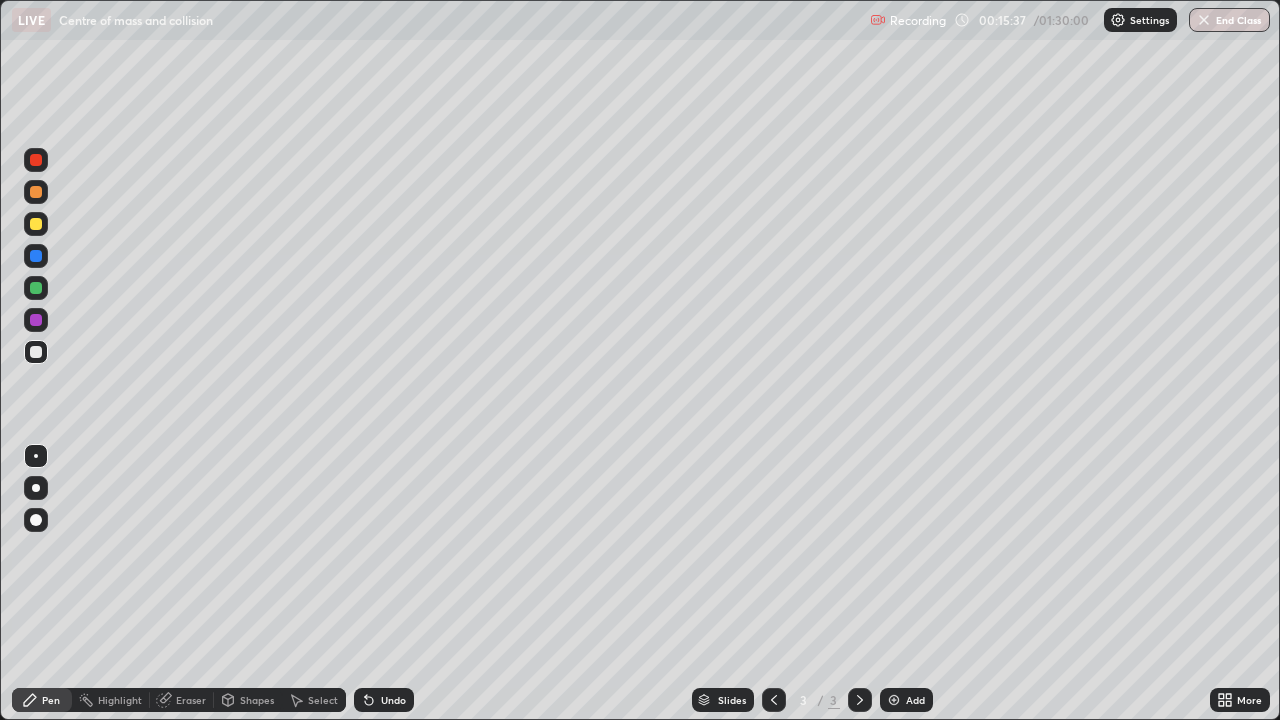 click at bounding box center (36, 352) 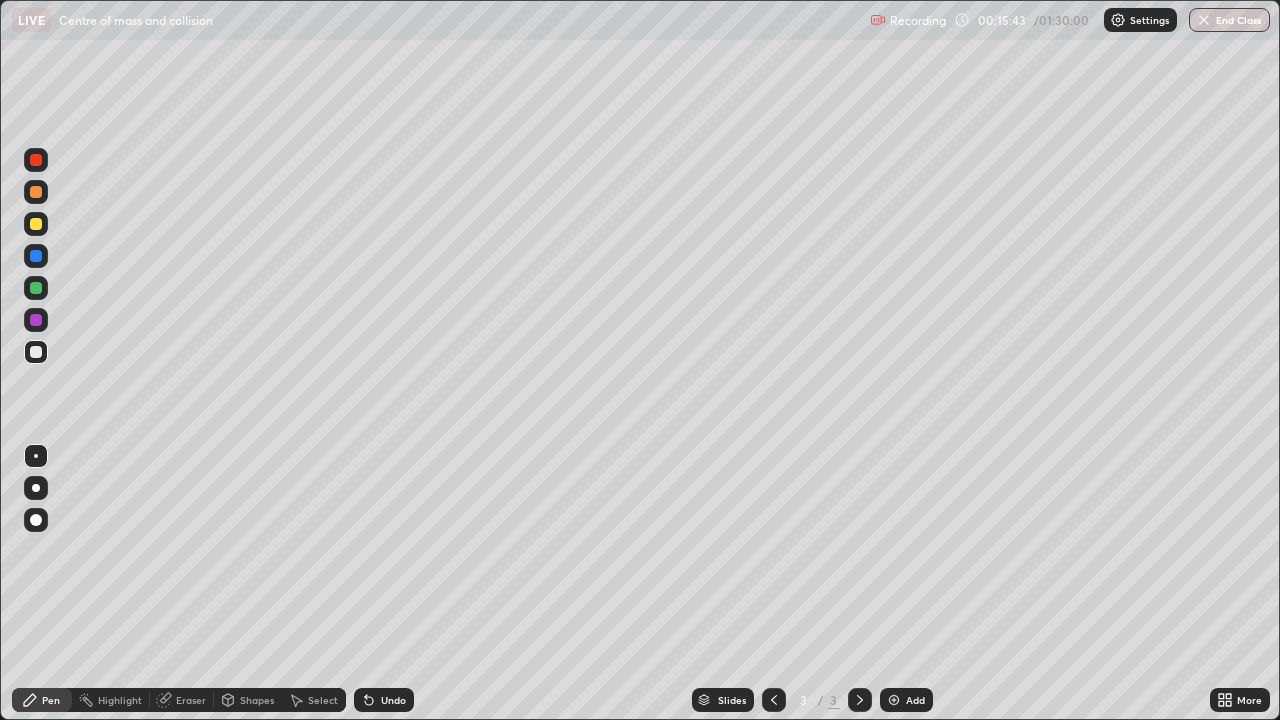click on "Eraser" at bounding box center (191, 700) 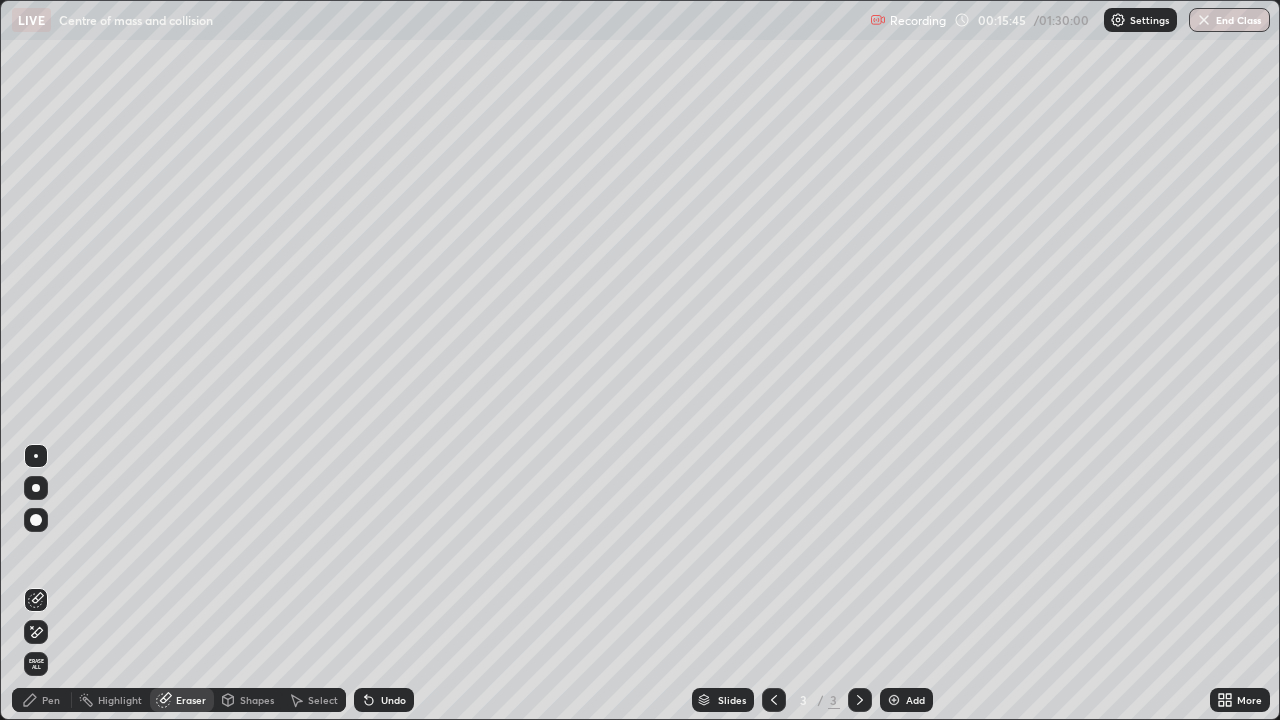 click 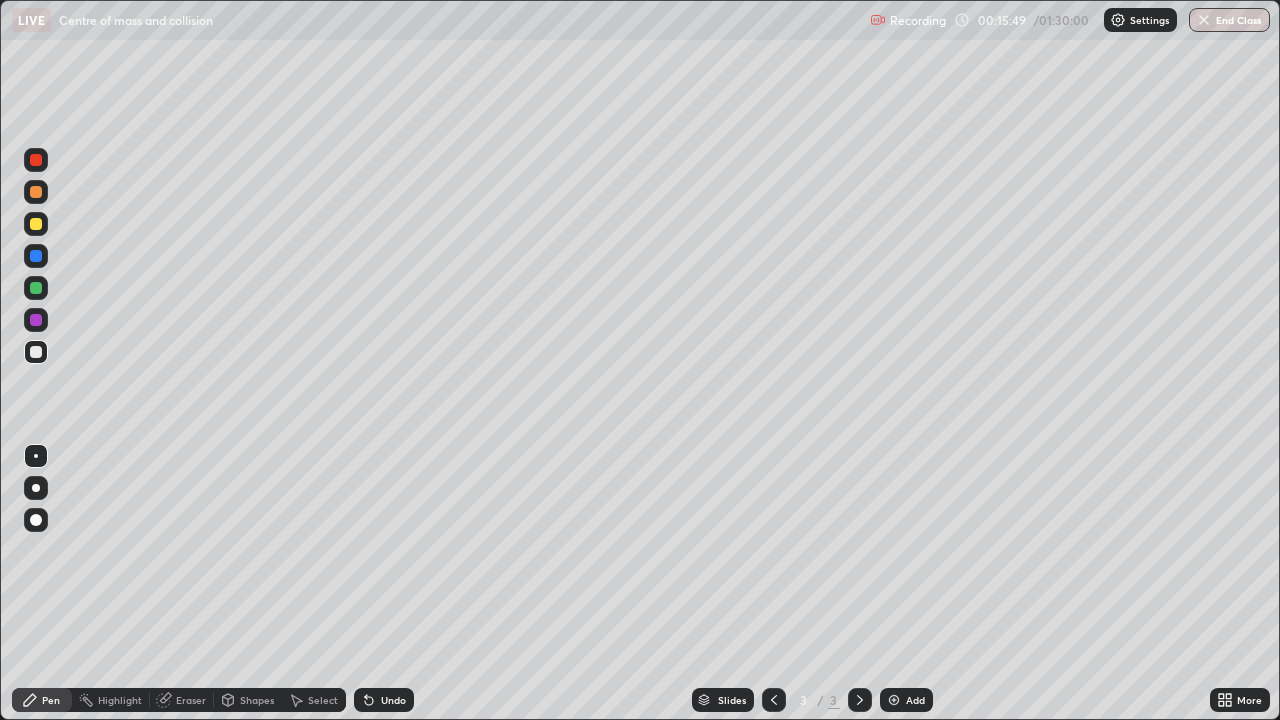 click at bounding box center (36, 224) 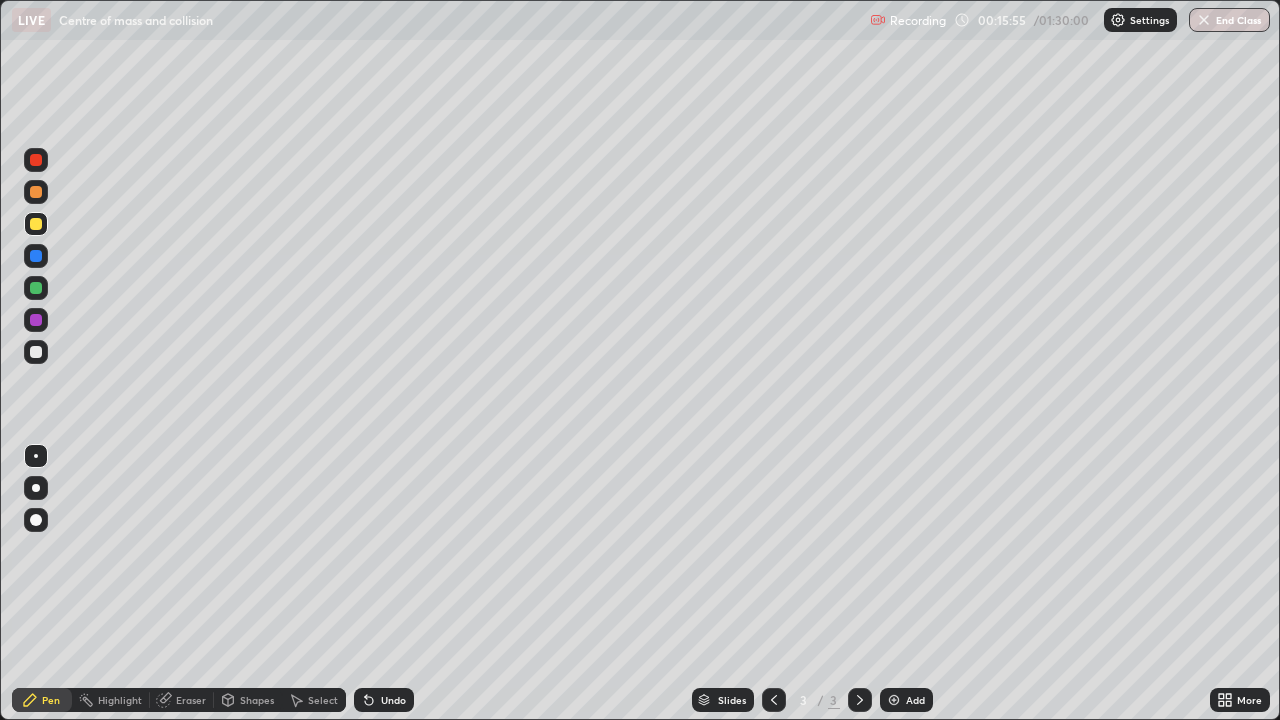 click on "Select" at bounding box center (323, 700) 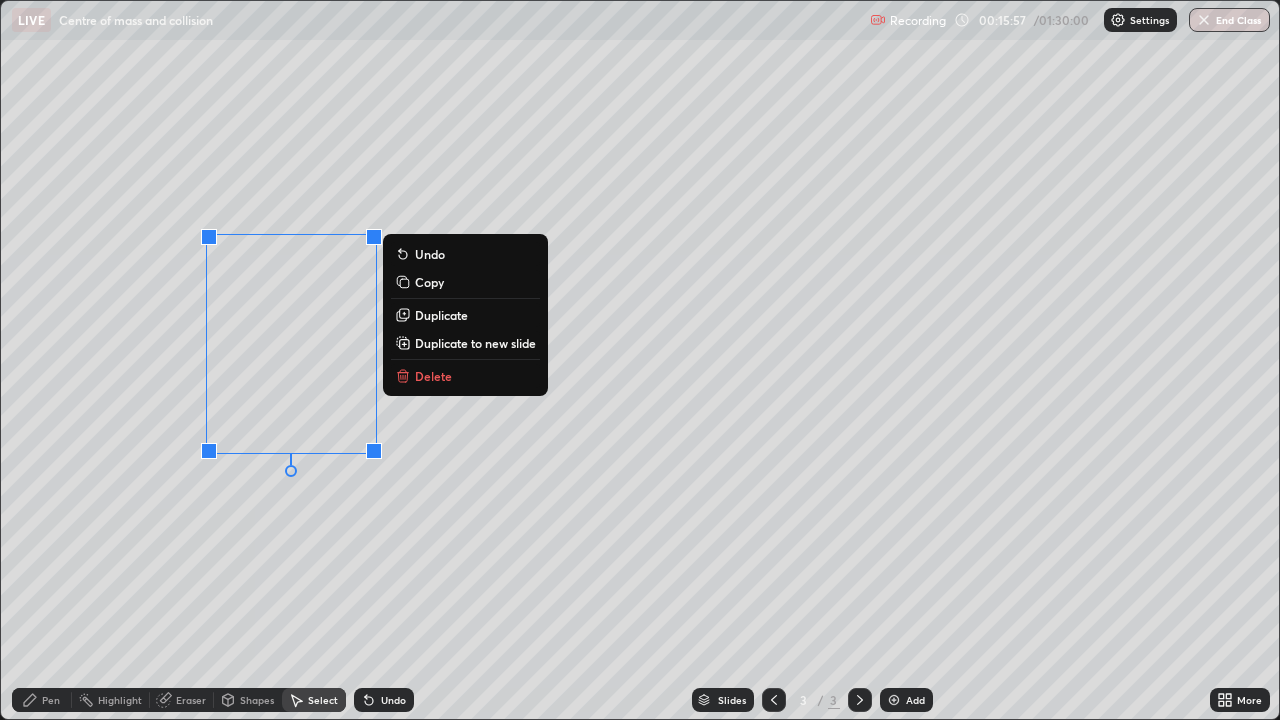 click on "0 ° Undo Copy Duplicate Duplicate to new slide Delete" at bounding box center [640, 360] 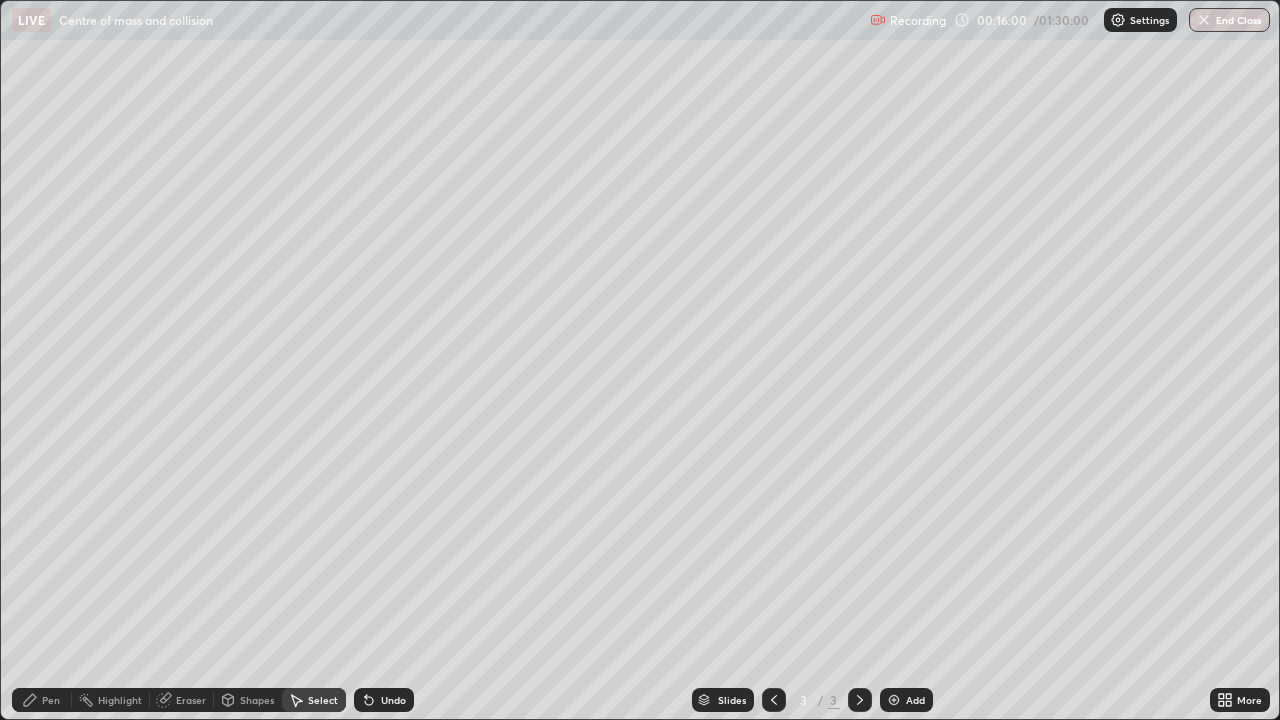 click on "Shapes" at bounding box center [248, 700] 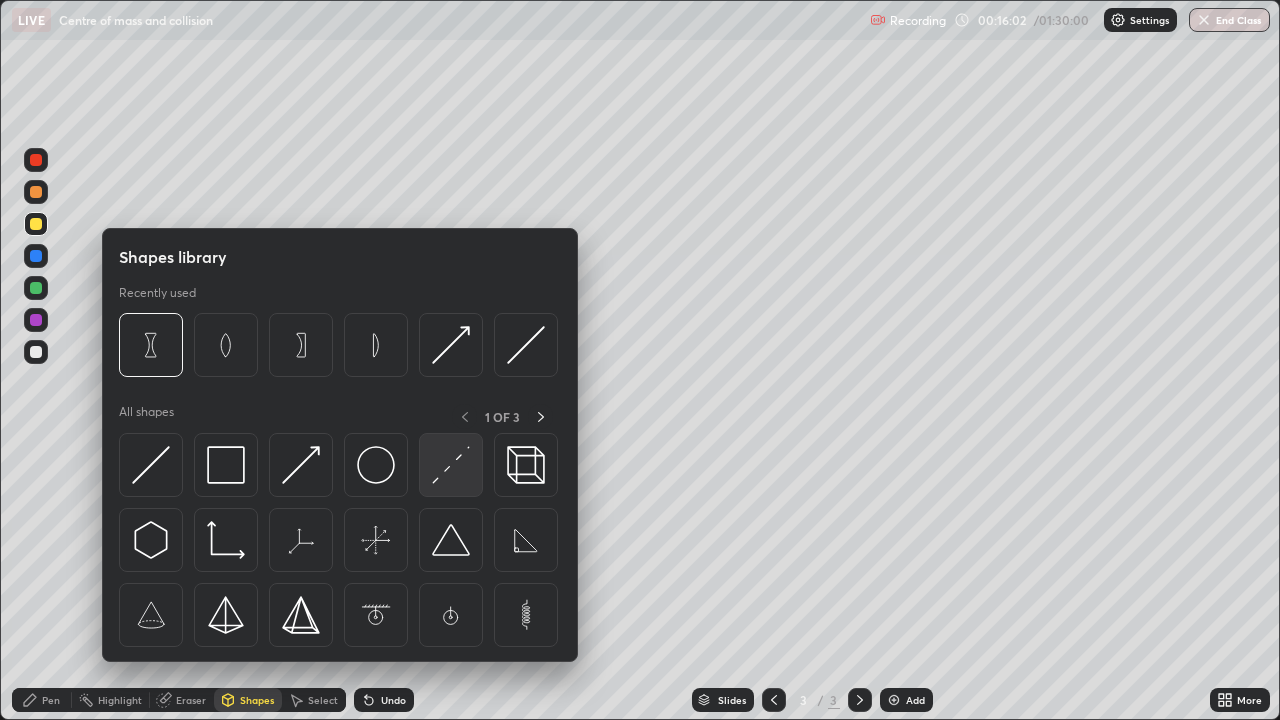 click at bounding box center (451, 465) 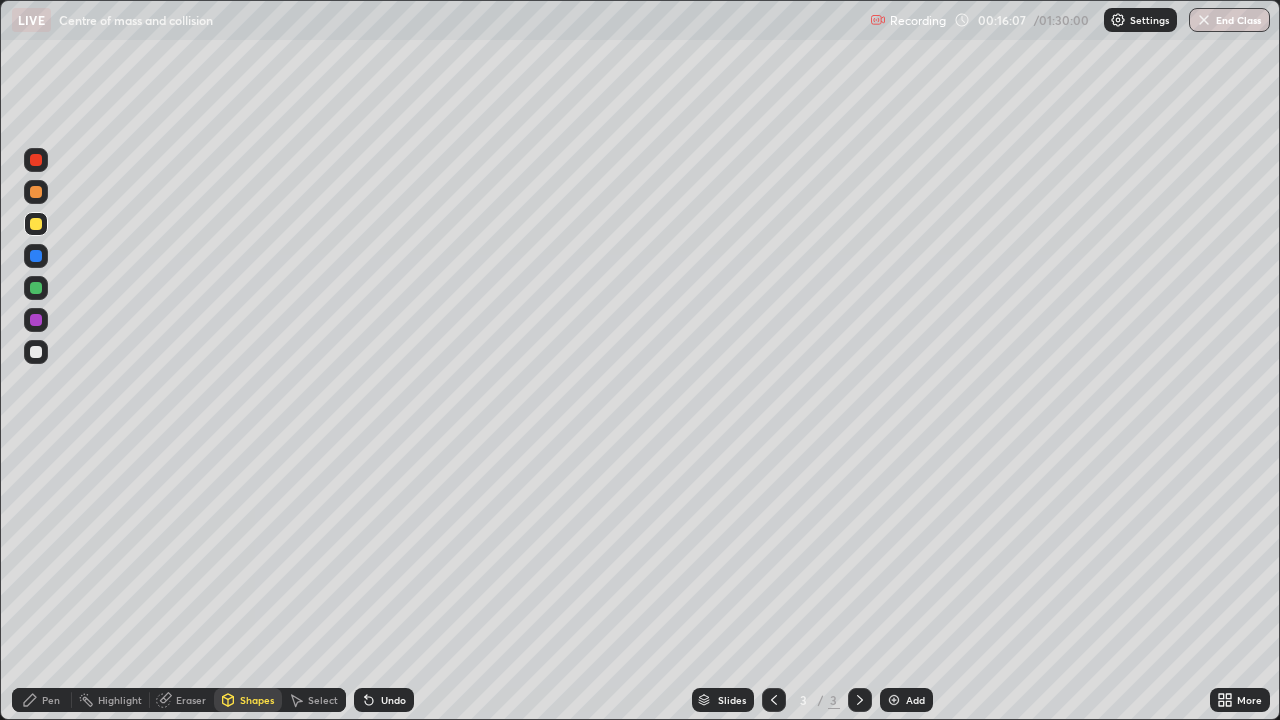 click on "Shapes" at bounding box center [248, 700] 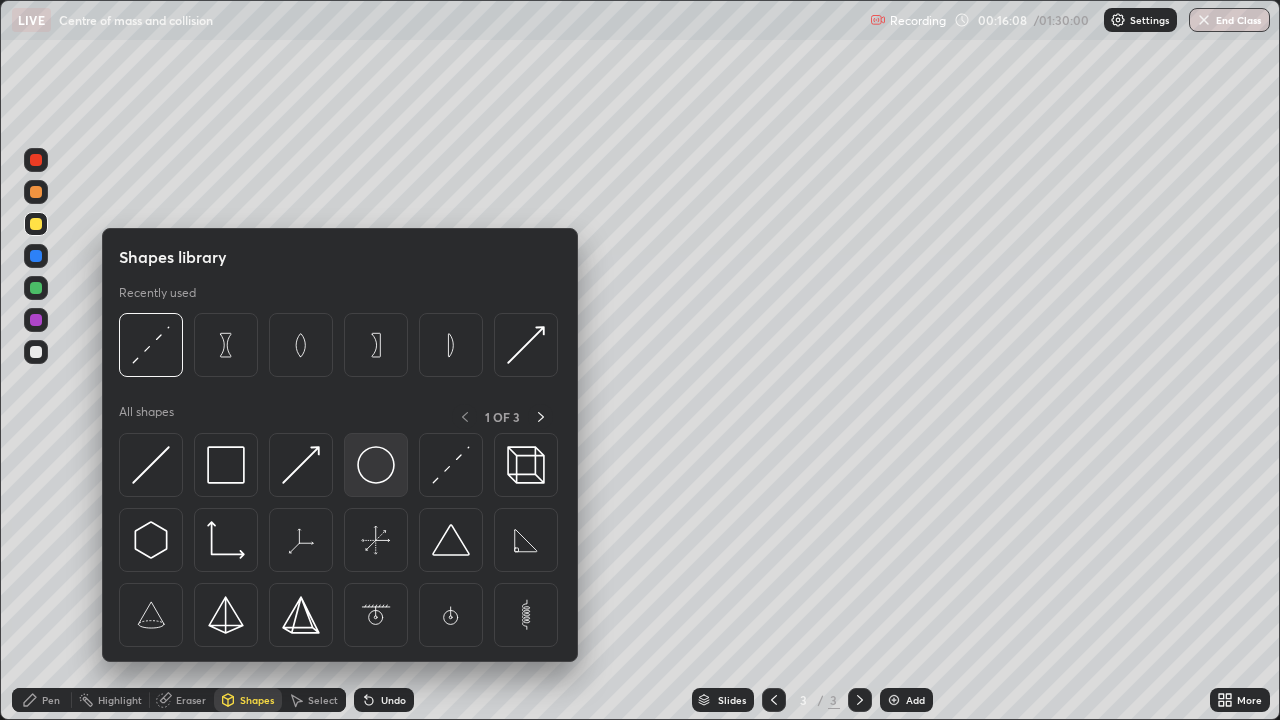 click at bounding box center (376, 465) 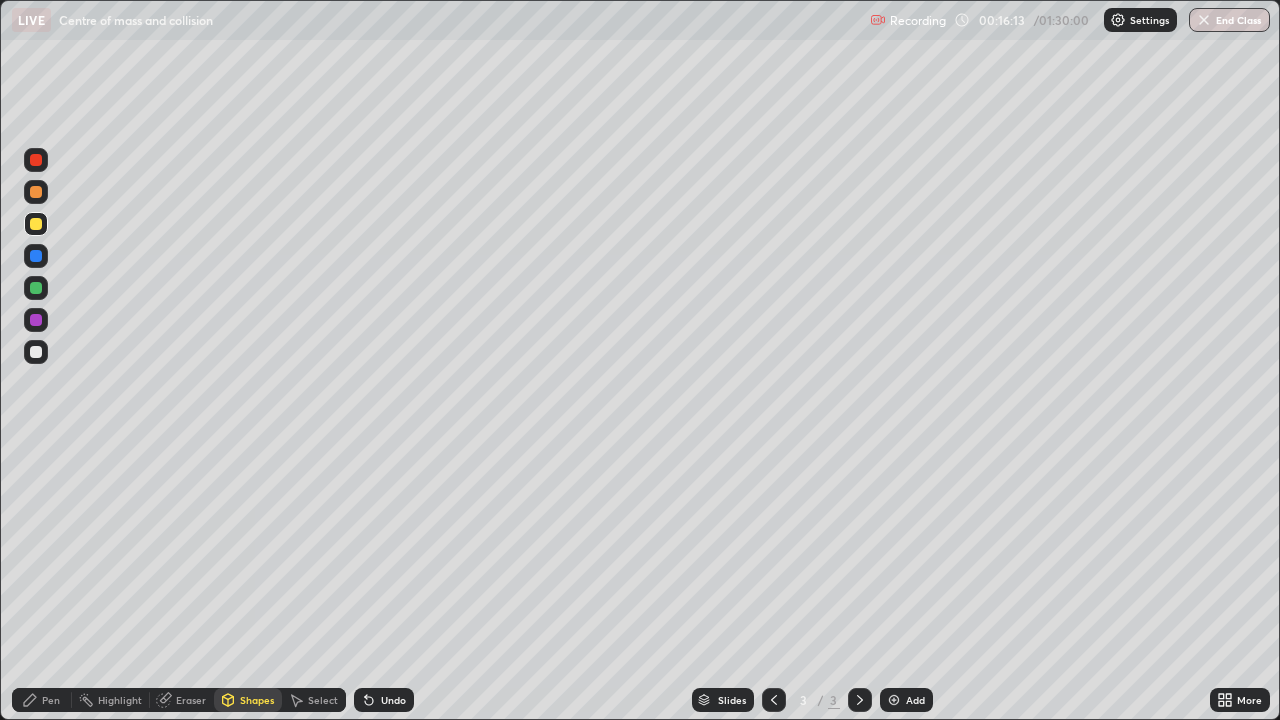 click 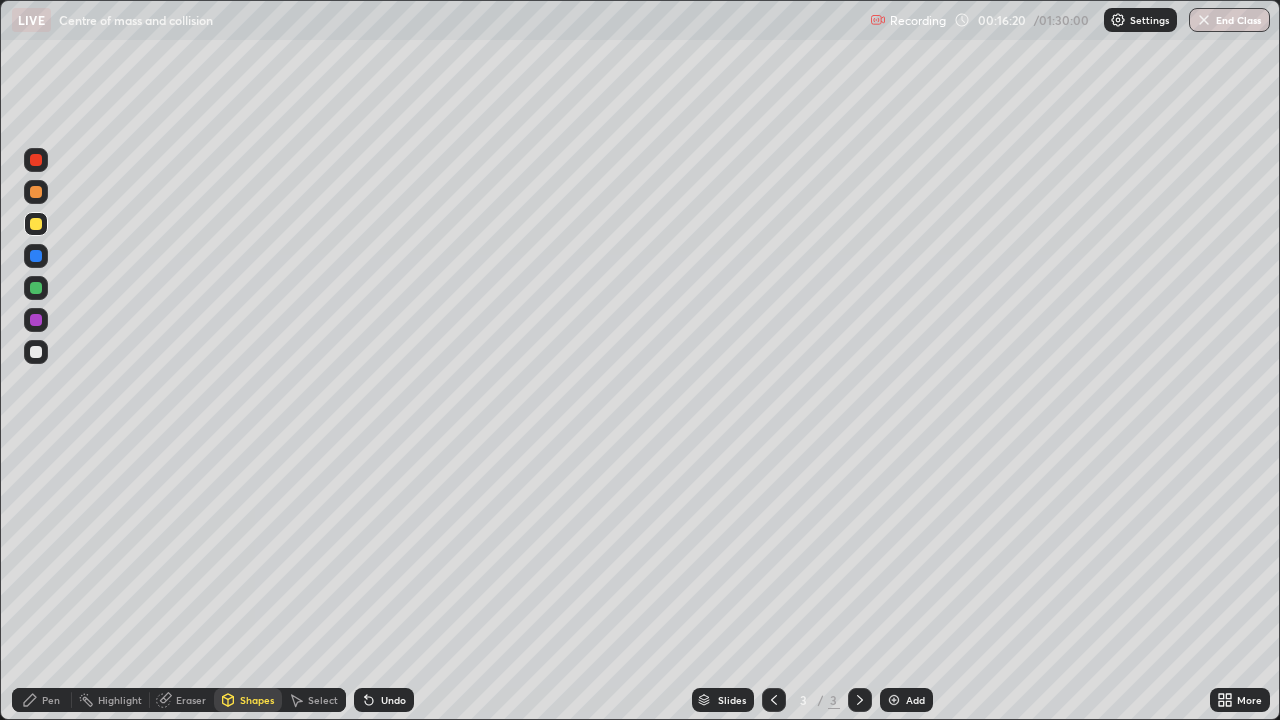 click on "Eraser" at bounding box center (191, 700) 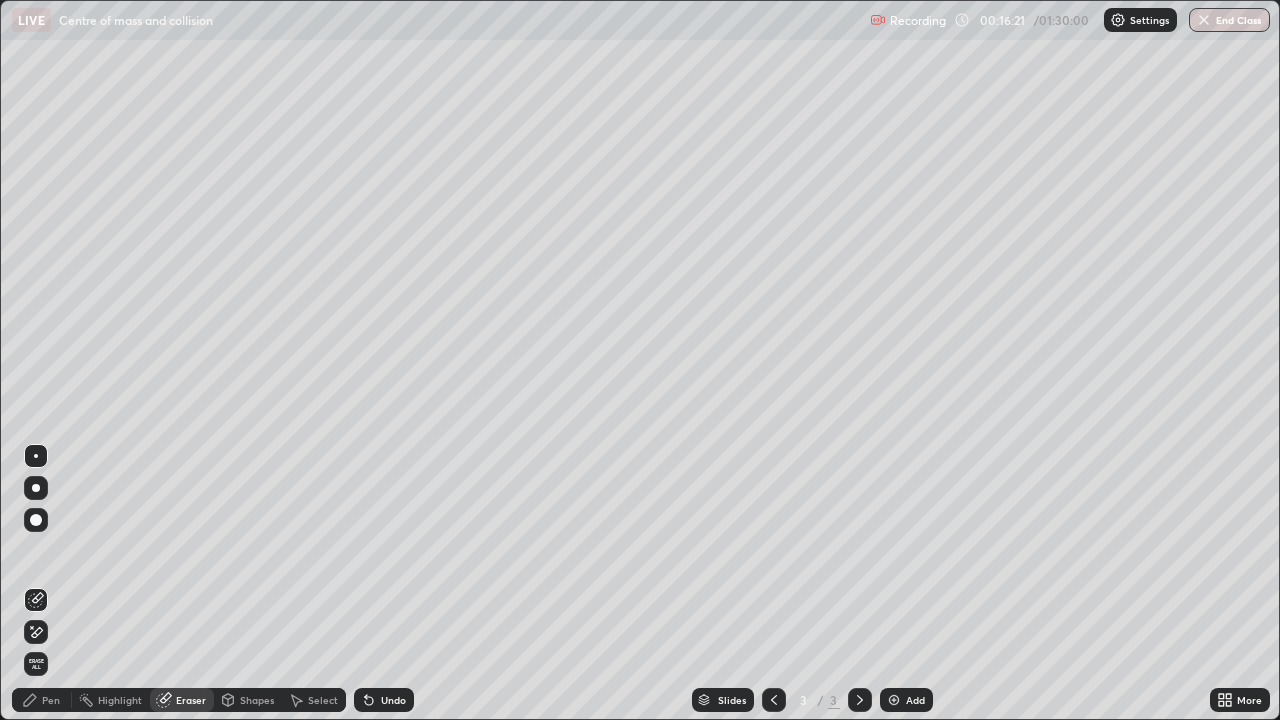 click 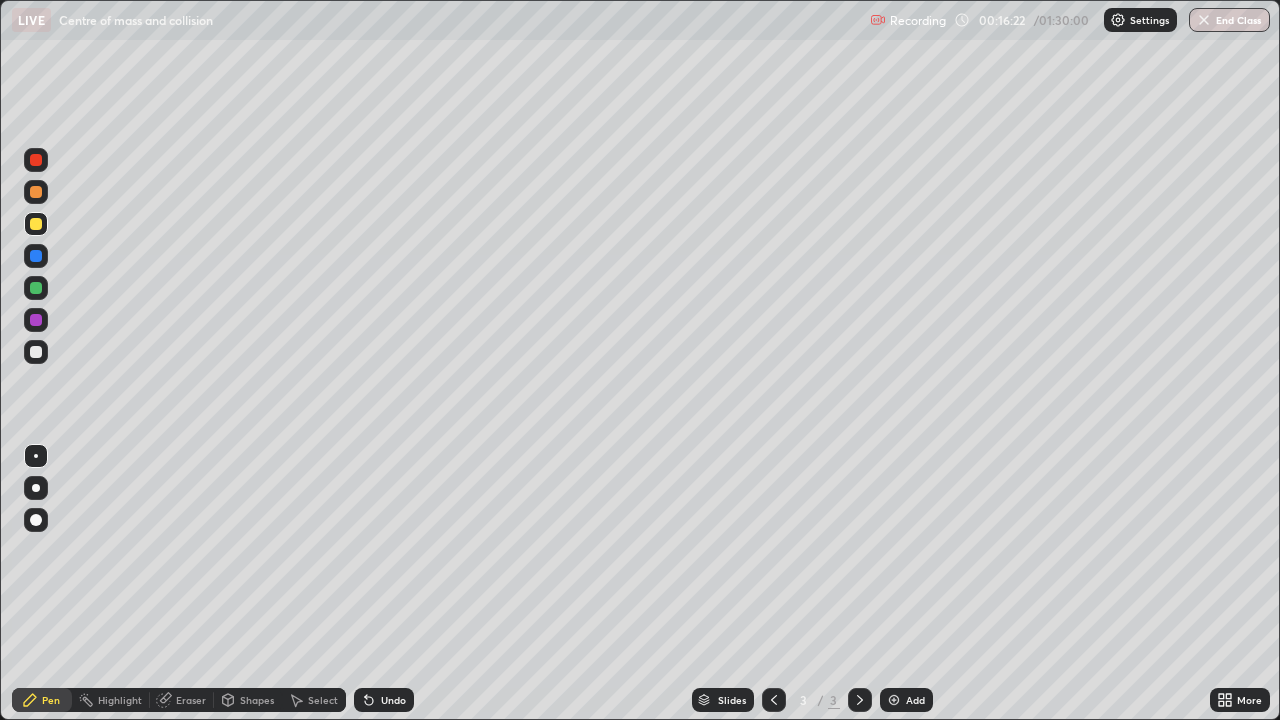 click at bounding box center (36, 224) 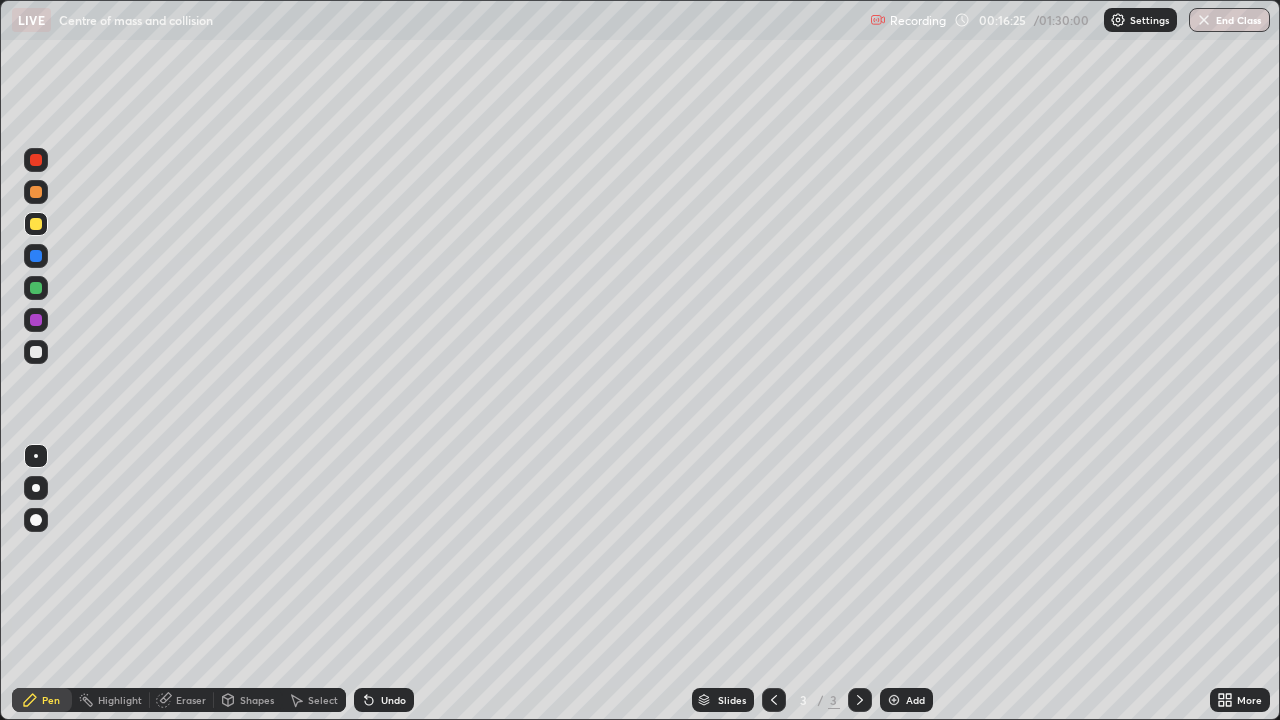 click on "Shapes" at bounding box center [257, 700] 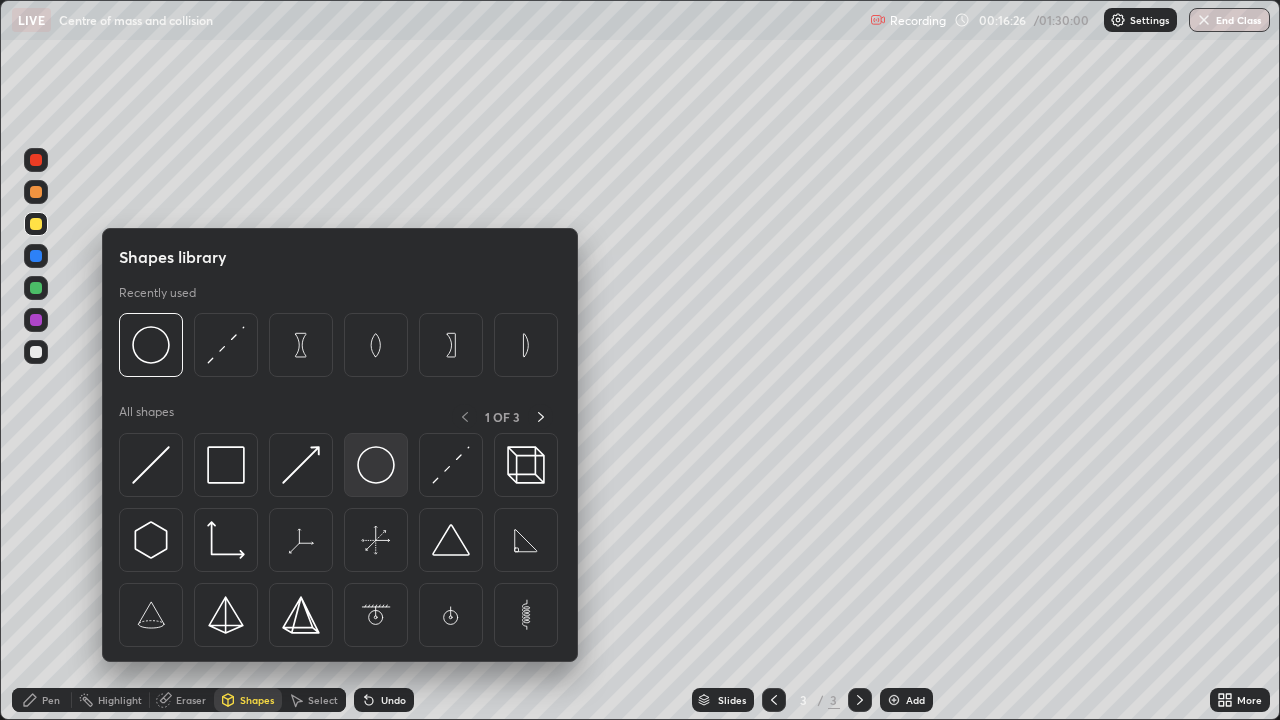 click at bounding box center (376, 465) 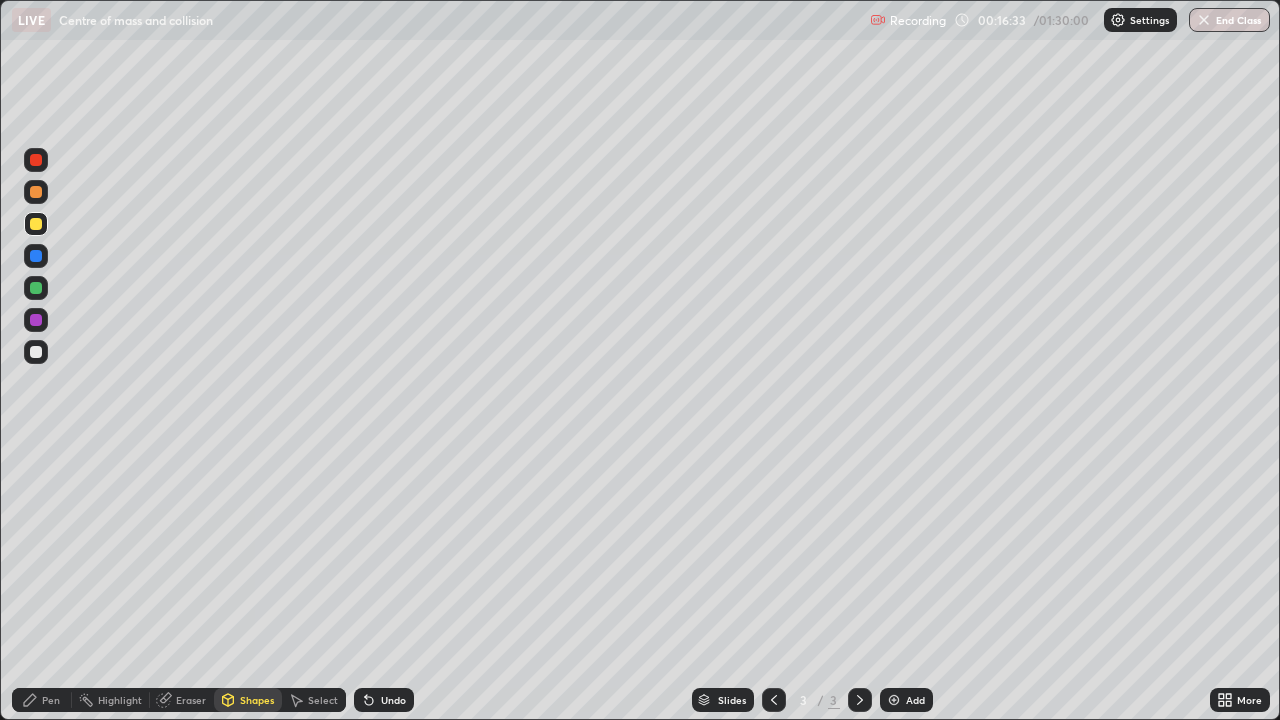 click on "Undo" at bounding box center (384, 700) 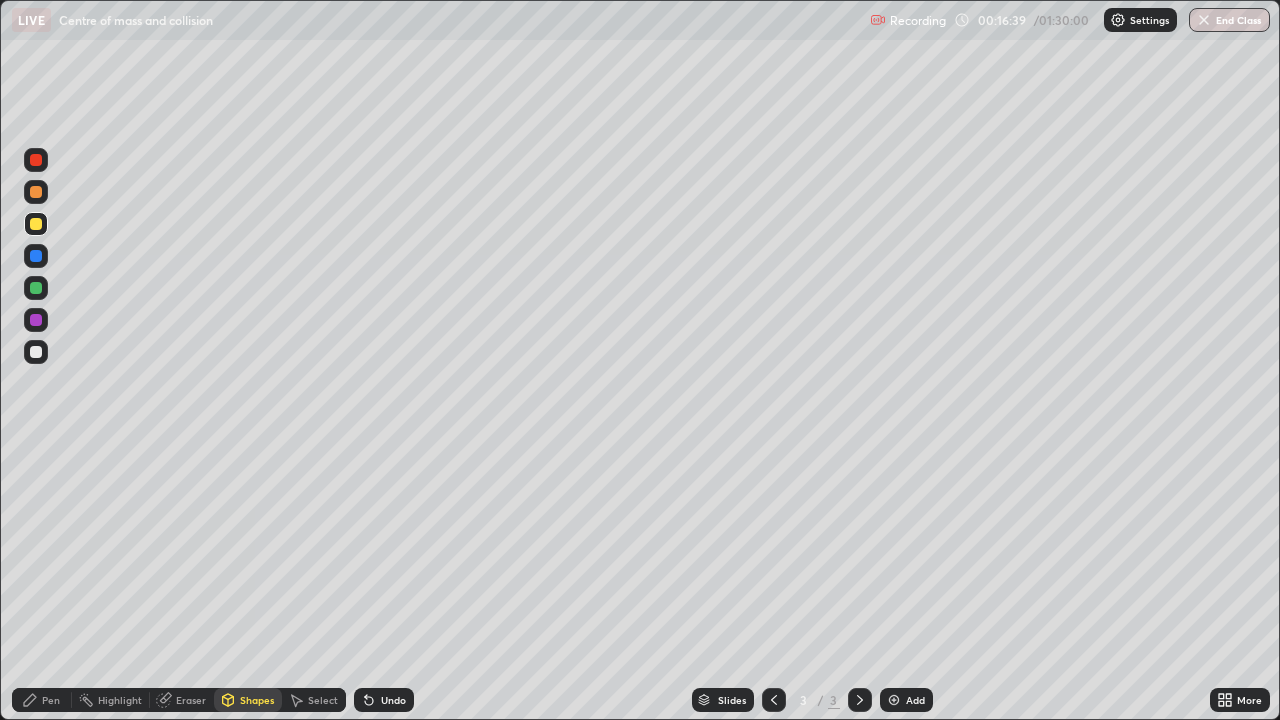 click on "Pen" at bounding box center [42, 700] 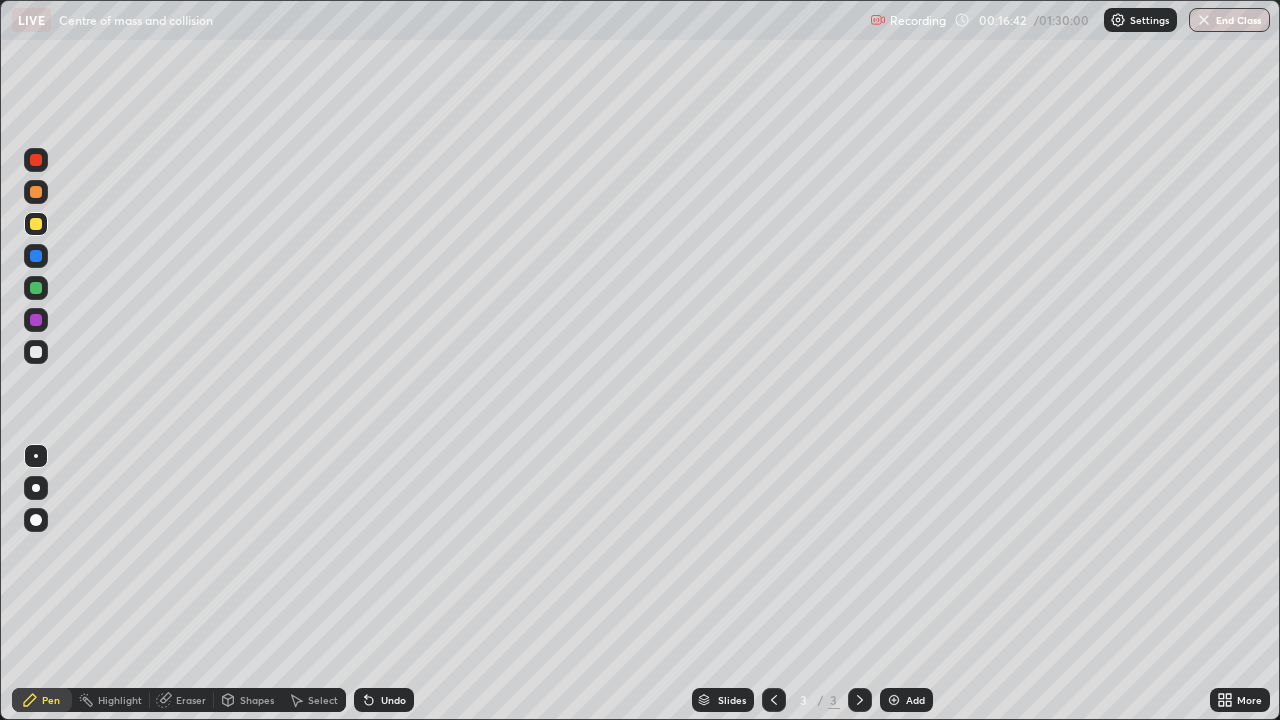 click on "Shapes" at bounding box center [257, 700] 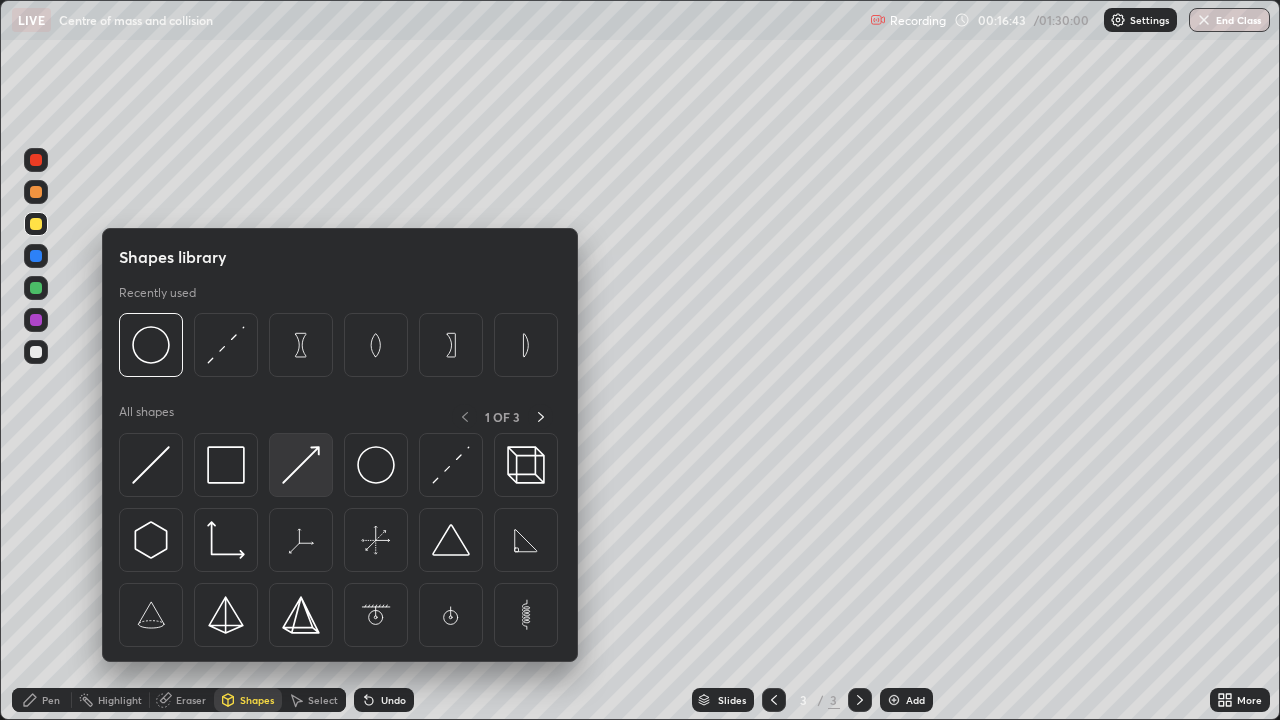 click at bounding box center [301, 465] 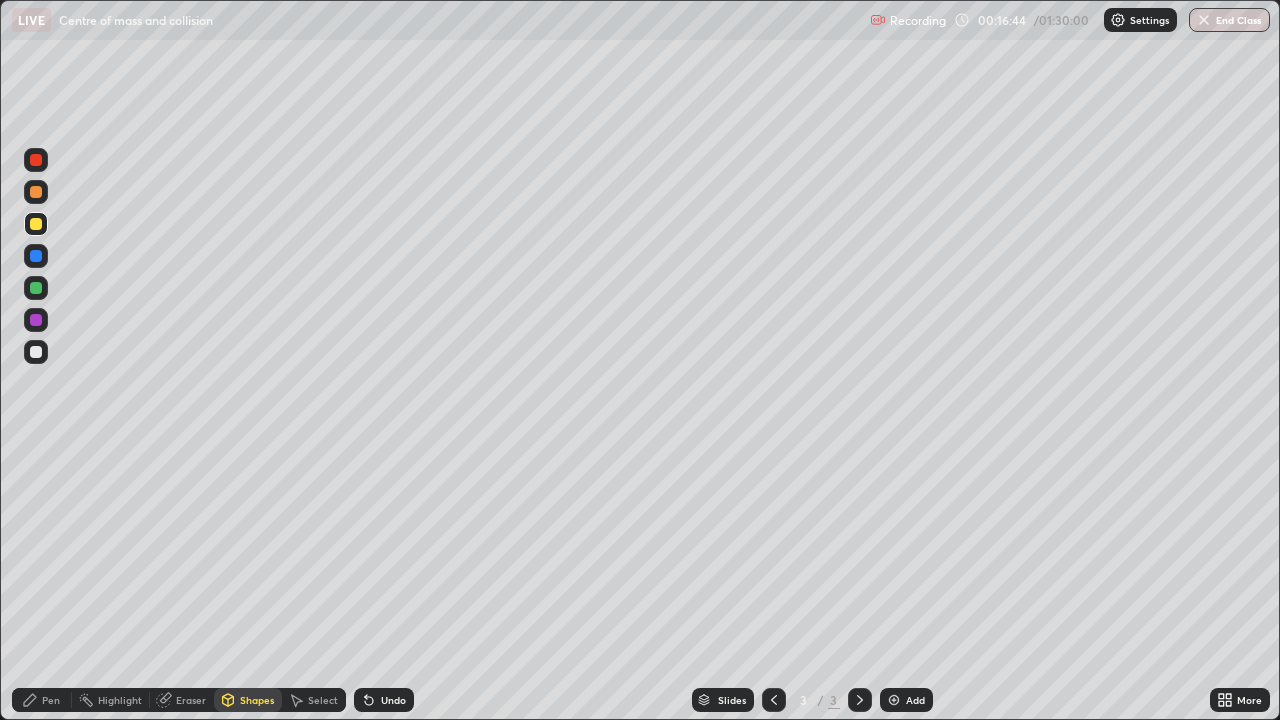 click at bounding box center (36, 352) 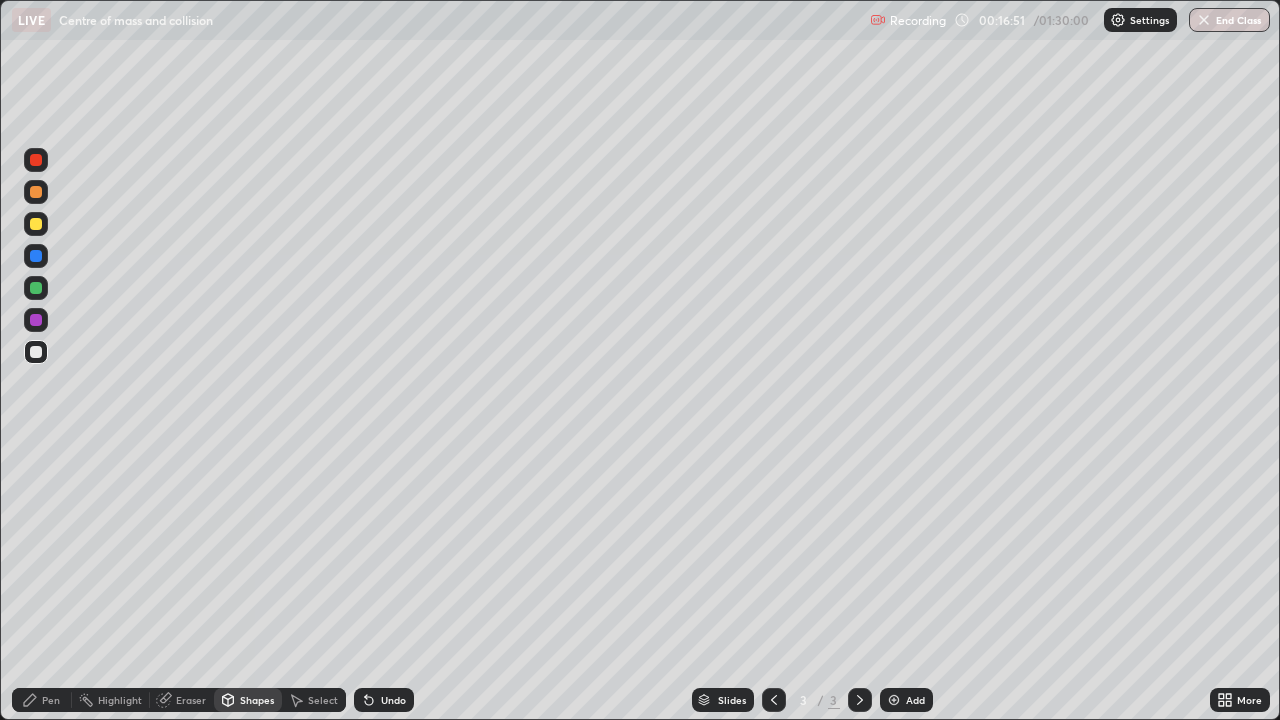 click 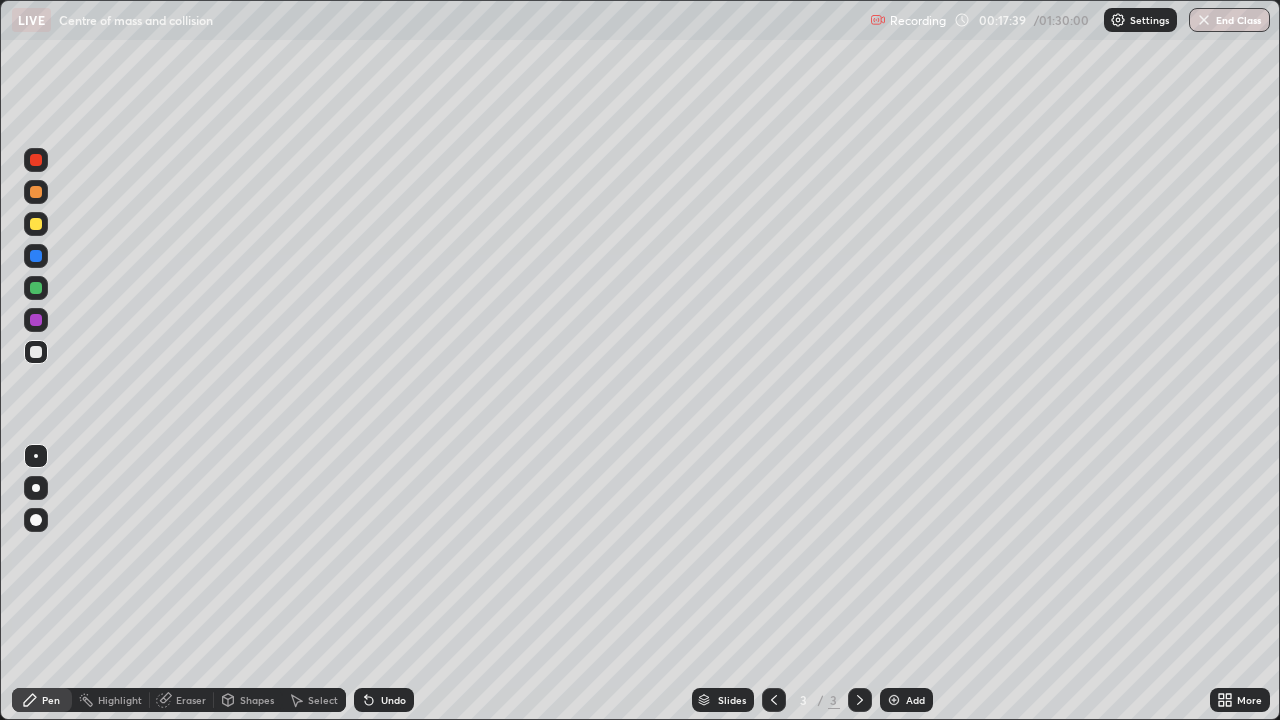click on "Shapes" at bounding box center [257, 700] 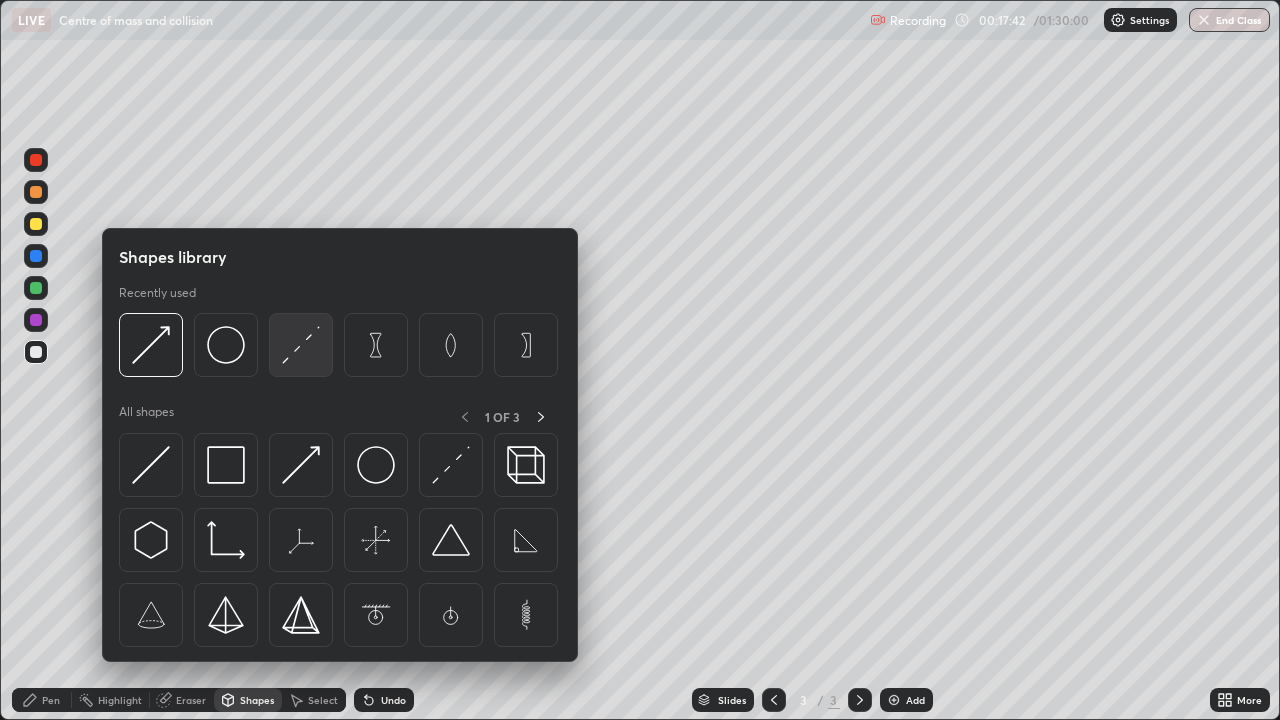 click at bounding box center (301, 345) 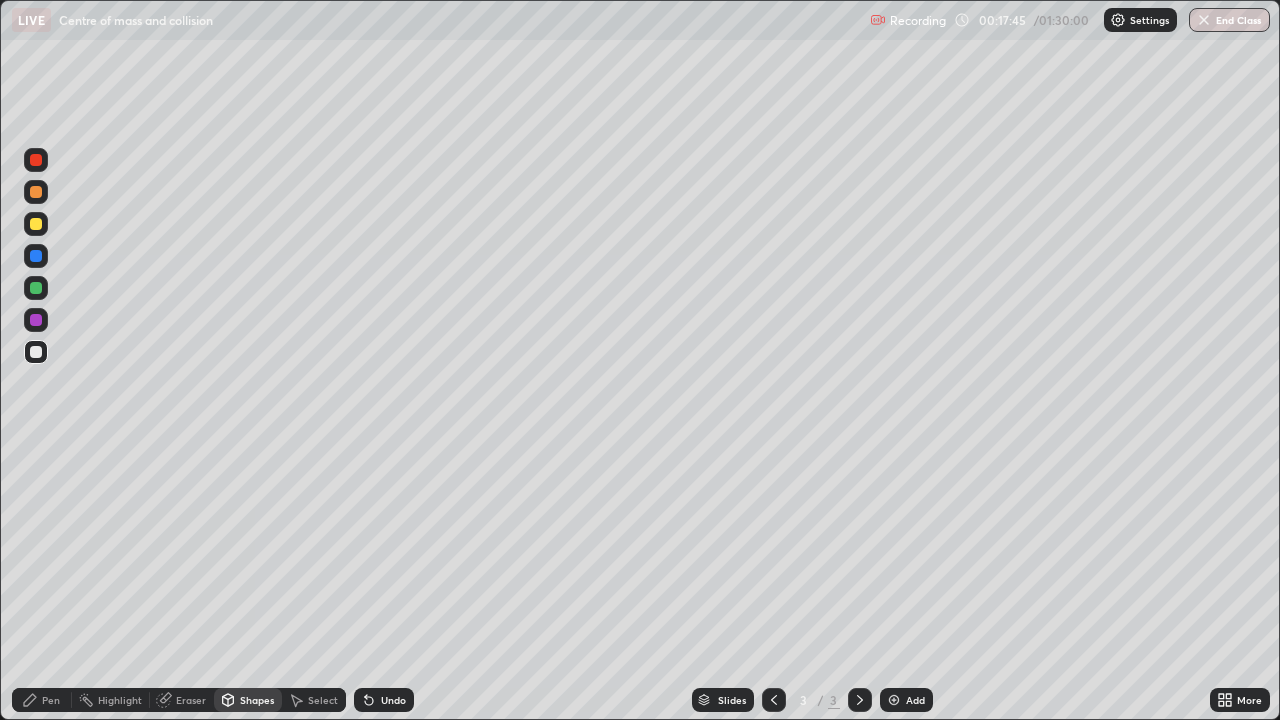 click on "Pen" at bounding box center [42, 700] 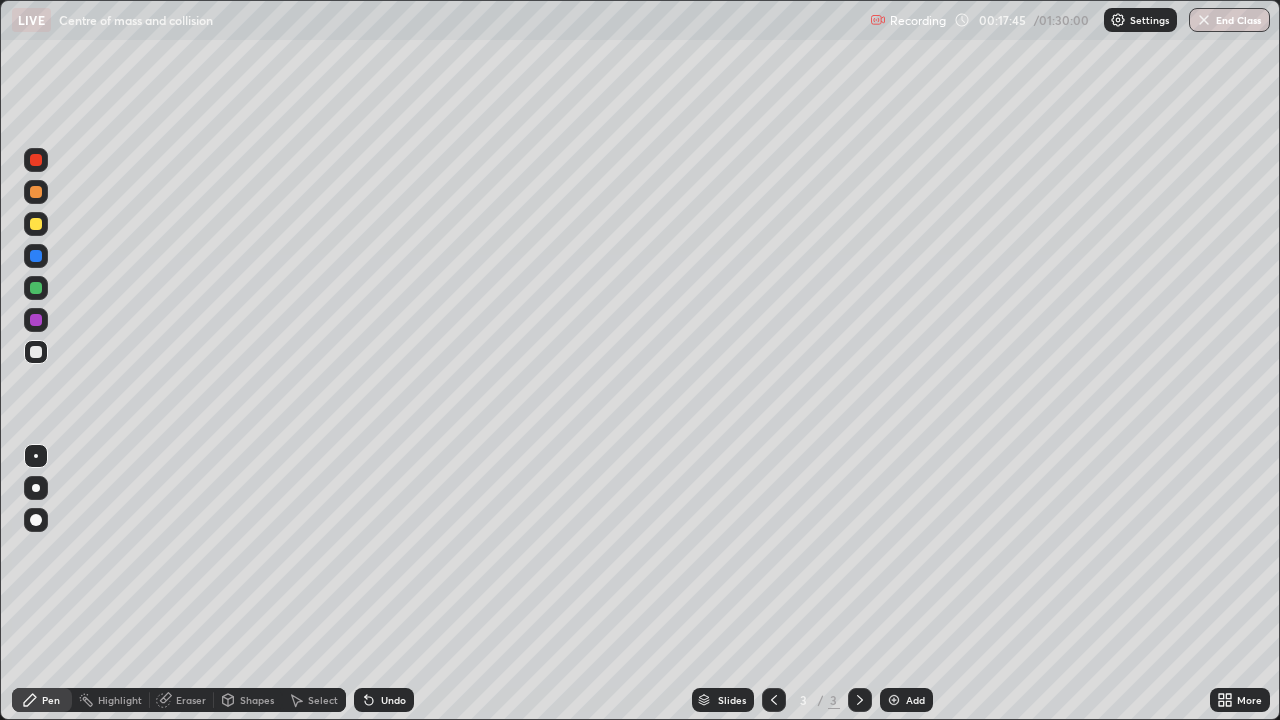 click at bounding box center [36, 456] 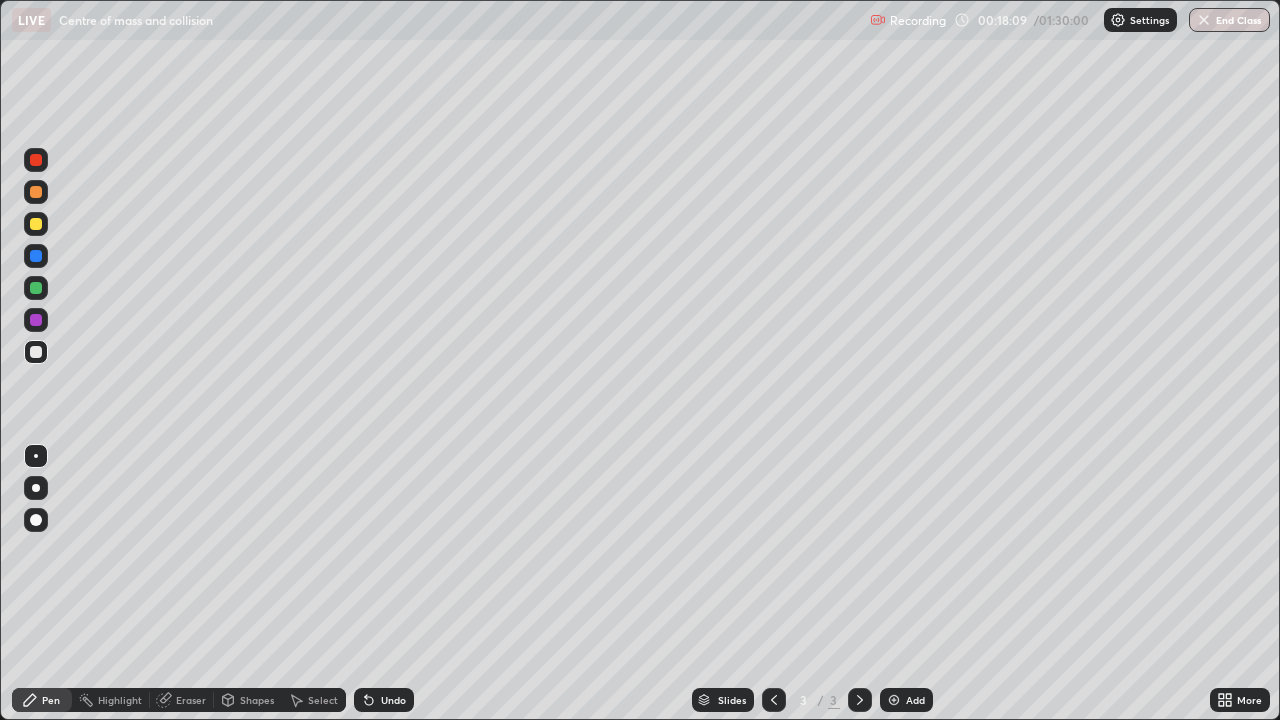 click at bounding box center [36, 456] 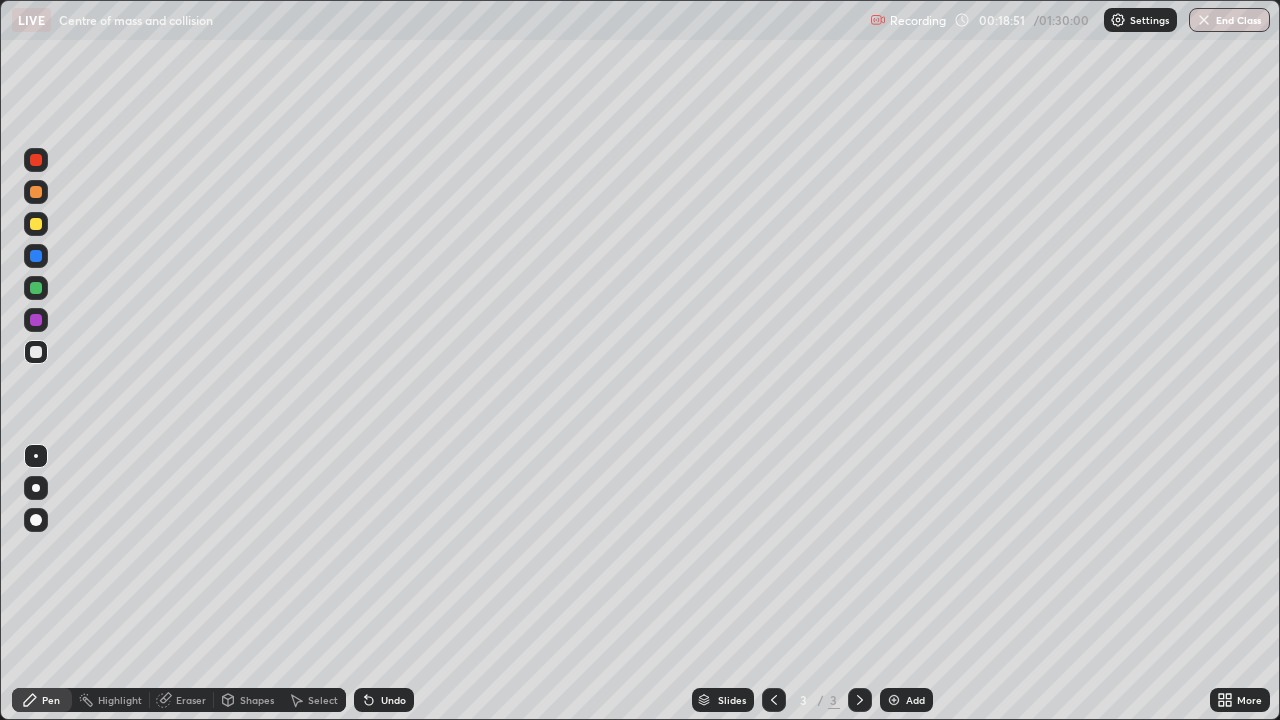 click on "Select" at bounding box center (323, 700) 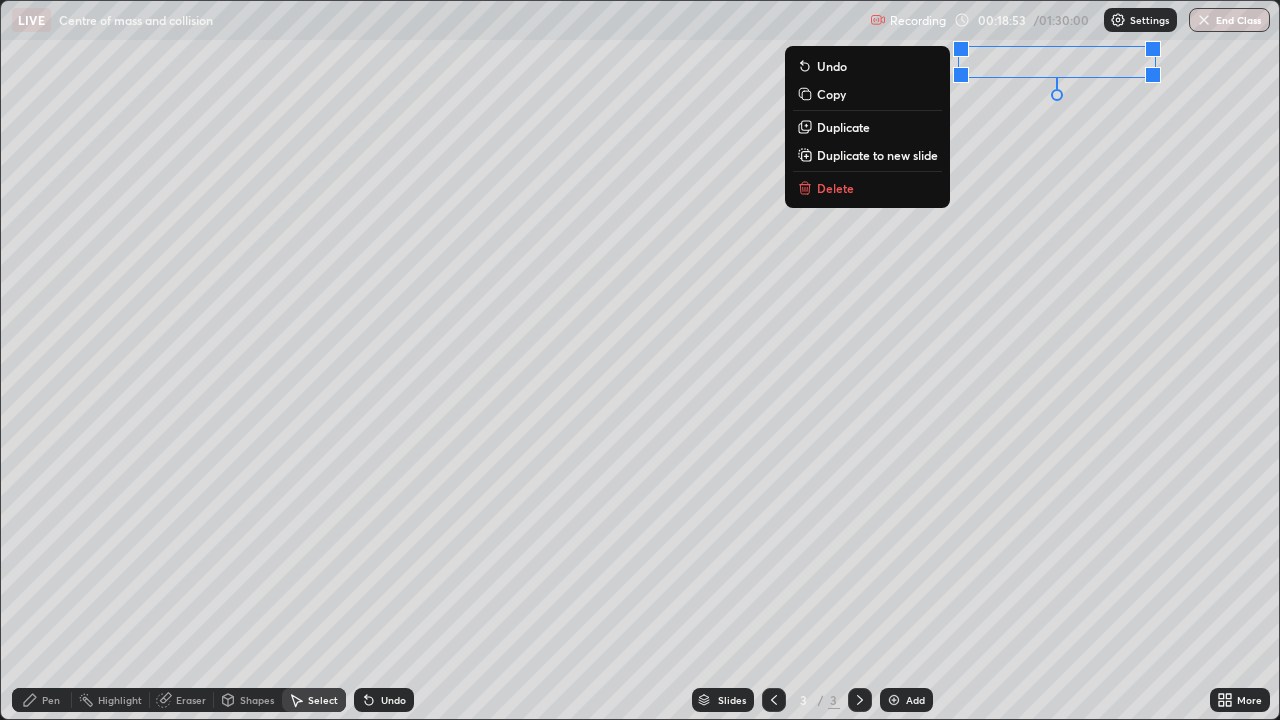 click on "0 ° Undo Copy Duplicate Duplicate to new slide Delete" at bounding box center [640, 360] 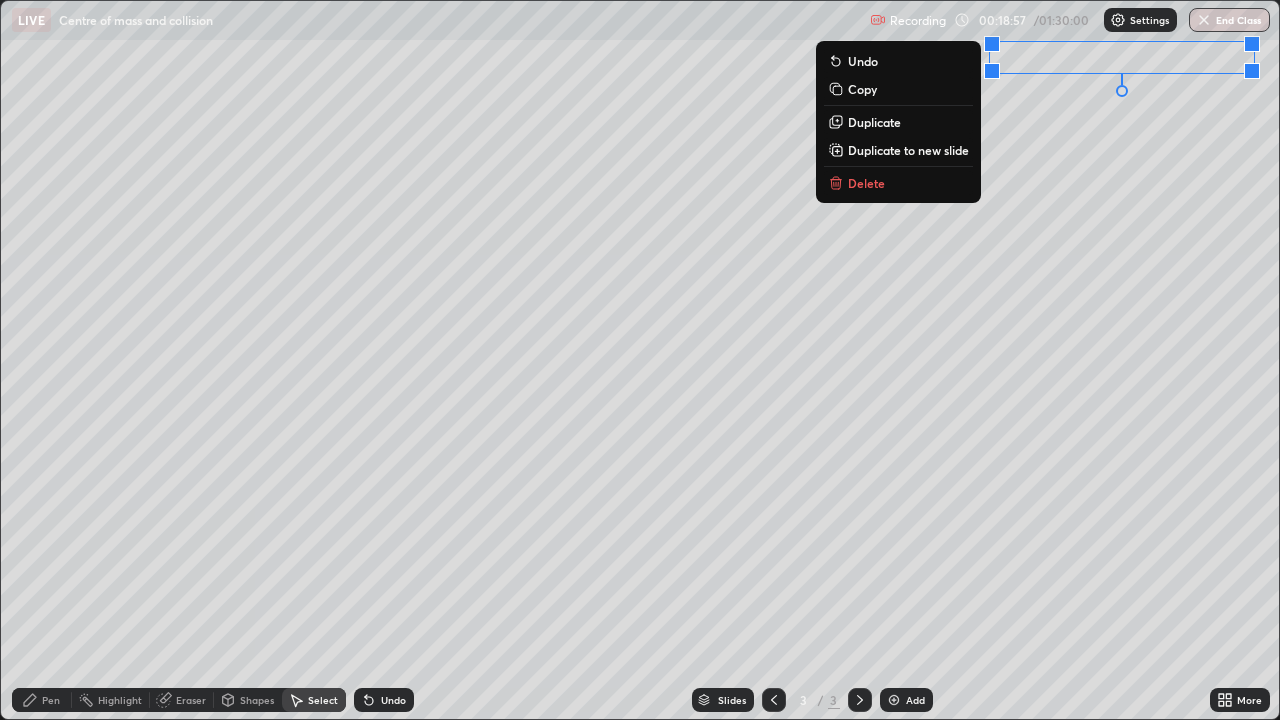 click on "0 ° Undo Copy Duplicate Duplicate to new slide Delete" at bounding box center [640, 360] 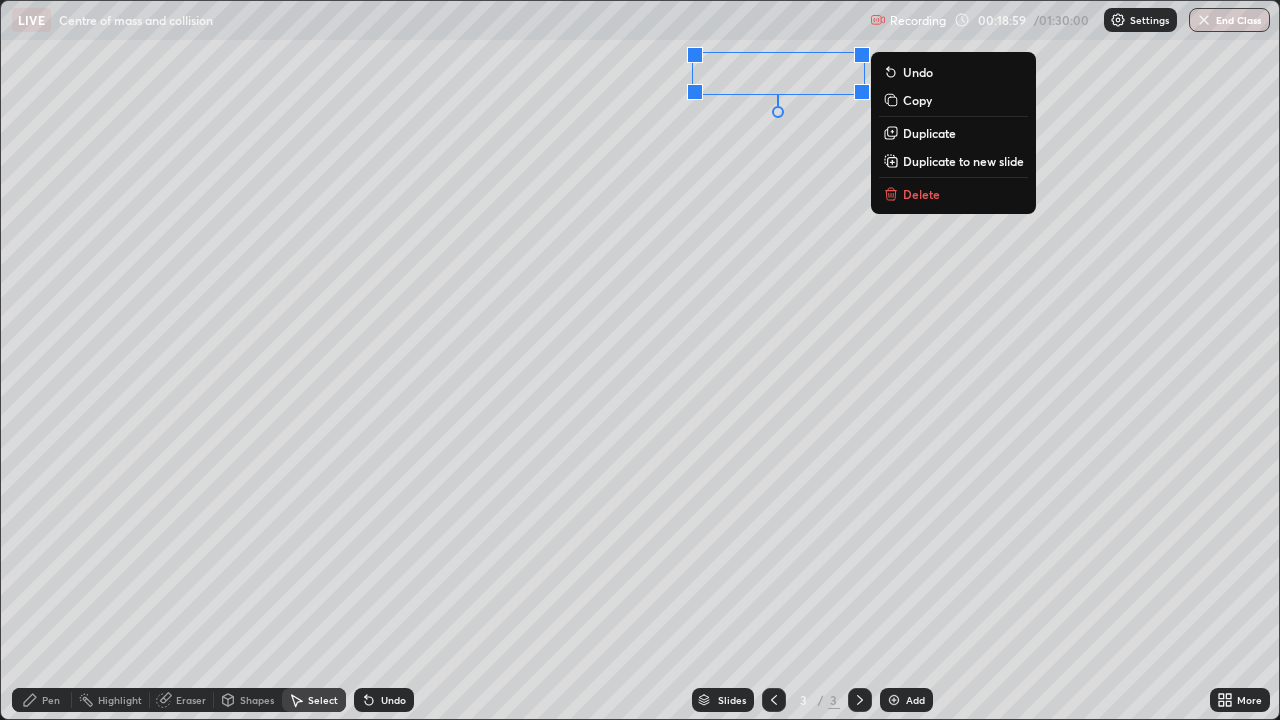 click on "0 ° Undo Copy Duplicate Duplicate to new slide Delete" at bounding box center [640, 360] 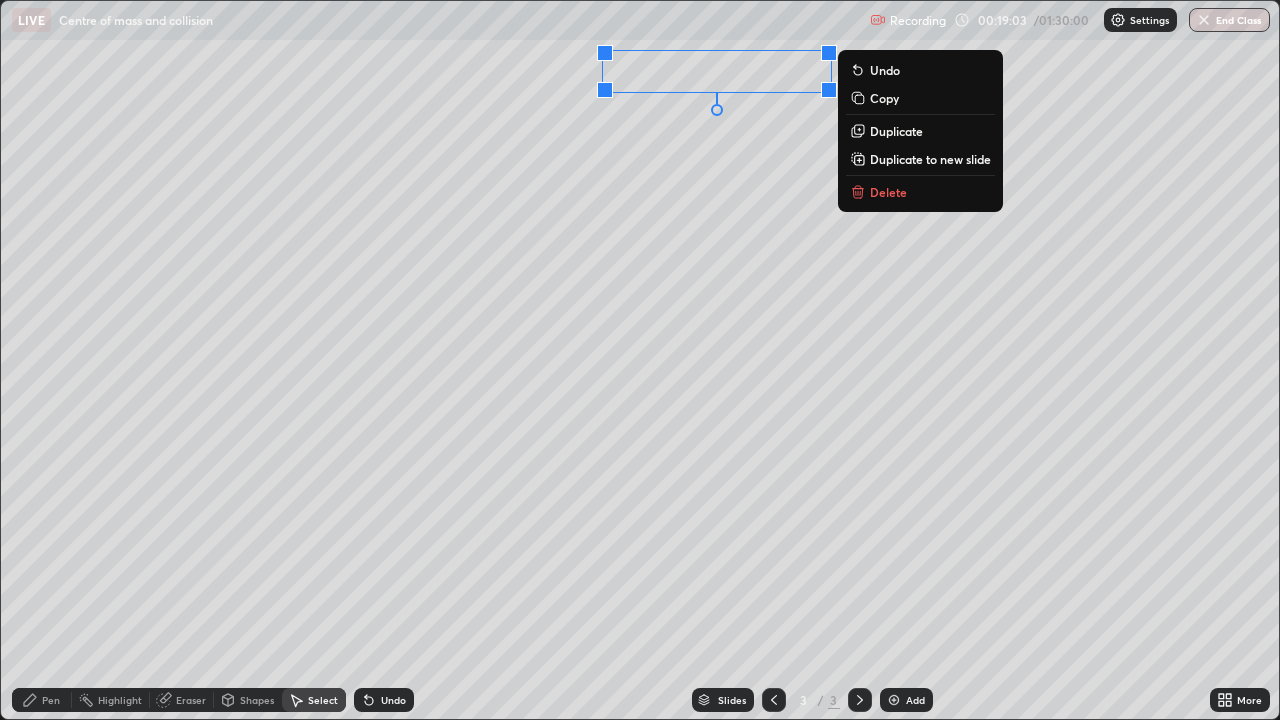 click on "Pen" at bounding box center [51, 700] 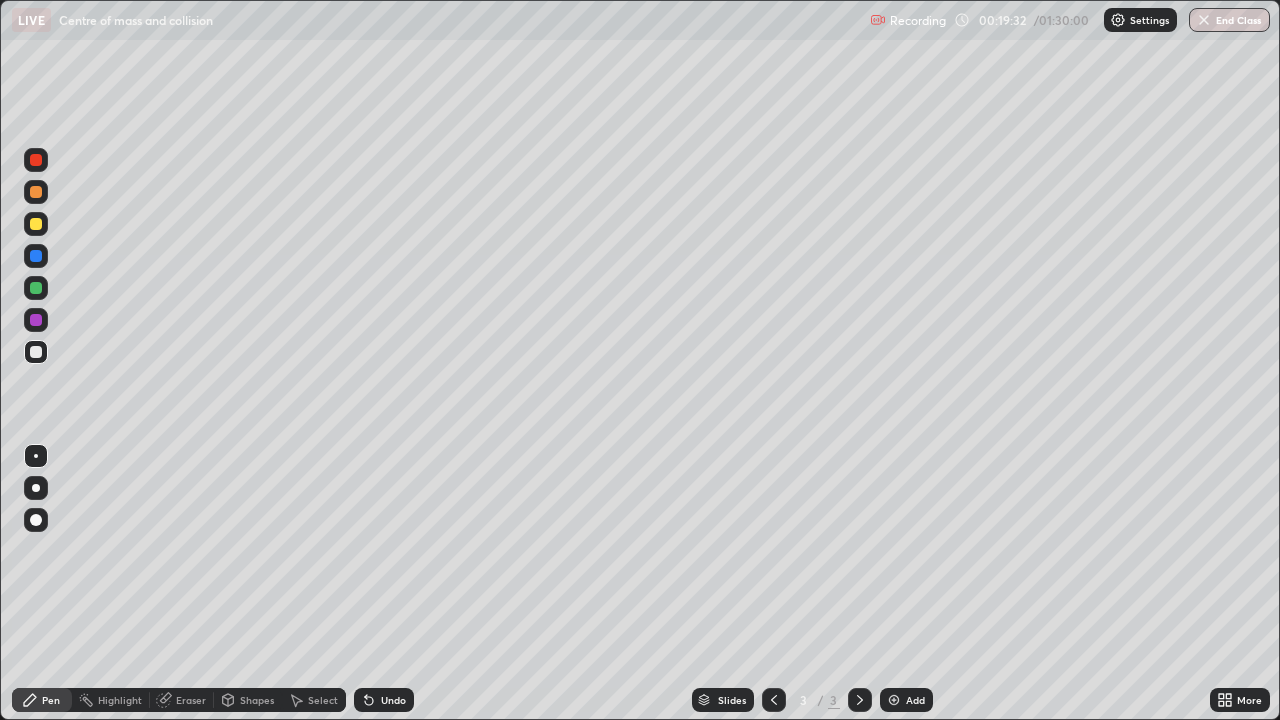 click on "Undo" at bounding box center (384, 700) 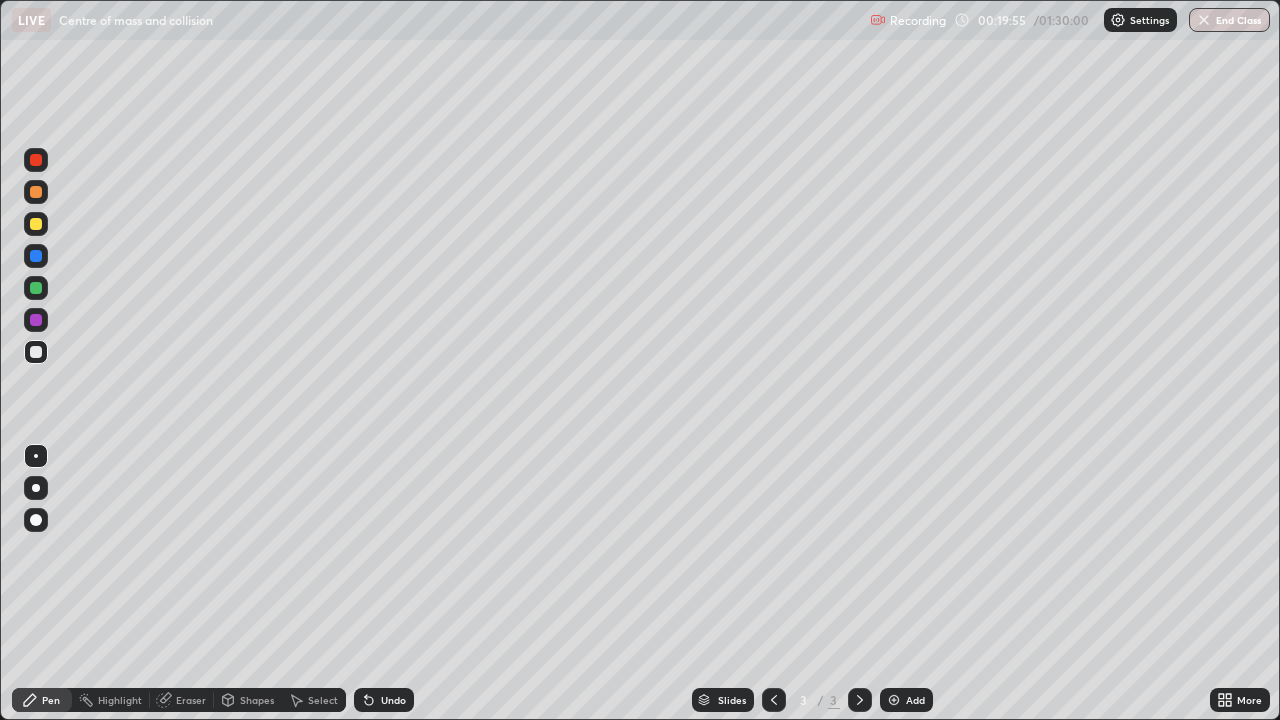 click on "Shapes" at bounding box center [248, 700] 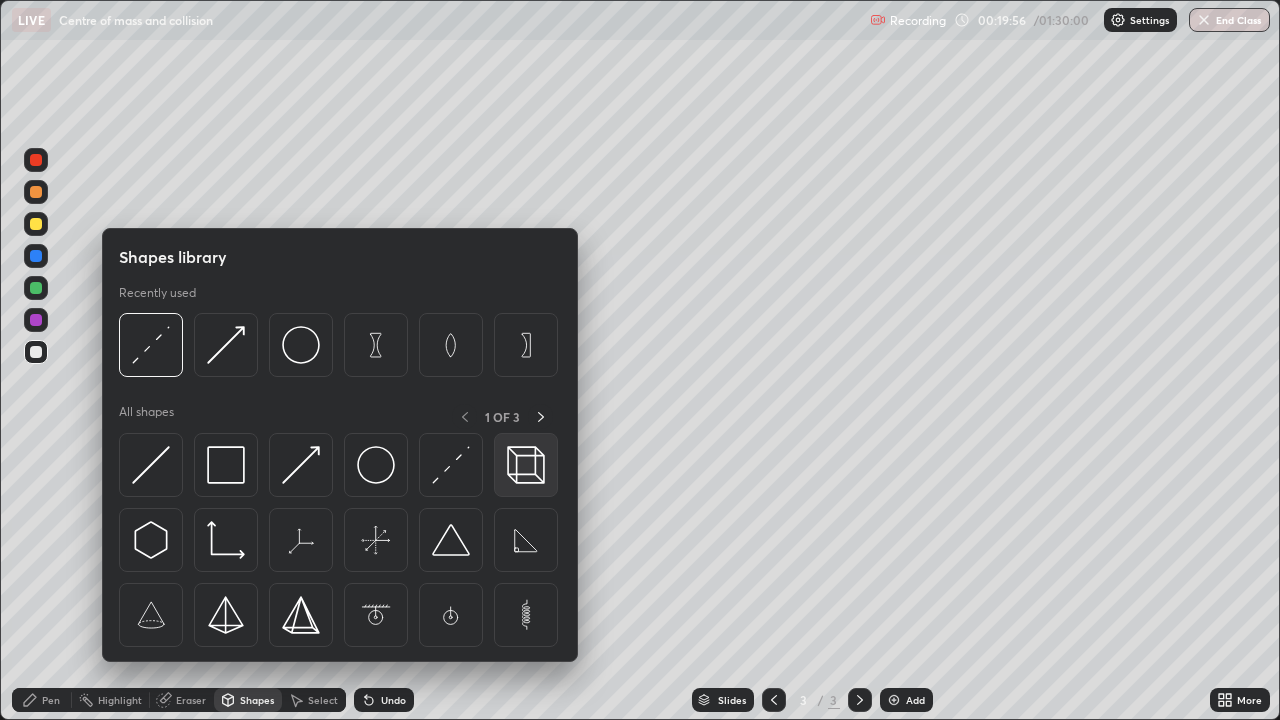 click at bounding box center (526, 465) 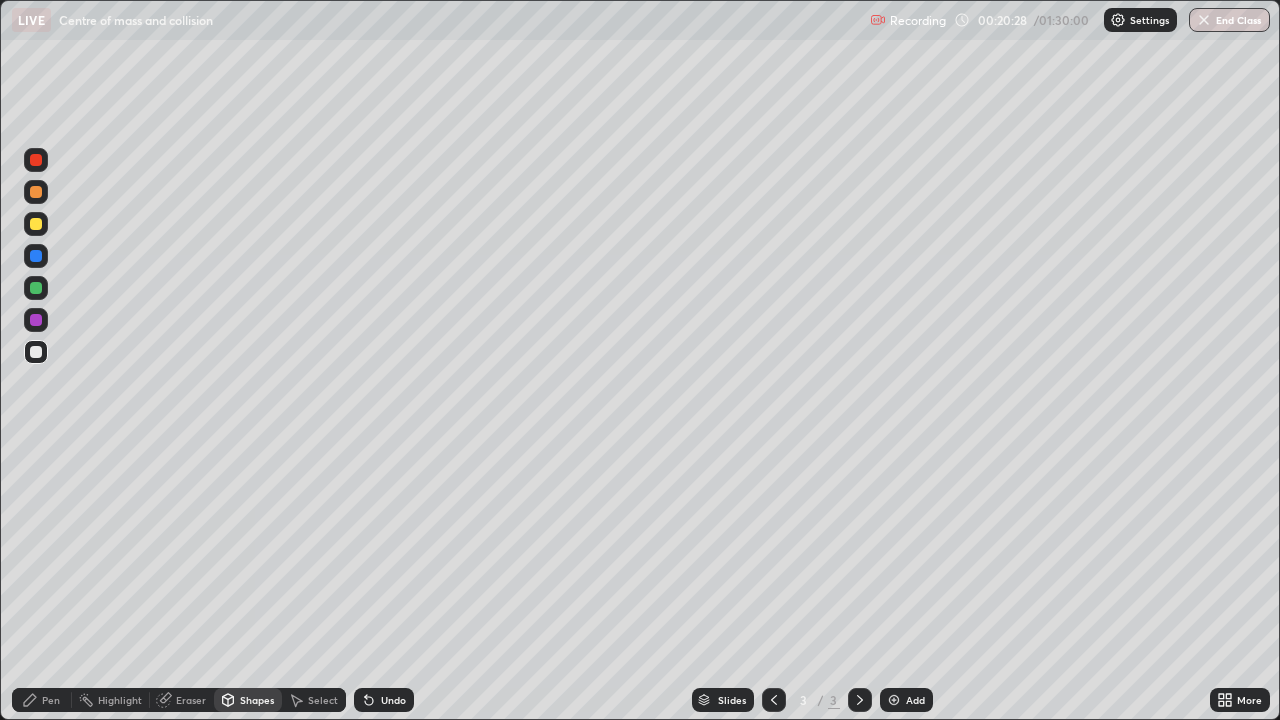 click on "Shapes" at bounding box center [257, 700] 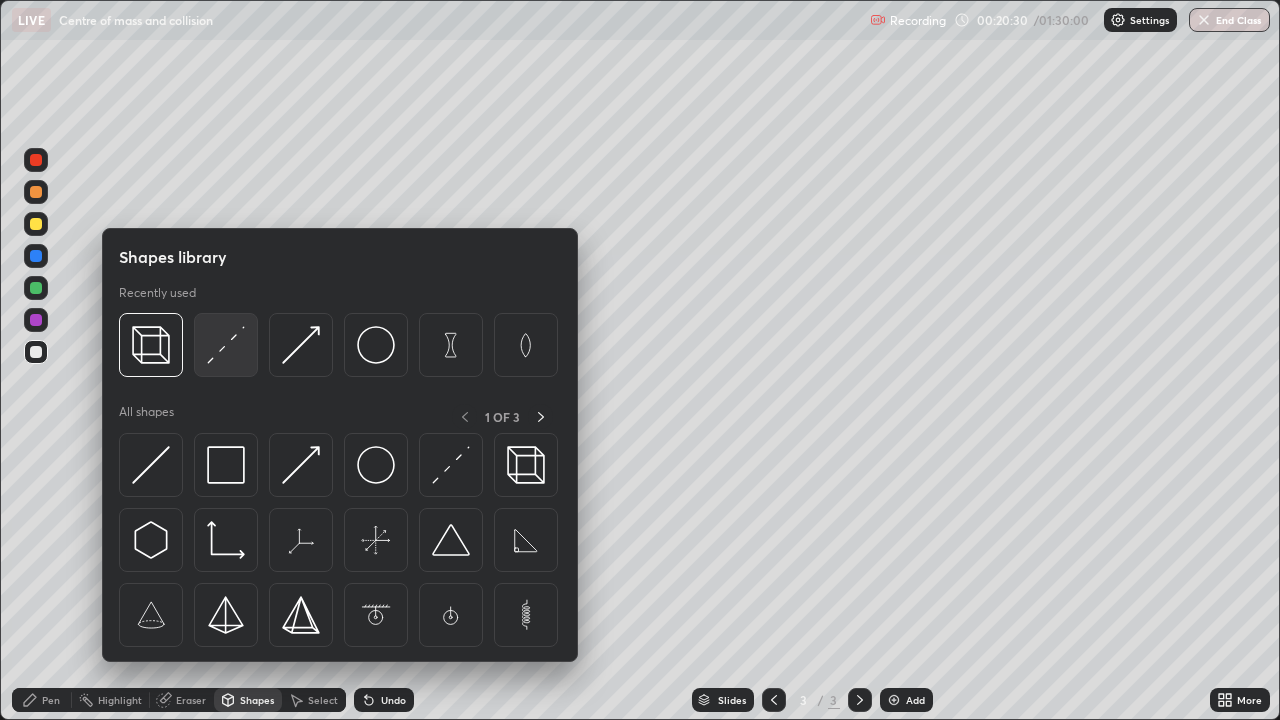 click at bounding box center (226, 345) 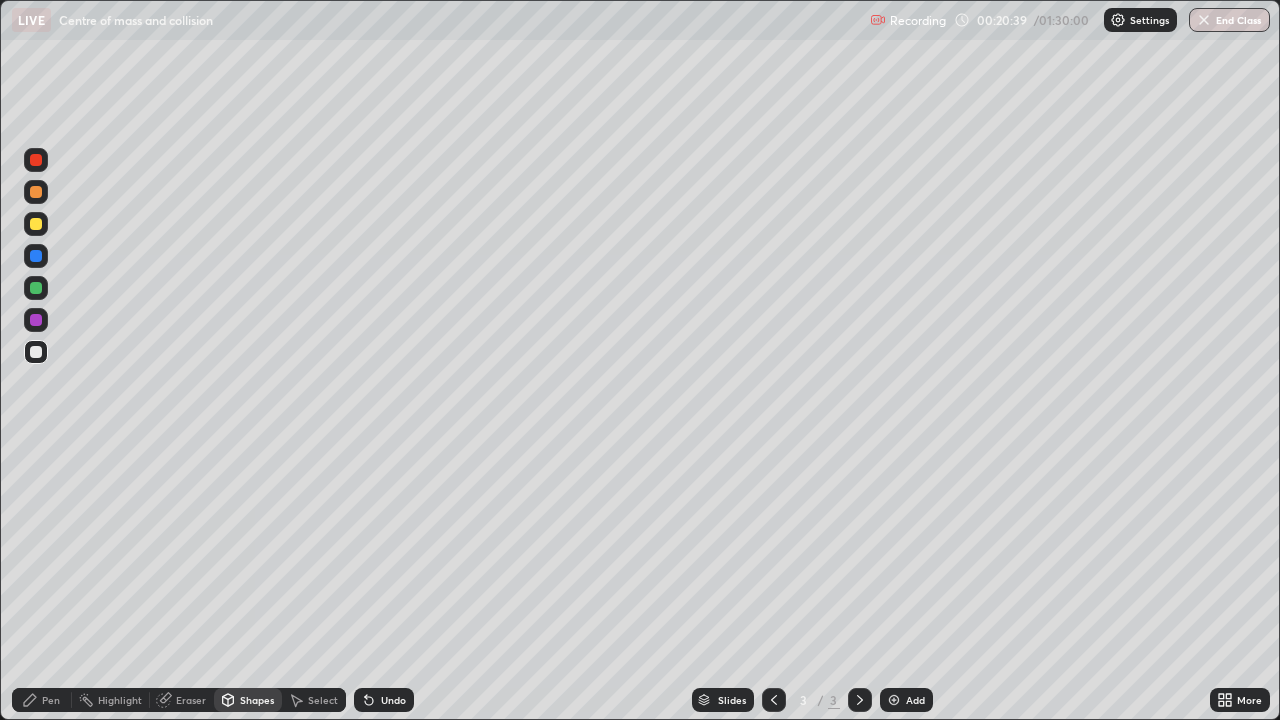 click on "Select" at bounding box center [323, 700] 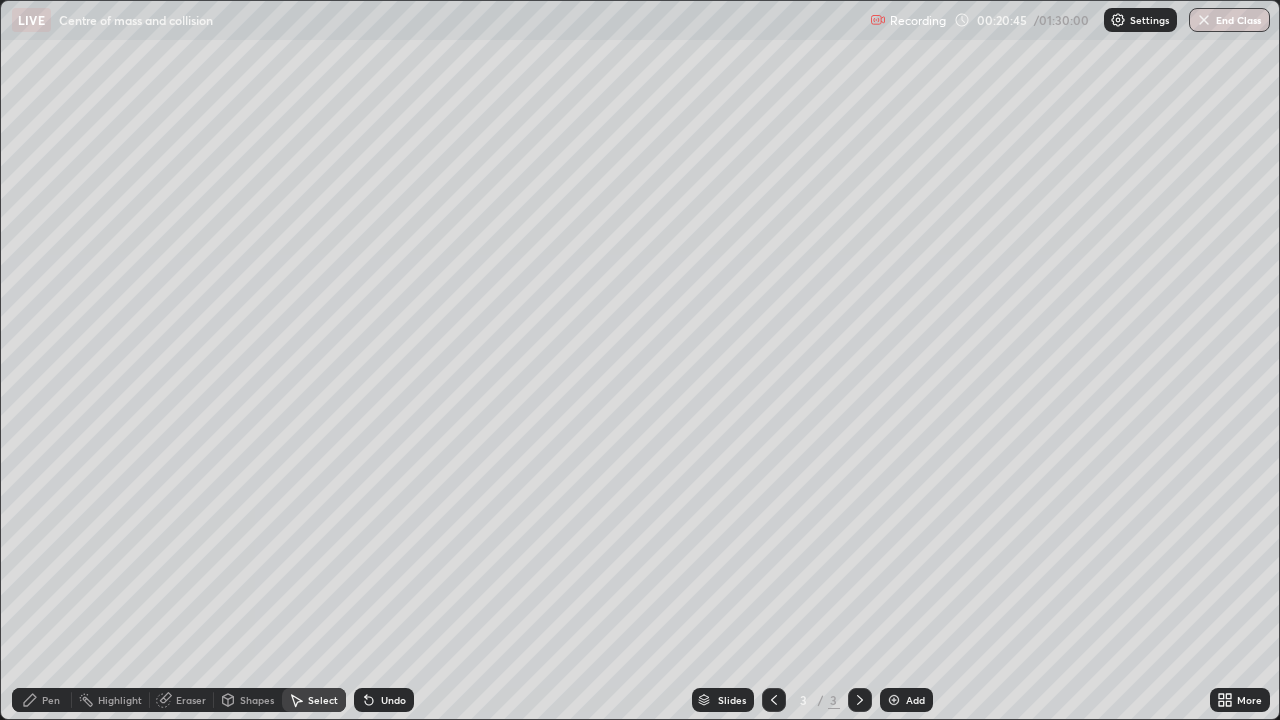 click on "Shapes" at bounding box center (257, 700) 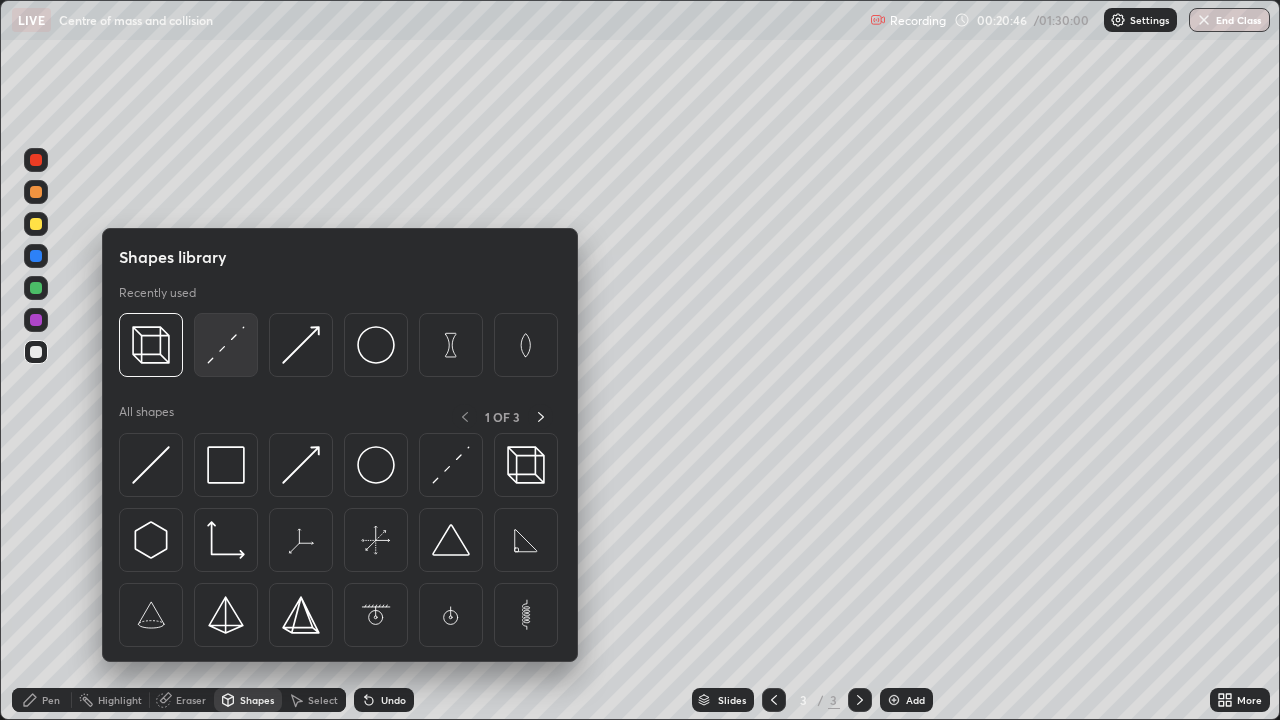 click at bounding box center [226, 345] 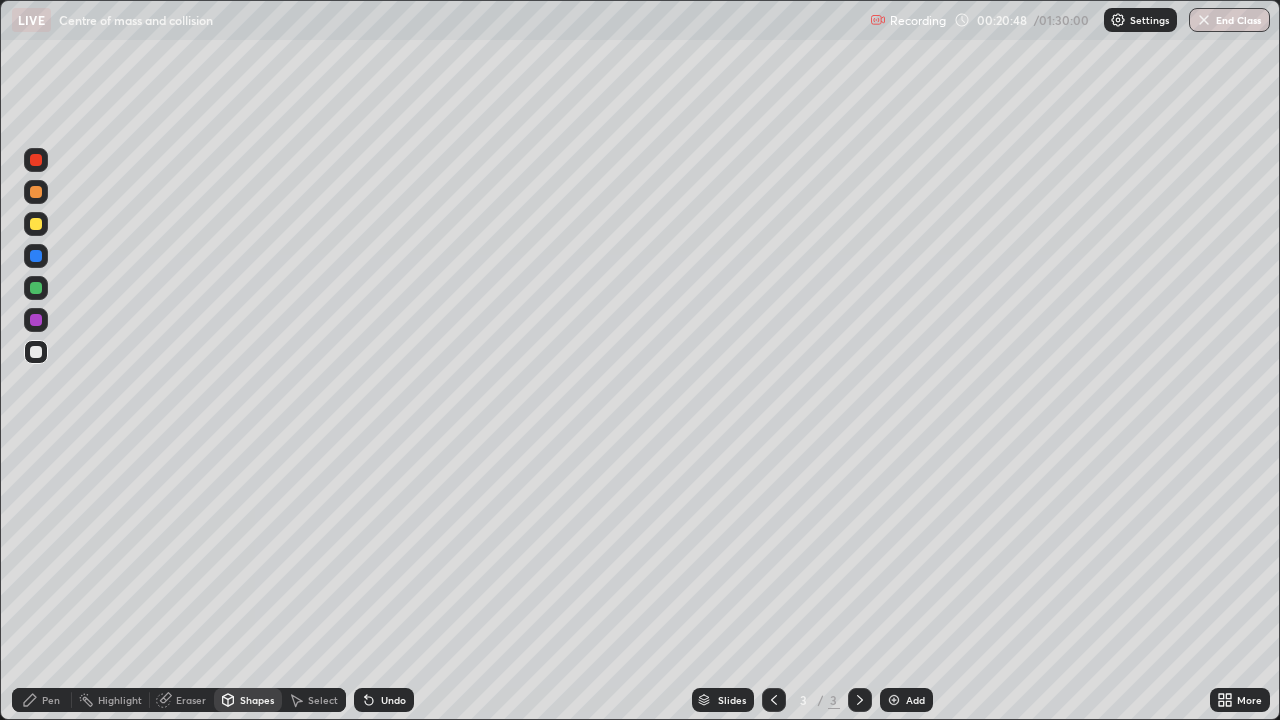 click on "Undo" at bounding box center [393, 700] 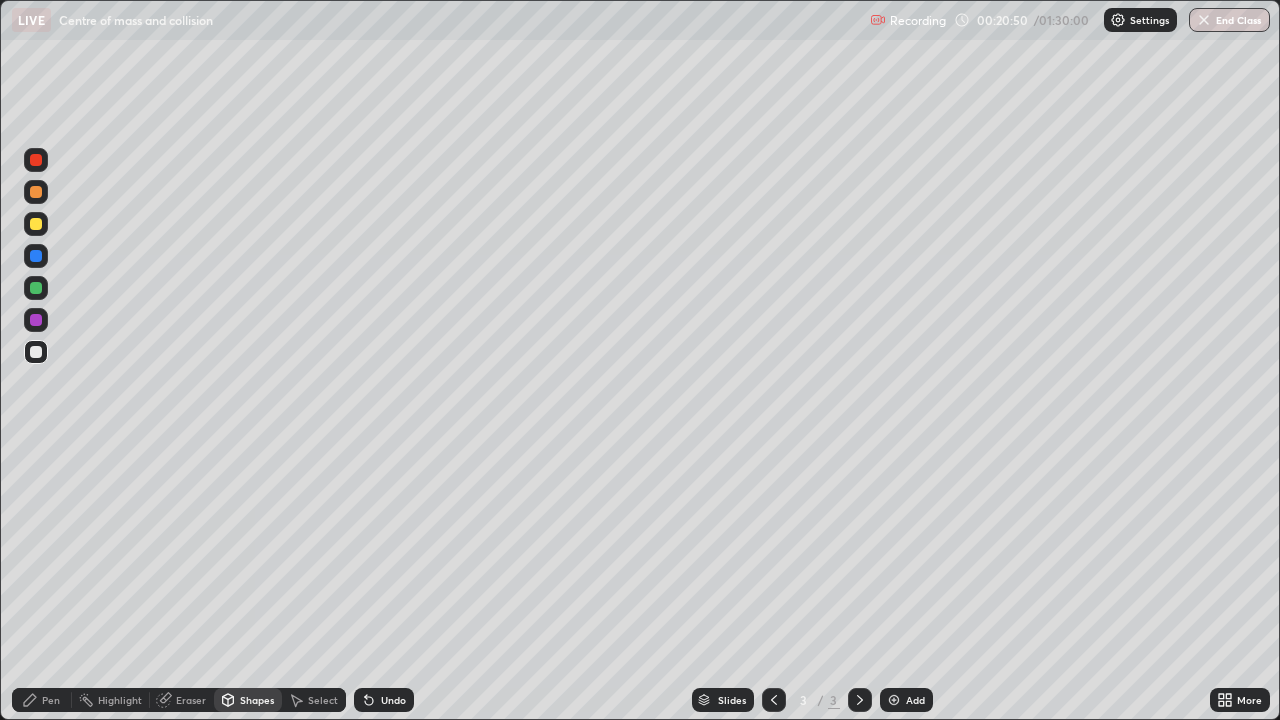 click on "Shapes" at bounding box center (257, 700) 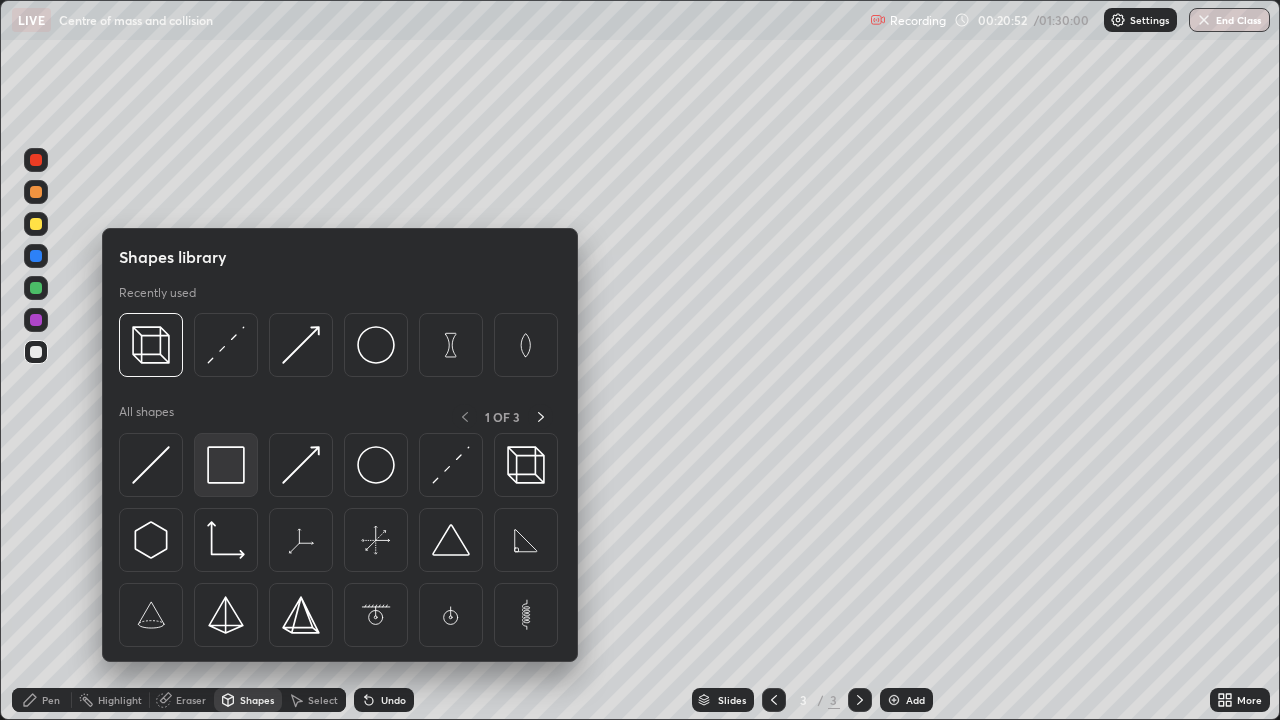 click at bounding box center [226, 465] 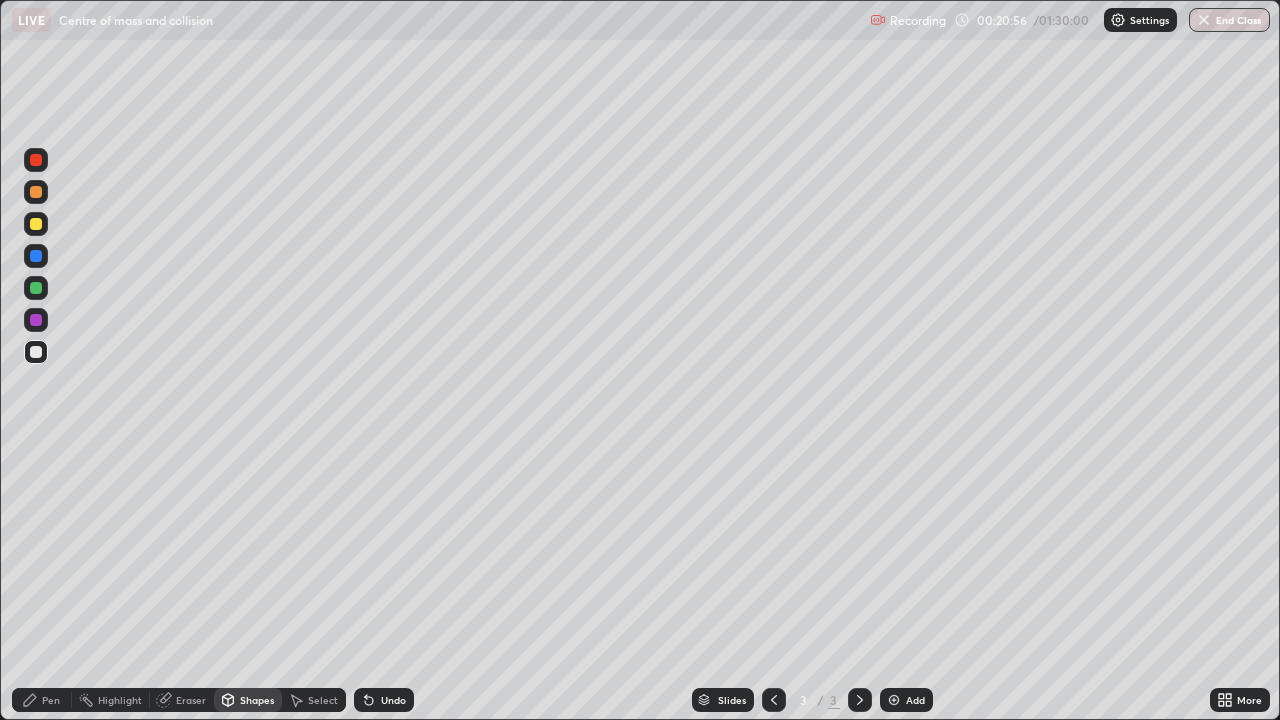 click on "Shapes" at bounding box center [257, 700] 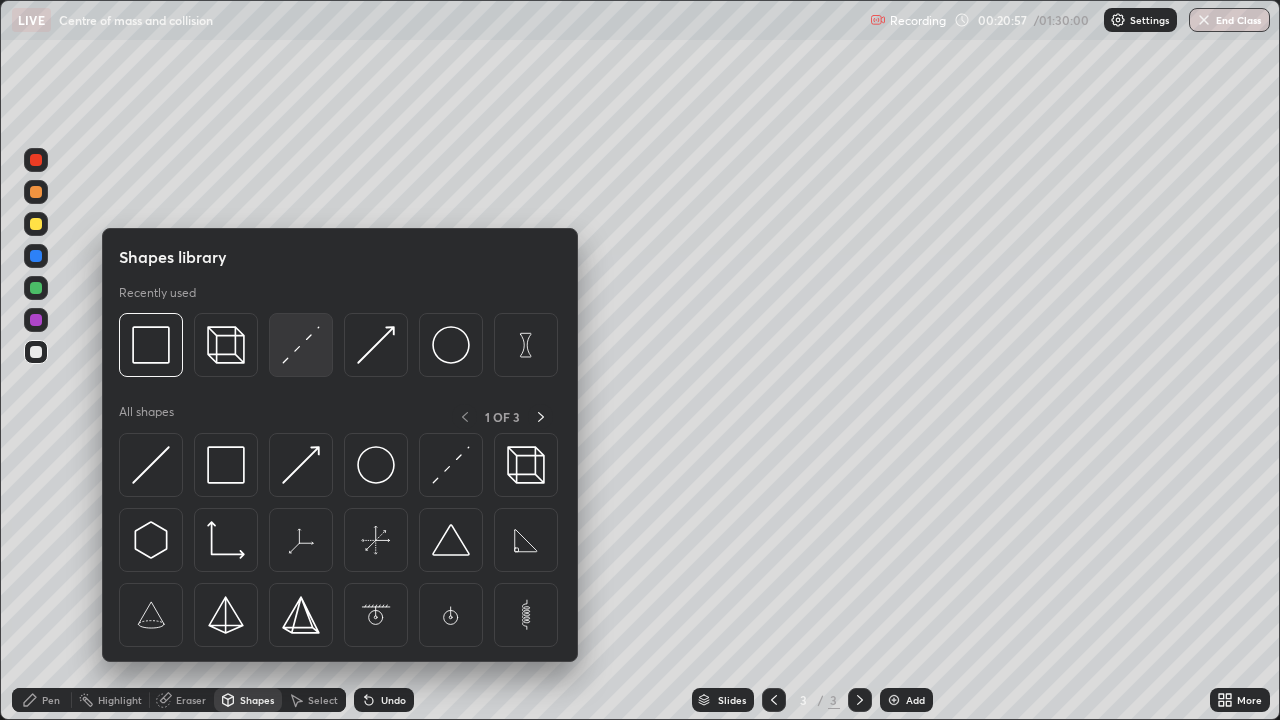 click at bounding box center [301, 345] 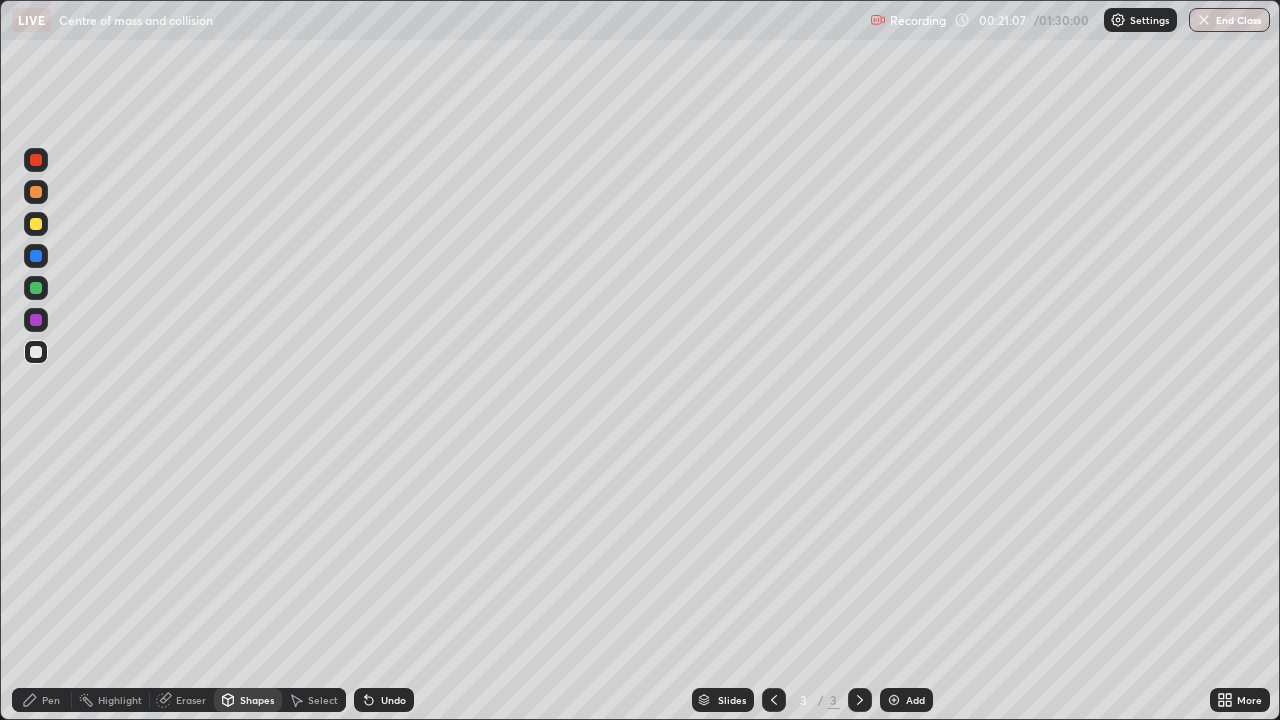 click on "Shapes" at bounding box center (257, 700) 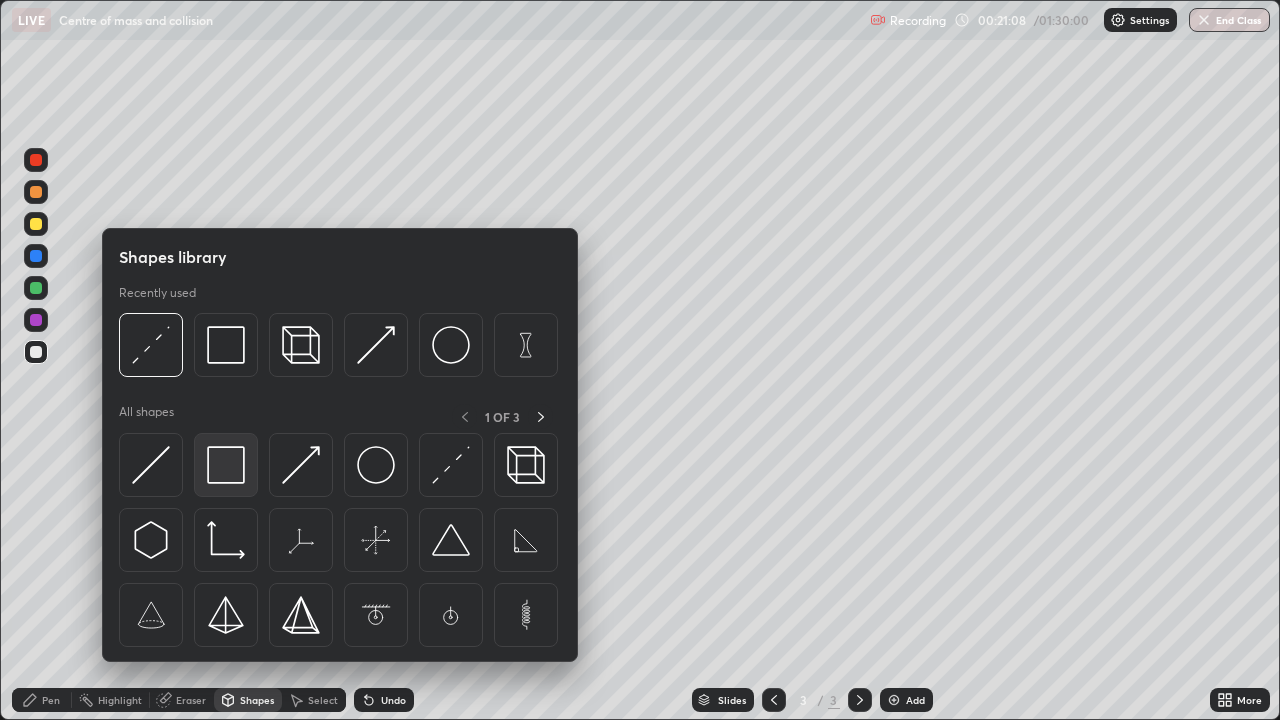 click at bounding box center [226, 465] 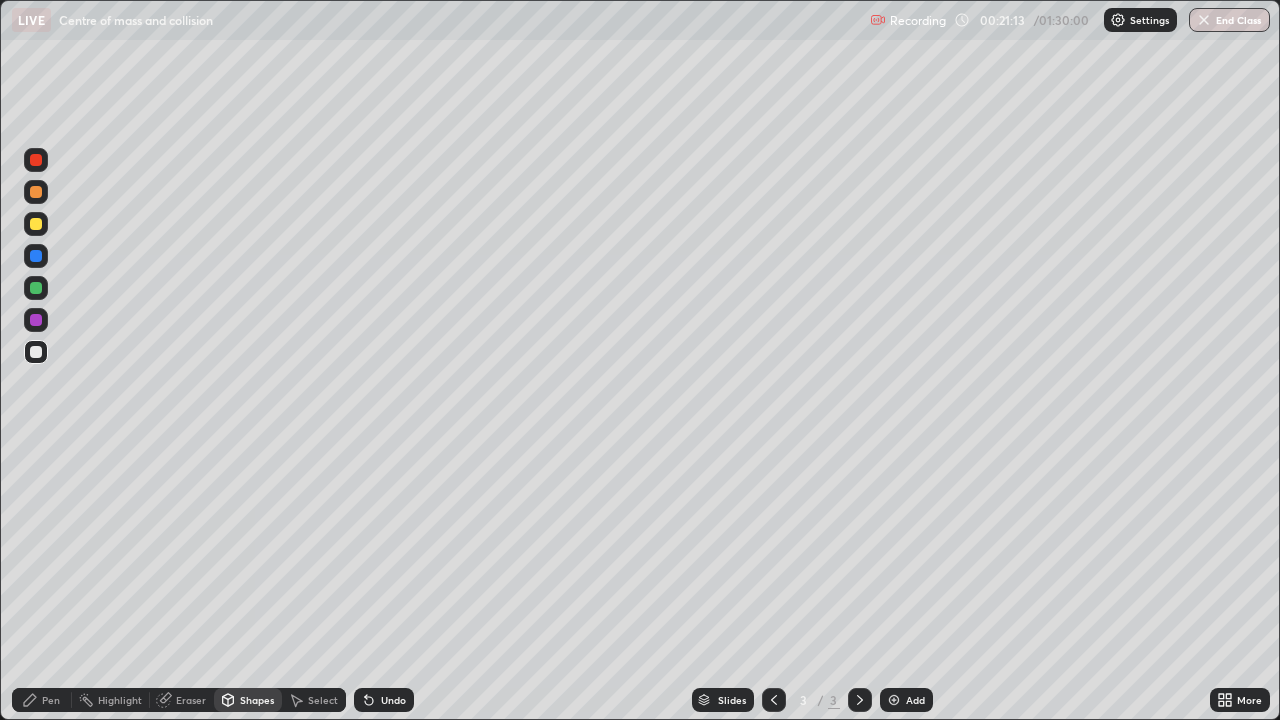 click on "Pen" at bounding box center [51, 700] 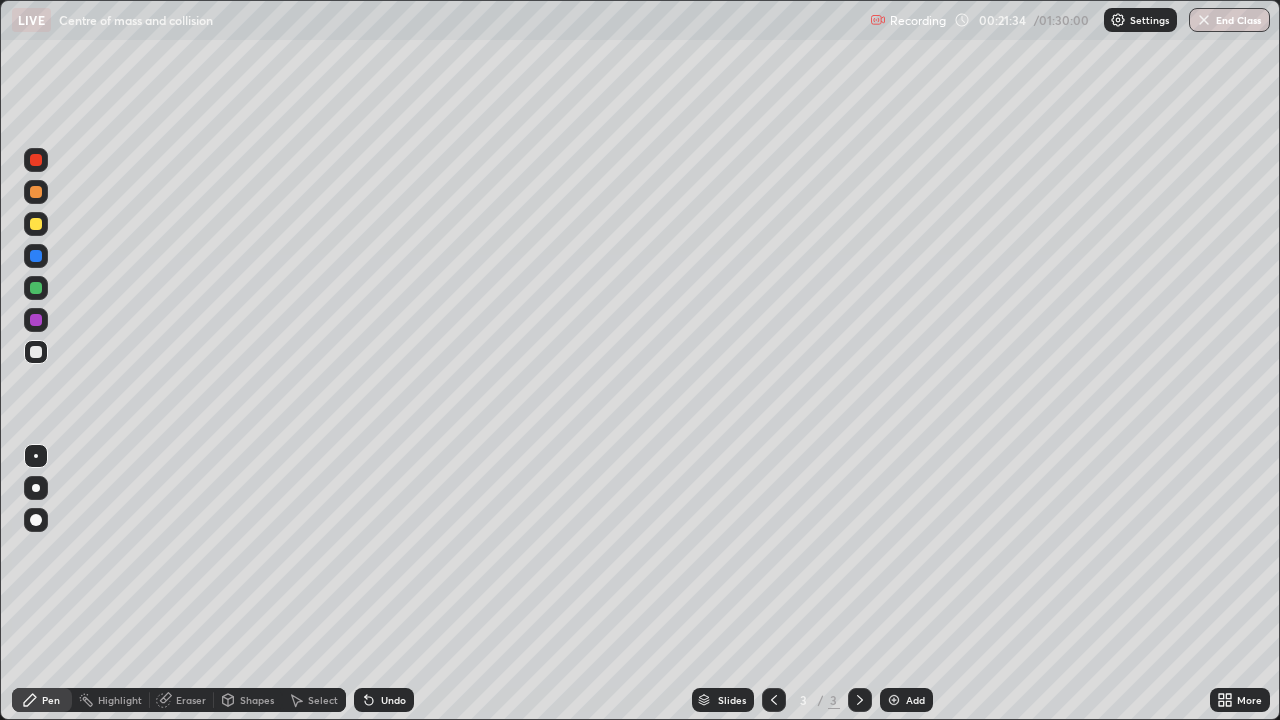 click on "Undo" at bounding box center [384, 700] 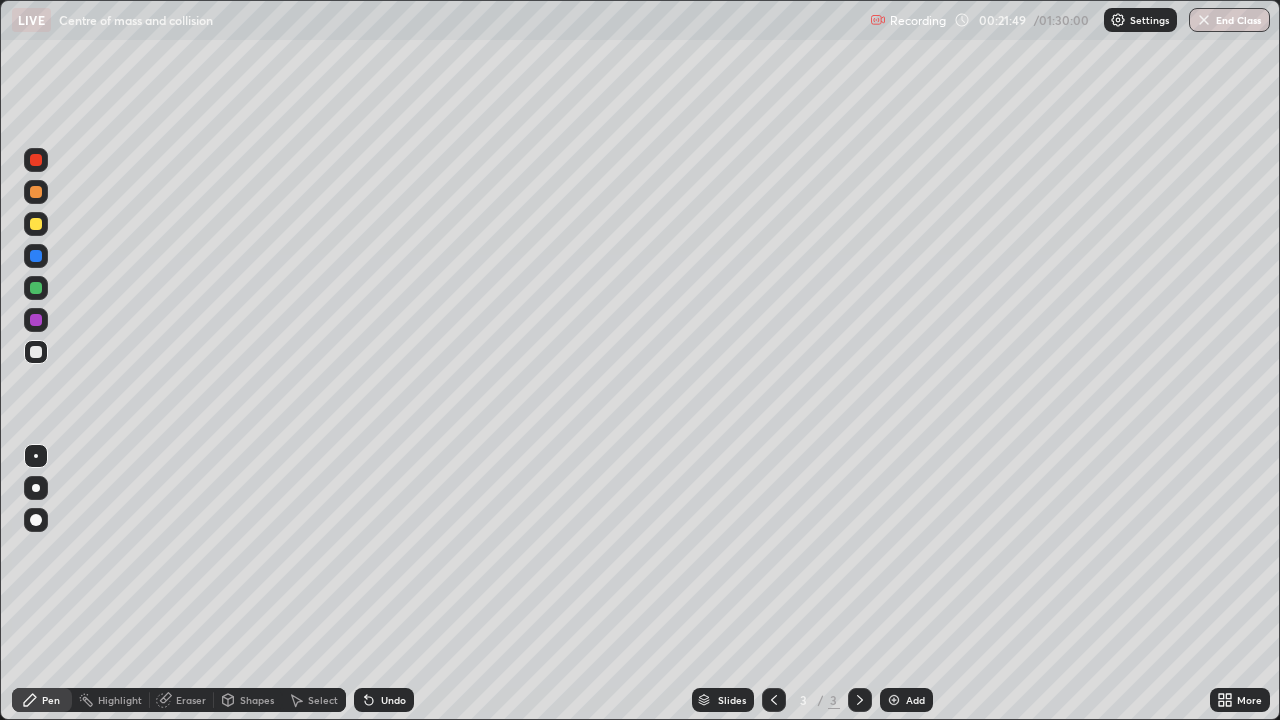 click on "Shapes" at bounding box center [257, 700] 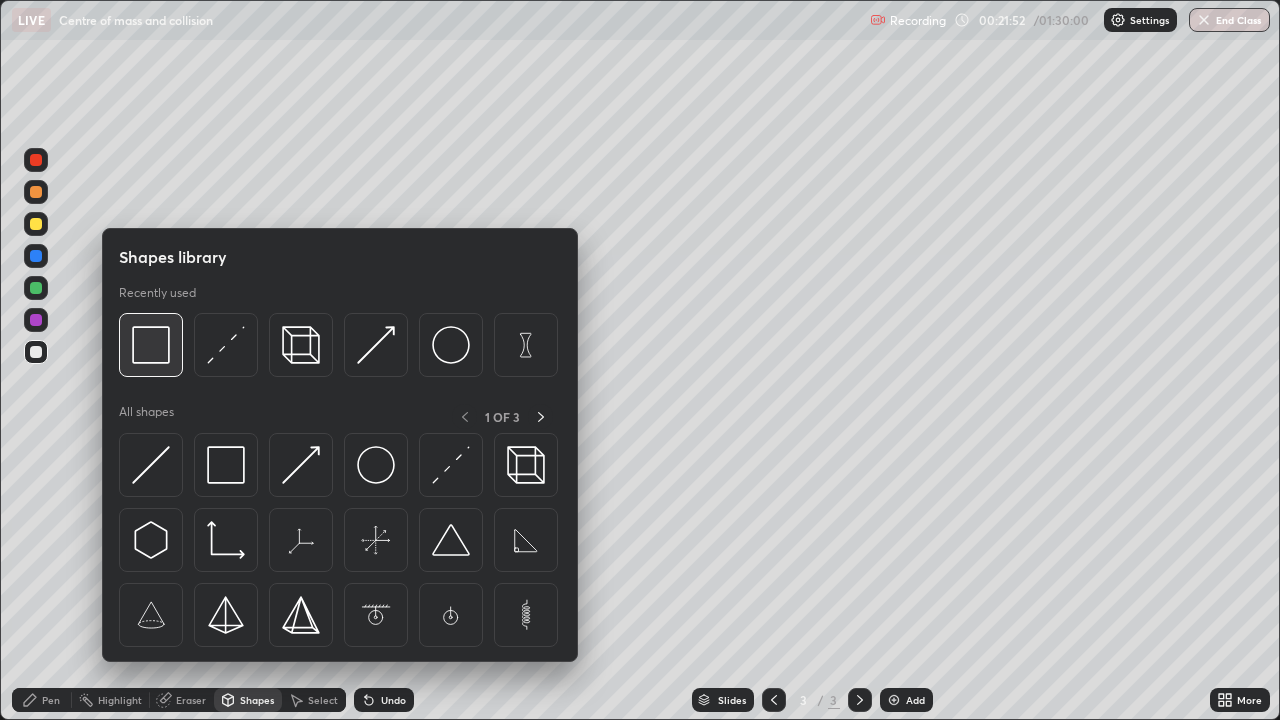 click at bounding box center [151, 345] 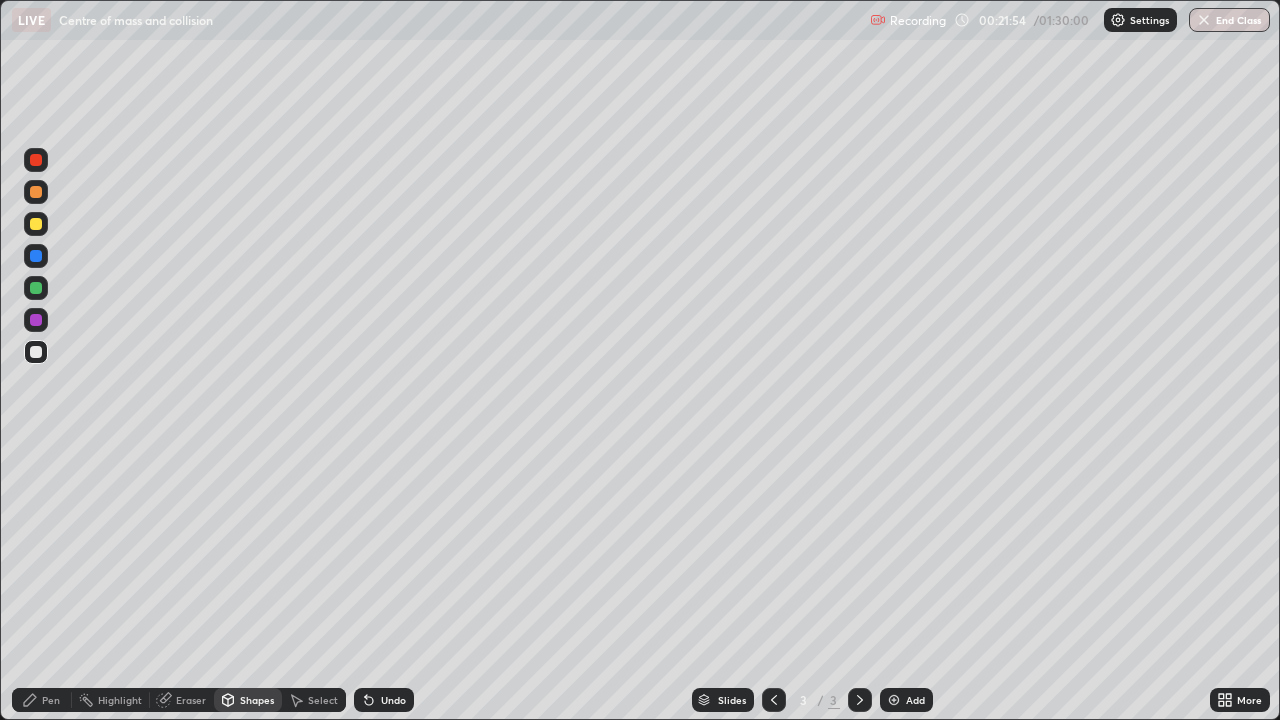 click at bounding box center (36, 224) 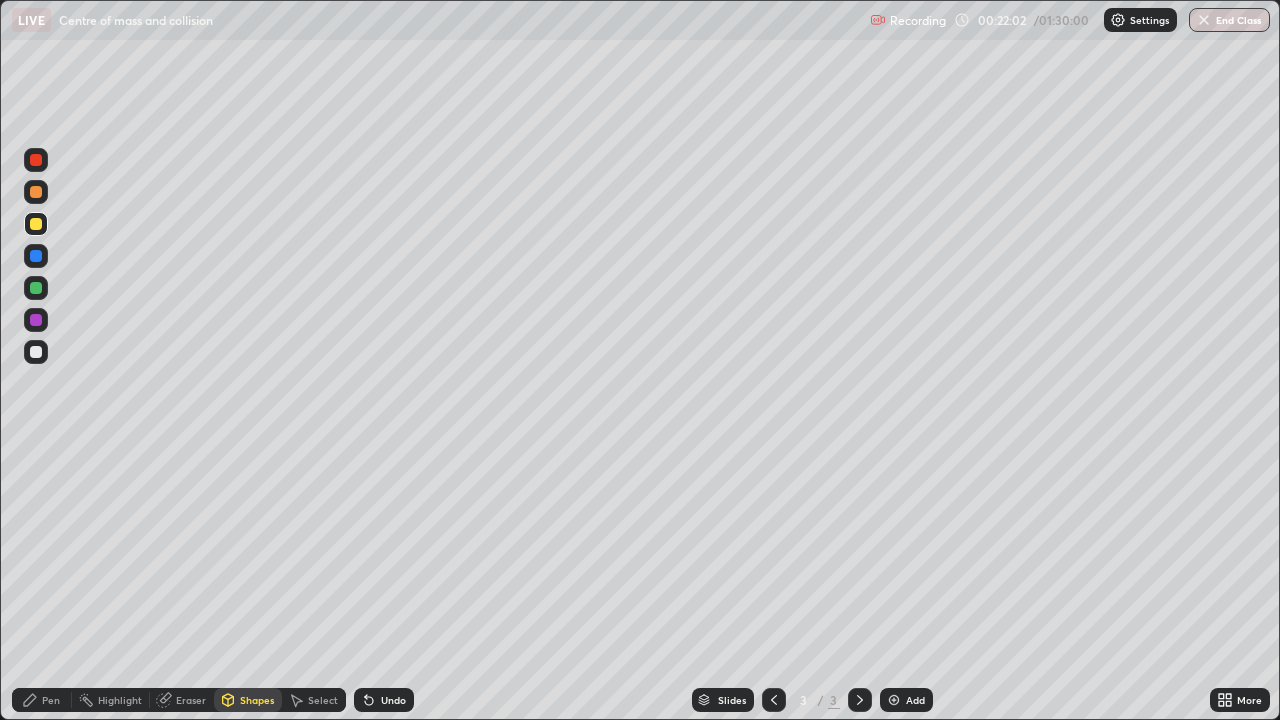 click on "Select" at bounding box center (323, 700) 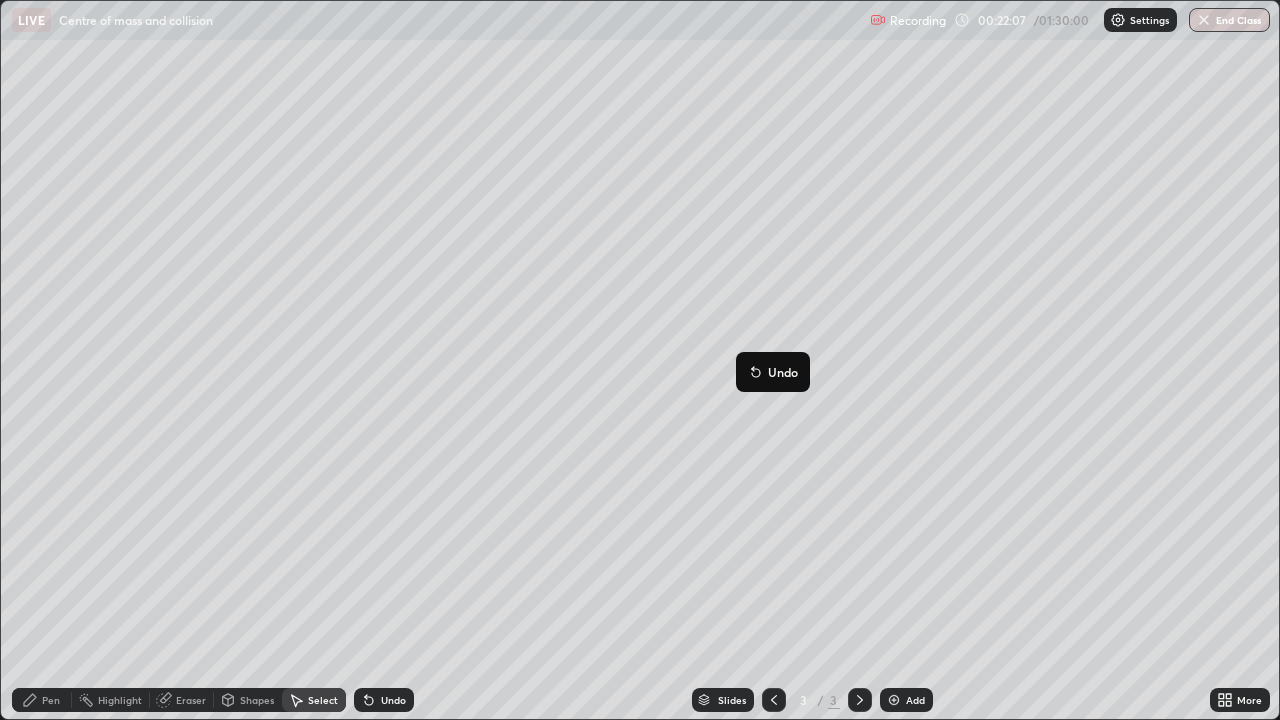 click on "0 ° Undo Copy Duplicate Duplicate to new slide Delete" at bounding box center (640, 360) 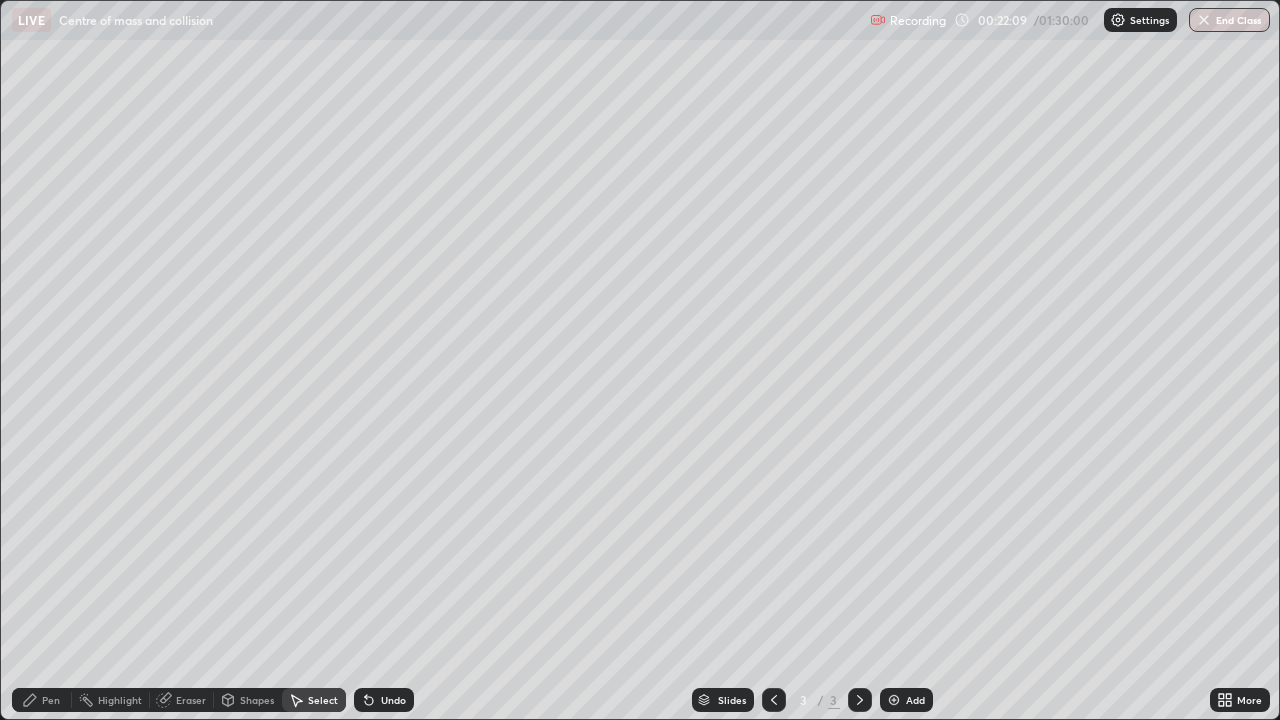 click on "Pen" at bounding box center (42, 700) 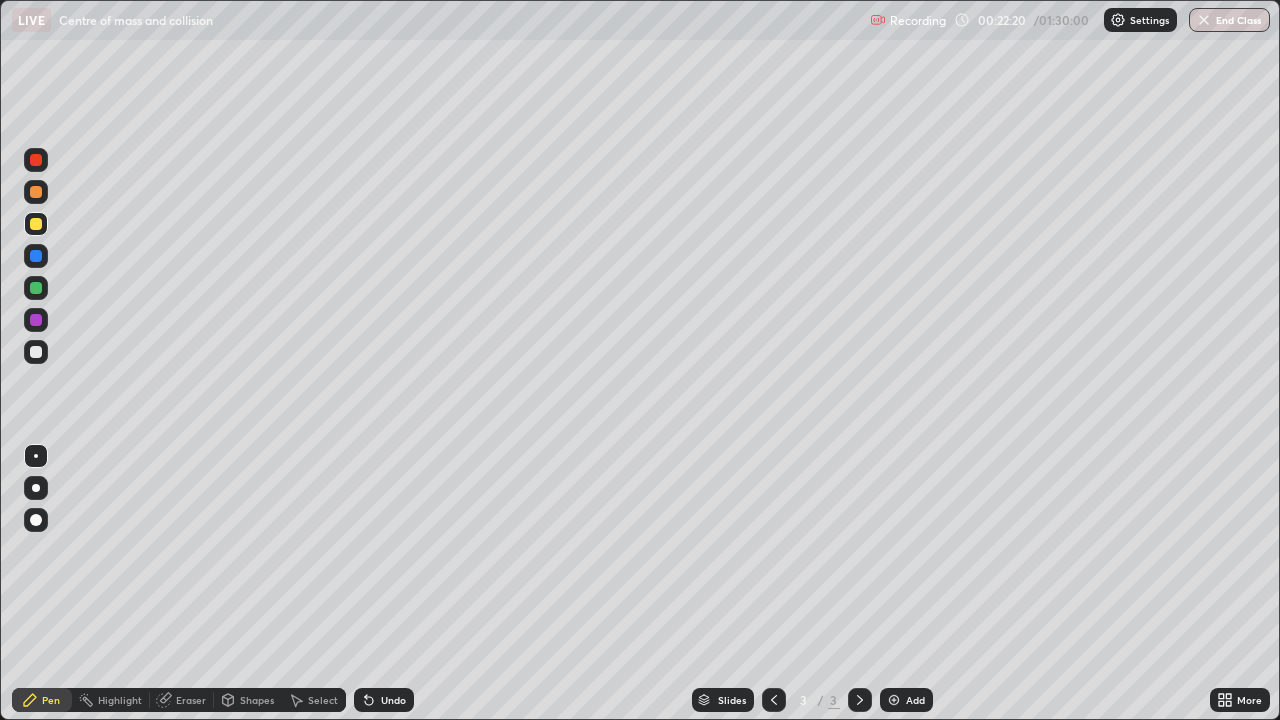 click at bounding box center [36, 352] 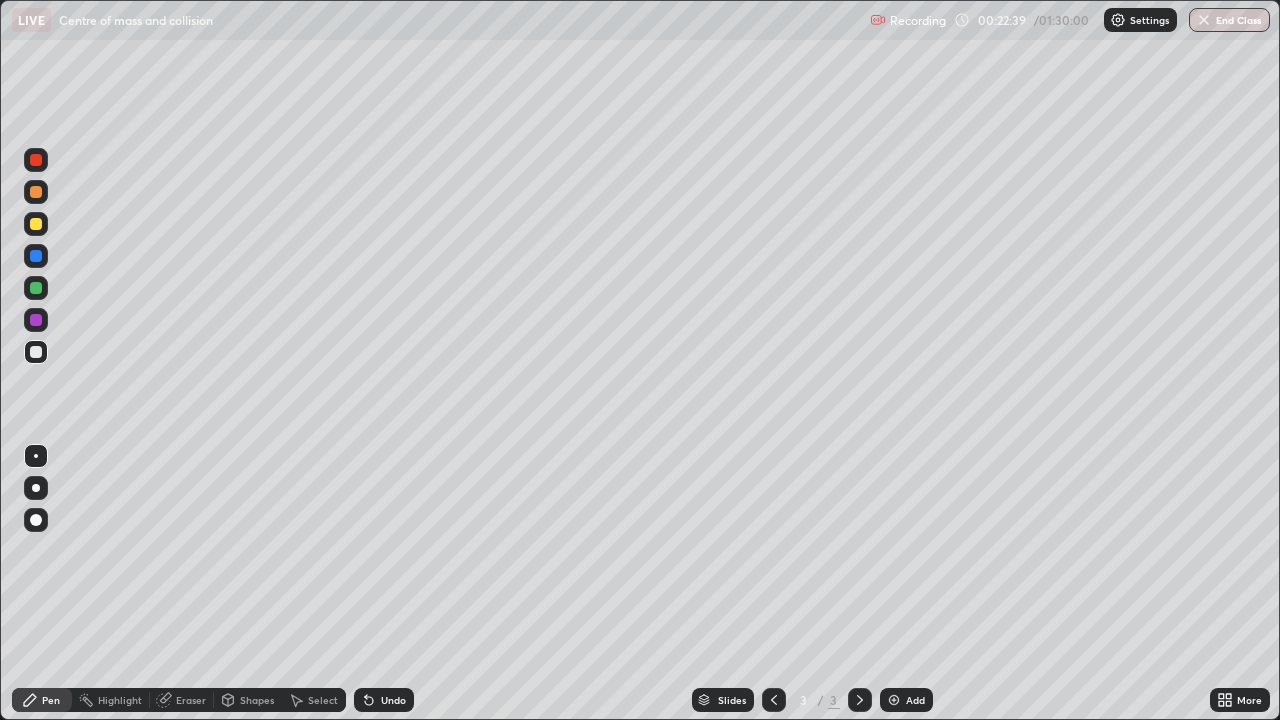 click at bounding box center [36, 520] 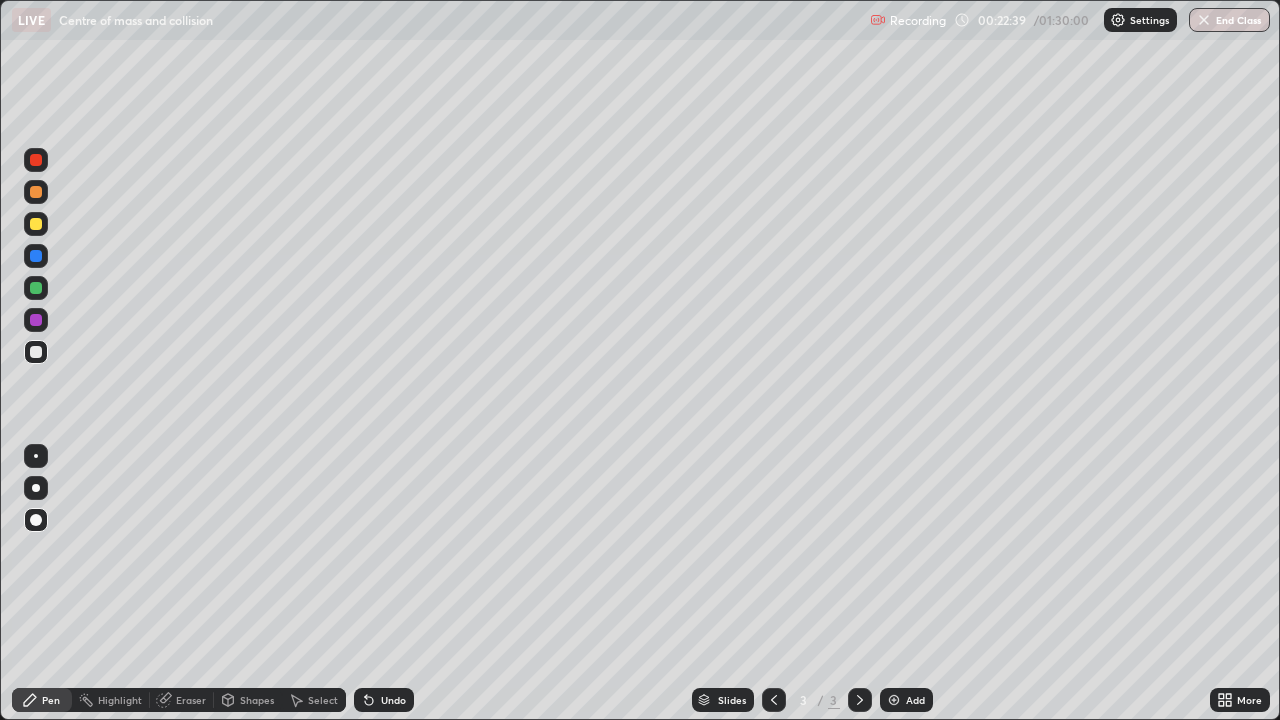 click at bounding box center [36, 288] 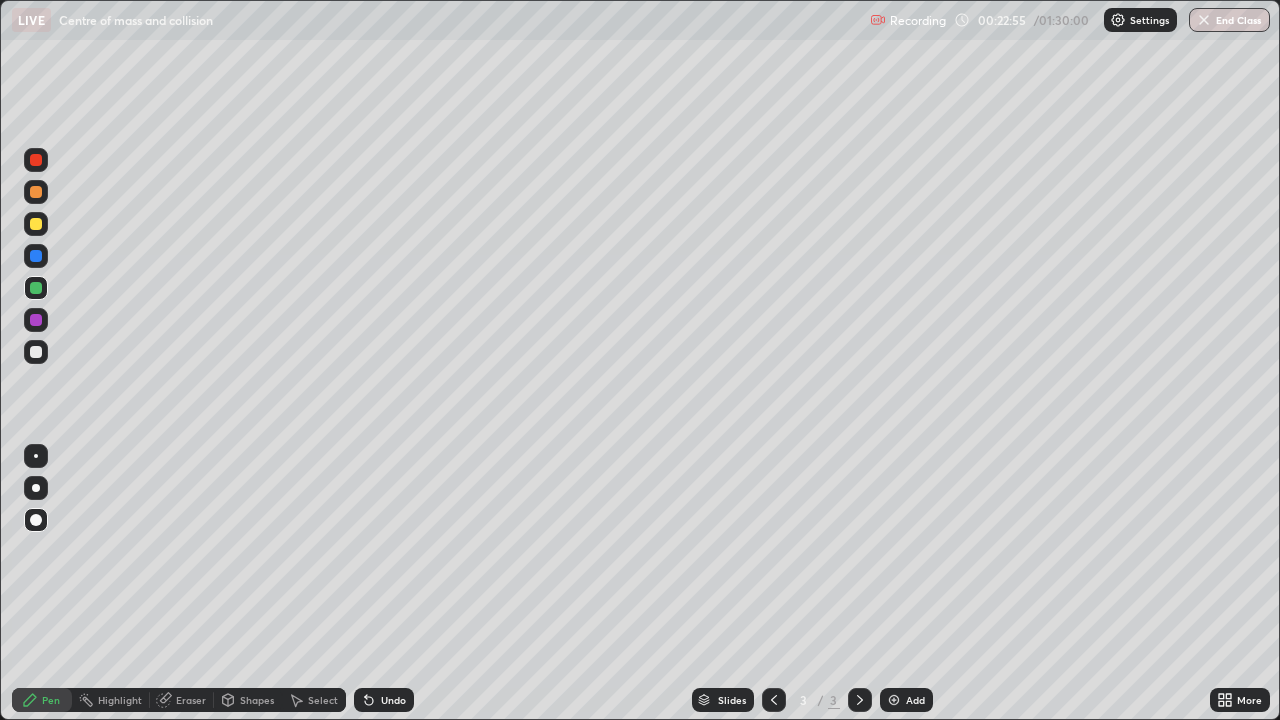 click on "Pen" at bounding box center [42, 700] 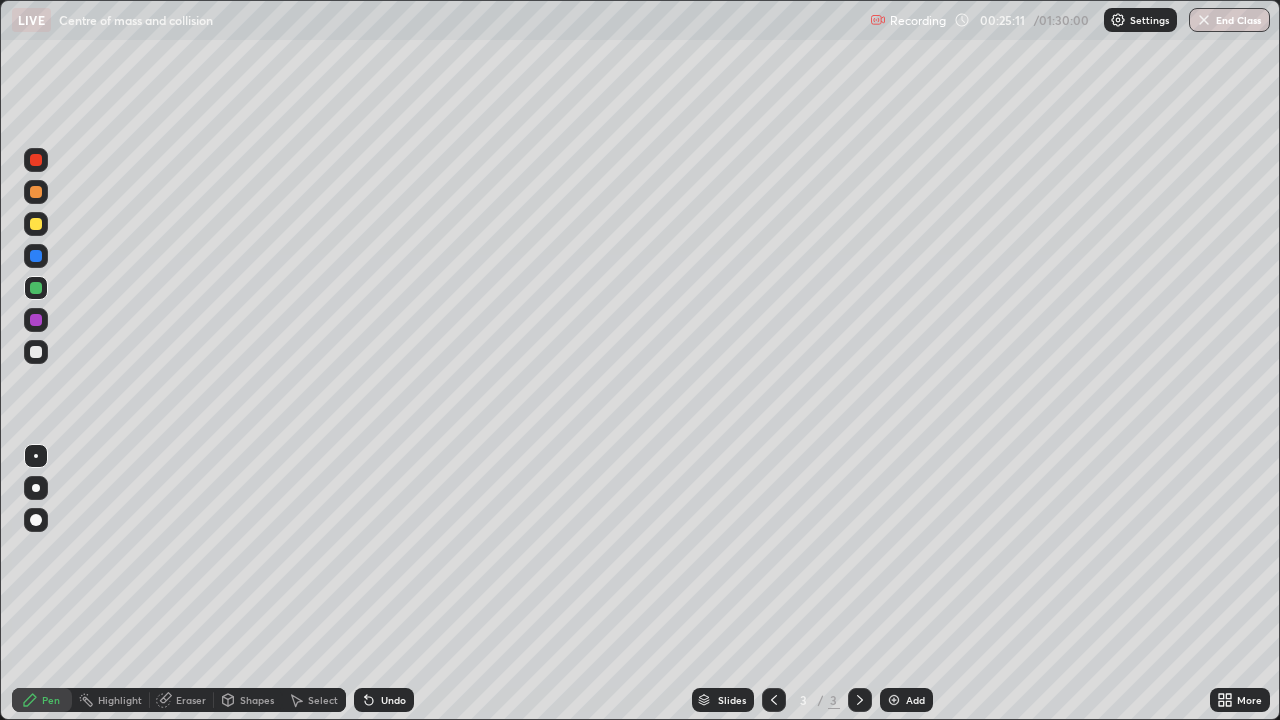click at bounding box center (36, 288) 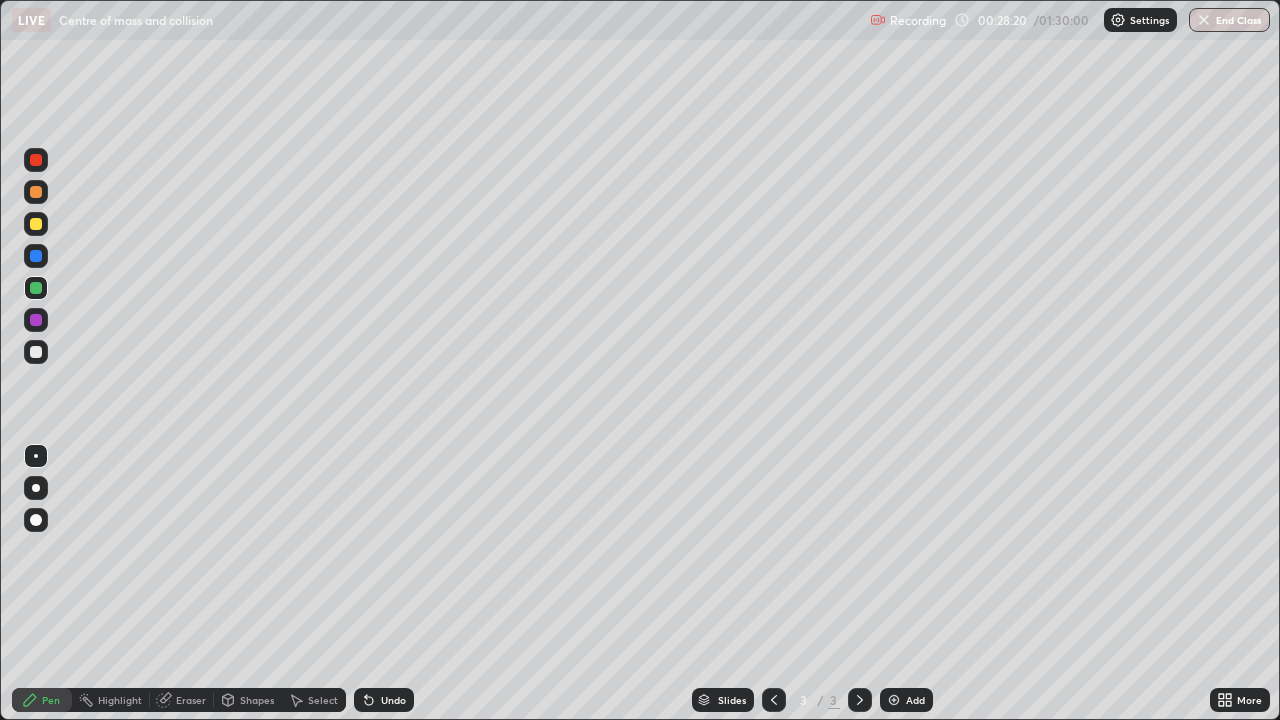 click on "Eraser" at bounding box center [191, 700] 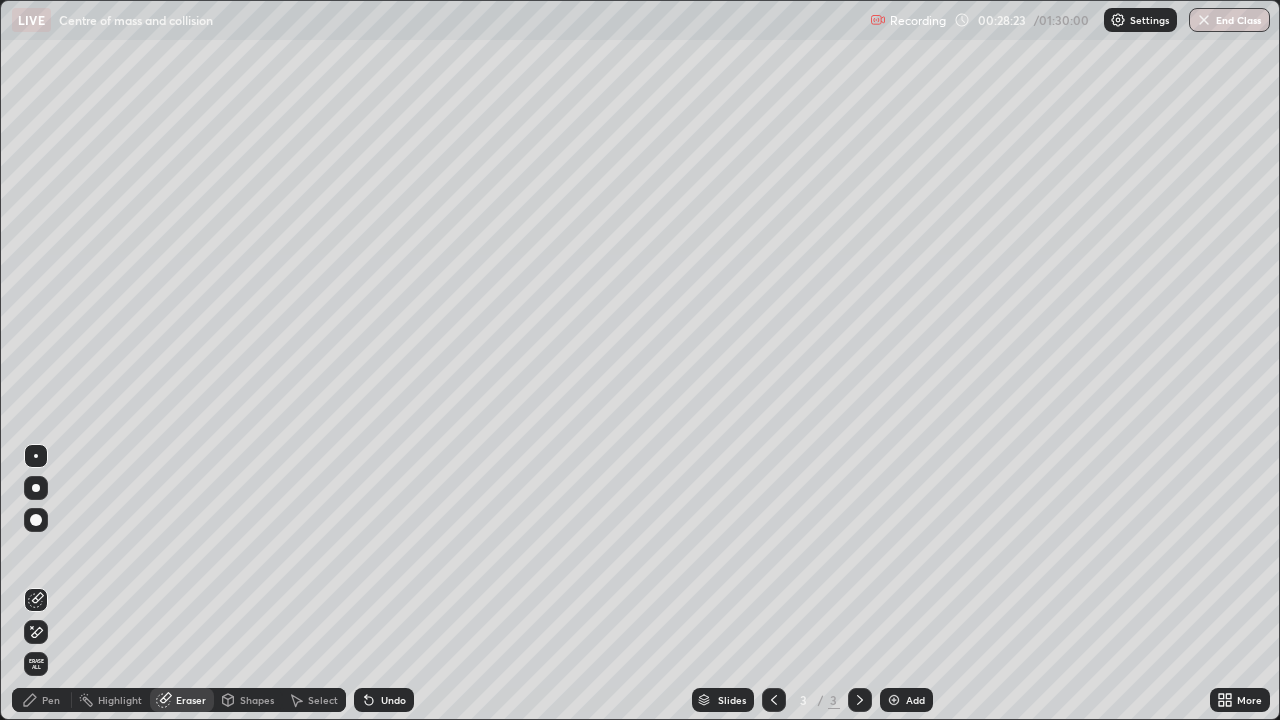click on "Pen" at bounding box center [42, 700] 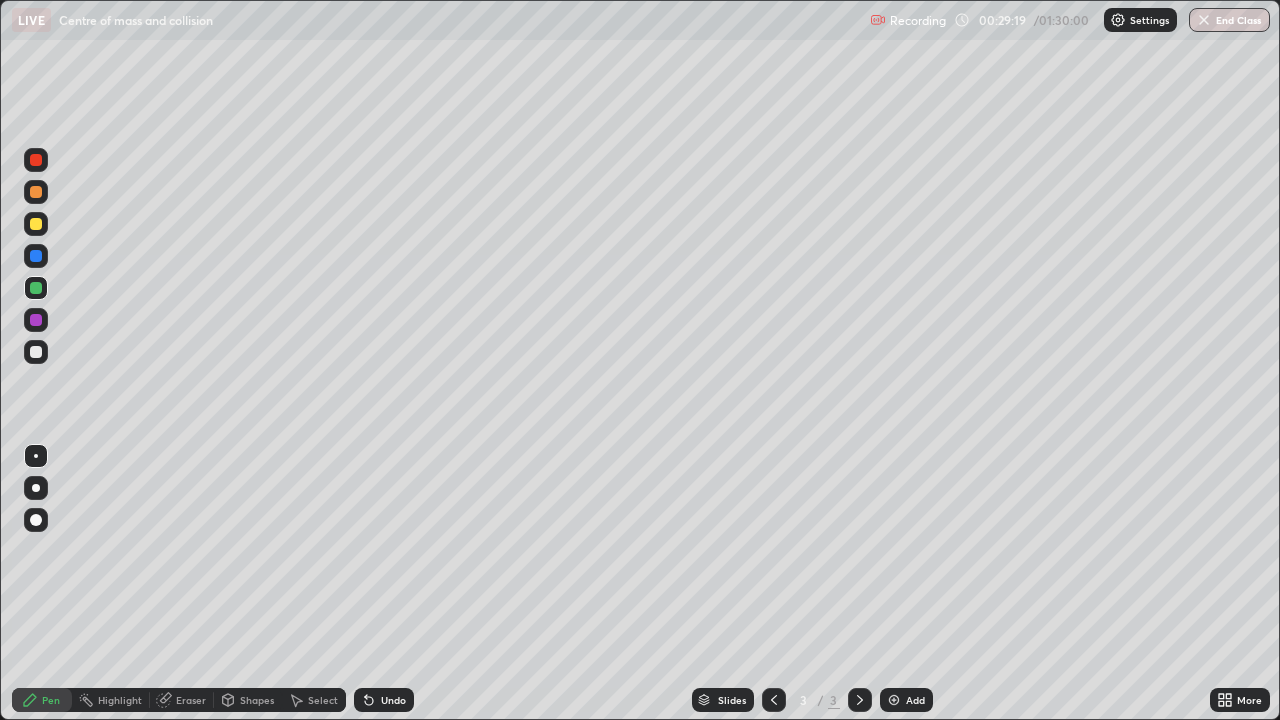 click at bounding box center [36, 160] 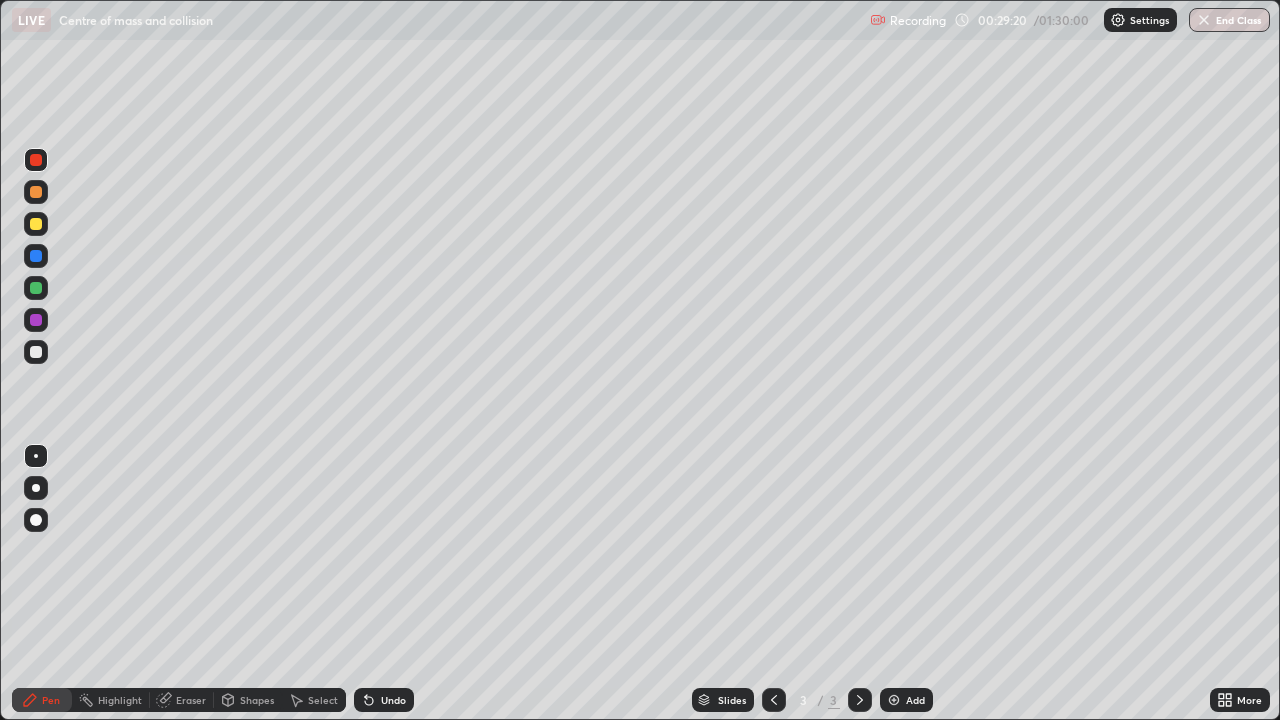 click on "Select" at bounding box center (323, 700) 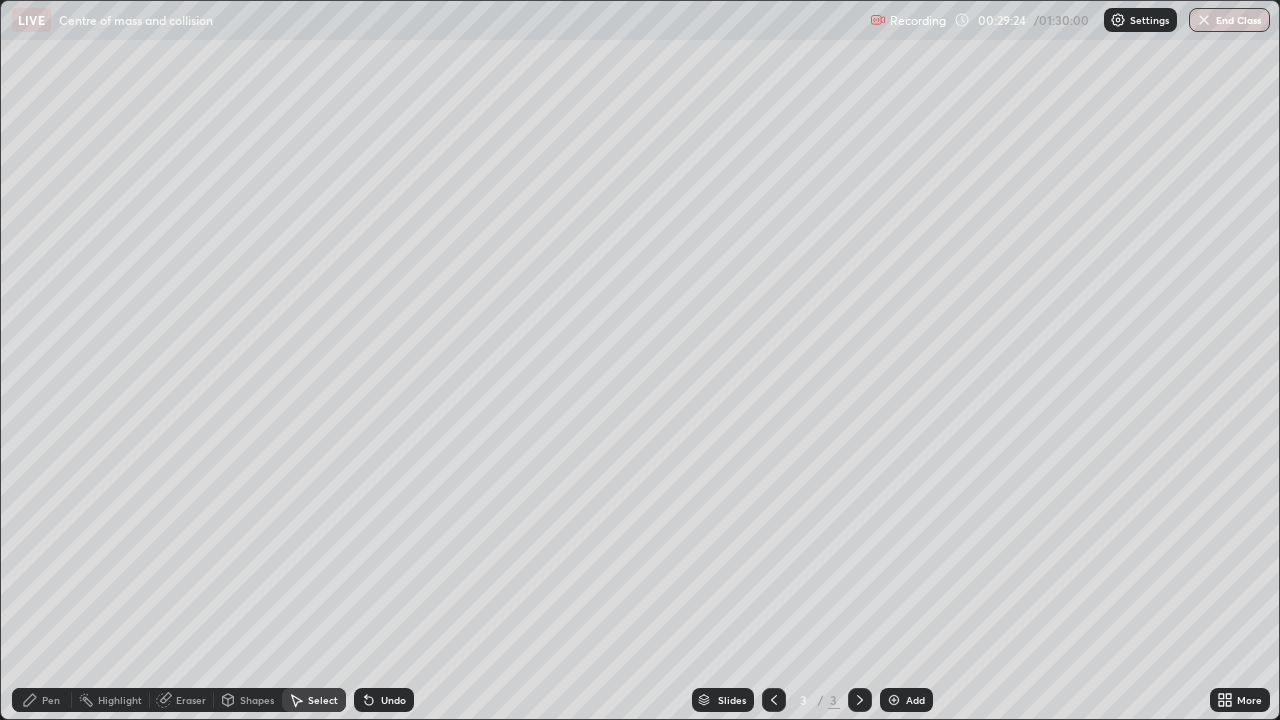 click on "Shapes" at bounding box center (257, 700) 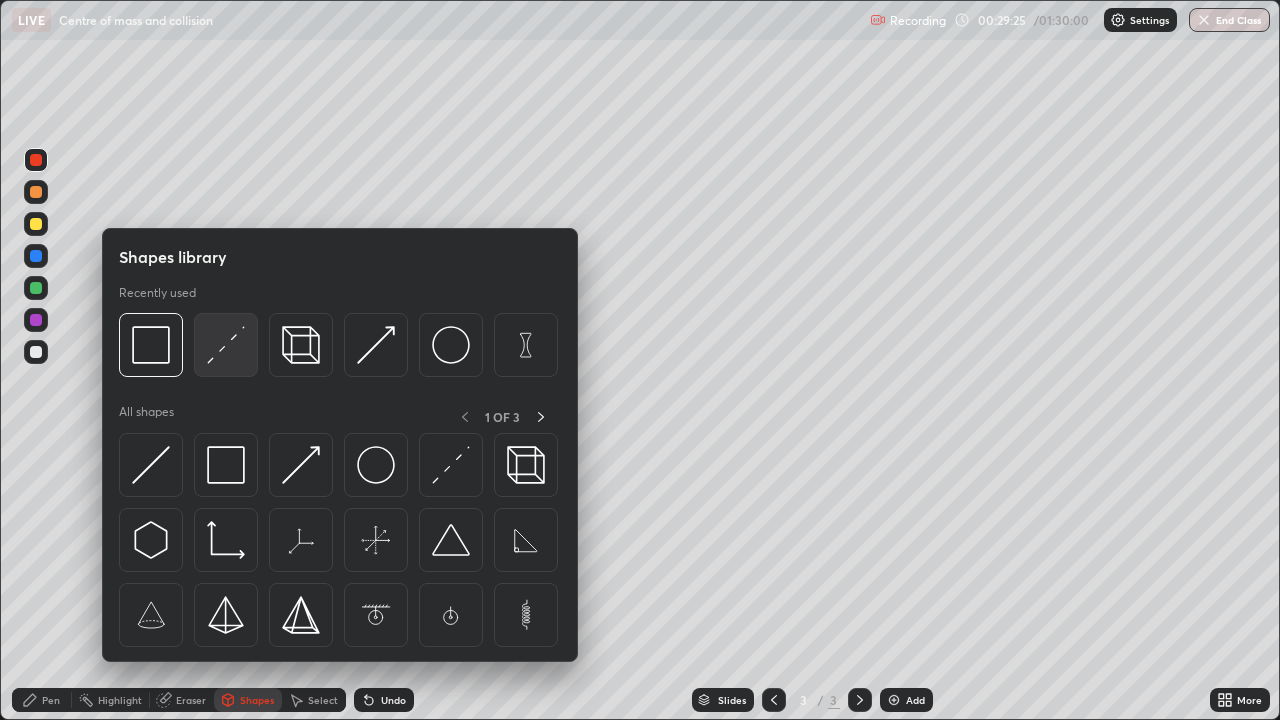 click at bounding box center [226, 345] 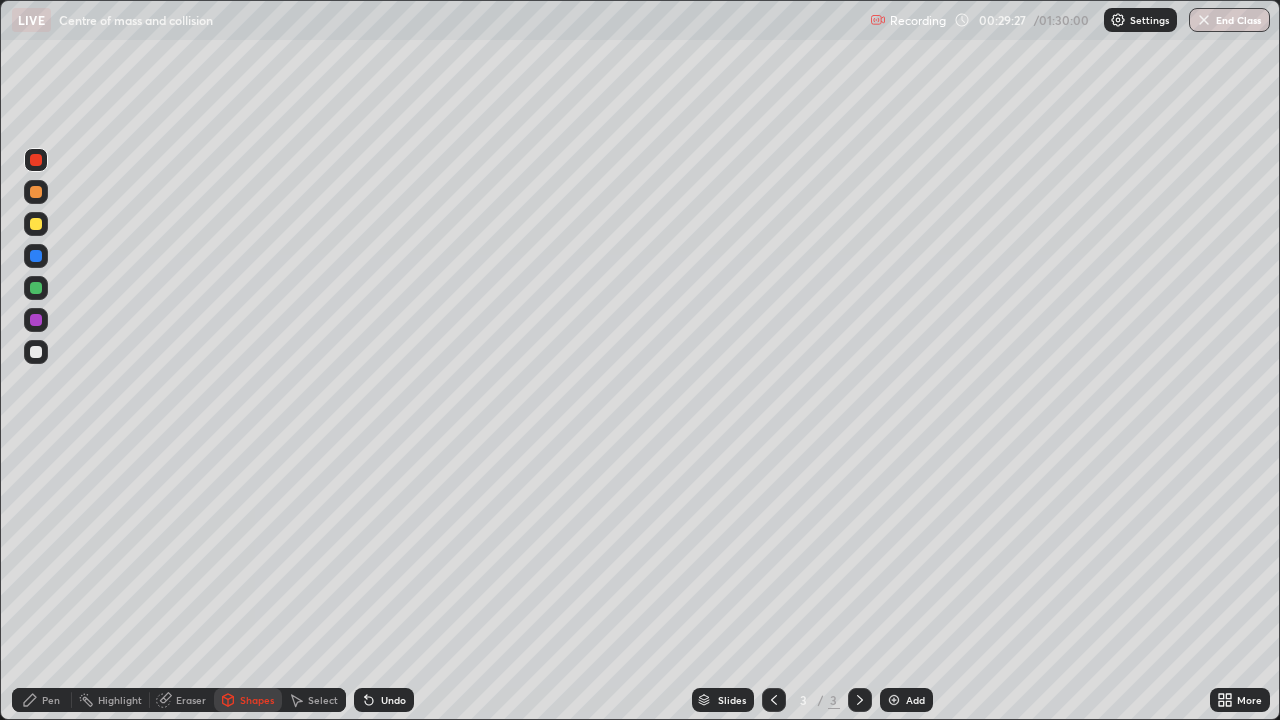 click at bounding box center [36, 192] 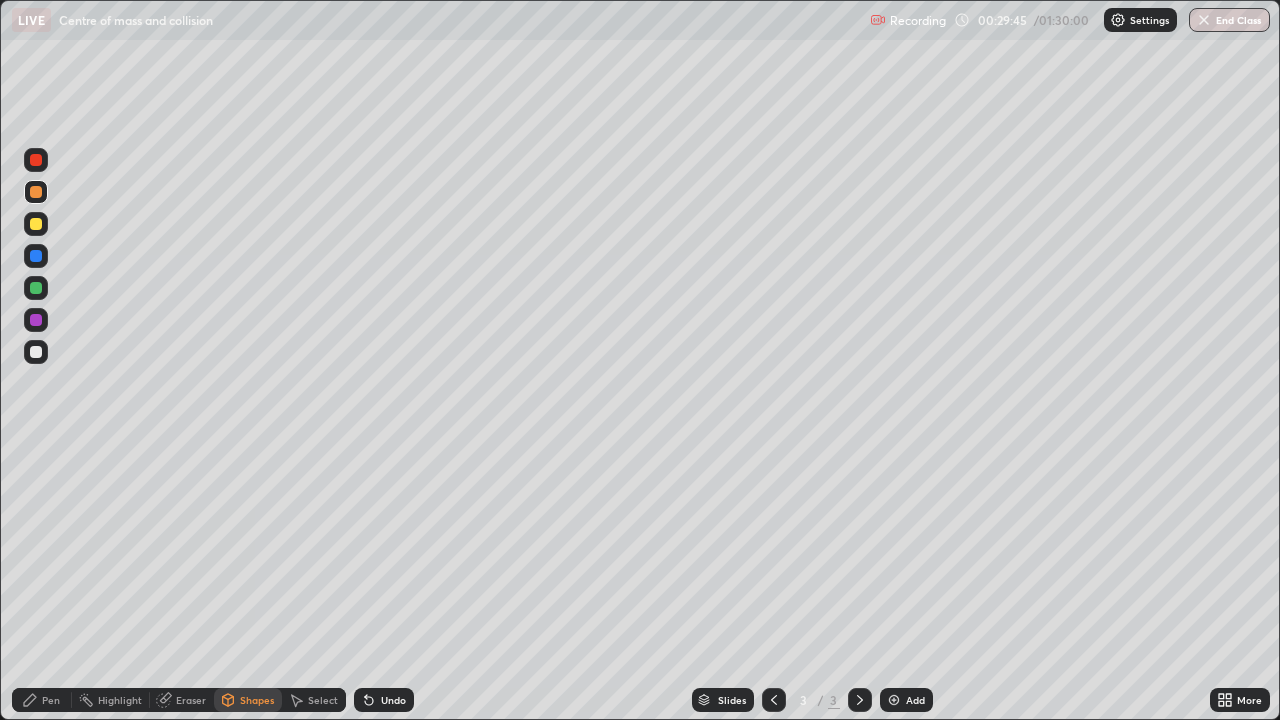 click 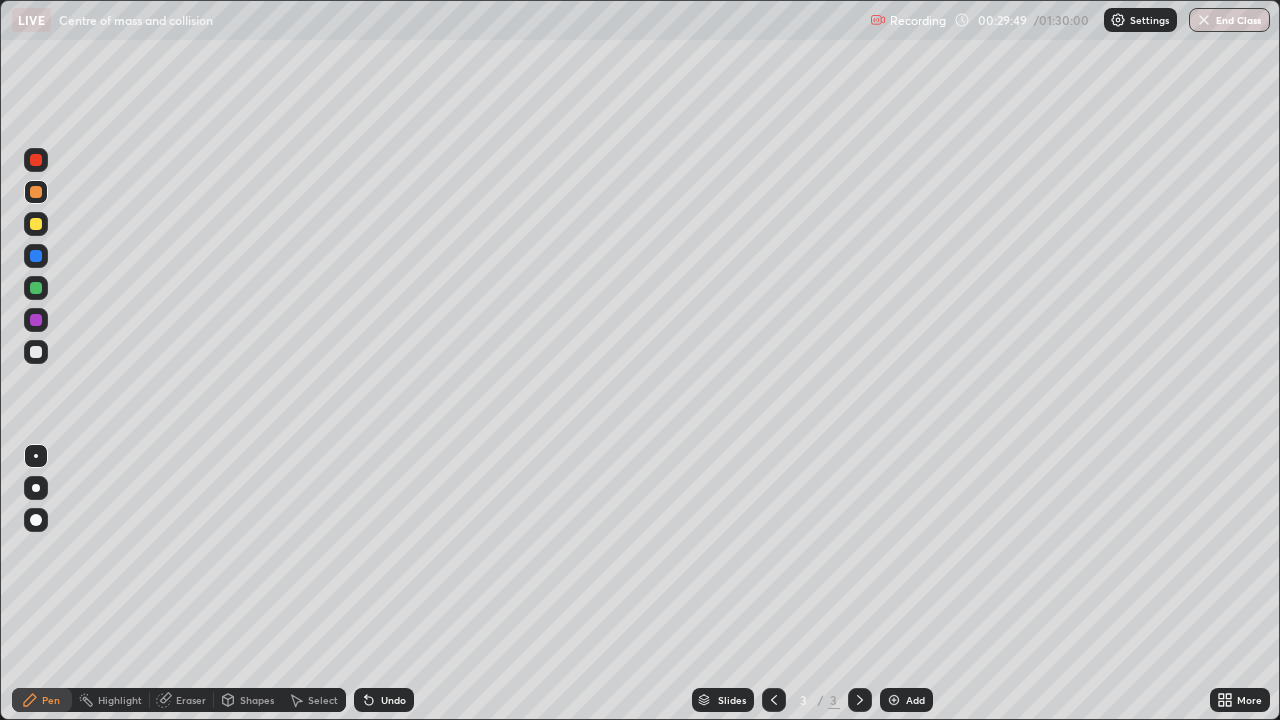 click on "Select" at bounding box center [323, 700] 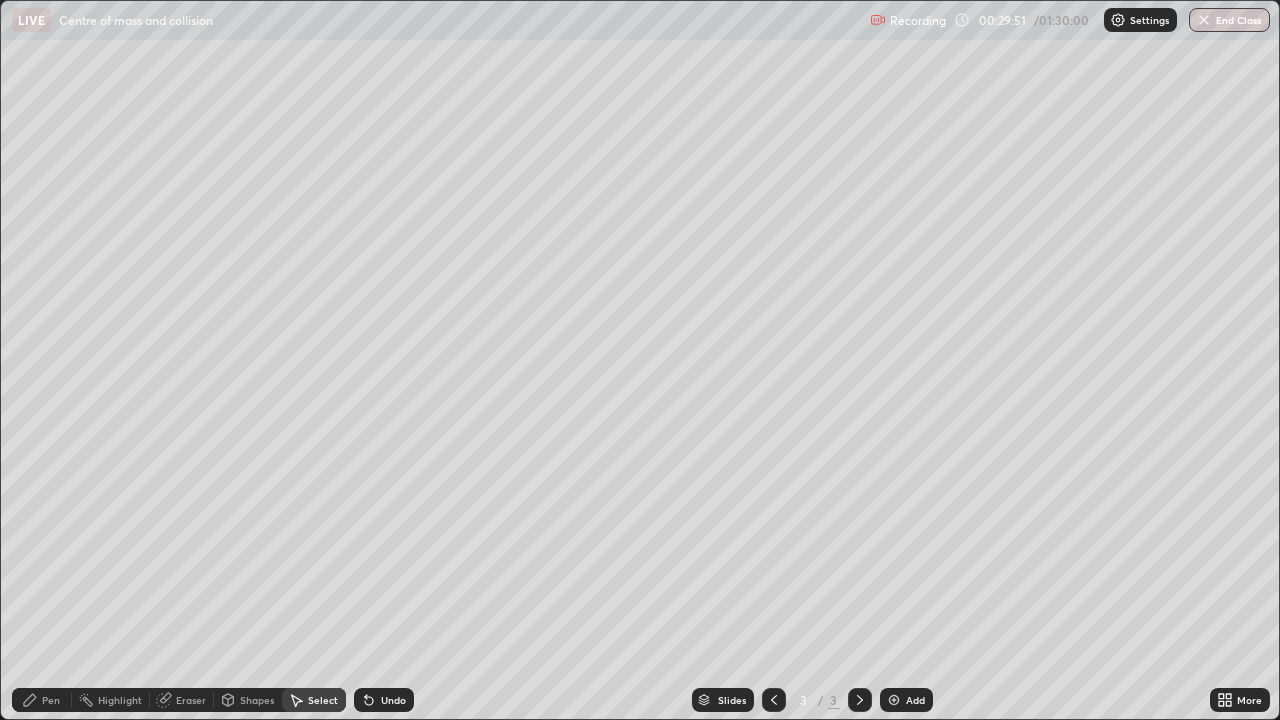 click on "Shapes" at bounding box center [248, 700] 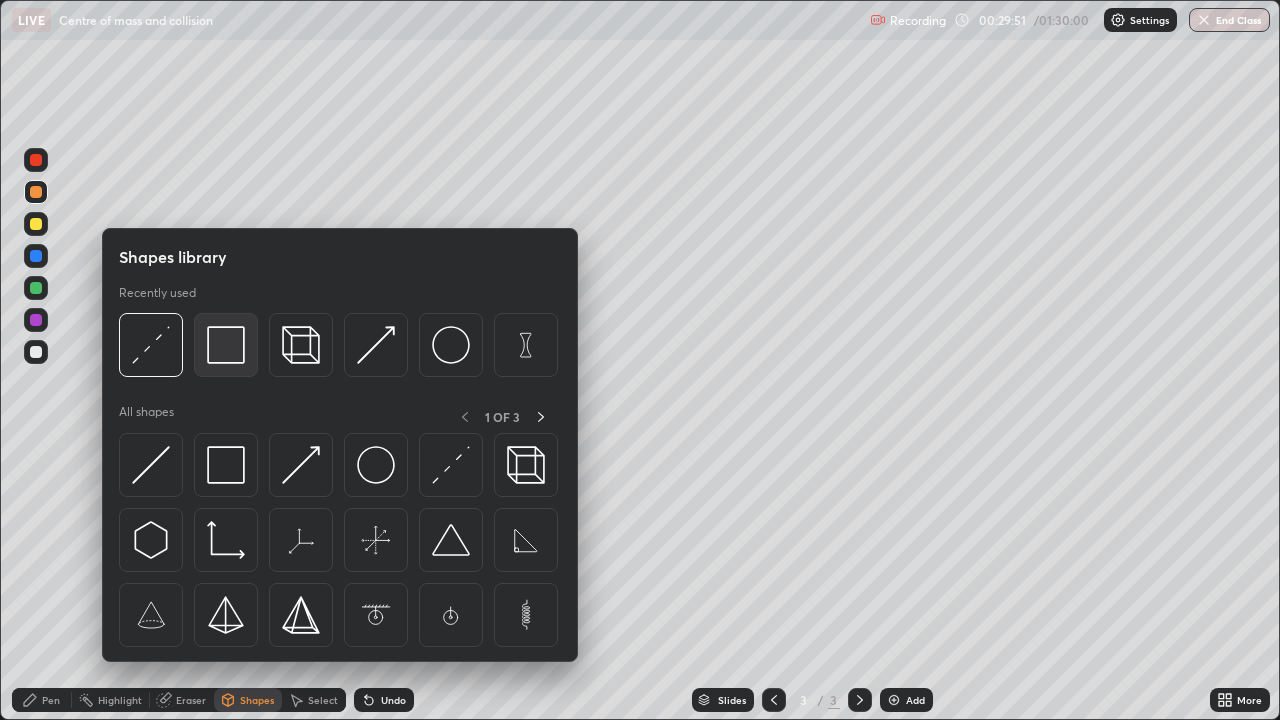 click at bounding box center (226, 345) 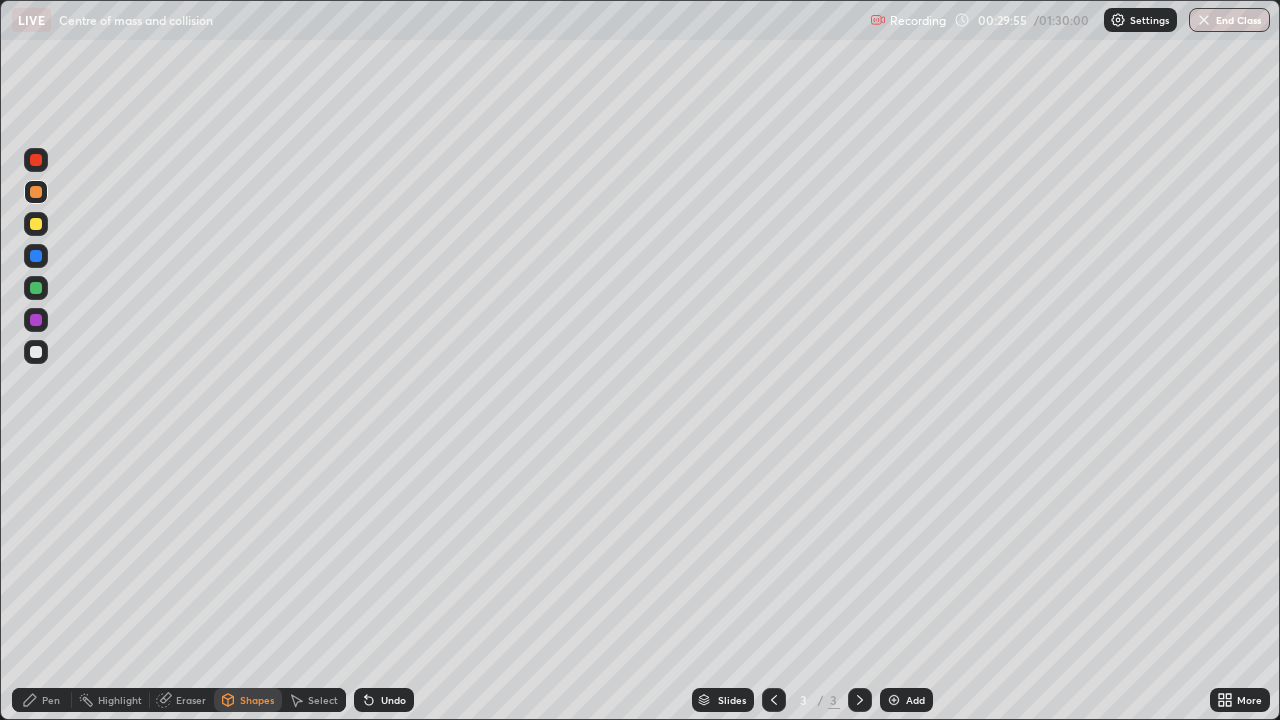 click on "Pen" at bounding box center (51, 700) 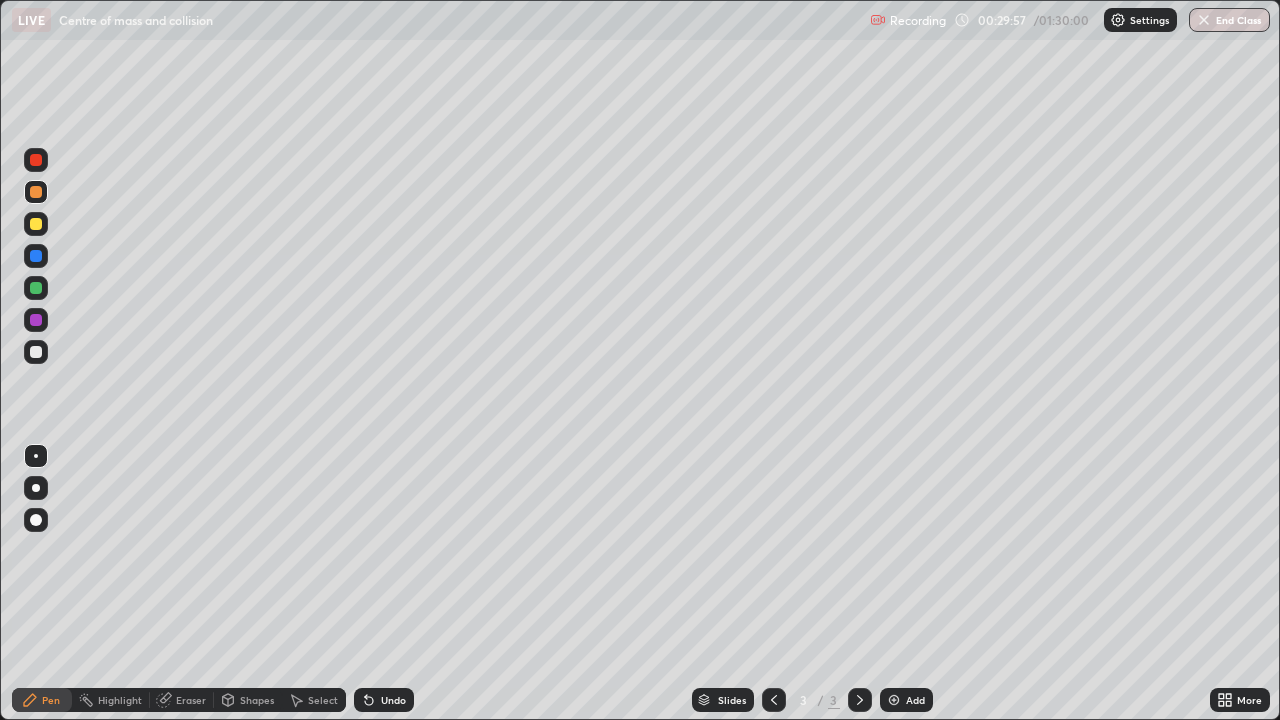 click on "Shapes" at bounding box center (257, 700) 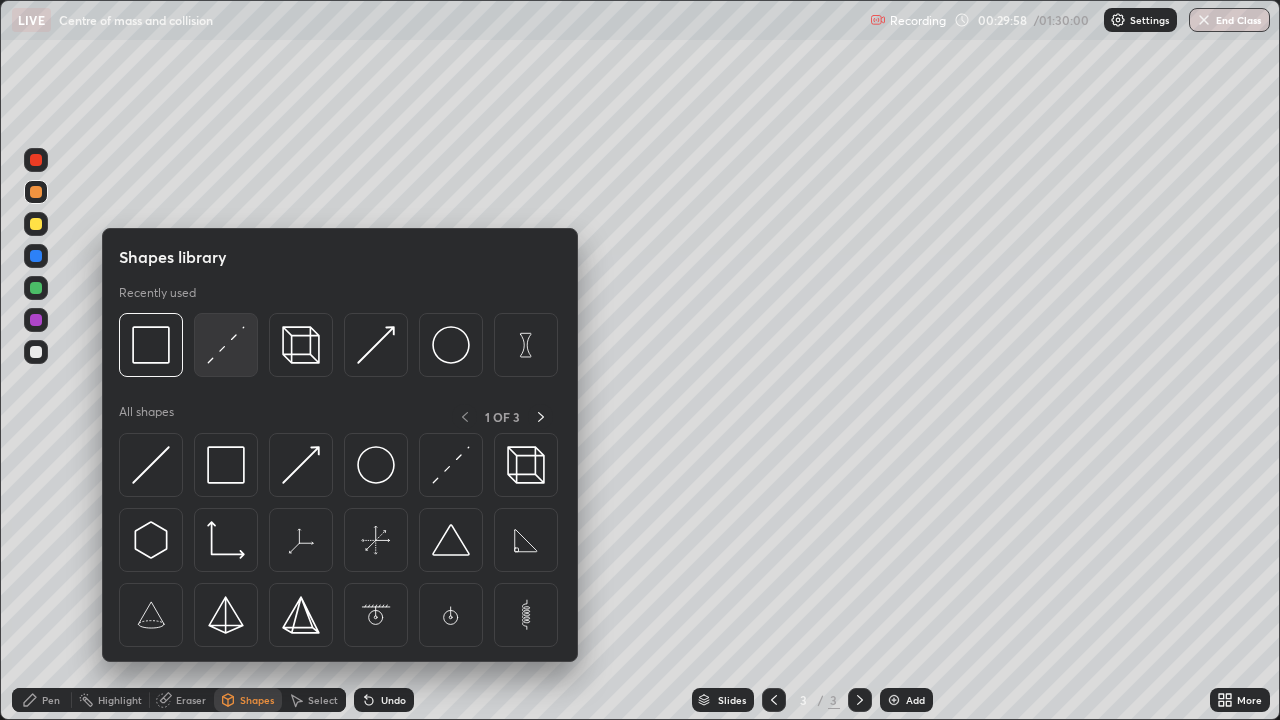 click at bounding box center (226, 345) 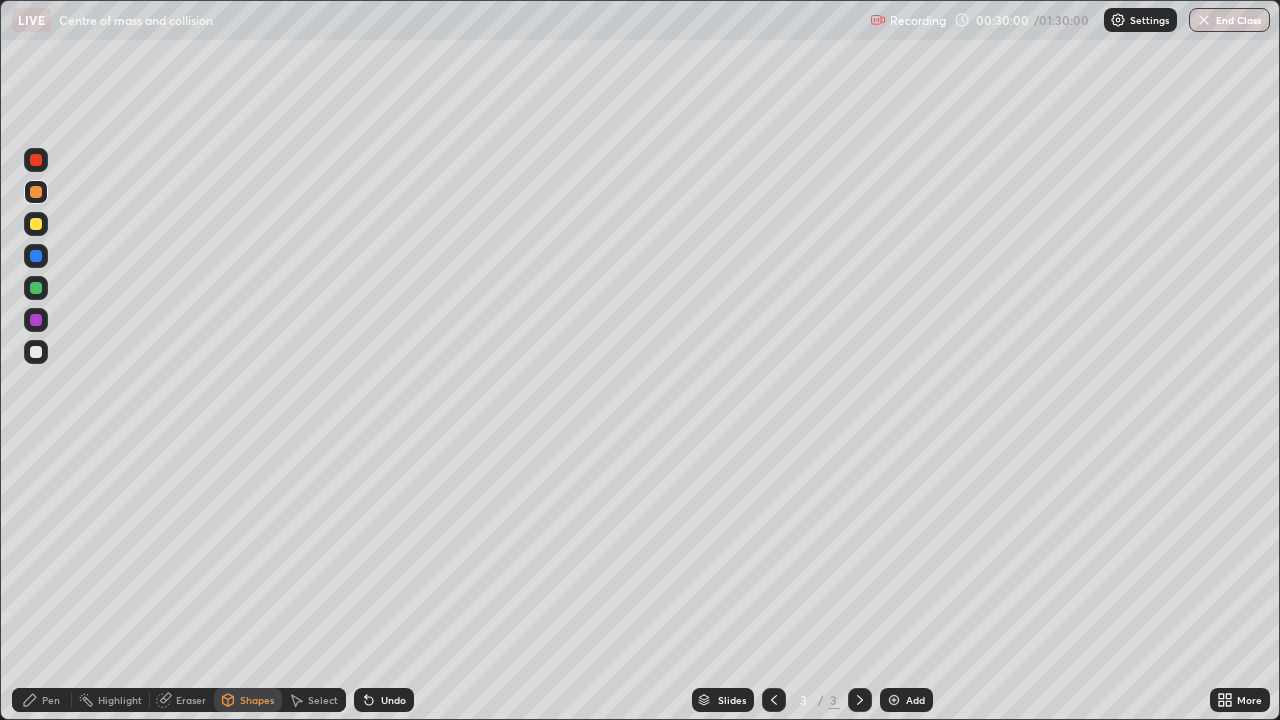 click on "Pen" at bounding box center (42, 700) 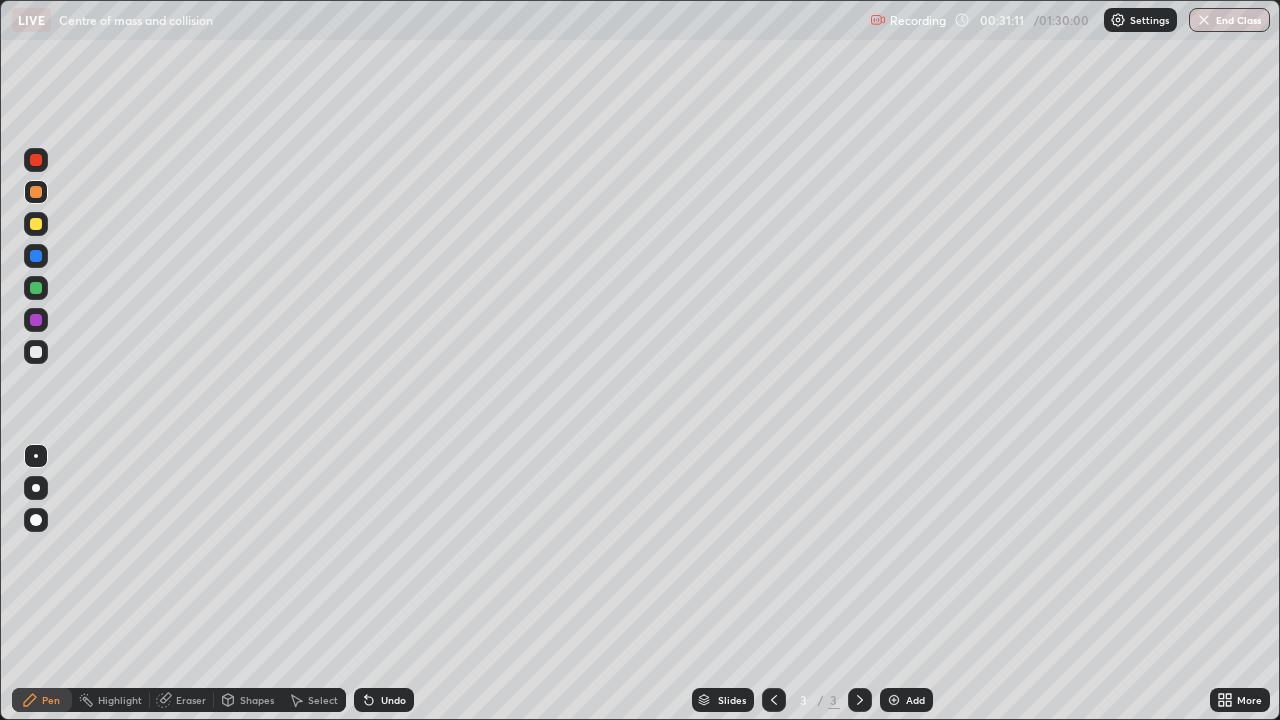 click on "Undo" at bounding box center (393, 700) 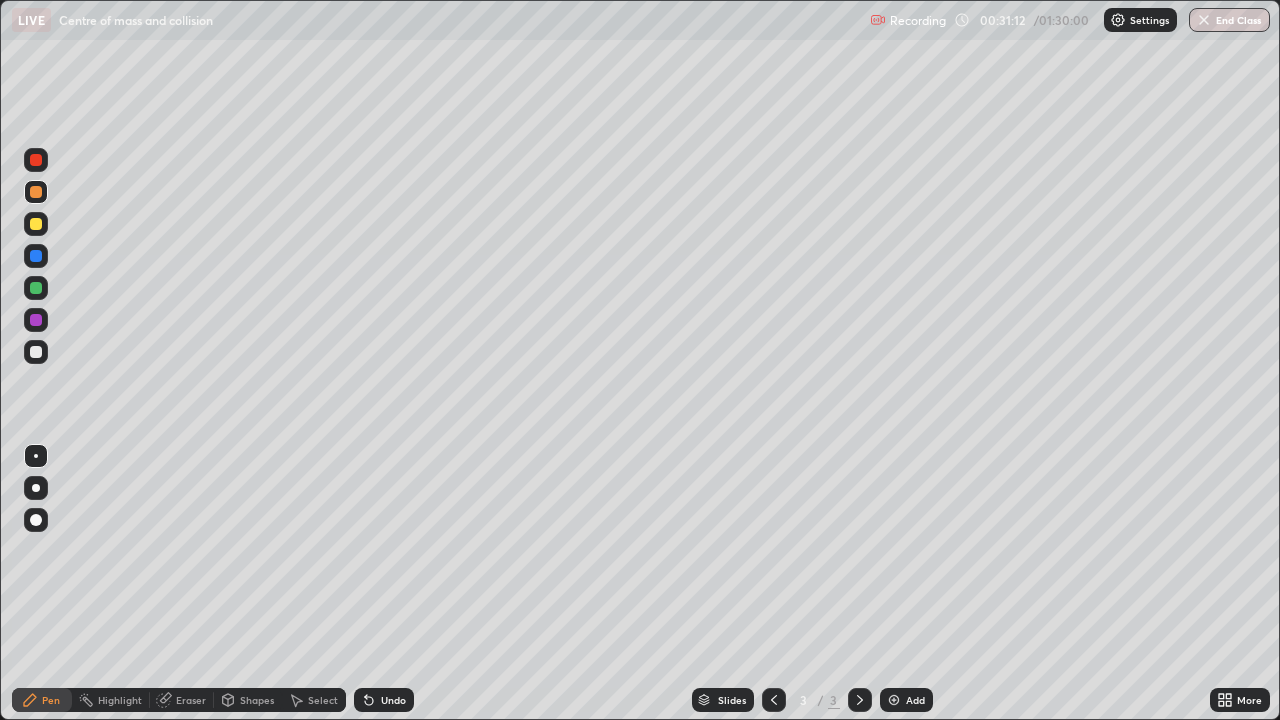 click on "Undo" at bounding box center (393, 700) 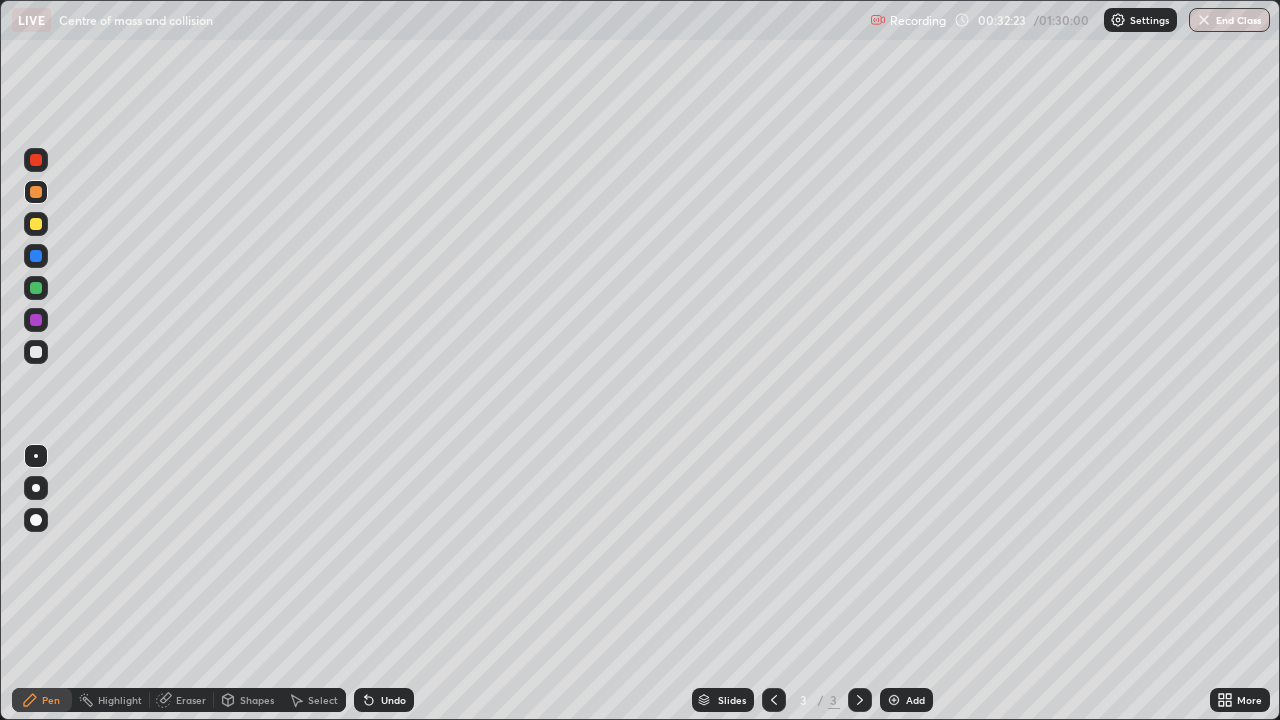 click on "Shapes" at bounding box center (257, 700) 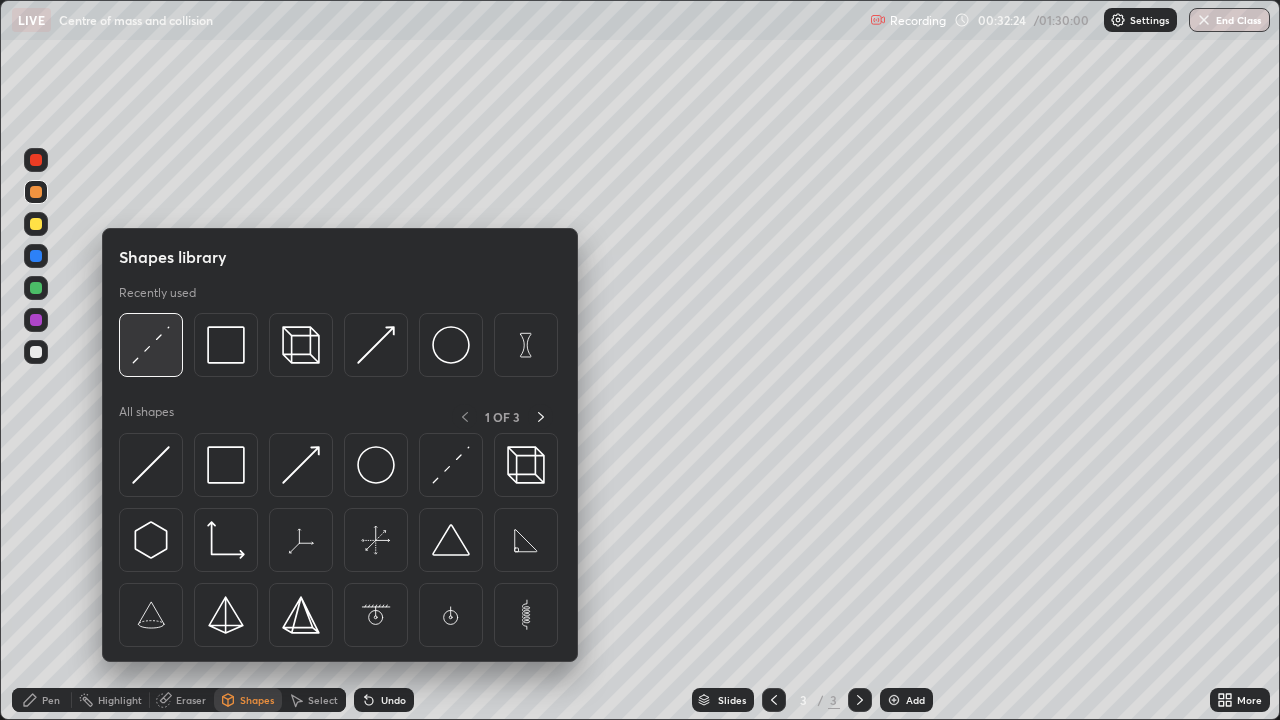 click at bounding box center (151, 345) 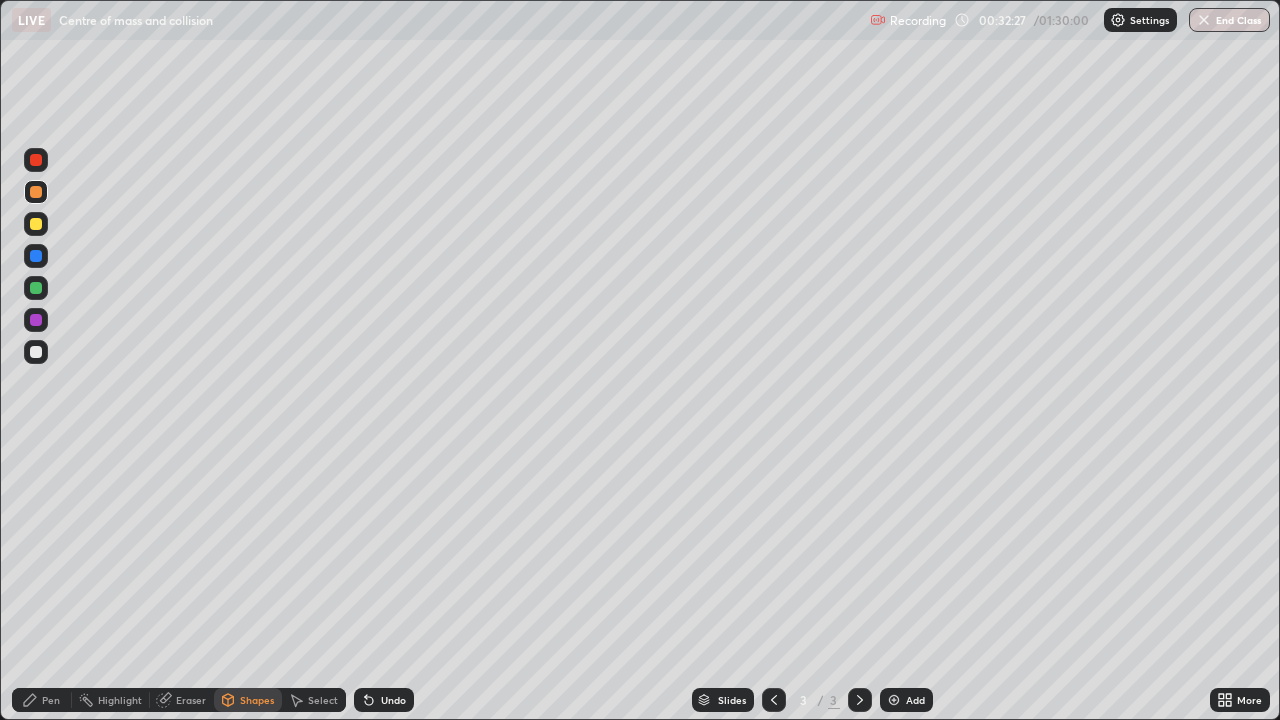 click on "Undo" at bounding box center [393, 700] 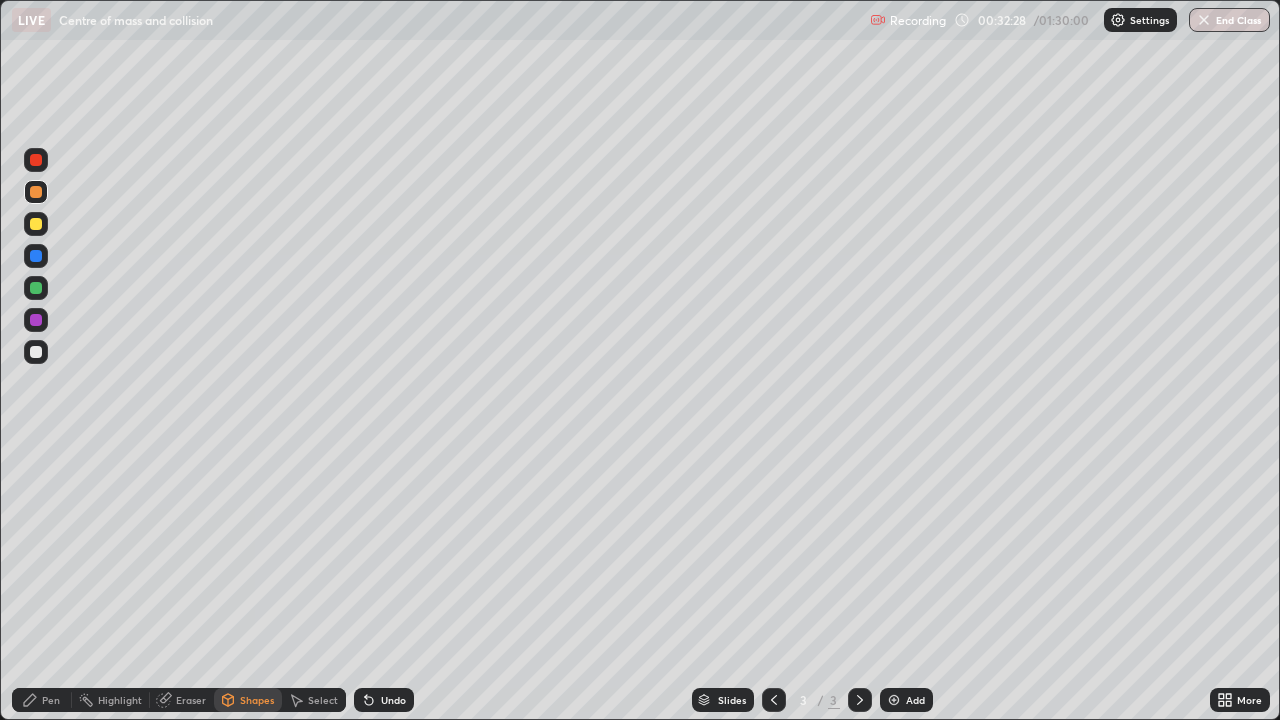 click at bounding box center [36, 224] 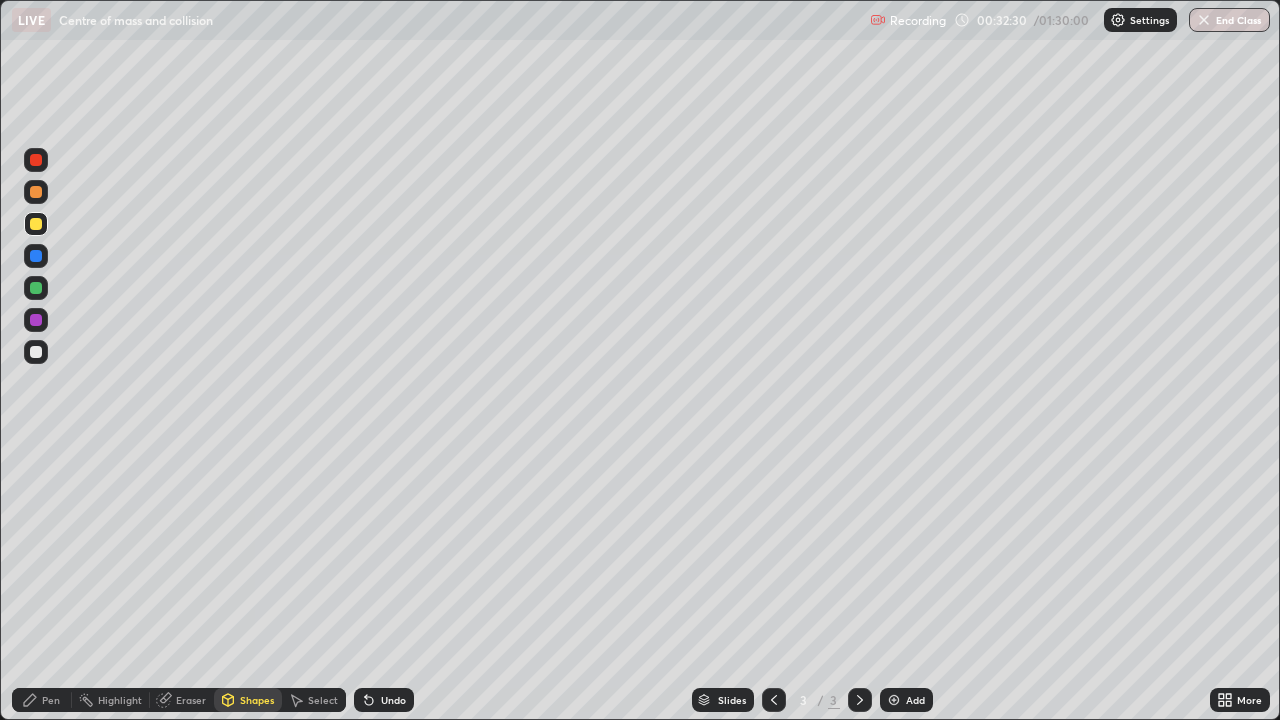 click at bounding box center (36, 288) 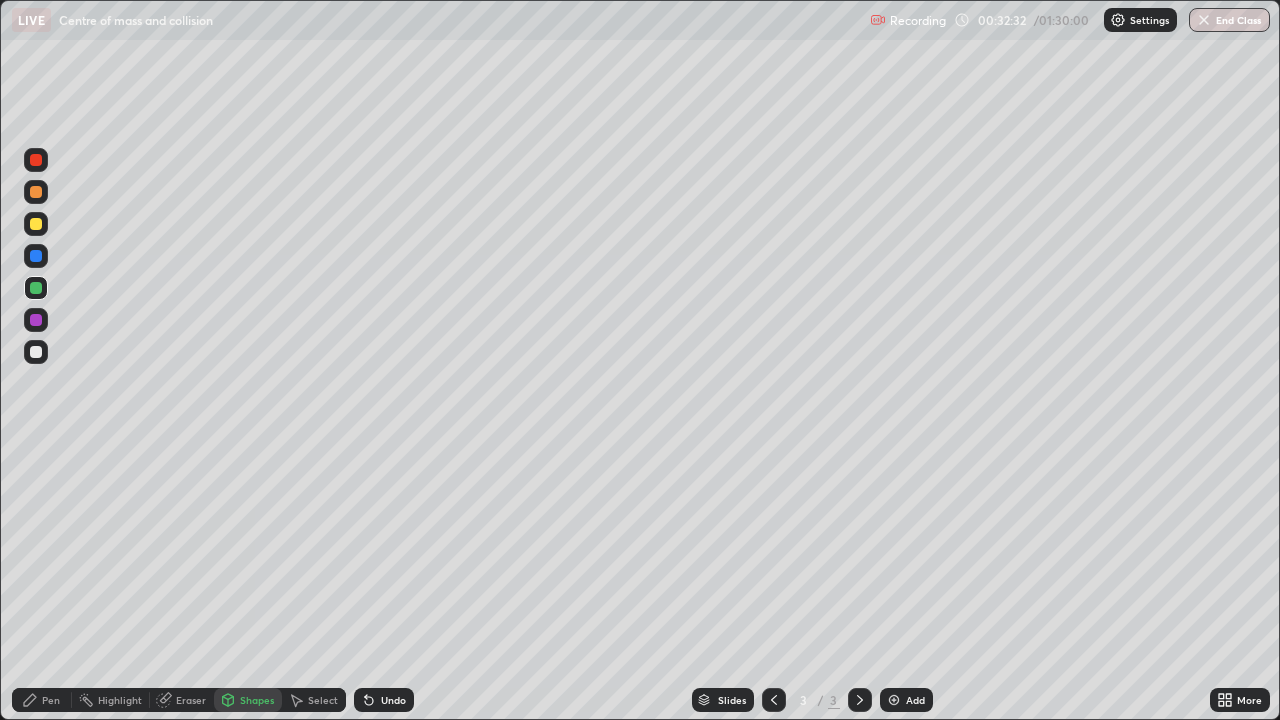 click at bounding box center (36, 160) 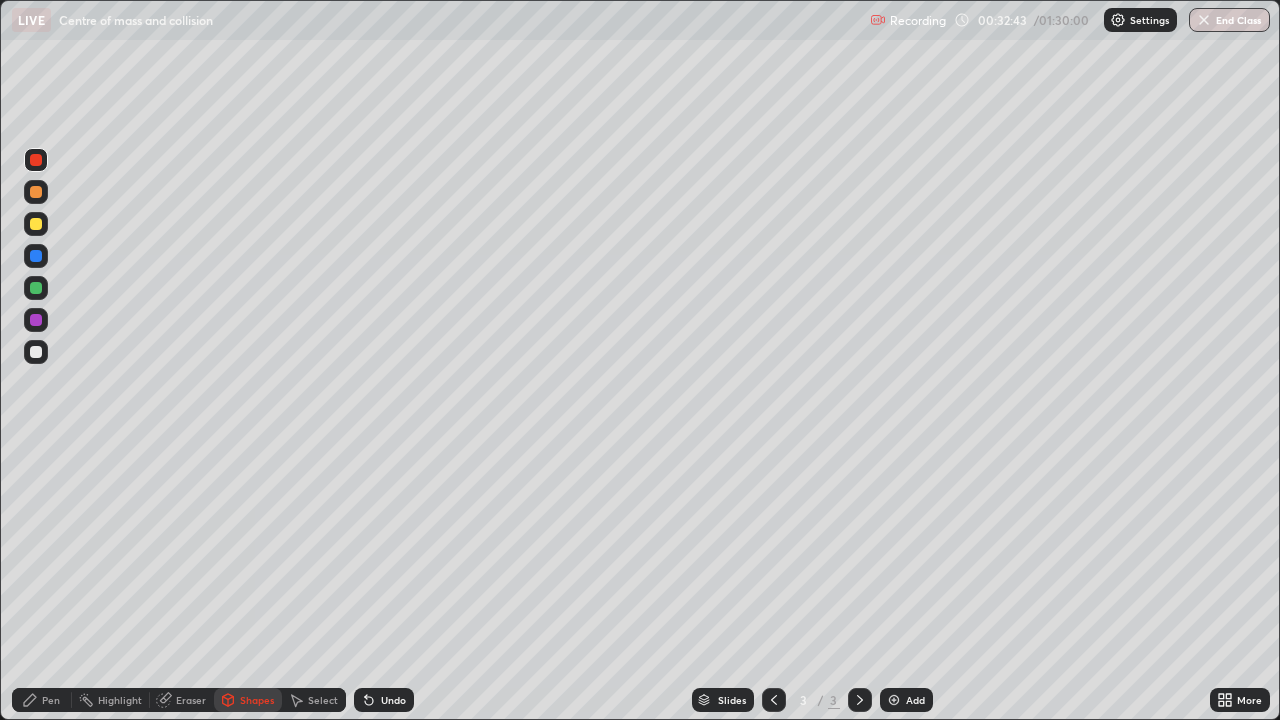 click on "Undo" at bounding box center (393, 700) 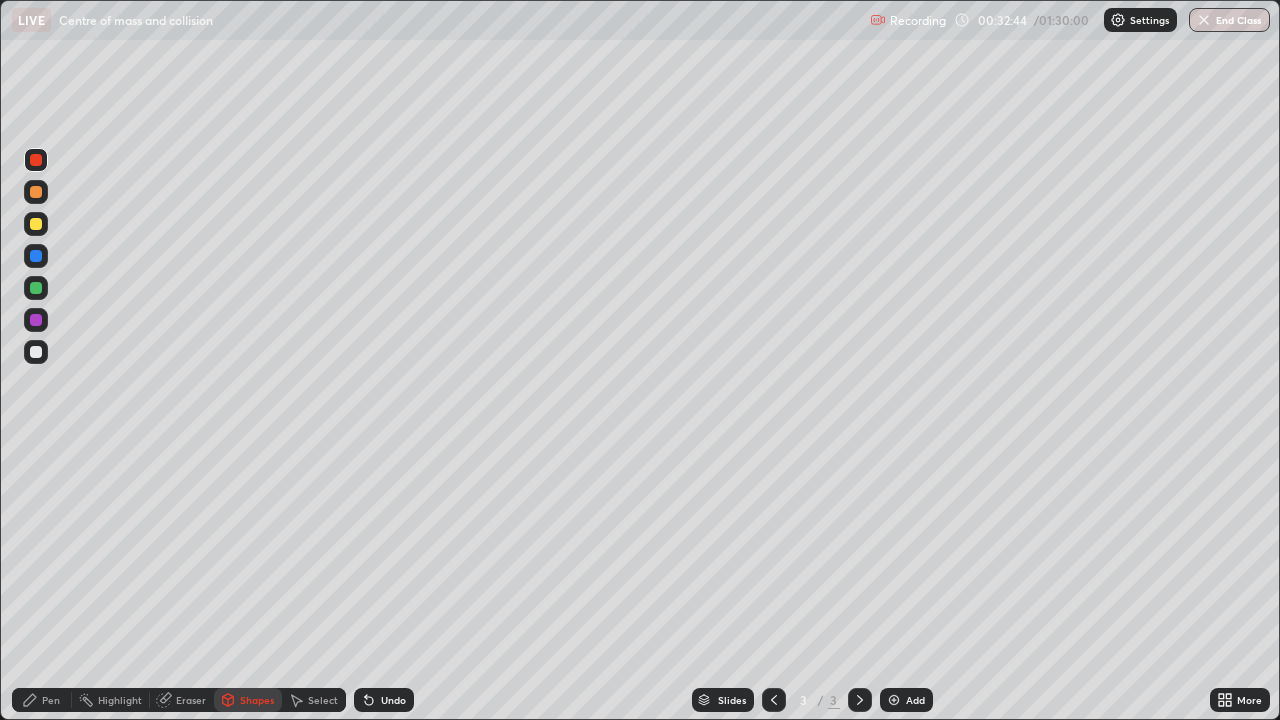 click on "Pen" at bounding box center (51, 700) 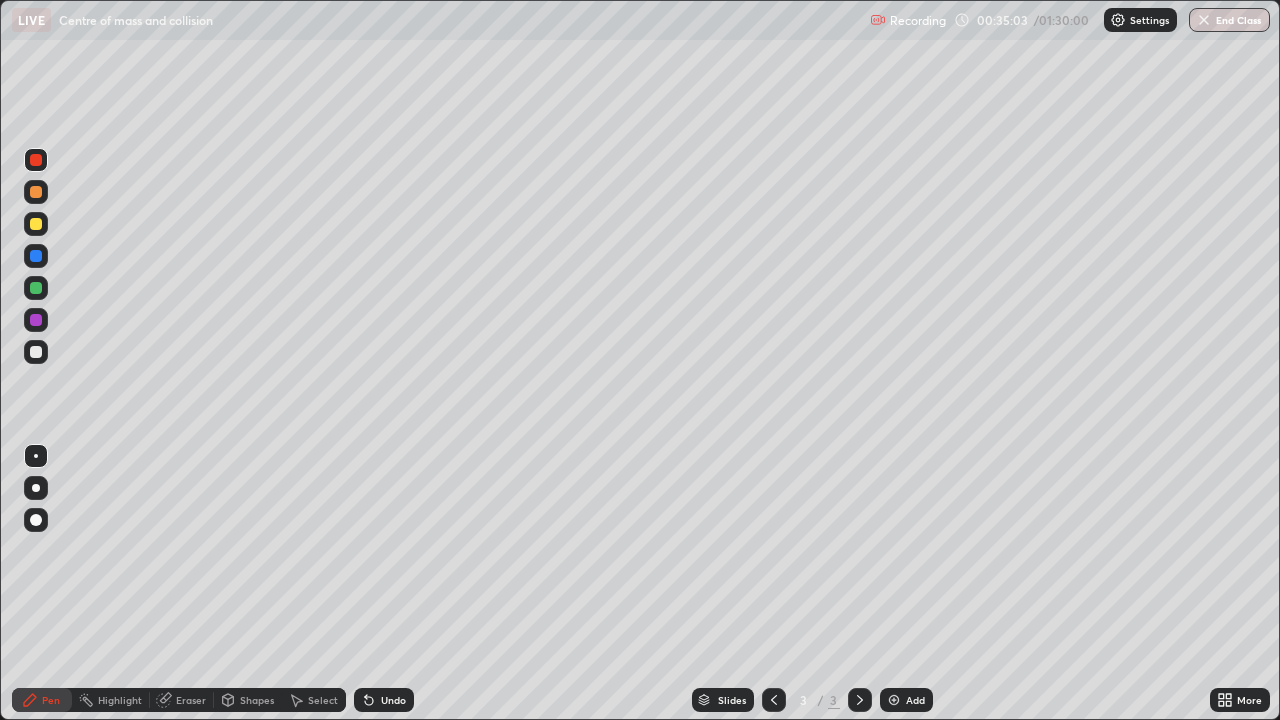 click on "Add" at bounding box center (906, 700) 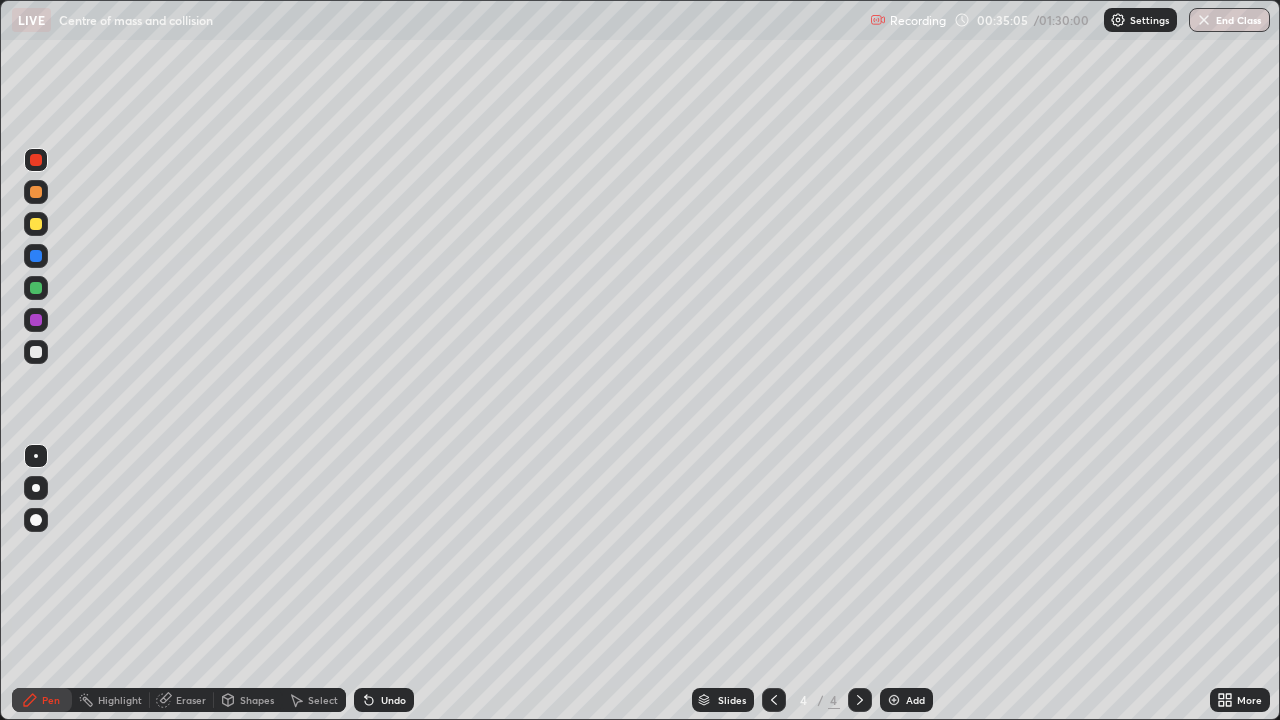 click at bounding box center [36, 352] 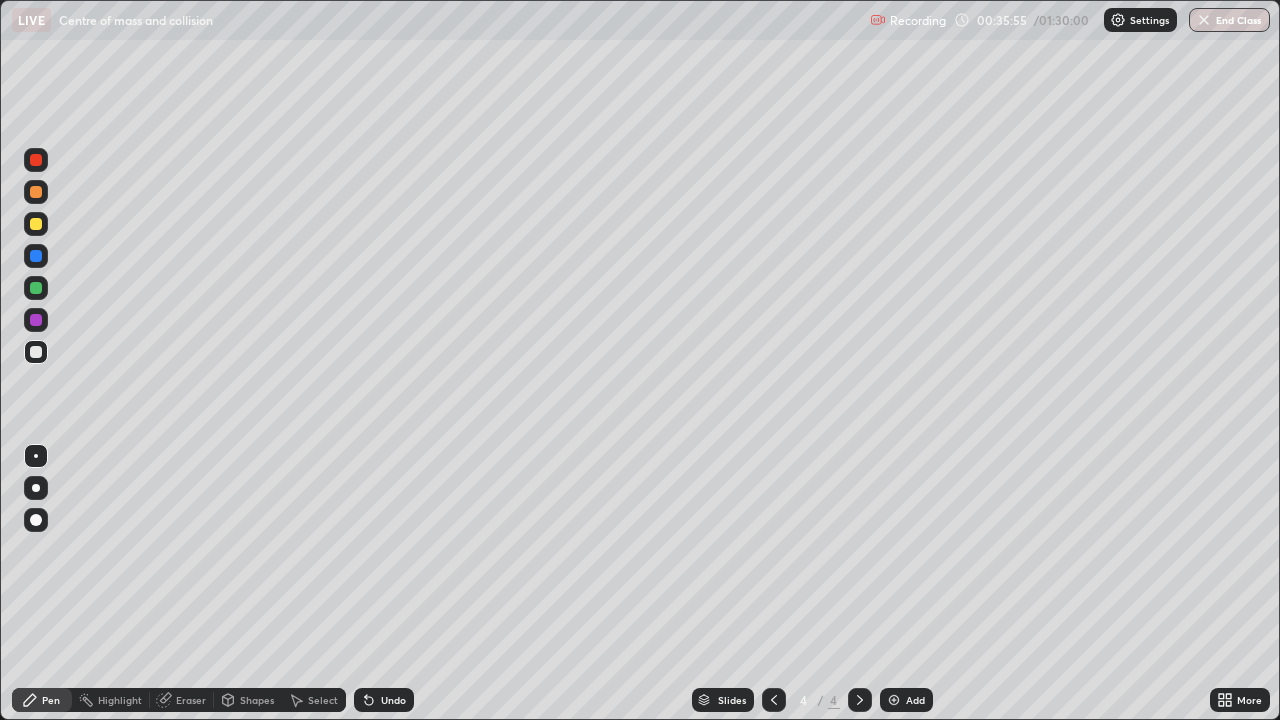 click at bounding box center [774, 700] 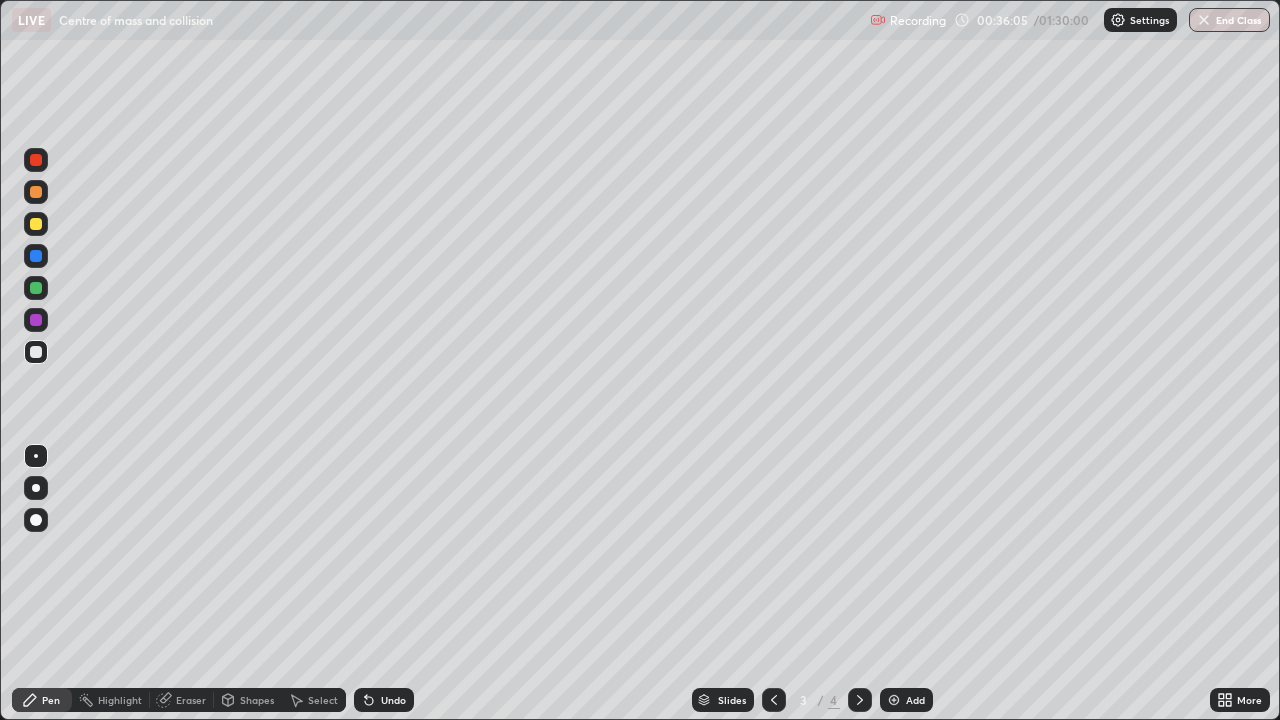 click at bounding box center [860, 700] 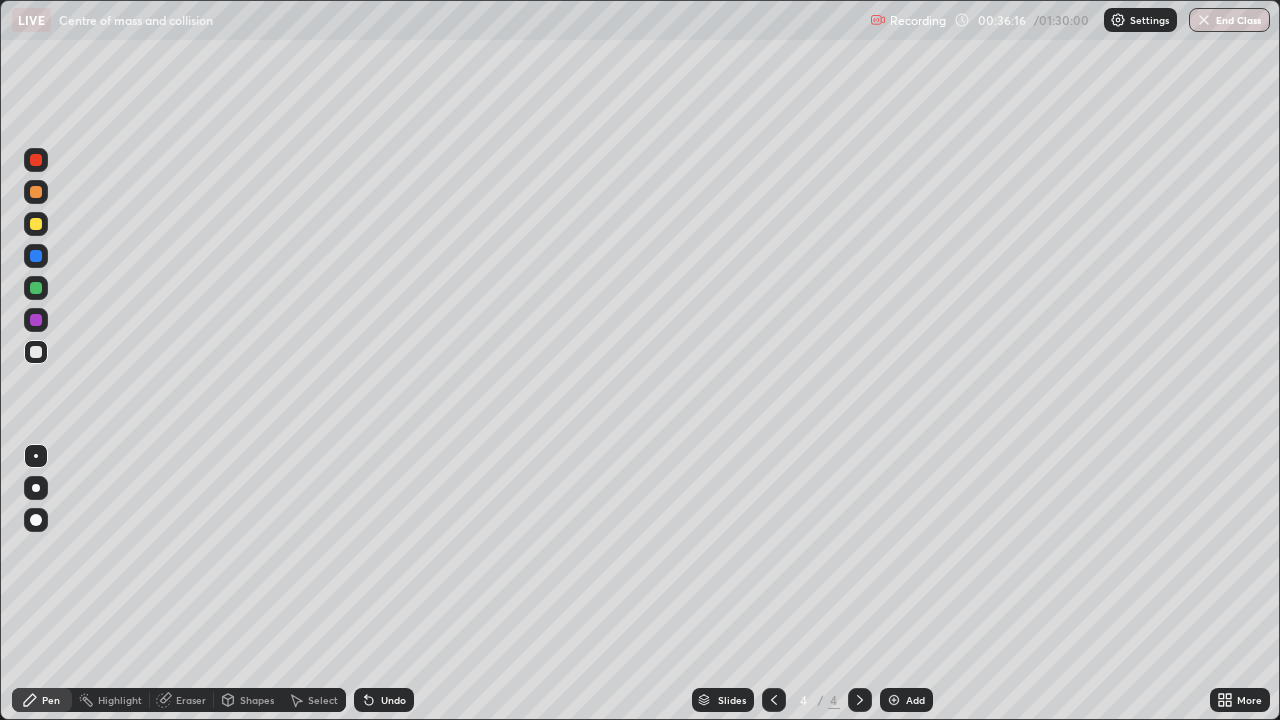 click on "Shapes" at bounding box center [257, 700] 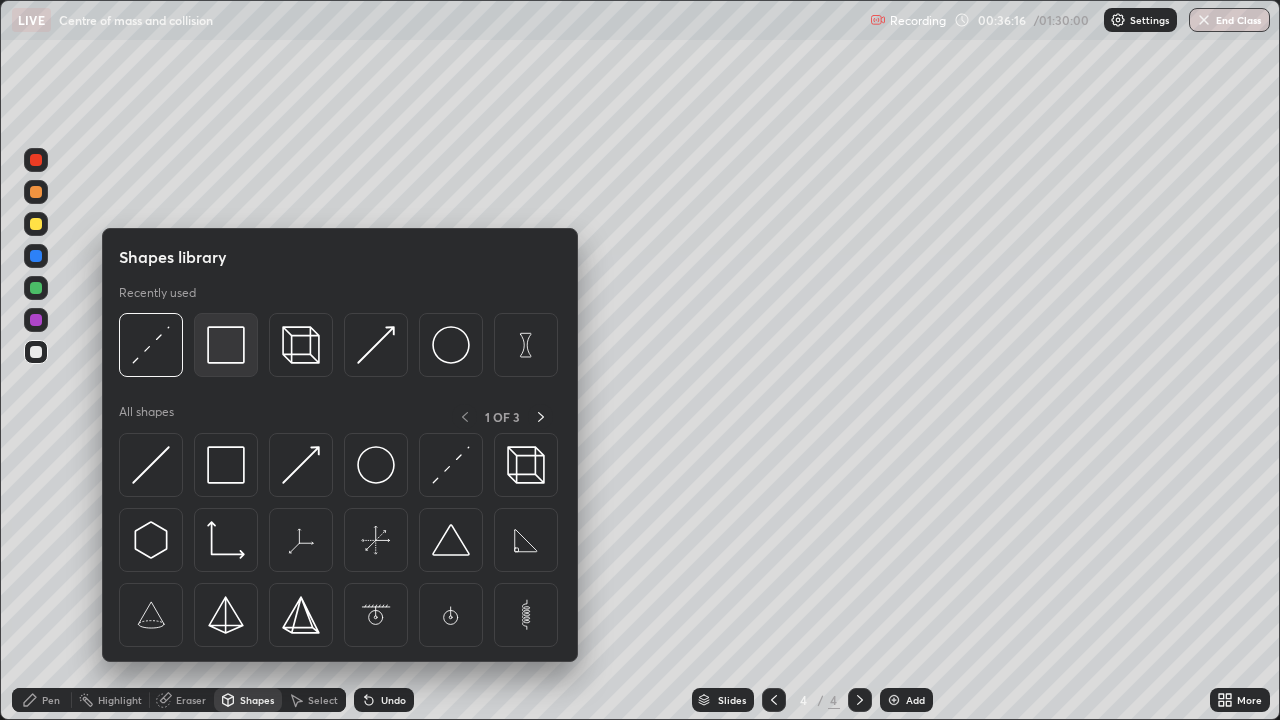 click at bounding box center (226, 345) 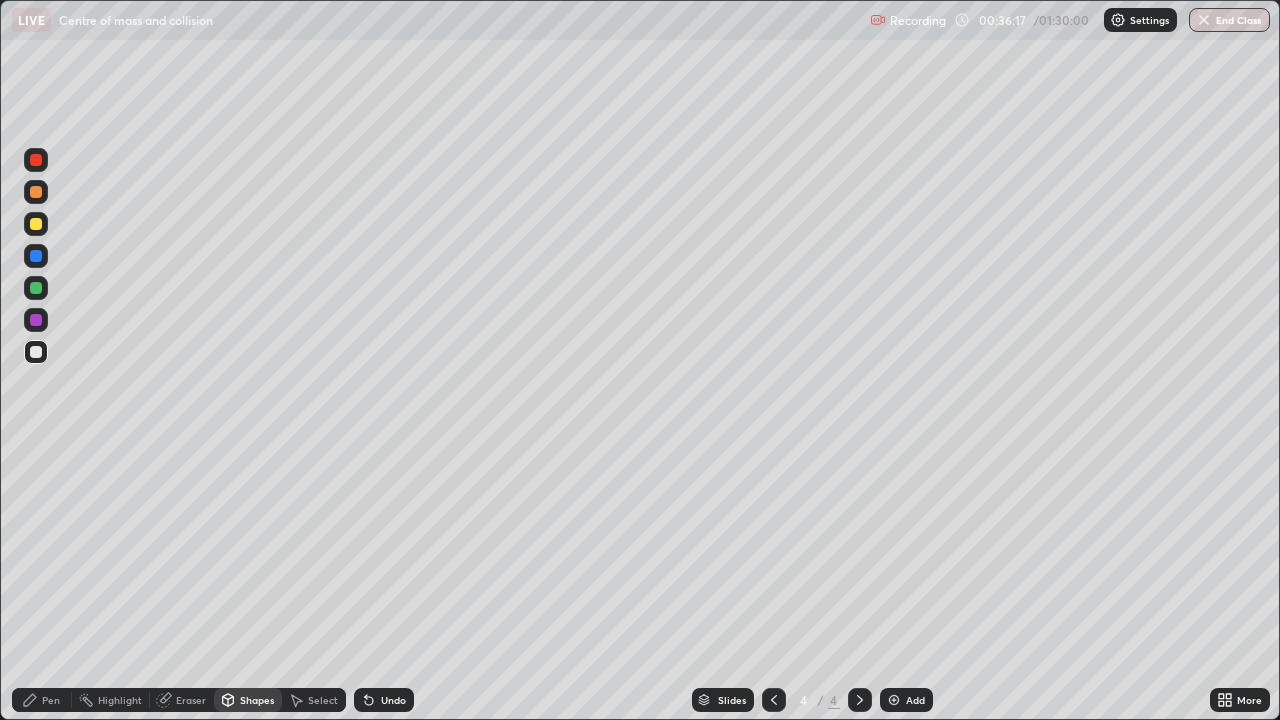 click at bounding box center (36, 160) 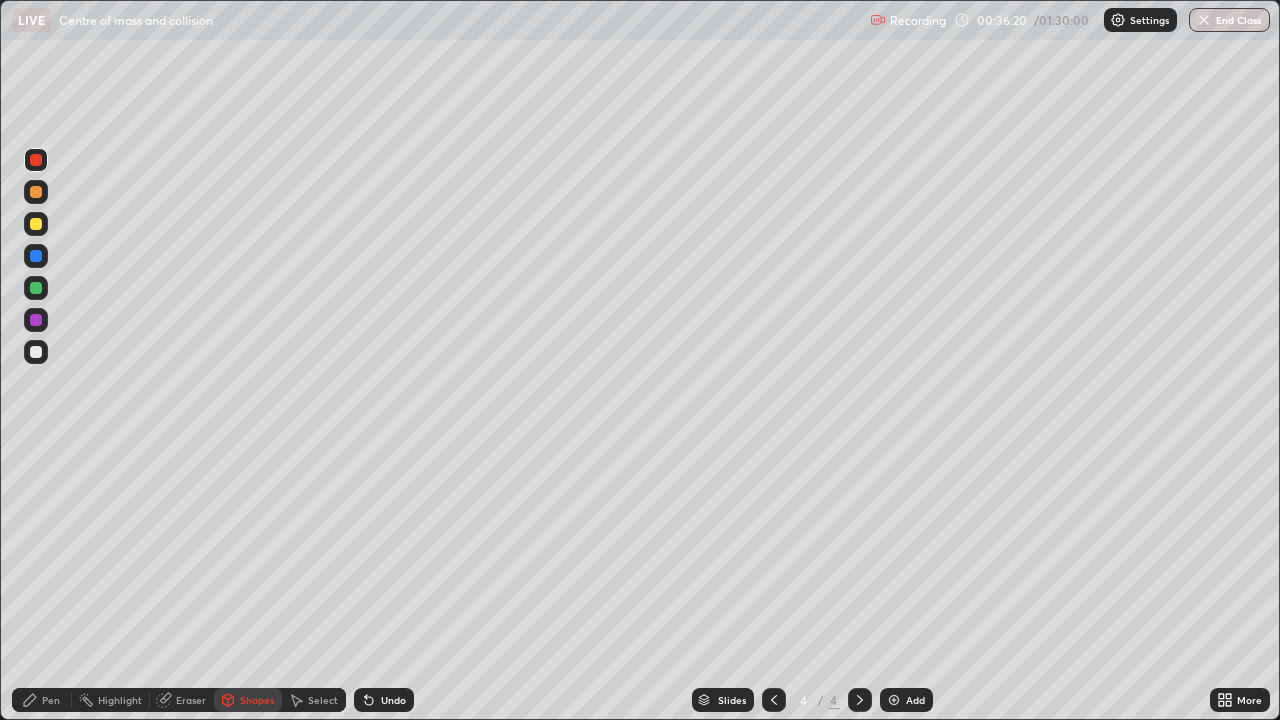 click 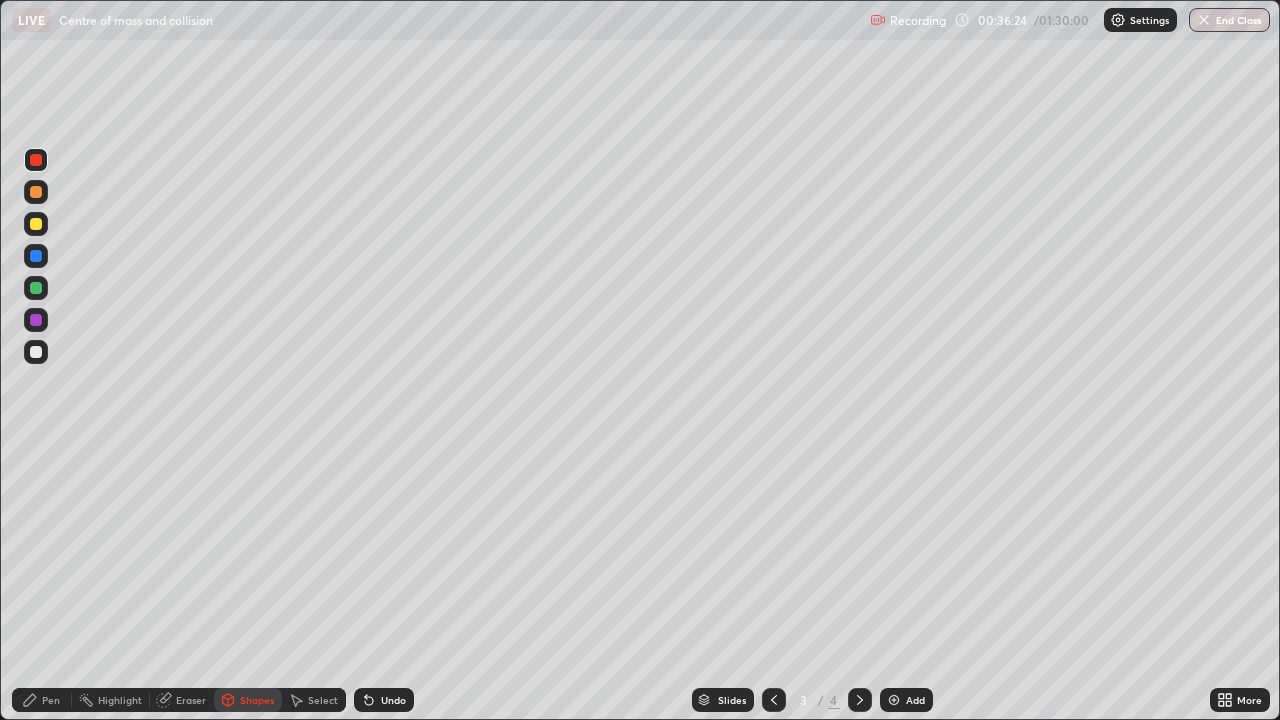 click 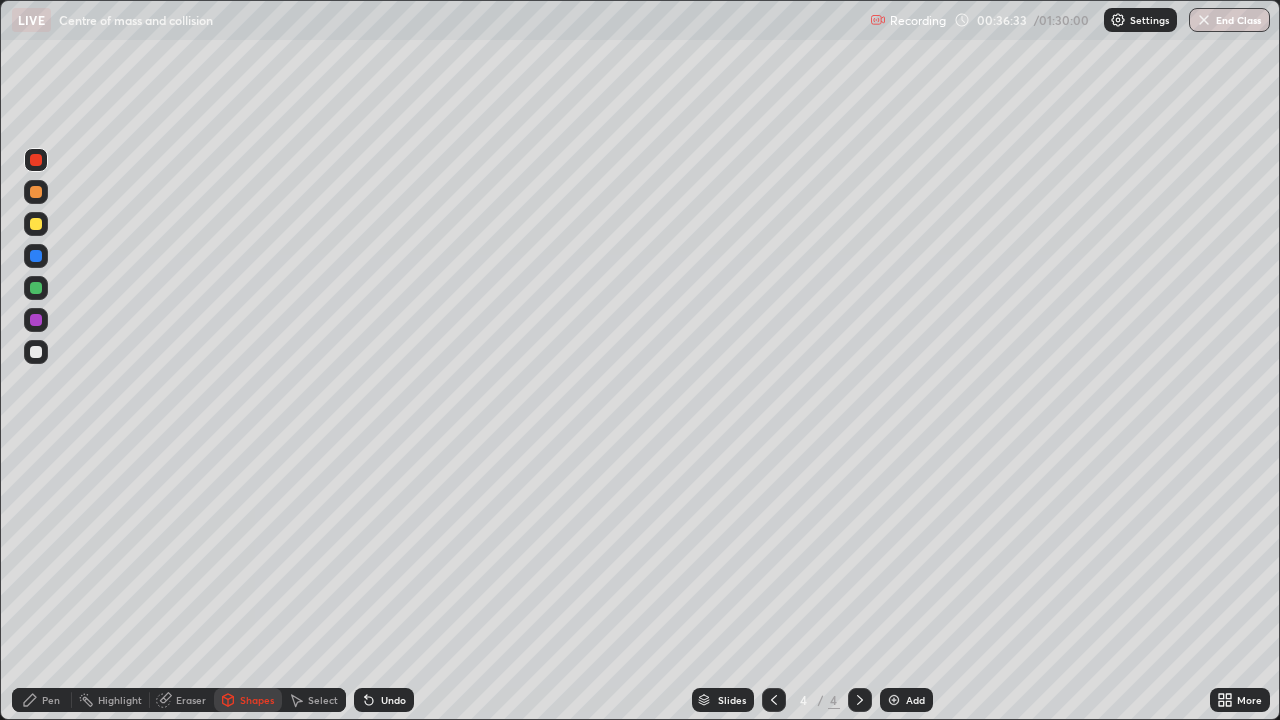 click at bounding box center (36, 352) 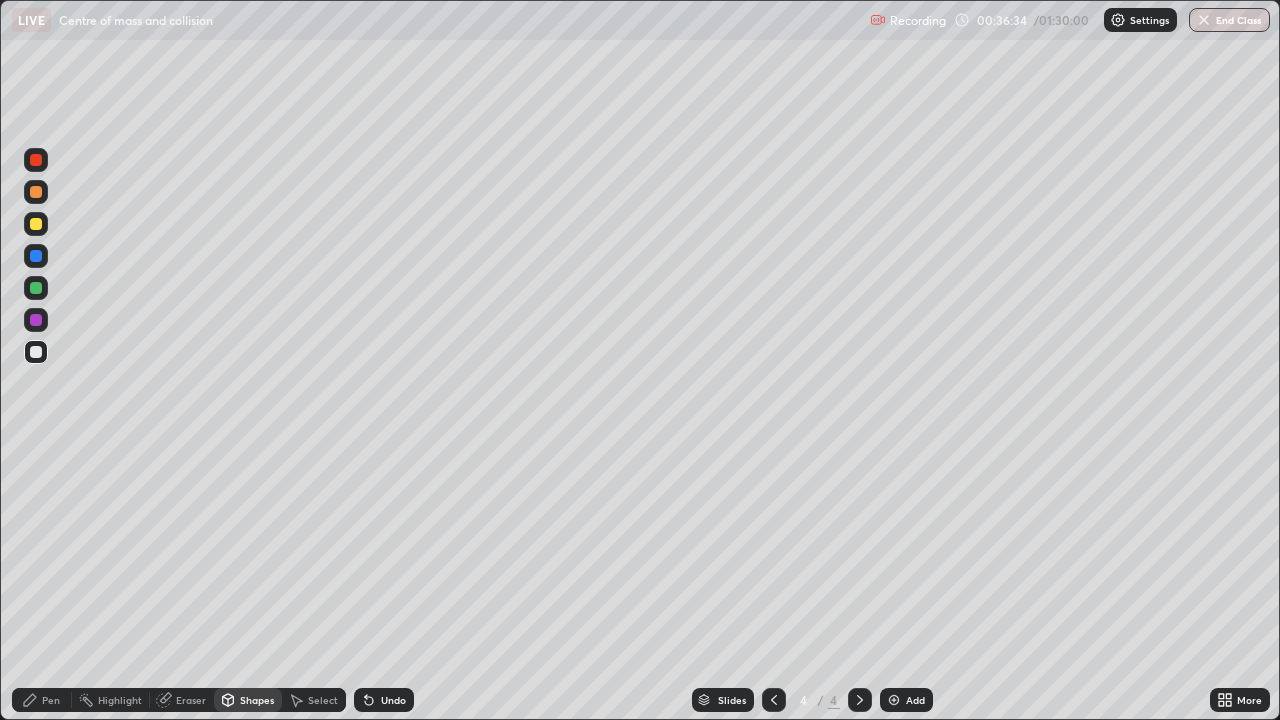 click at bounding box center (36, 352) 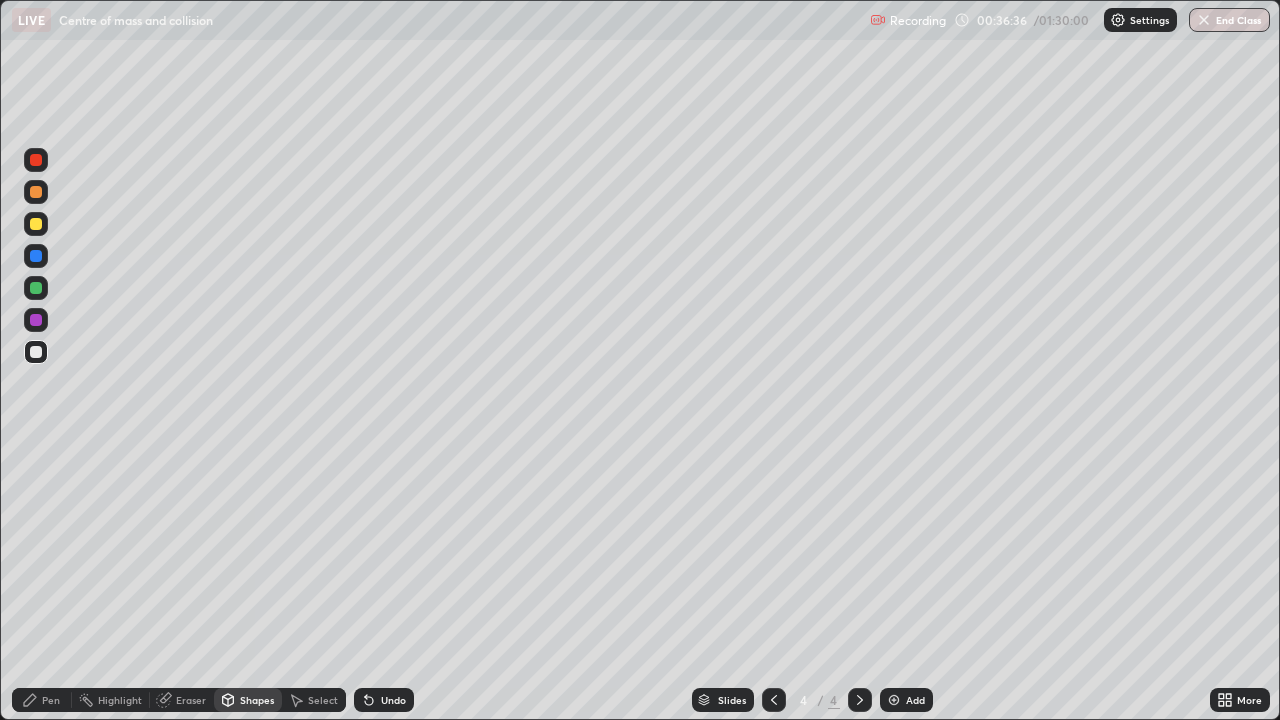 click on "Undo" at bounding box center (393, 700) 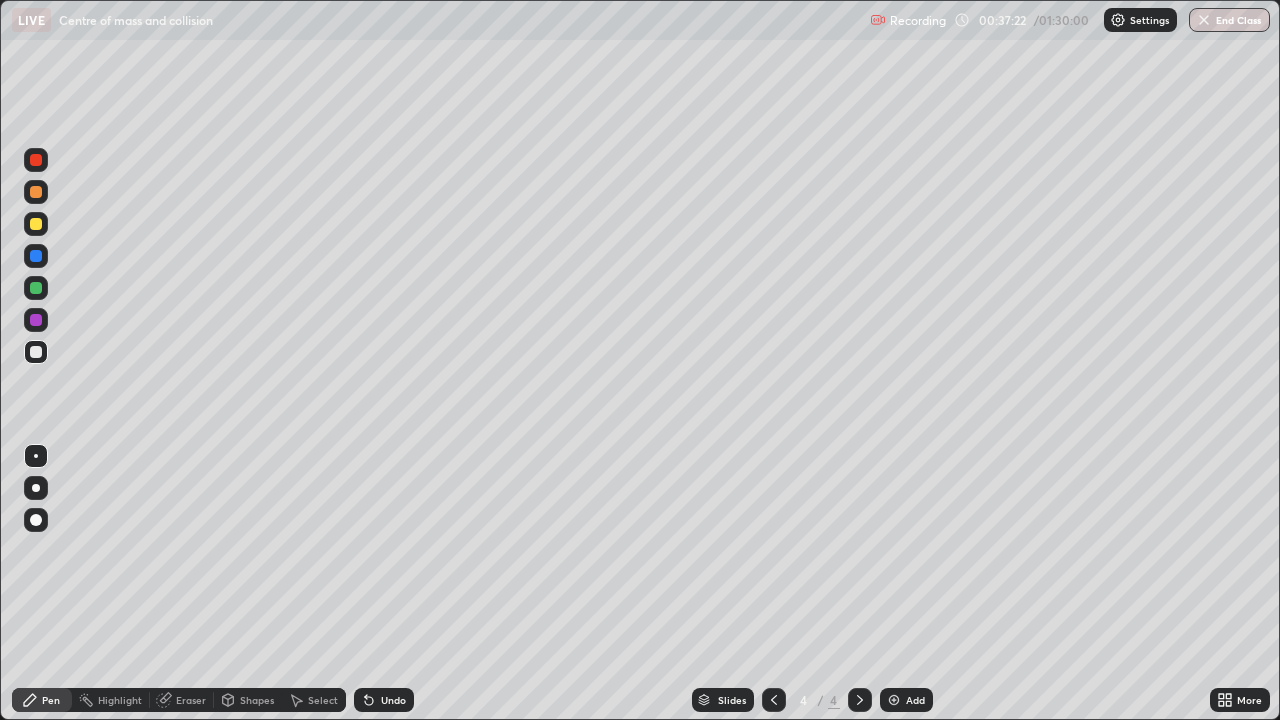 click on "Undo" at bounding box center [384, 700] 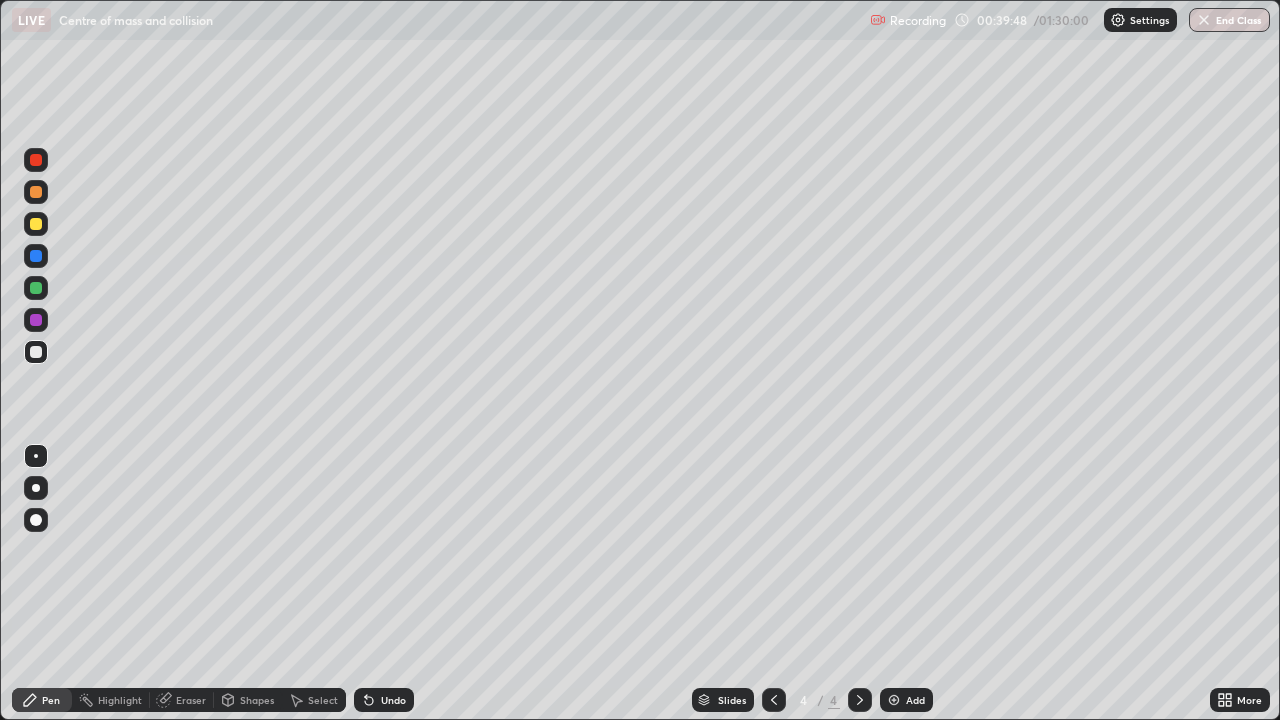 click on "Shapes" at bounding box center [257, 700] 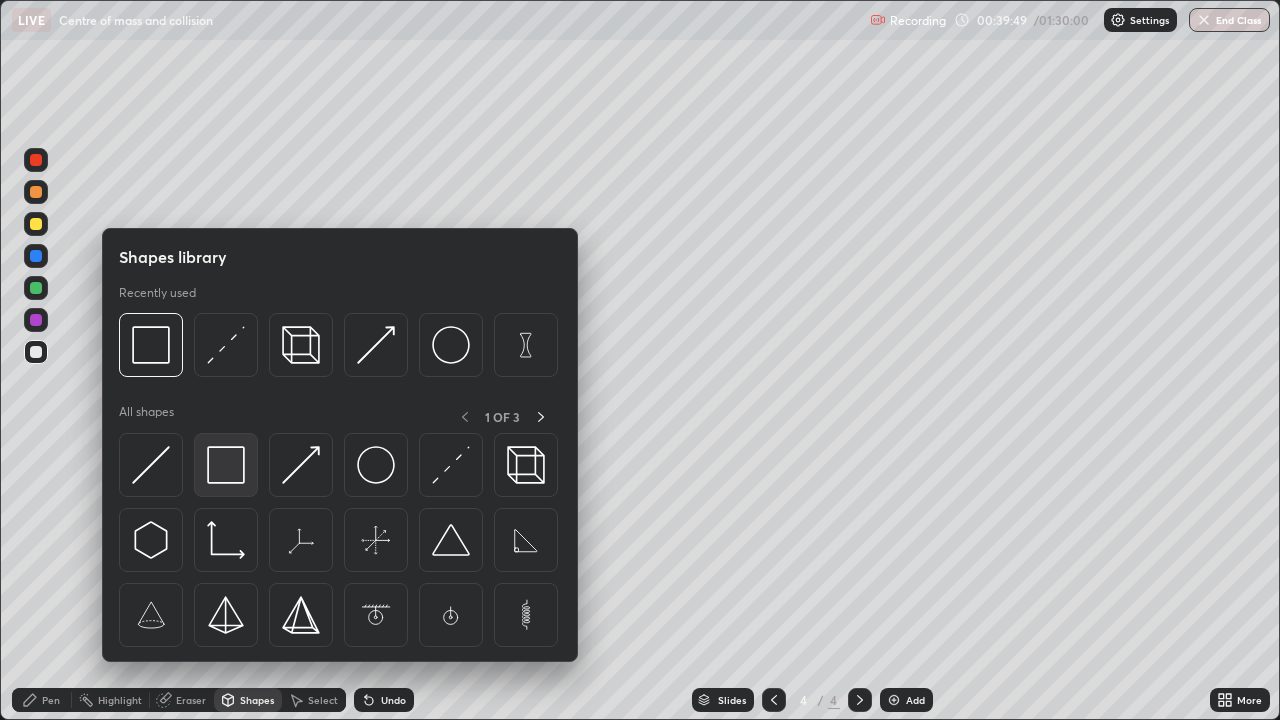 click at bounding box center [226, 465] 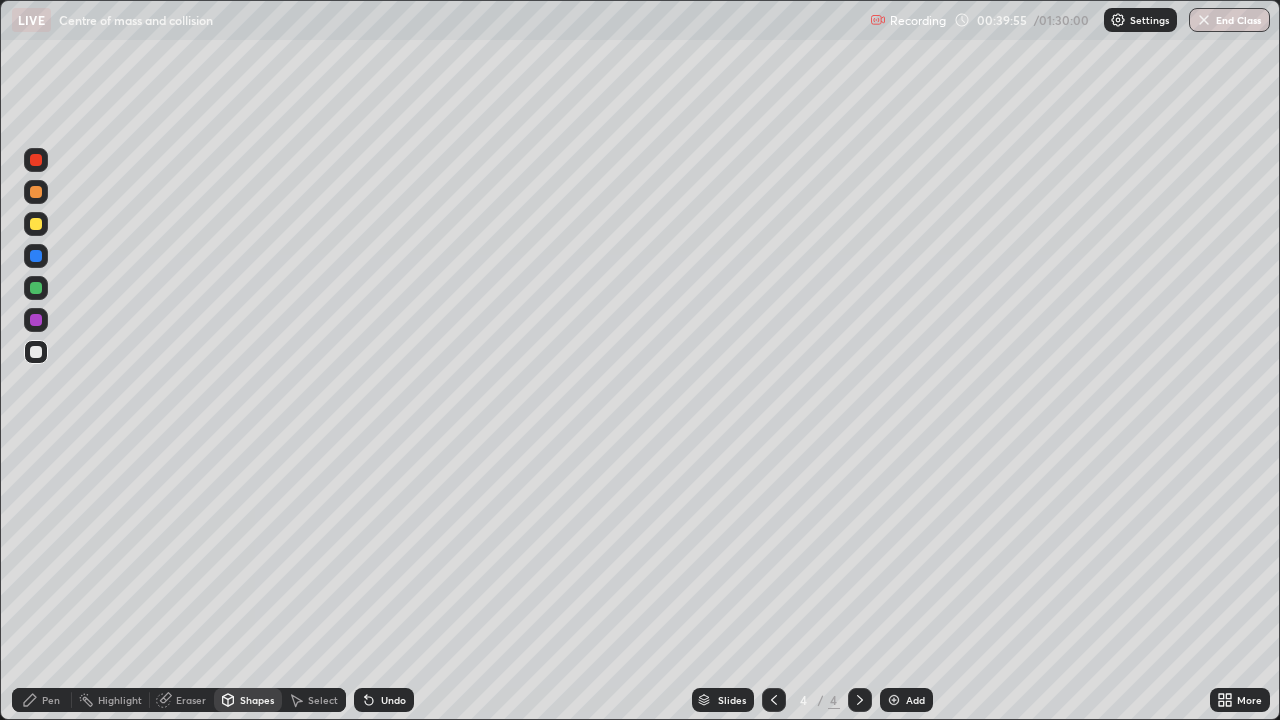 click on "Pen" at bounding box center [51, 700] 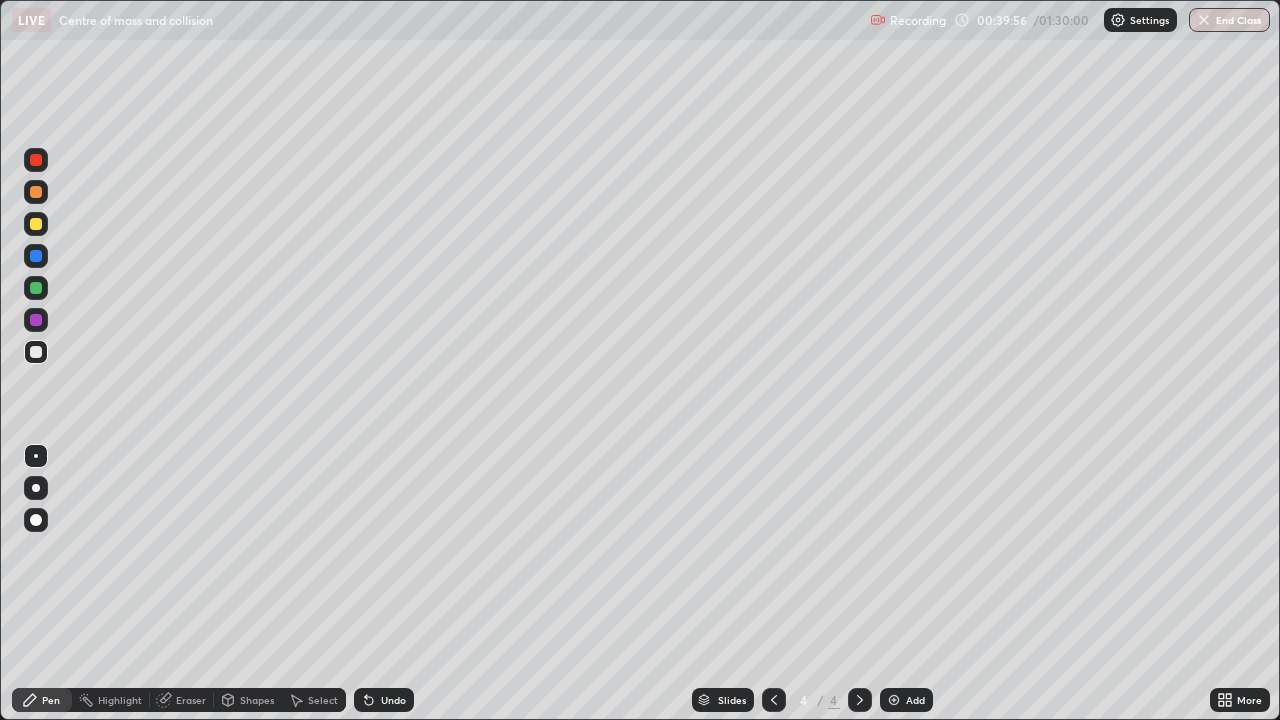 click on "Shapes" at bounding box center [248, 700] 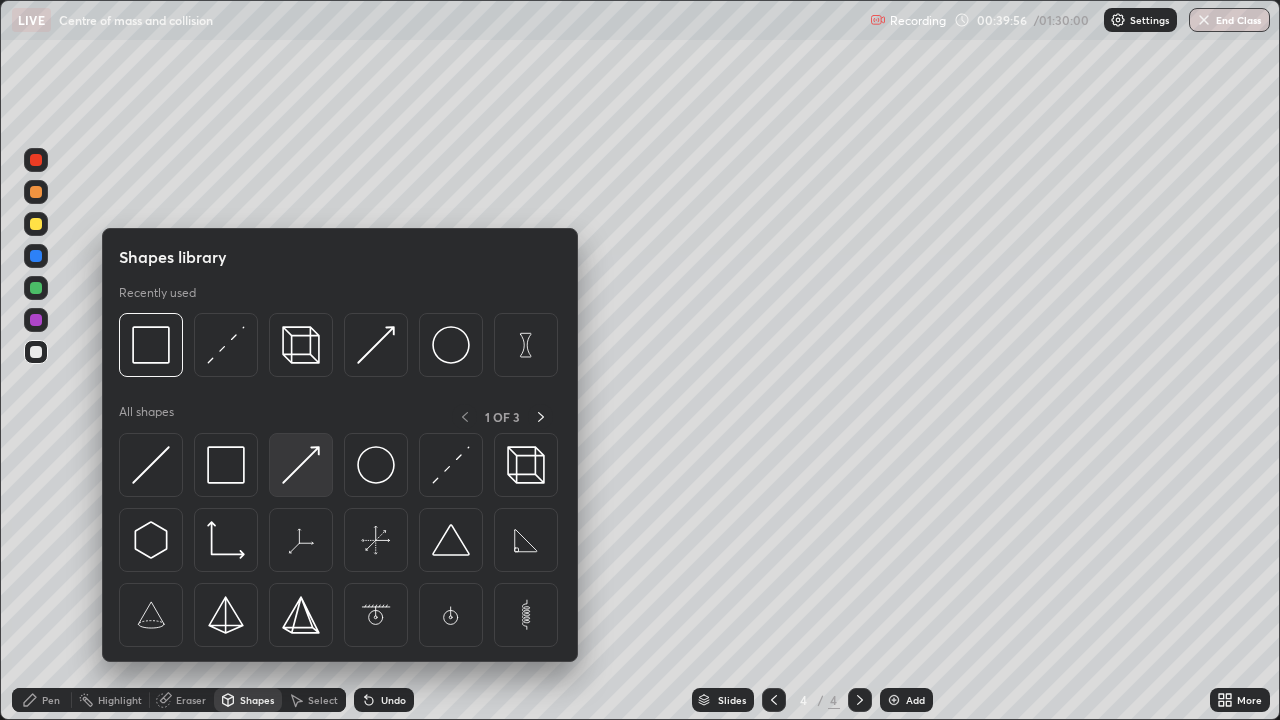 click at bounding box center (301, 465) 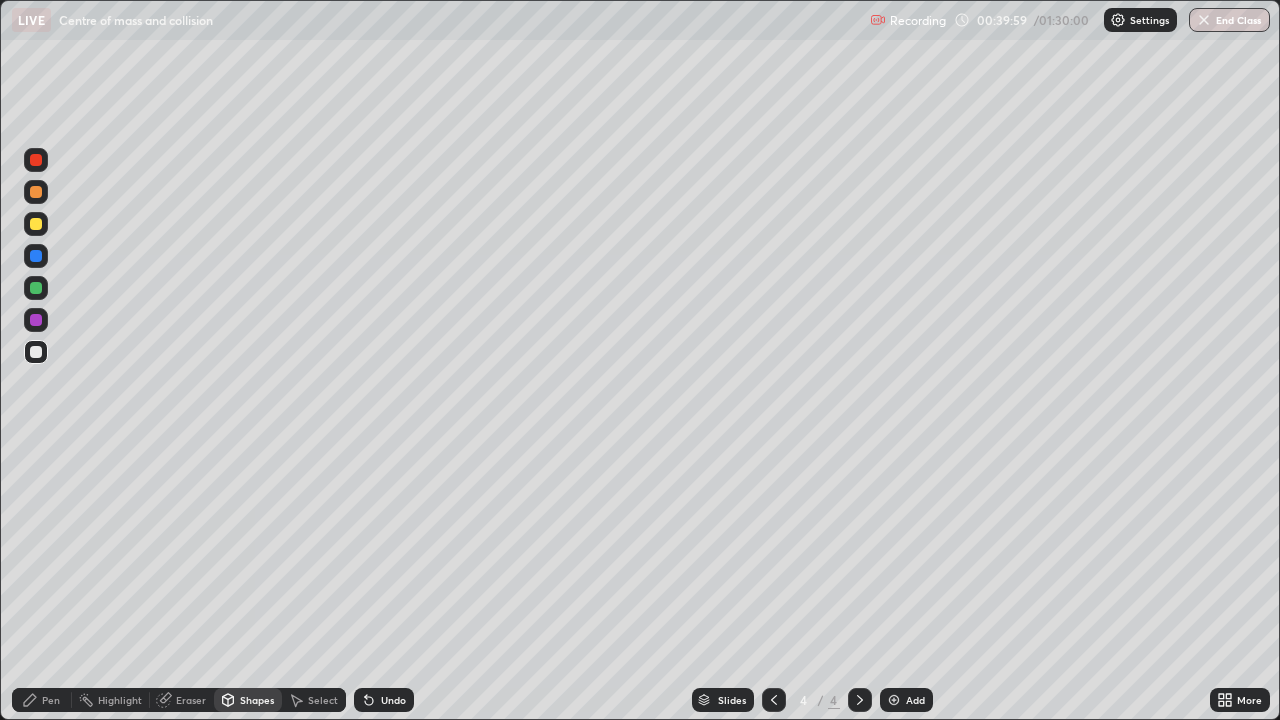 click on "Pen" at bounding box center [42, 700] 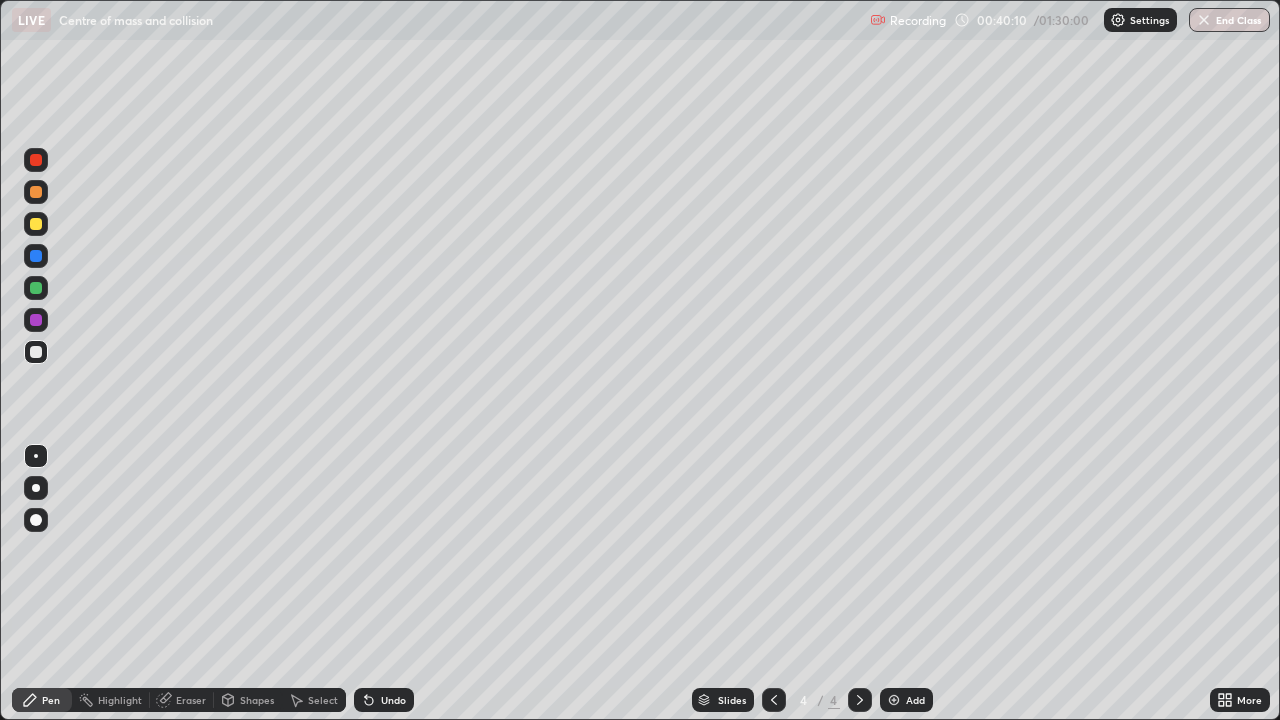 click on "Shapes" at bounding box center [248, 700] 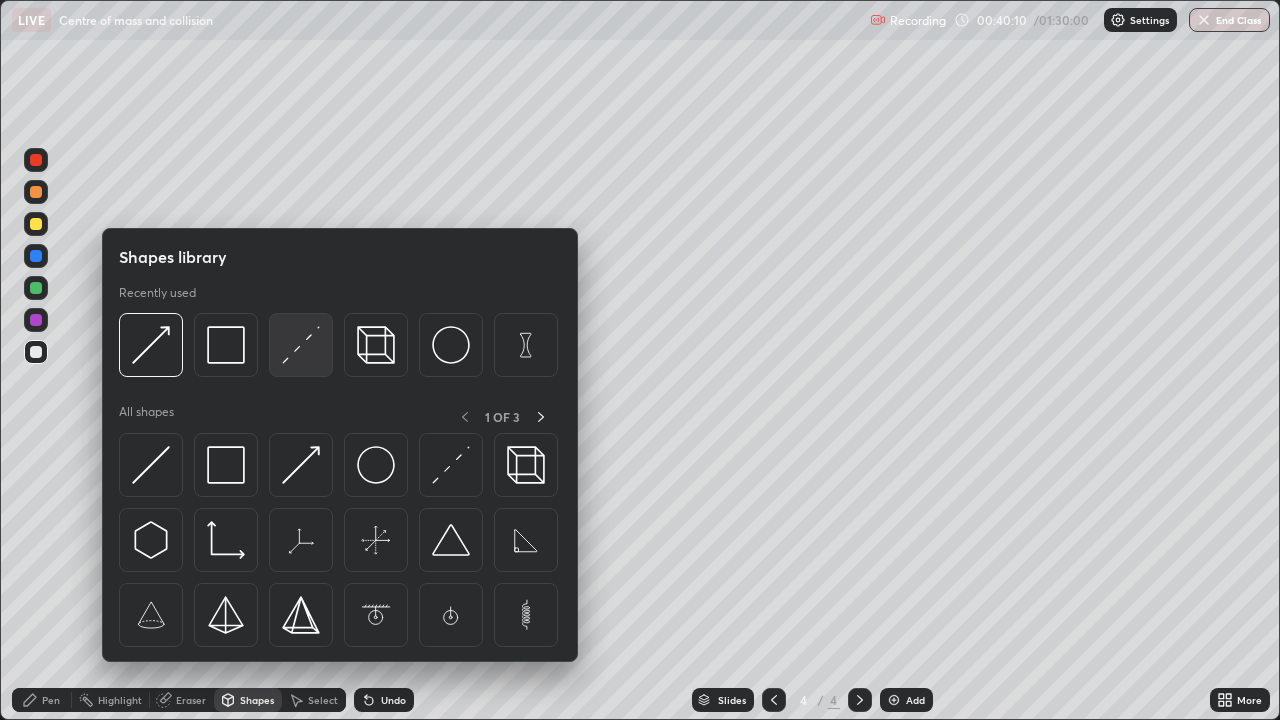 click at bounding box center [301, 345] 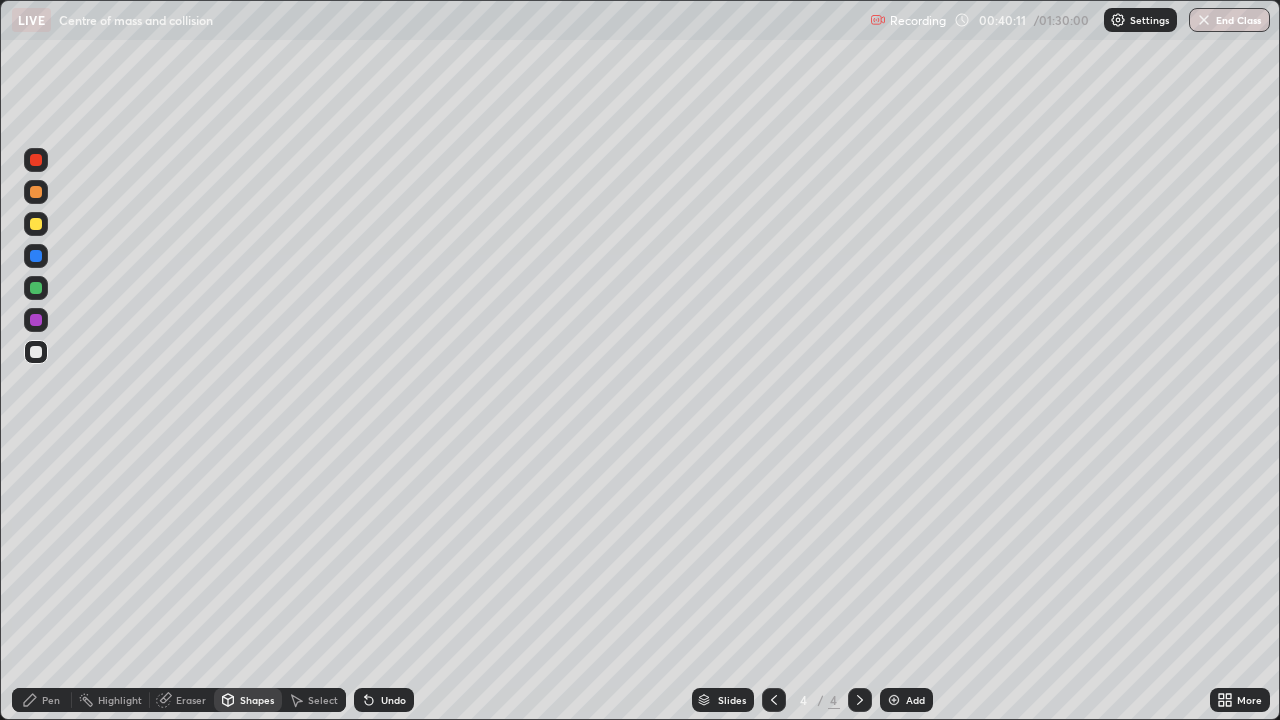 click at bounding box center (36, 288) 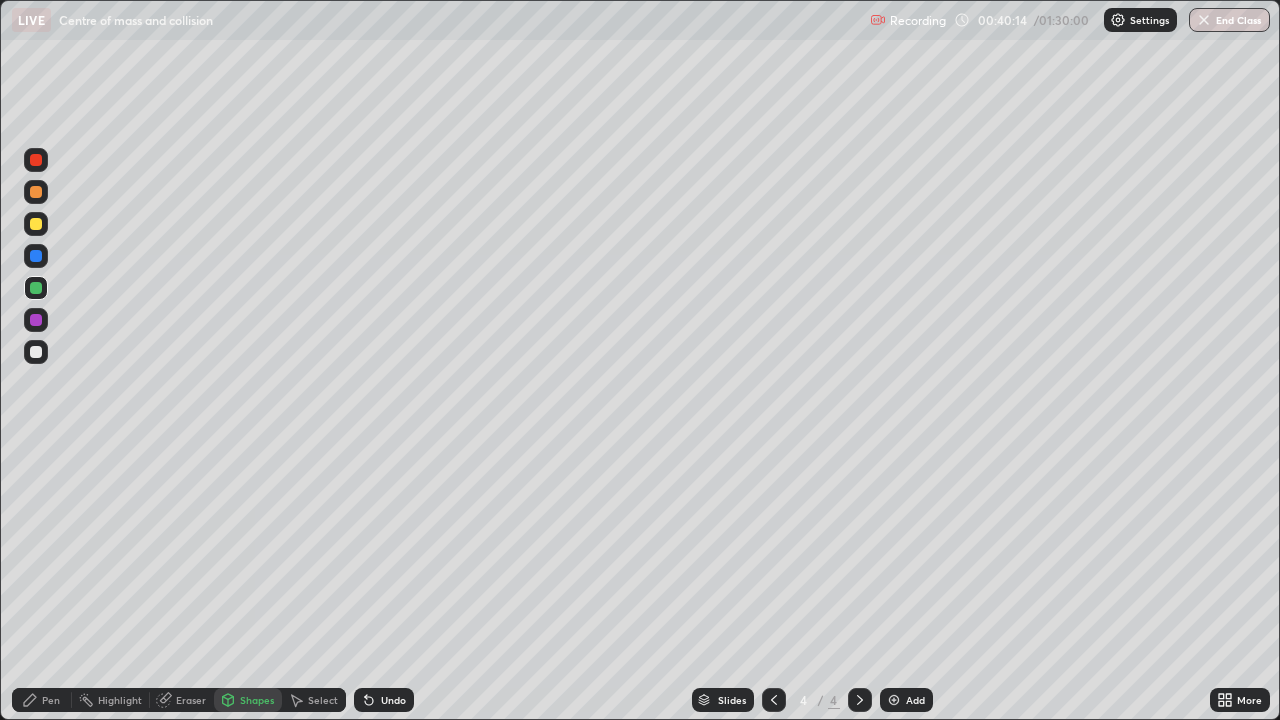 click on "Undo" at bounding box center [384, 700] 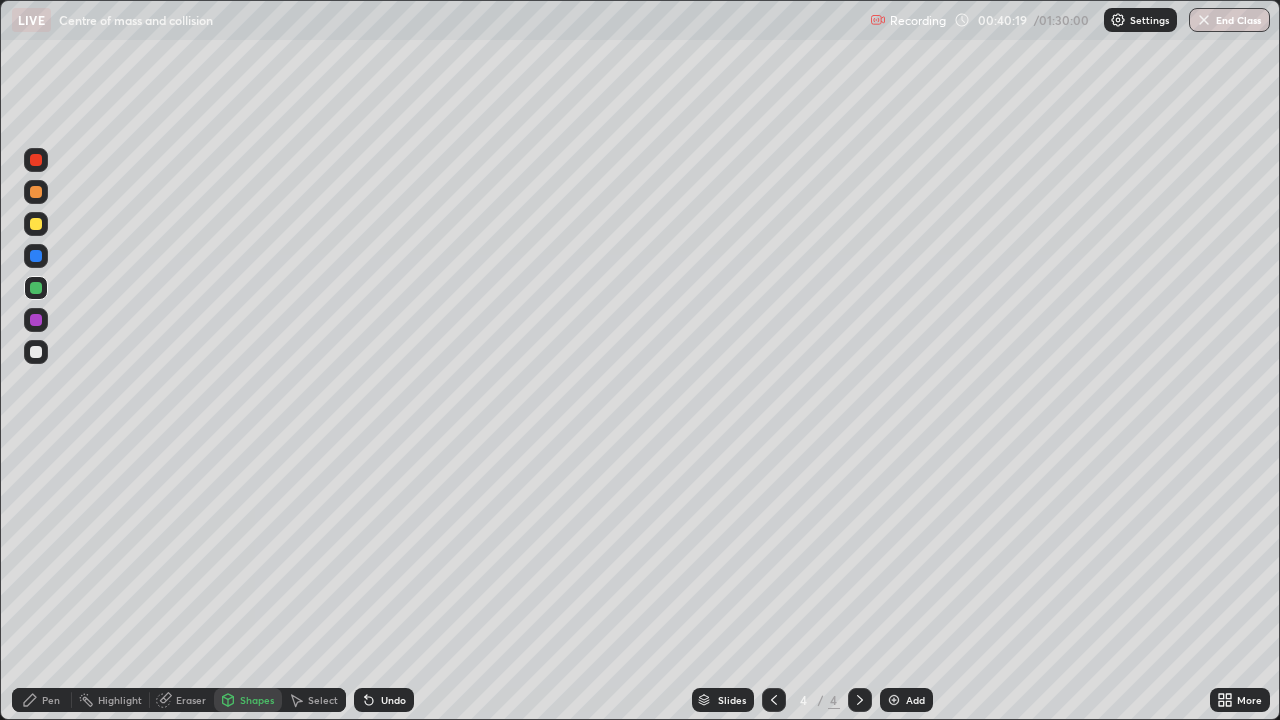 click on "Pen" at bounding box center [42, 700] 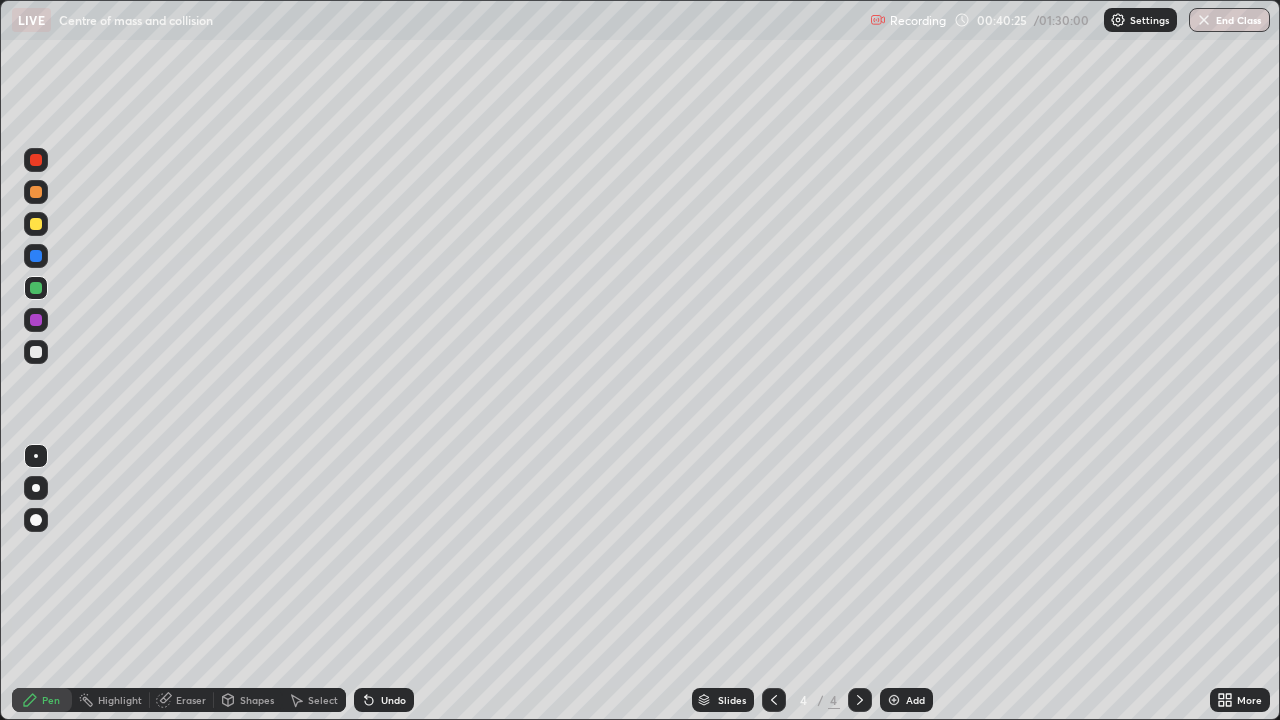 click on "Shapes" at bounding box center (257, 700) 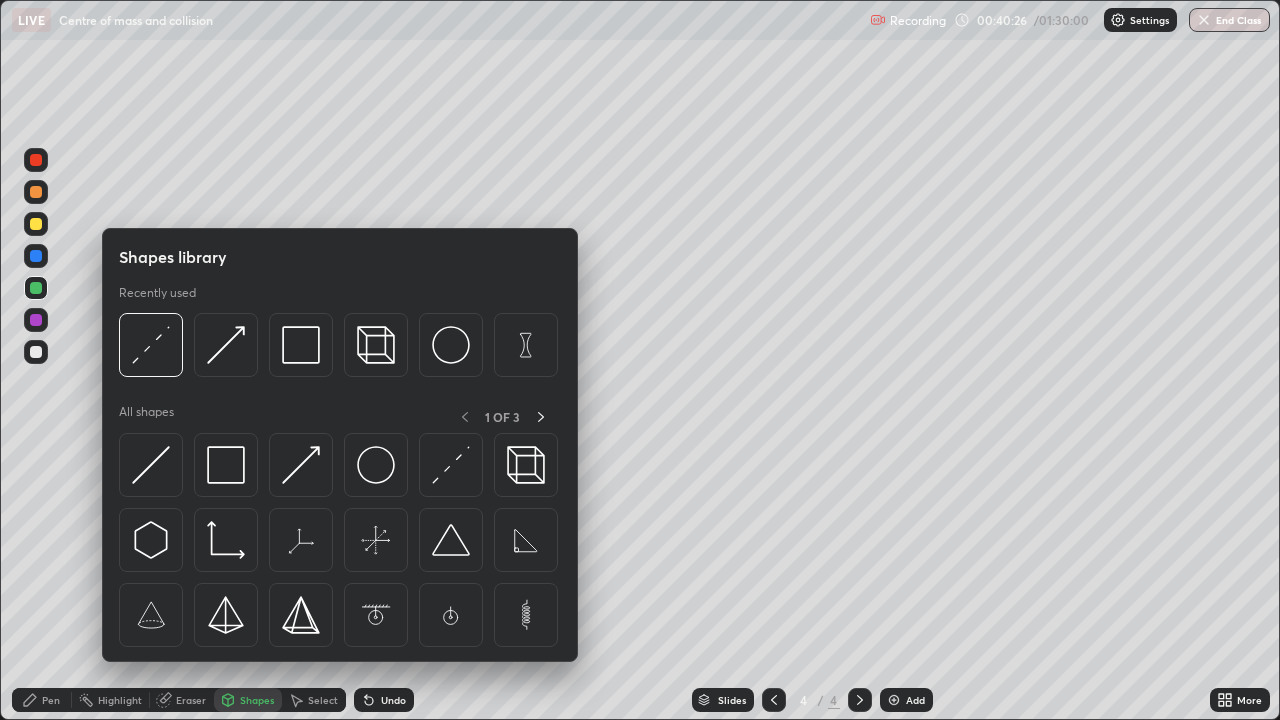 click on "Pen" at bounding box center [51, 700] 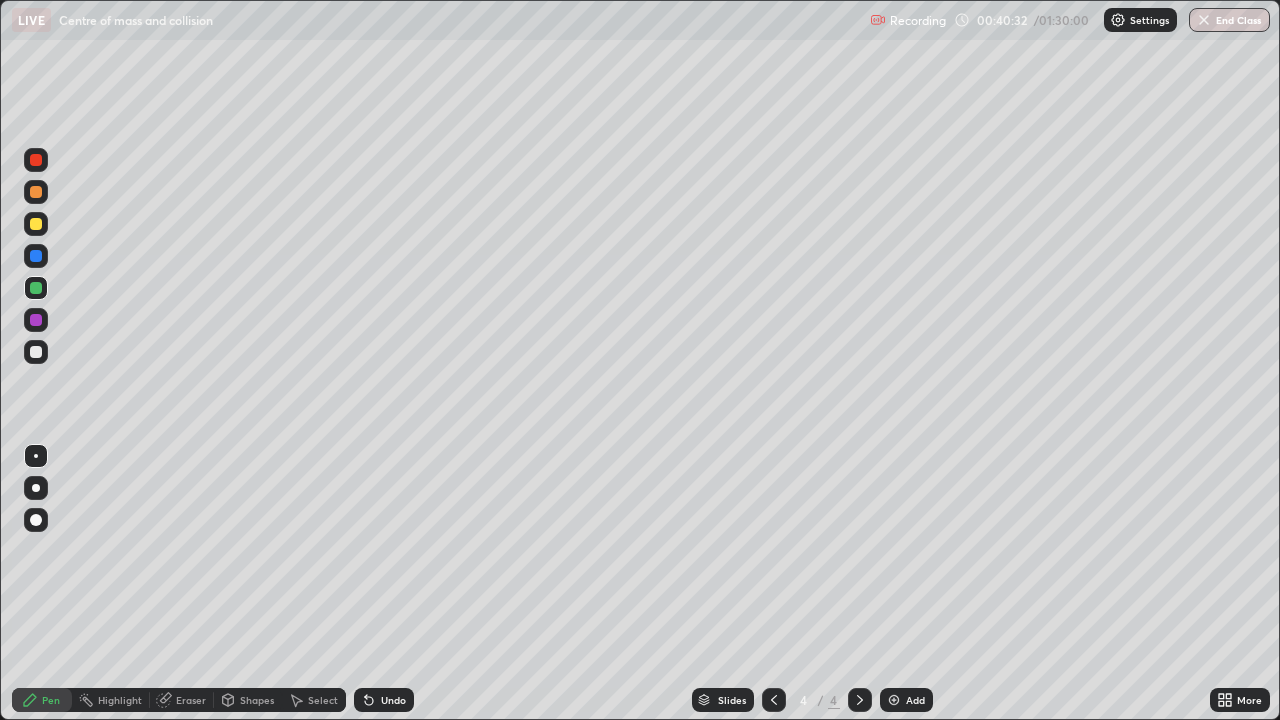 click on "Select" at bounding box center (323, 700) 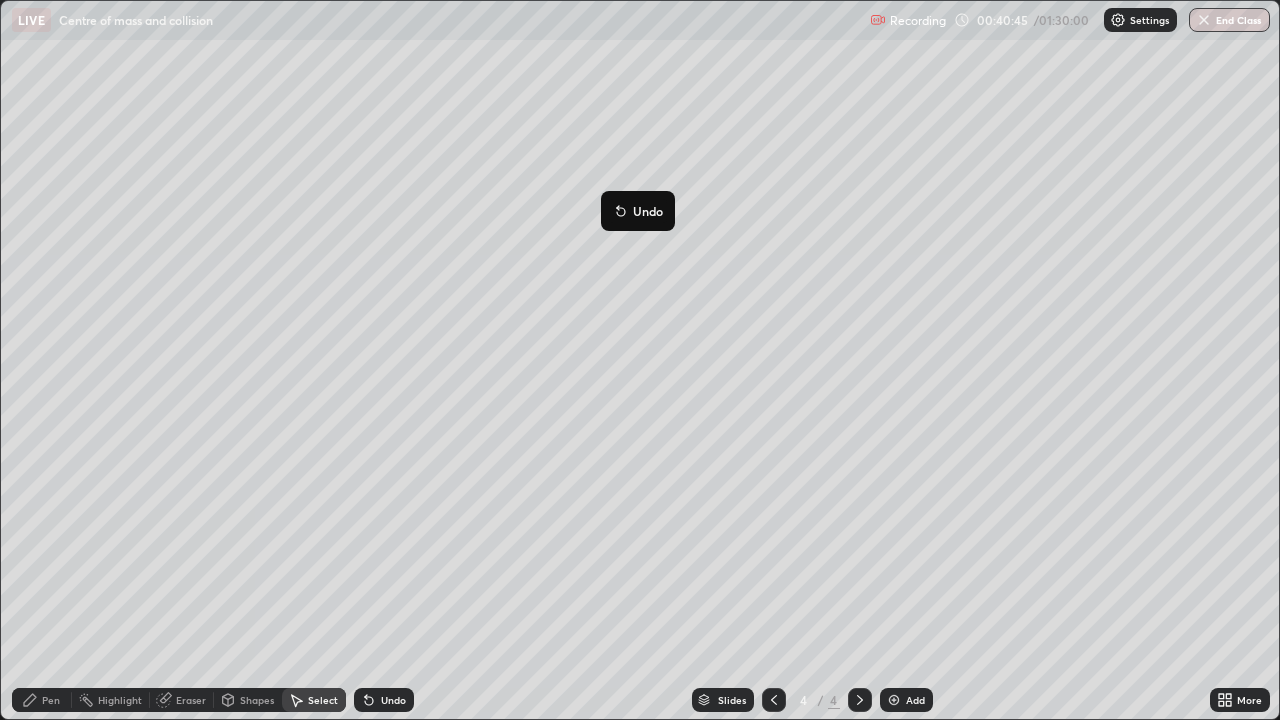 click on "0 ° Undo Copy Duplicate Duplicate to new slide Delete" at bounding box center (640, 360) 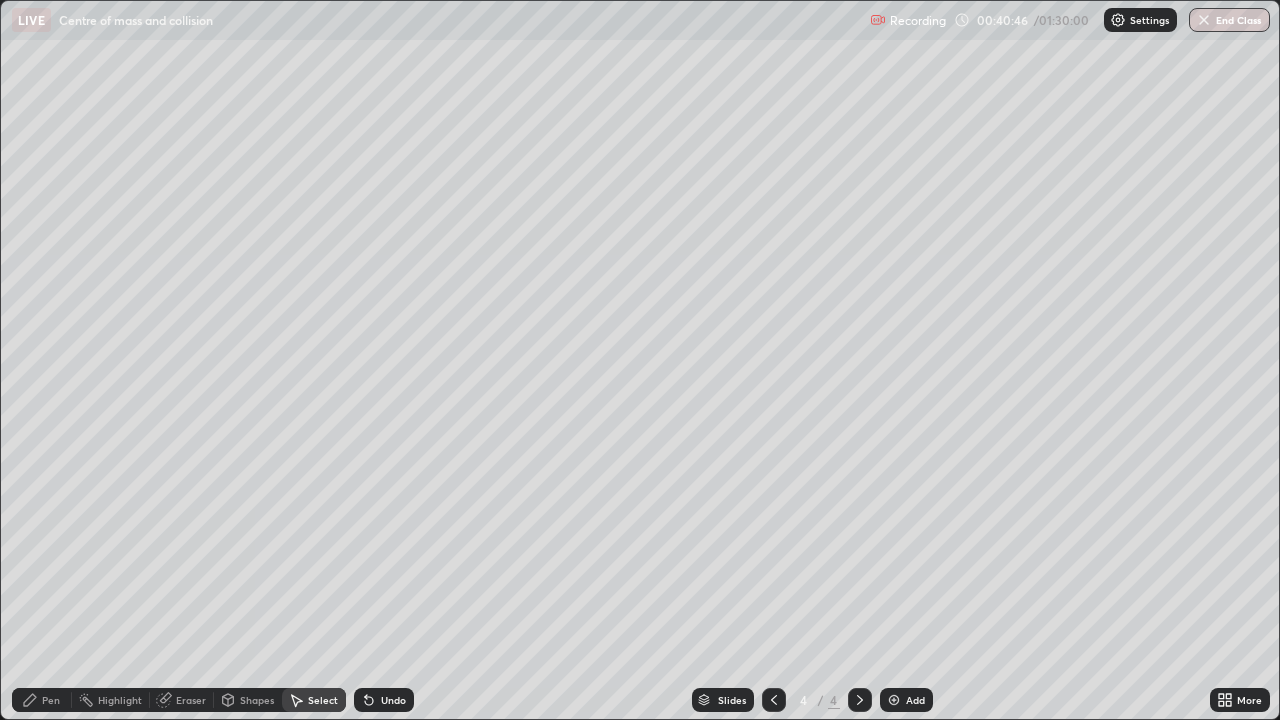 click on "Shapes" at bounding box center (257, 700) 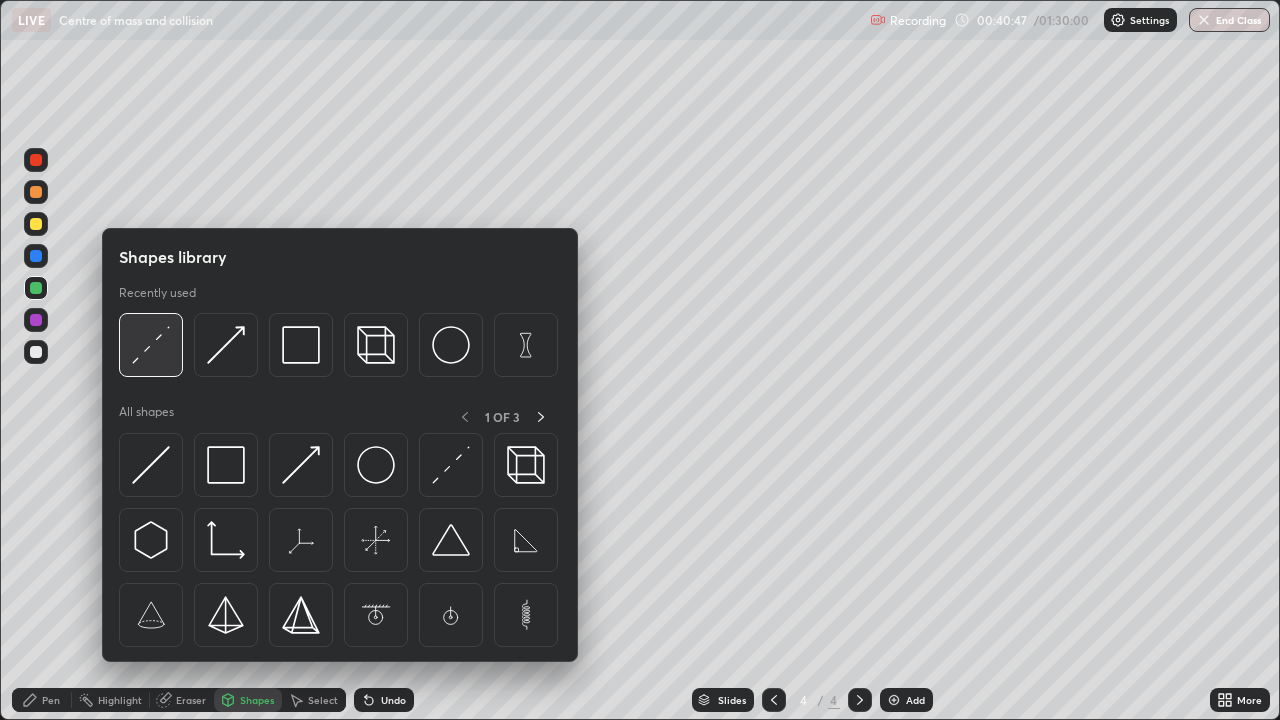 click at bounding box center (151, 345) 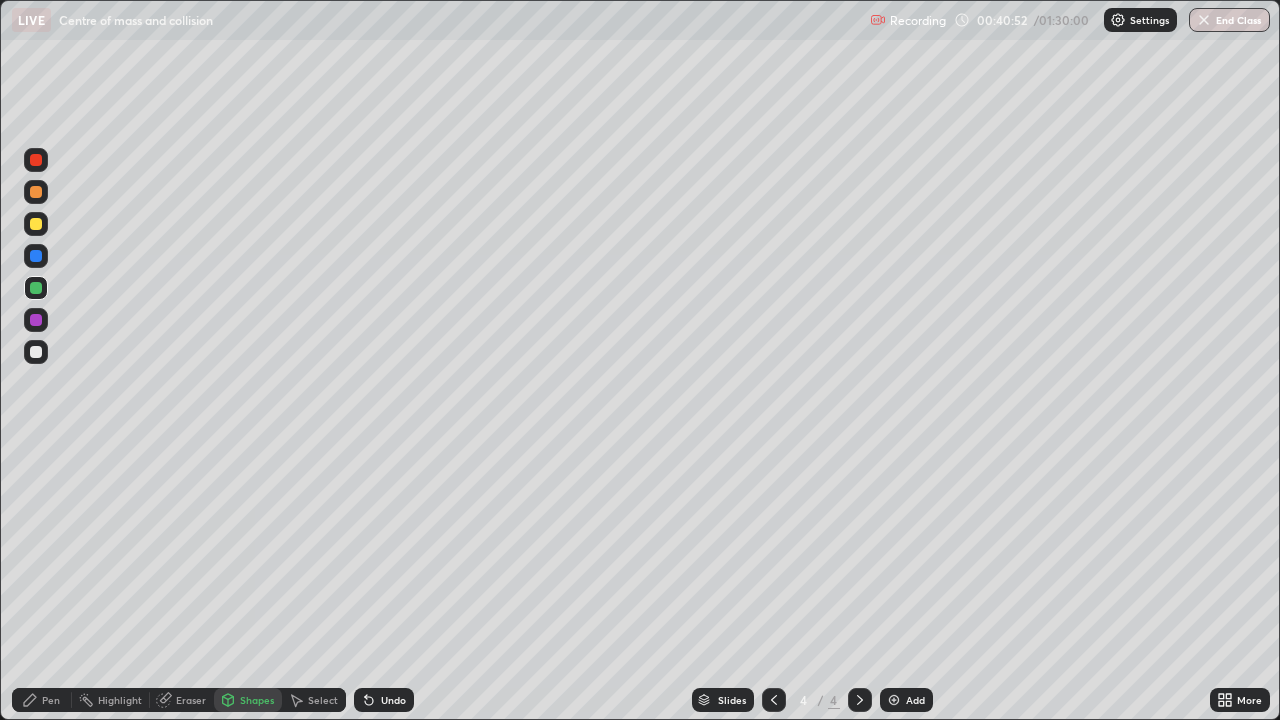 click on "Pen" at bounding box center (51, 700) 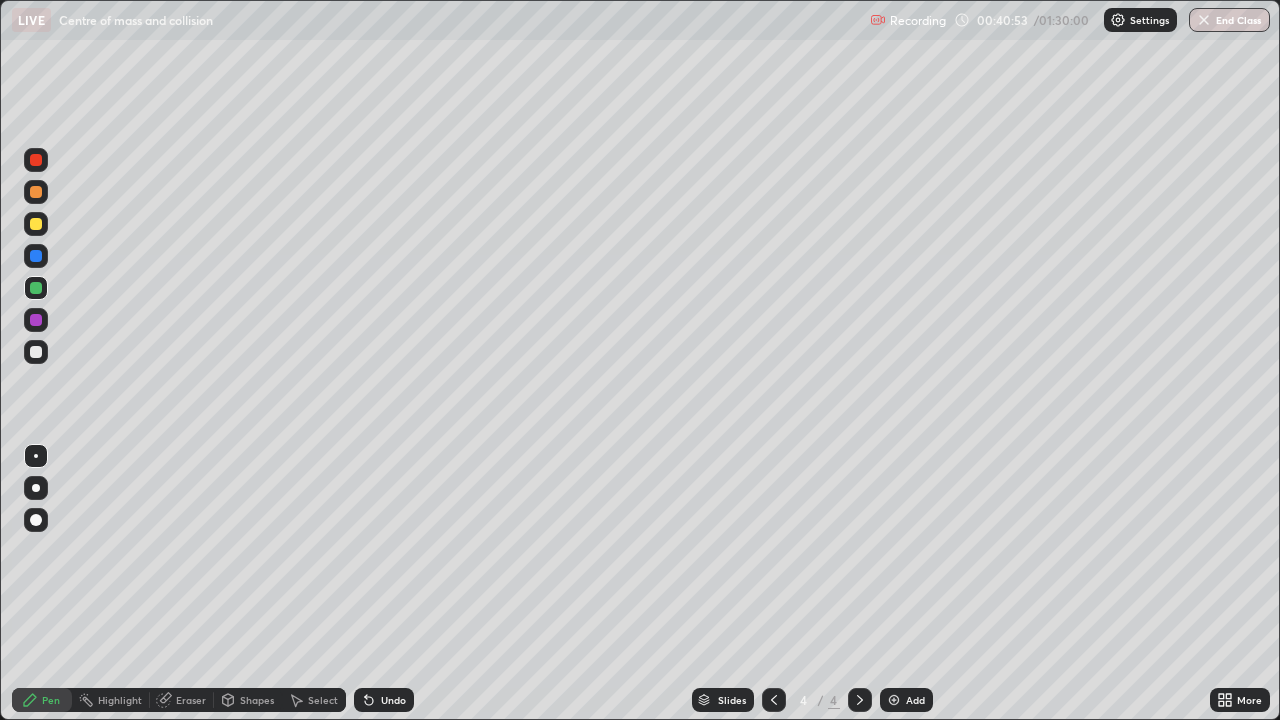click at bounding box center [36, 352] 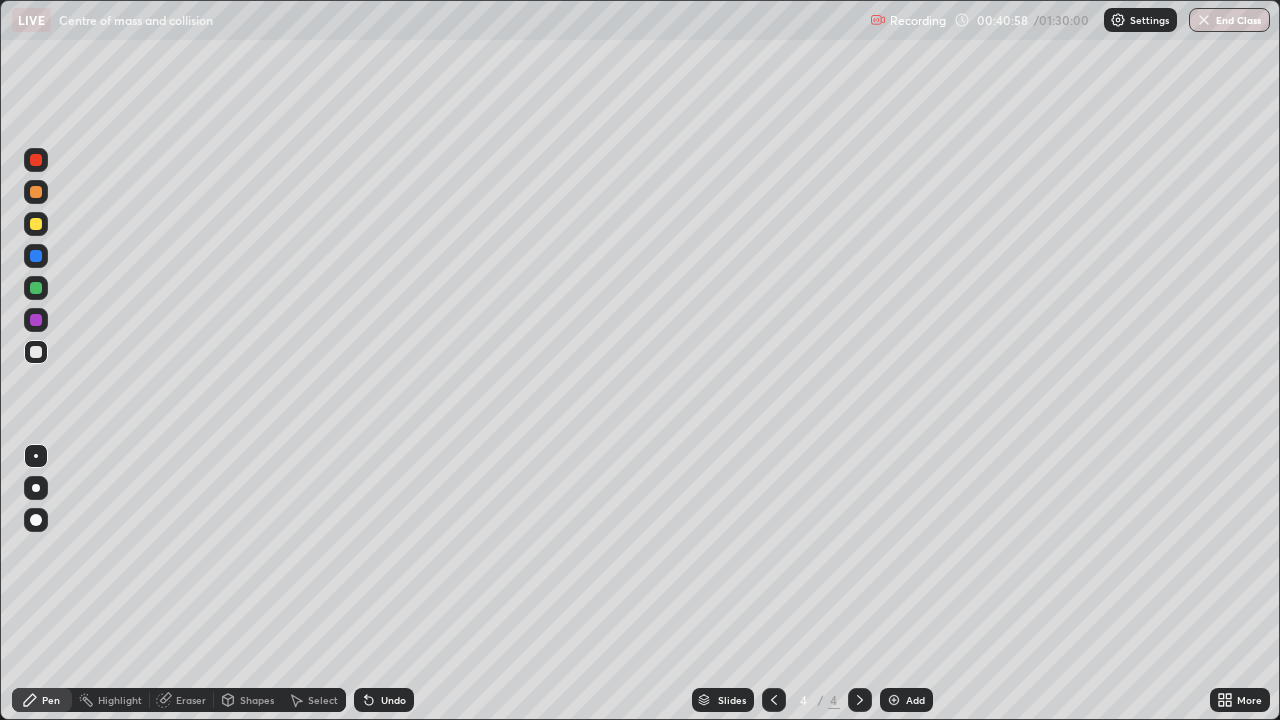 click on "Shapes" at bounding box center [257, 700] 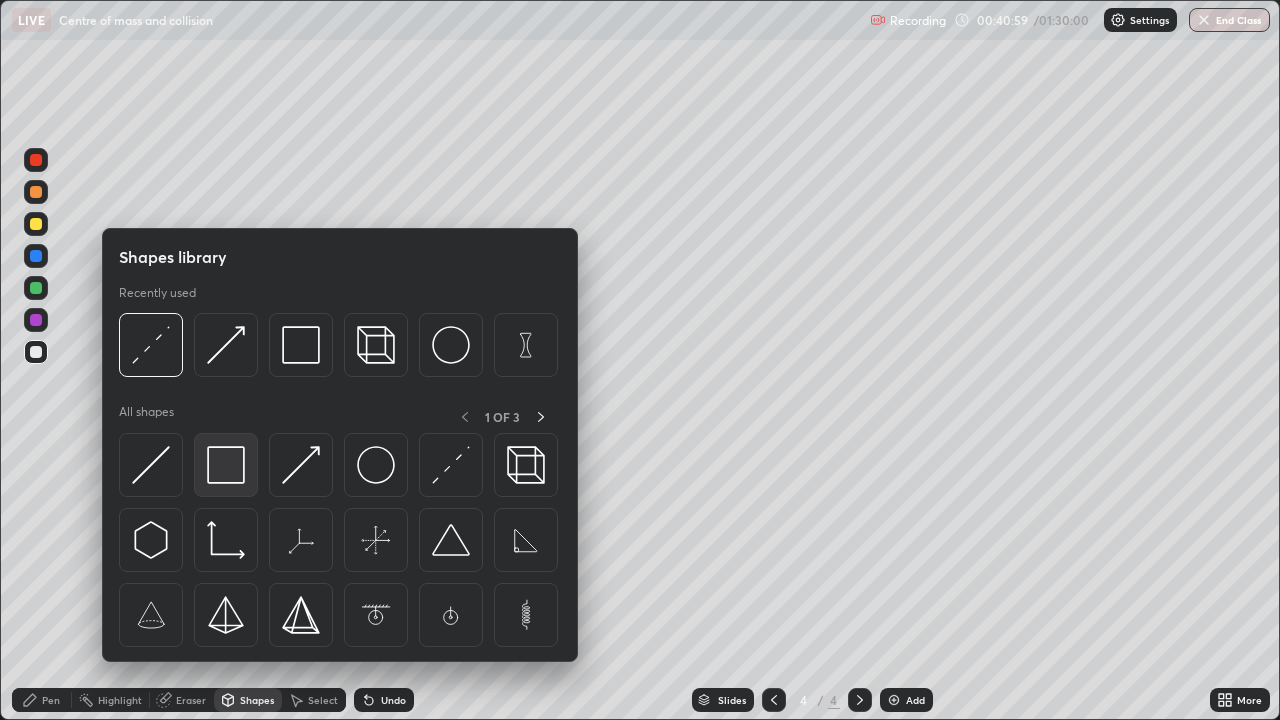 click at bounding box center (226, 465) 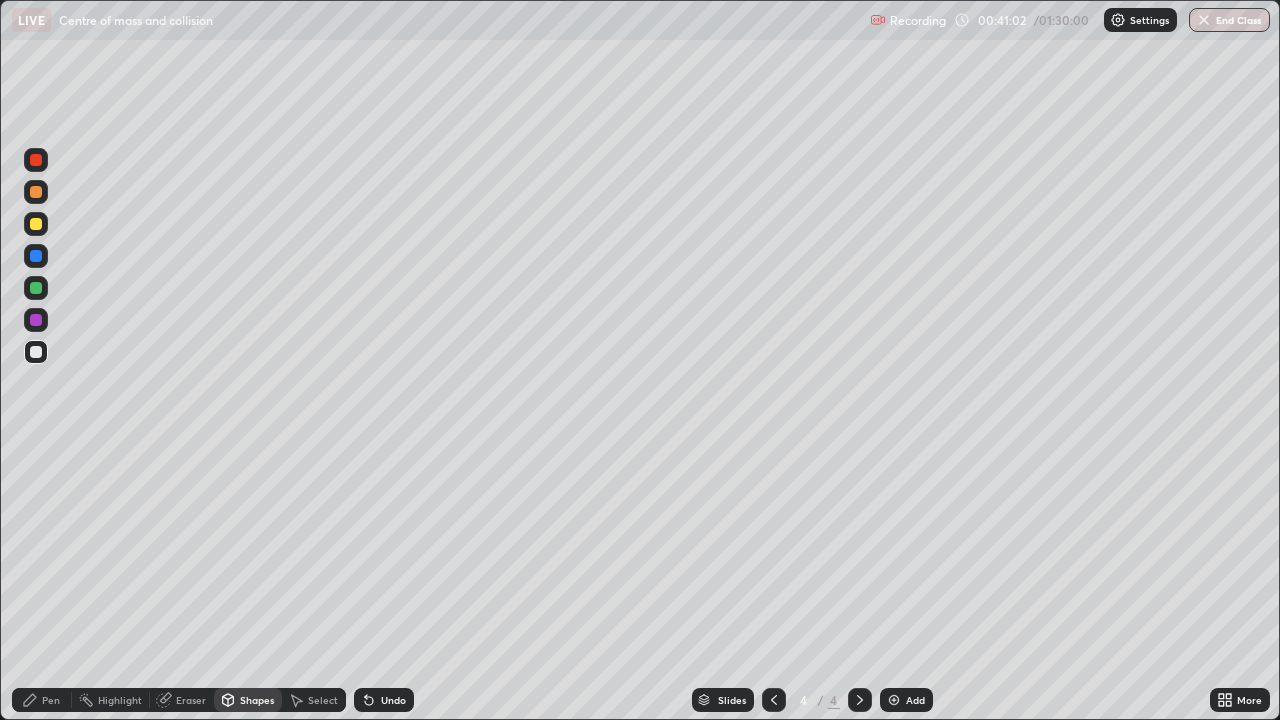 click on "Select" at bounding box center [323, 700] 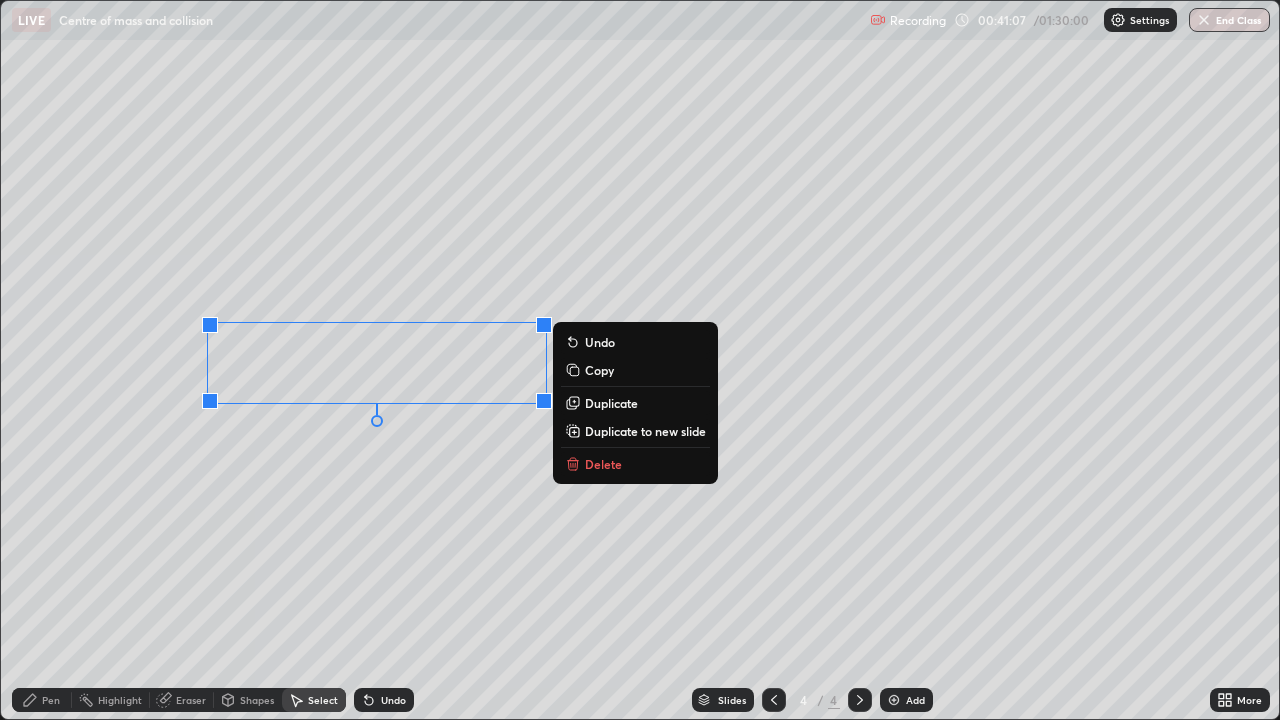 click on "Duplicate" at bounding box center [611, 403] 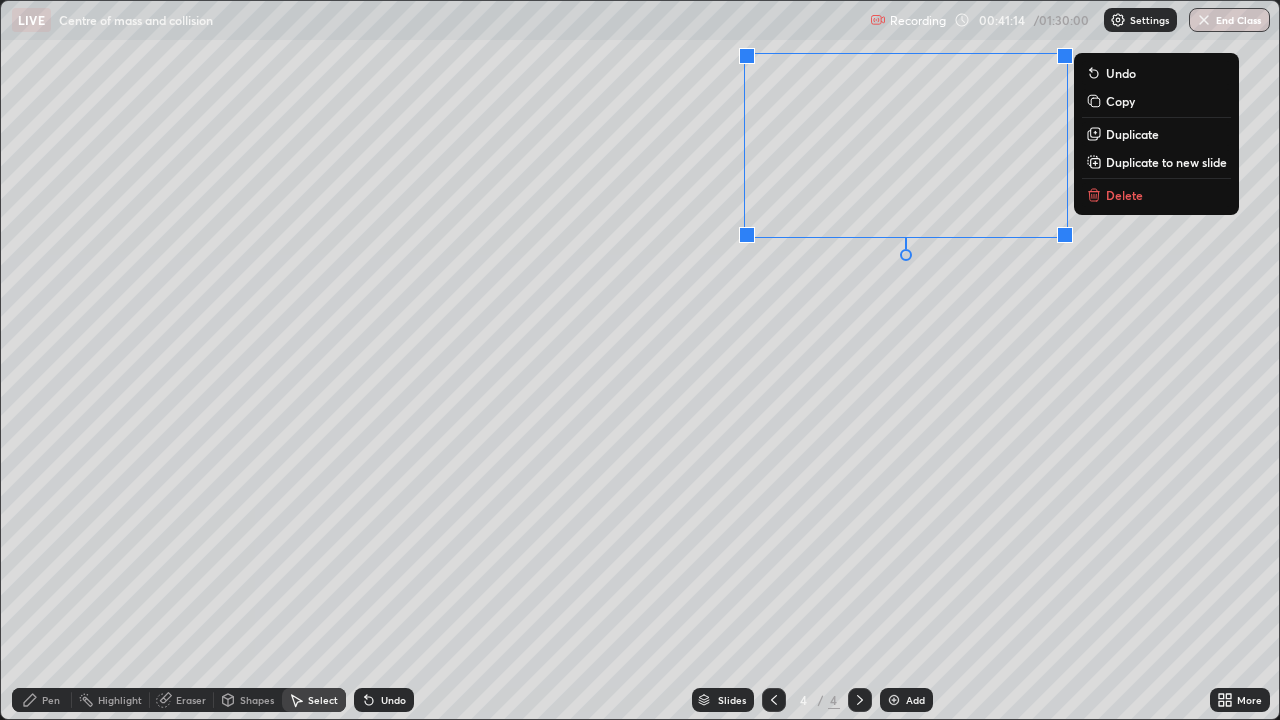 click on "0 ° Undo Copy Duplicate Duplicate to new slide Delete" at bounding box center (640, 360) 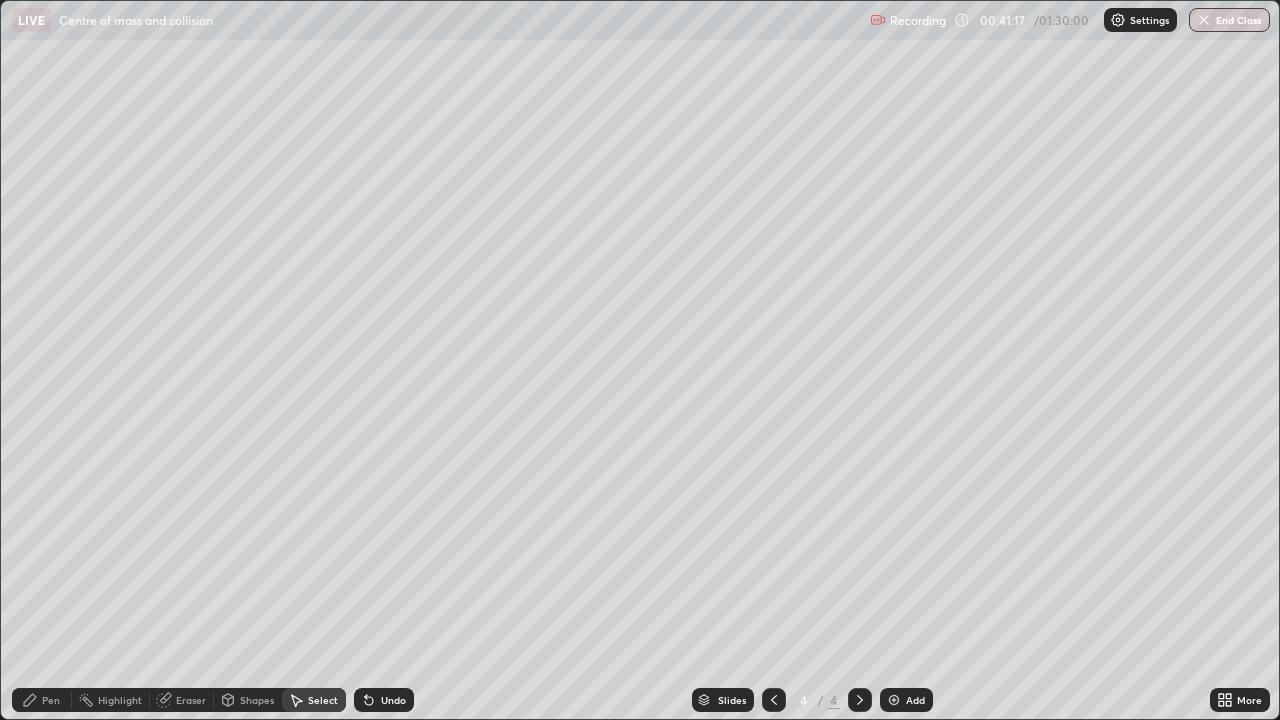 click on "Shapes" at bounding box center (257, 700) 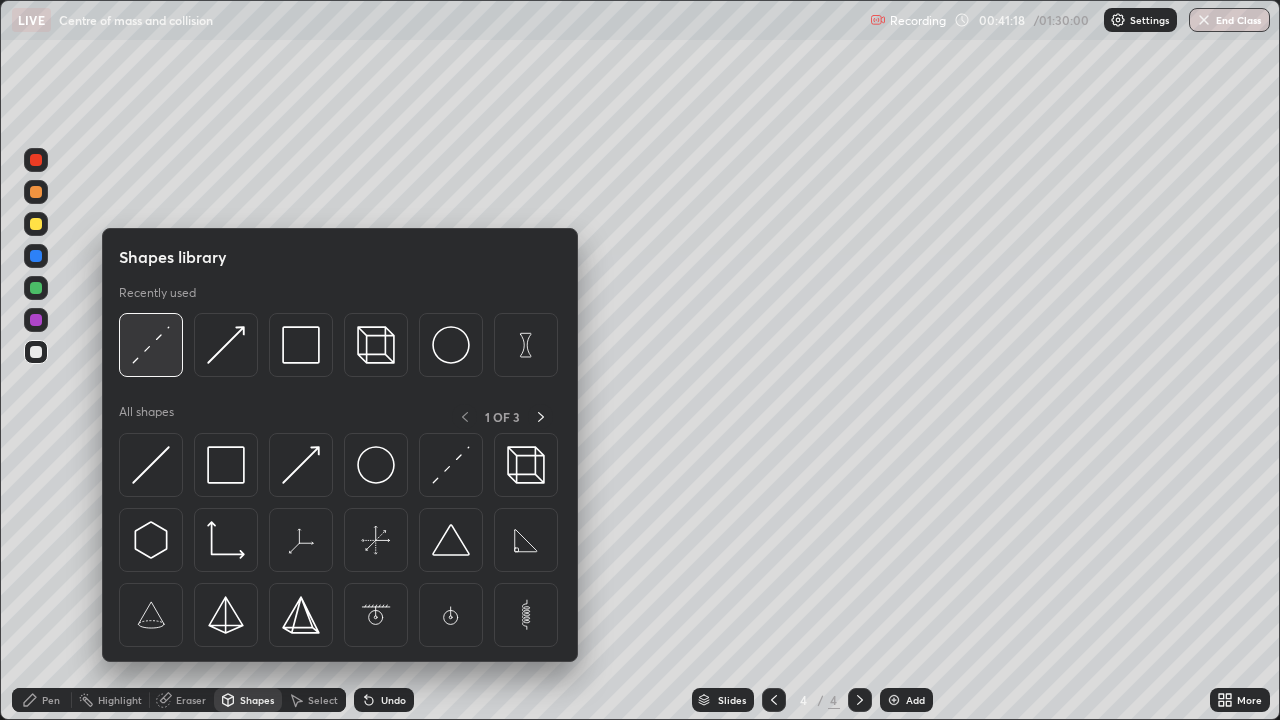 click at bounding box center (151, 345) 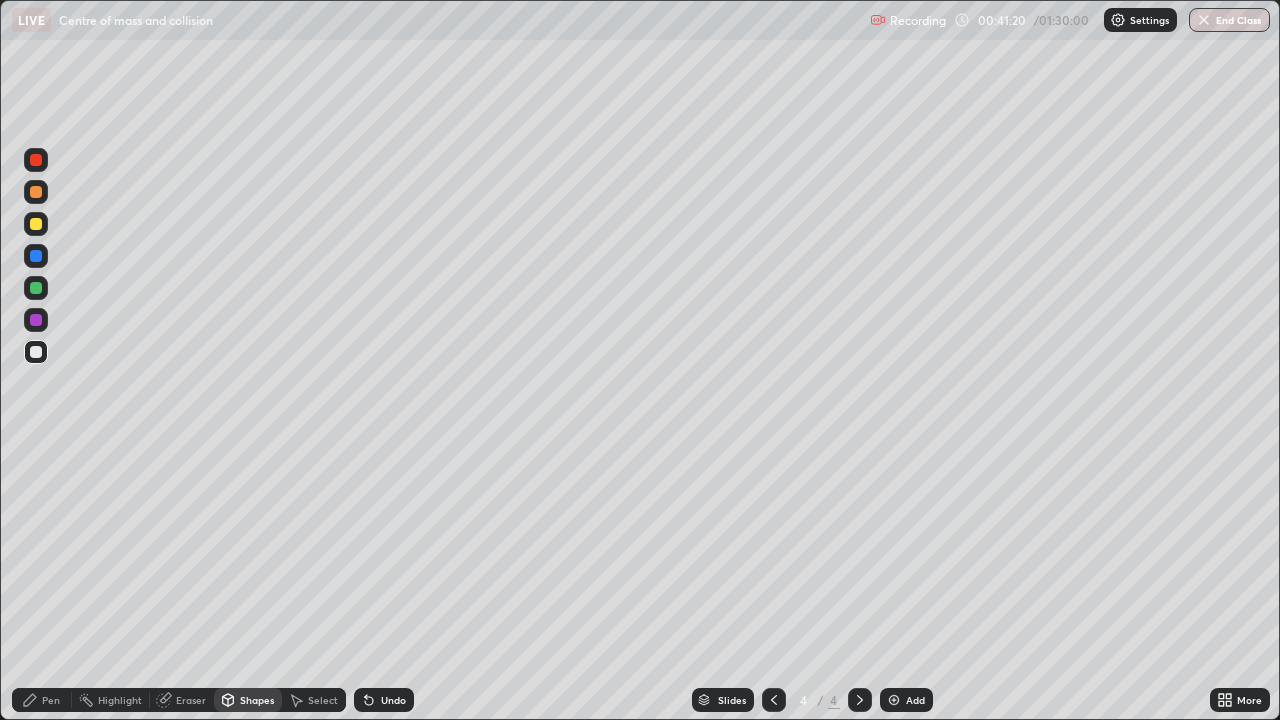 click at bounding box center [36, 288] 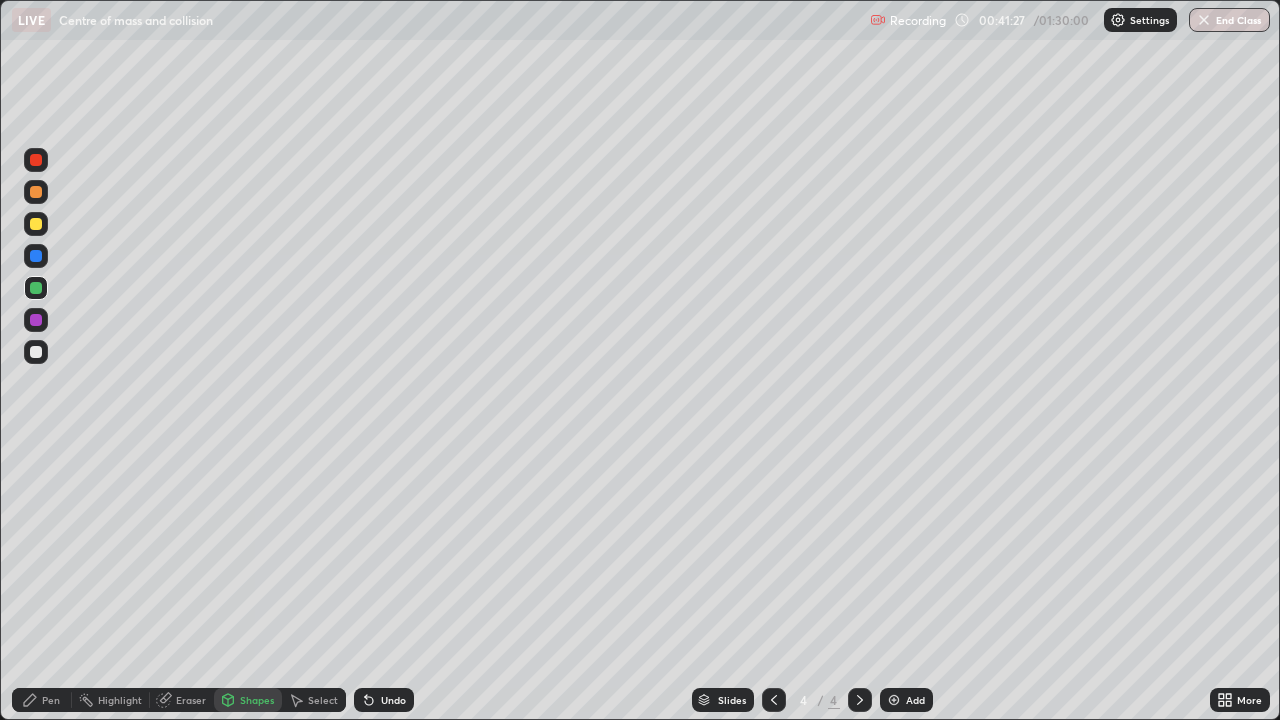 click on "Pen" at bounding box center [51, 700] 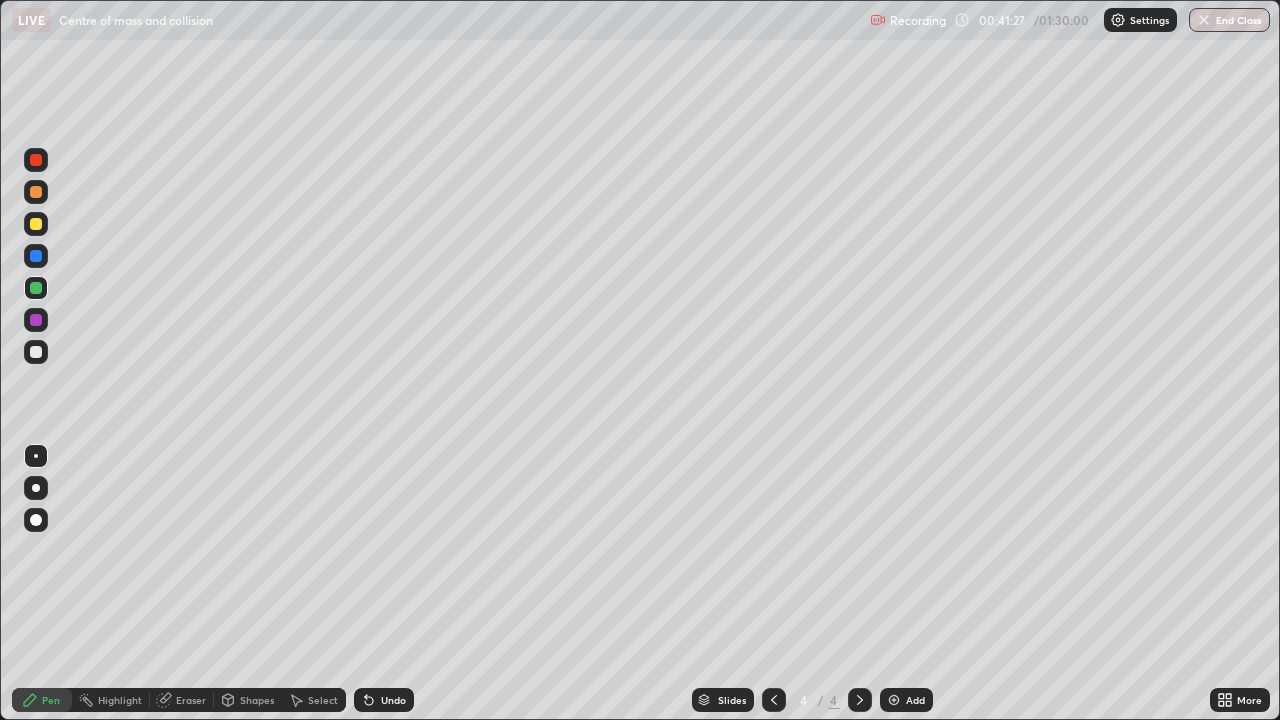 click at bounding box center [36, 456] 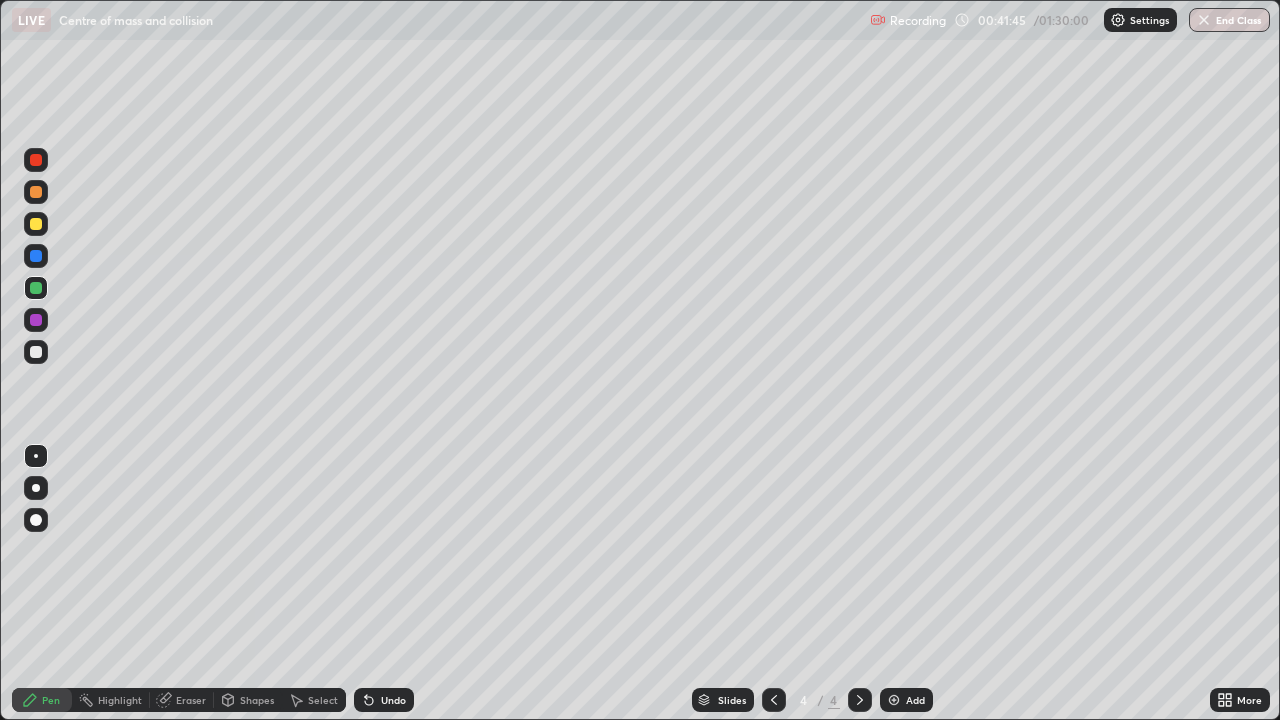 click on "Pen" at bounding box center [51, 700] 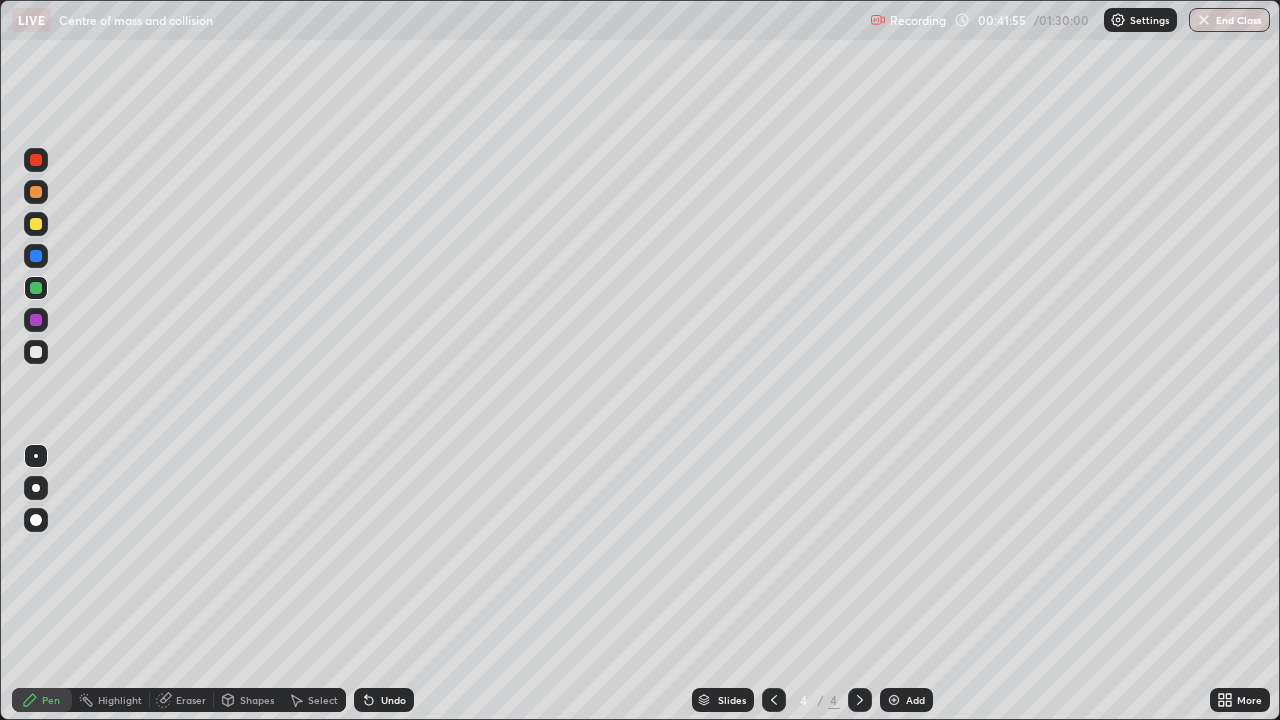 click at bounding box center (36, 352) 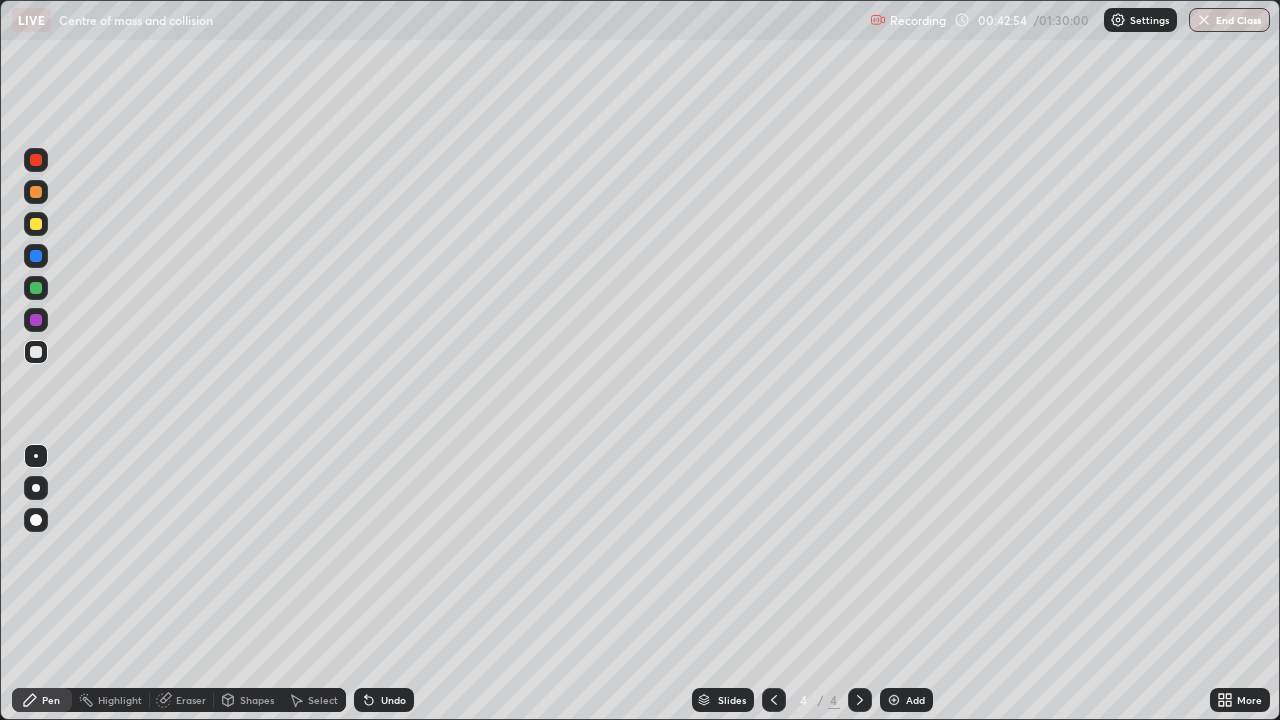 click on "Shapes" at bounding box center (248, 700) 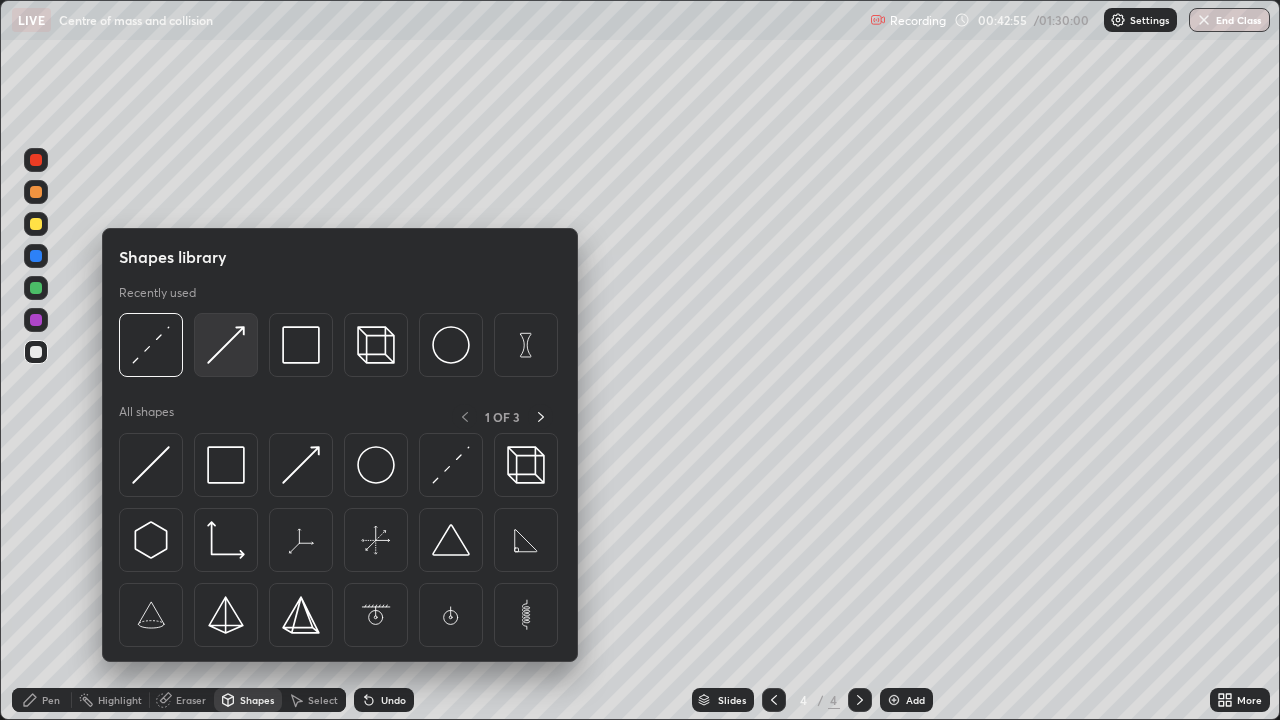 click at bounding box center [226, 345] 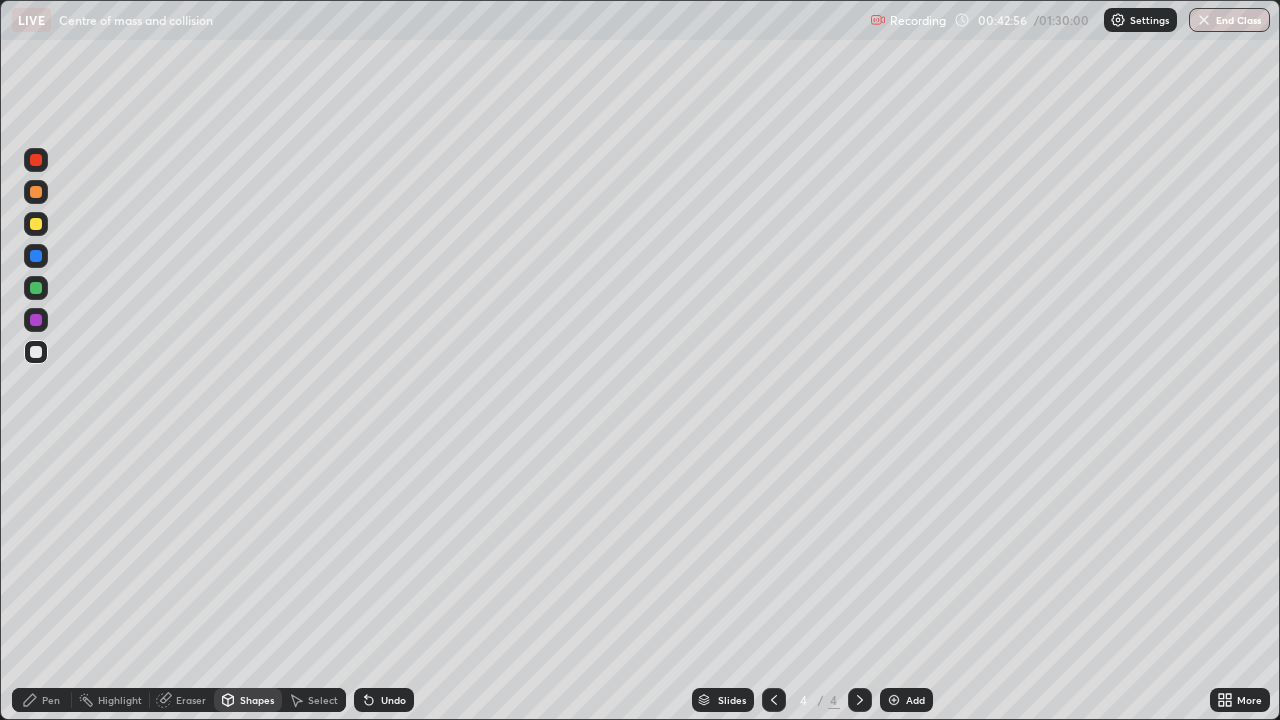 click at bounding box center [36, 224] 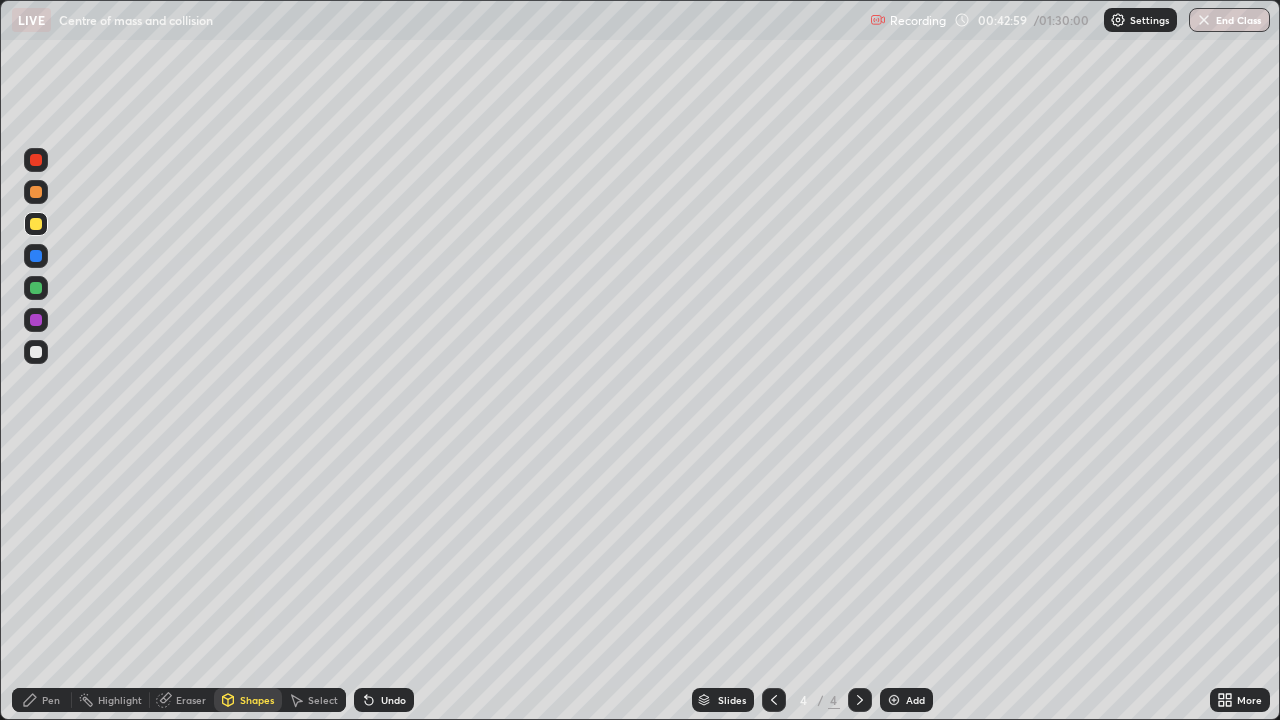 click on "Pen" at bounding box center [51, 700] 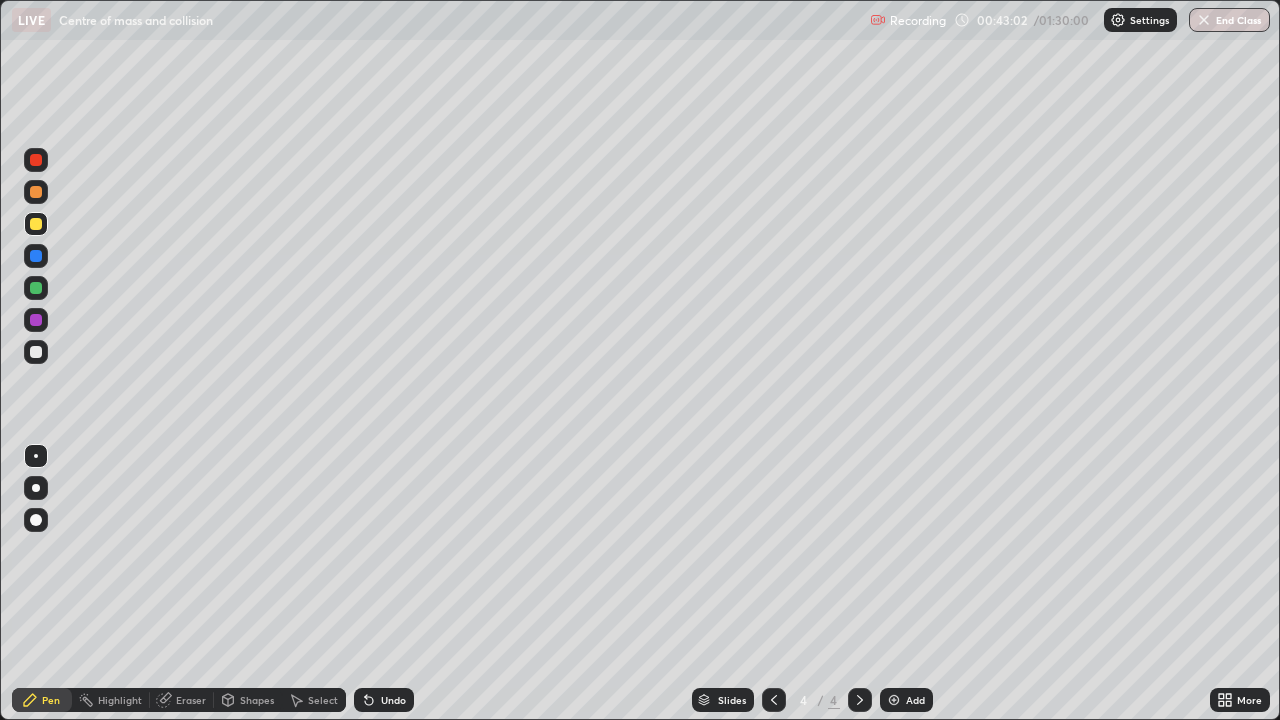 click on "Shapes" at bounding box center (257, 700) 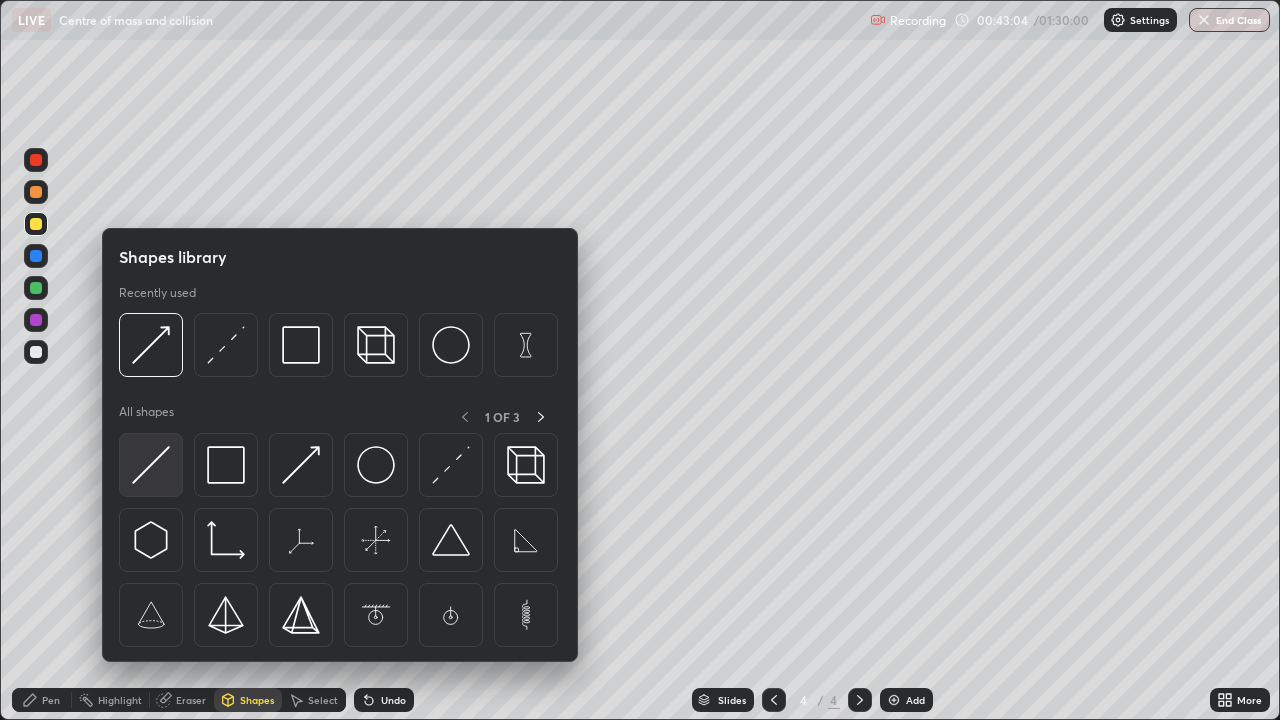 click at bounding box center [151, 465] 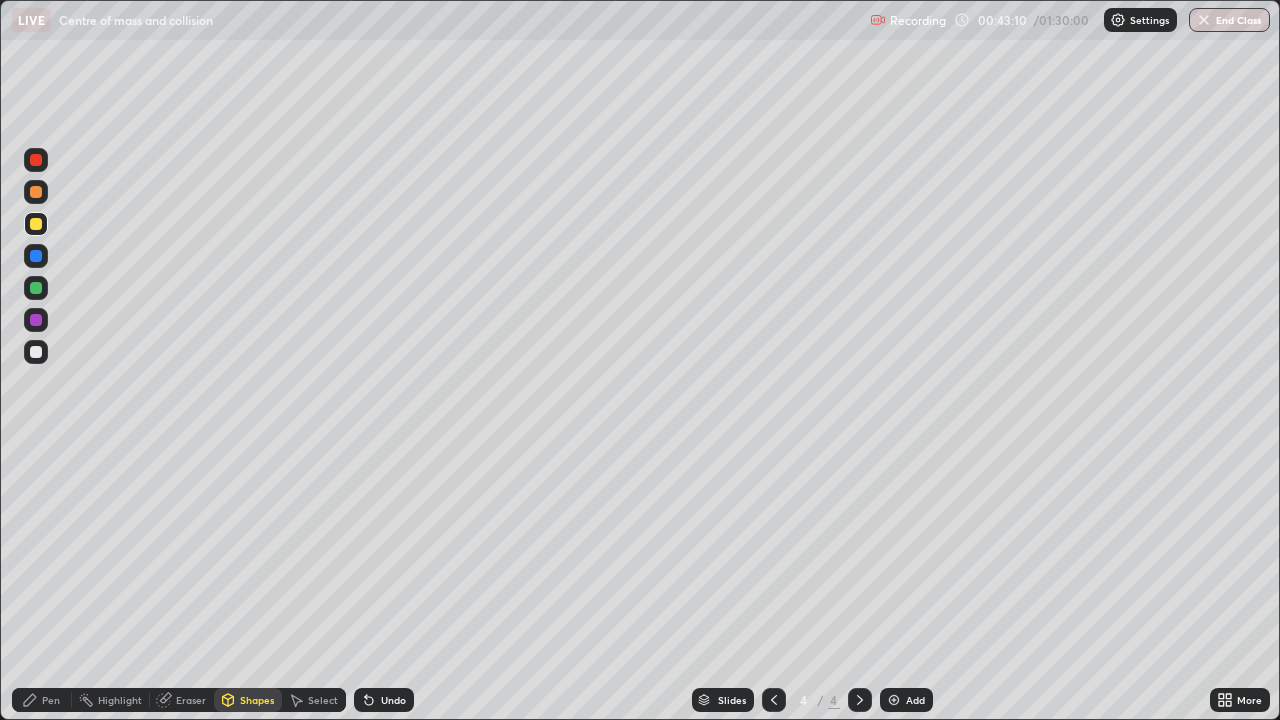 click on "Pen" at bounding box center (42, 700) 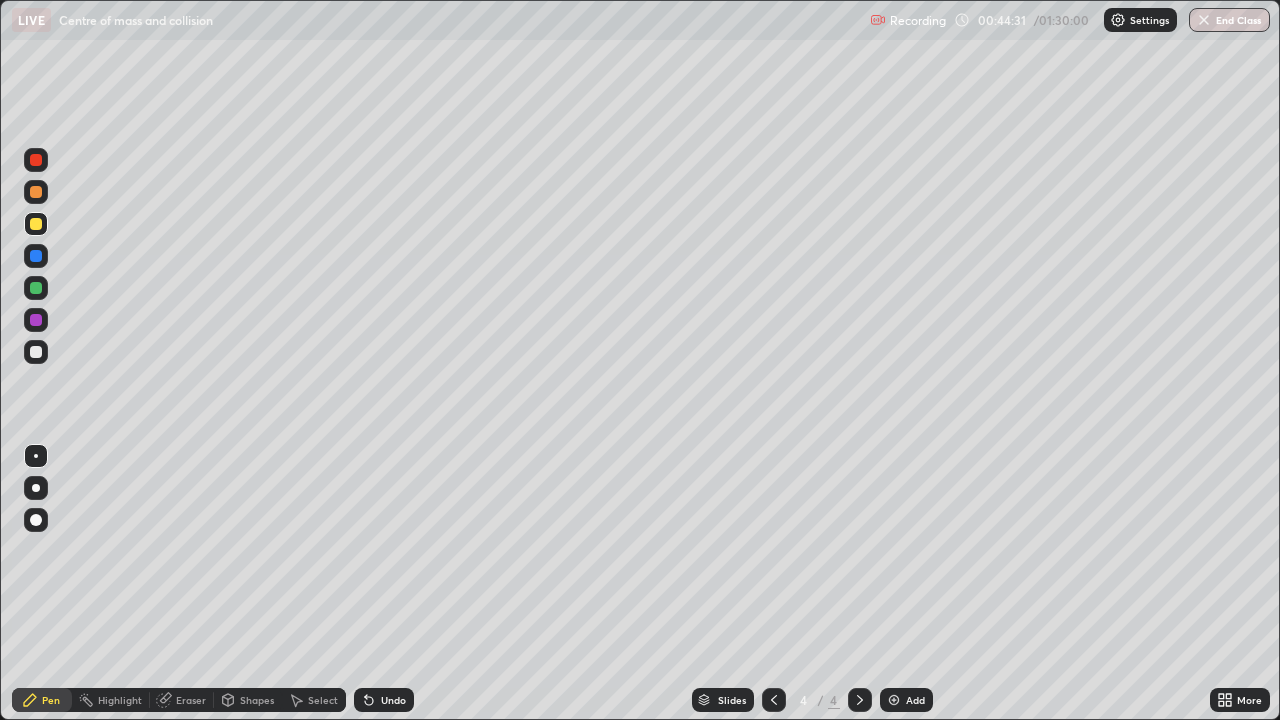 click on "Undo" at bounding box center [393, 700] 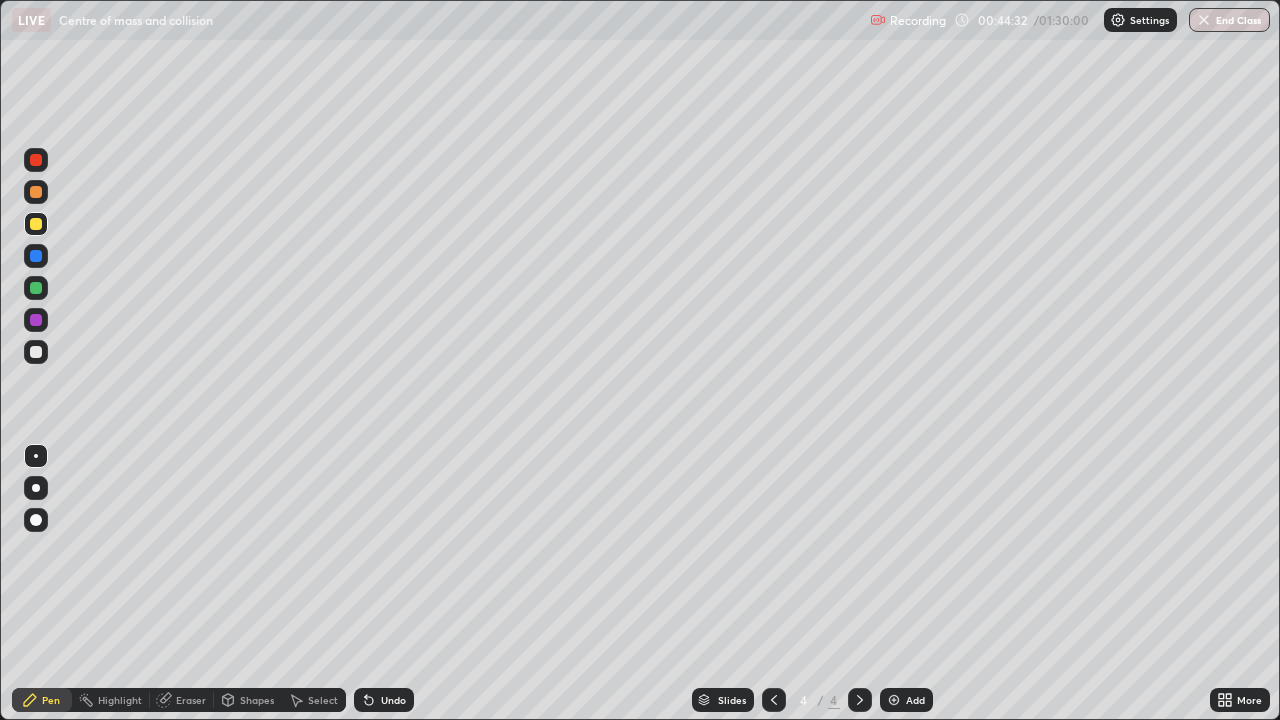click on "Undo" at bounding box center (393, 700) 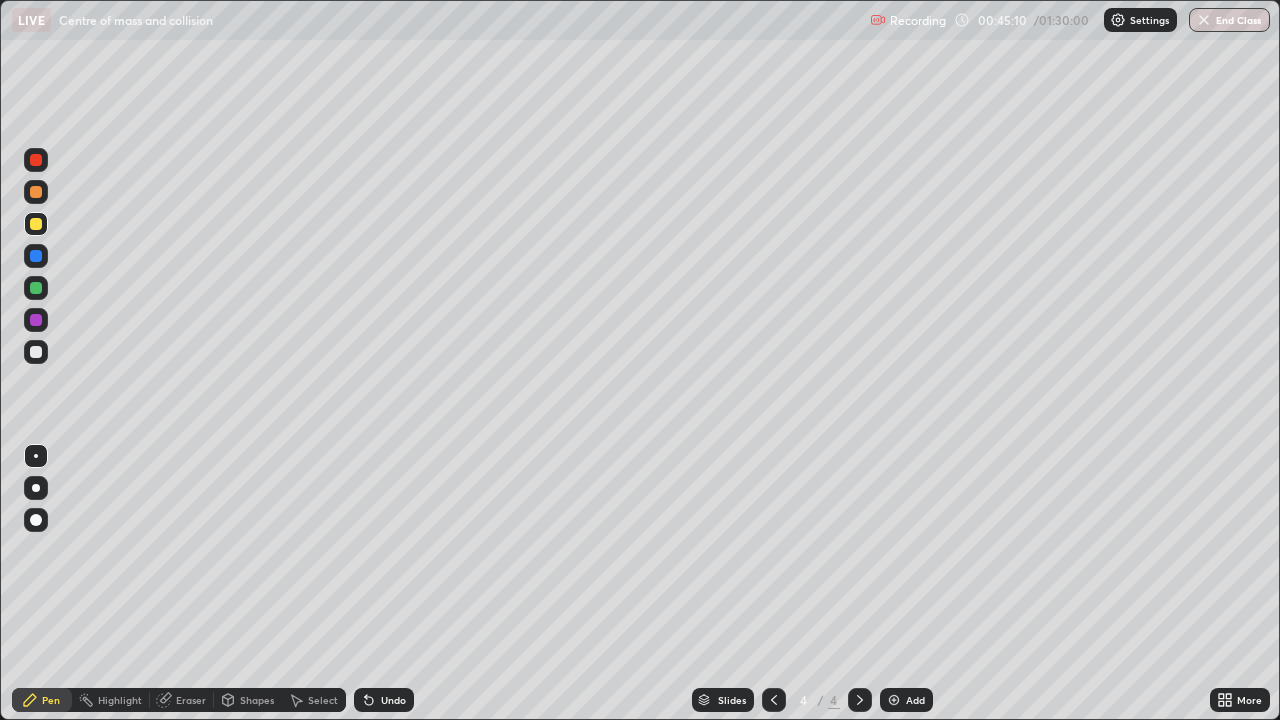 click on "Shapes" at bounding box center (257, 700) 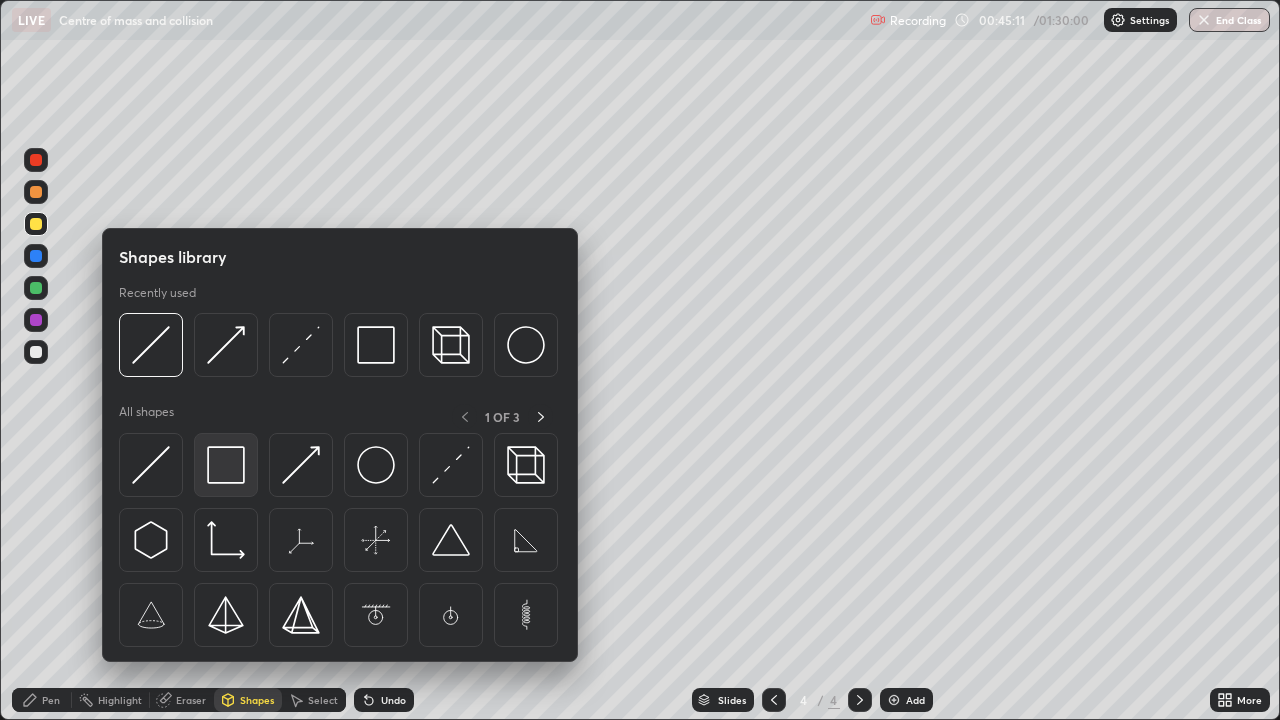 click at bounding box center [226, 465] 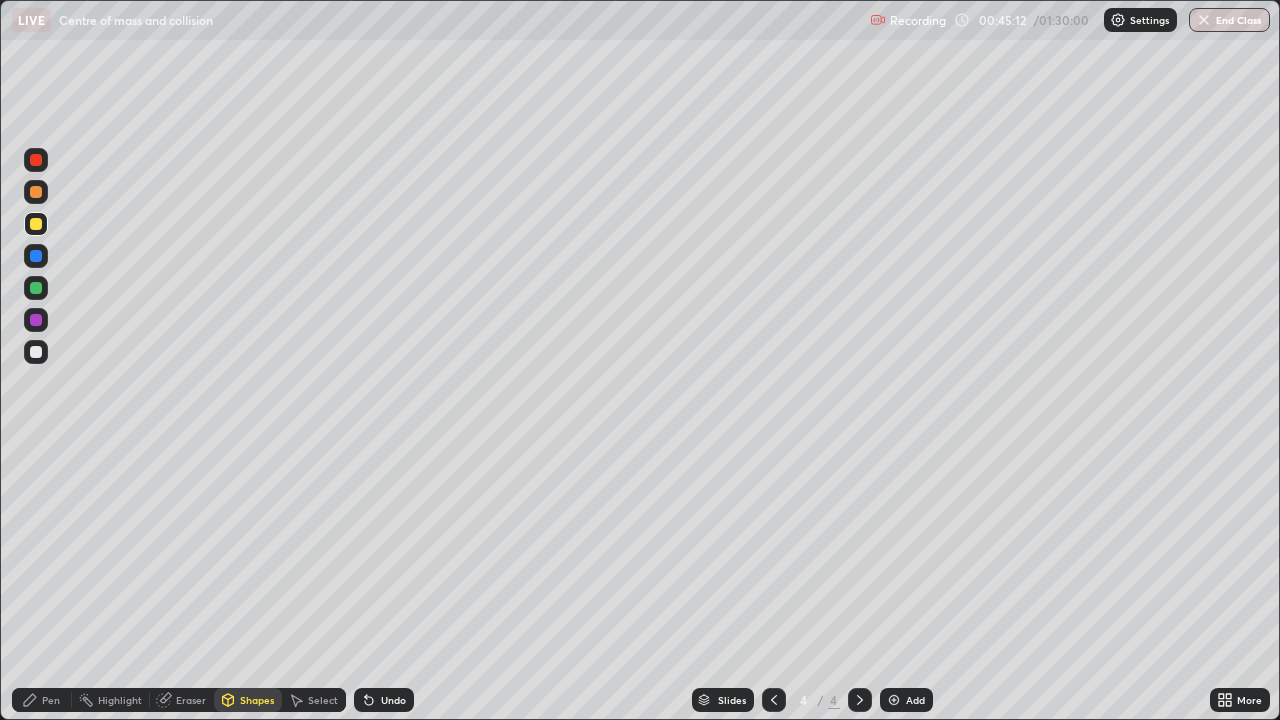 click at bounding box center (36, 160) 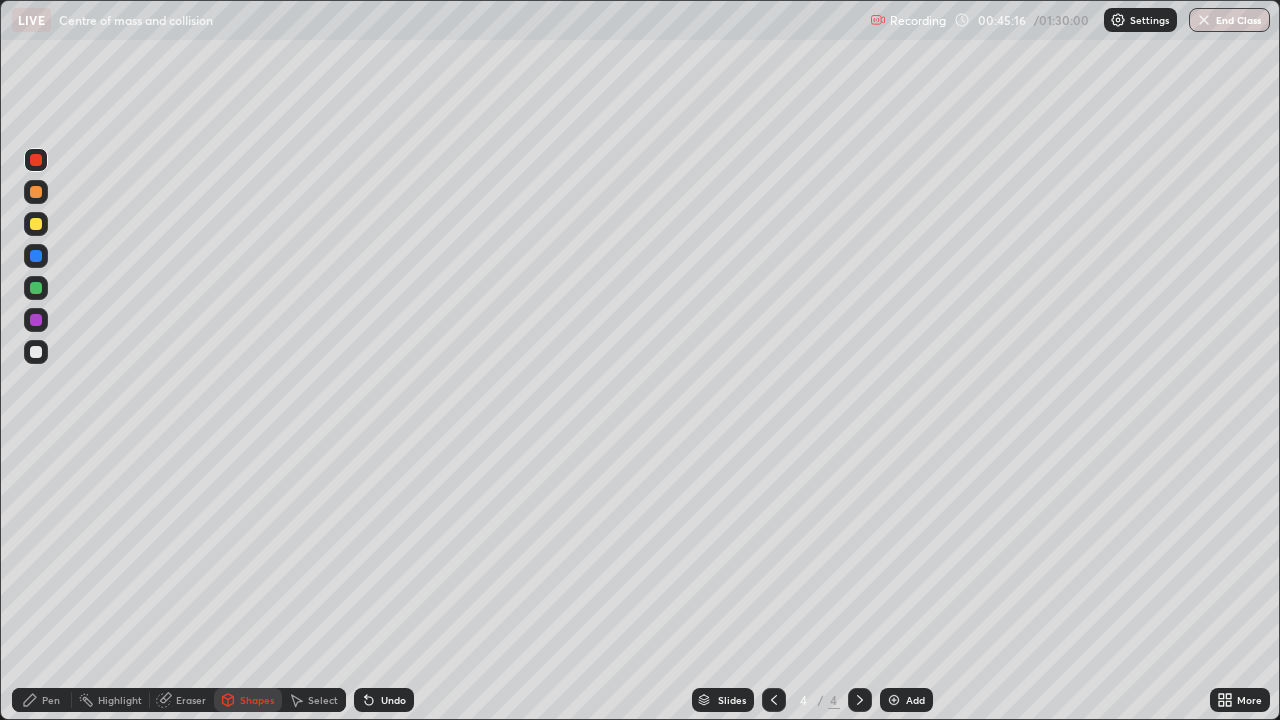 click 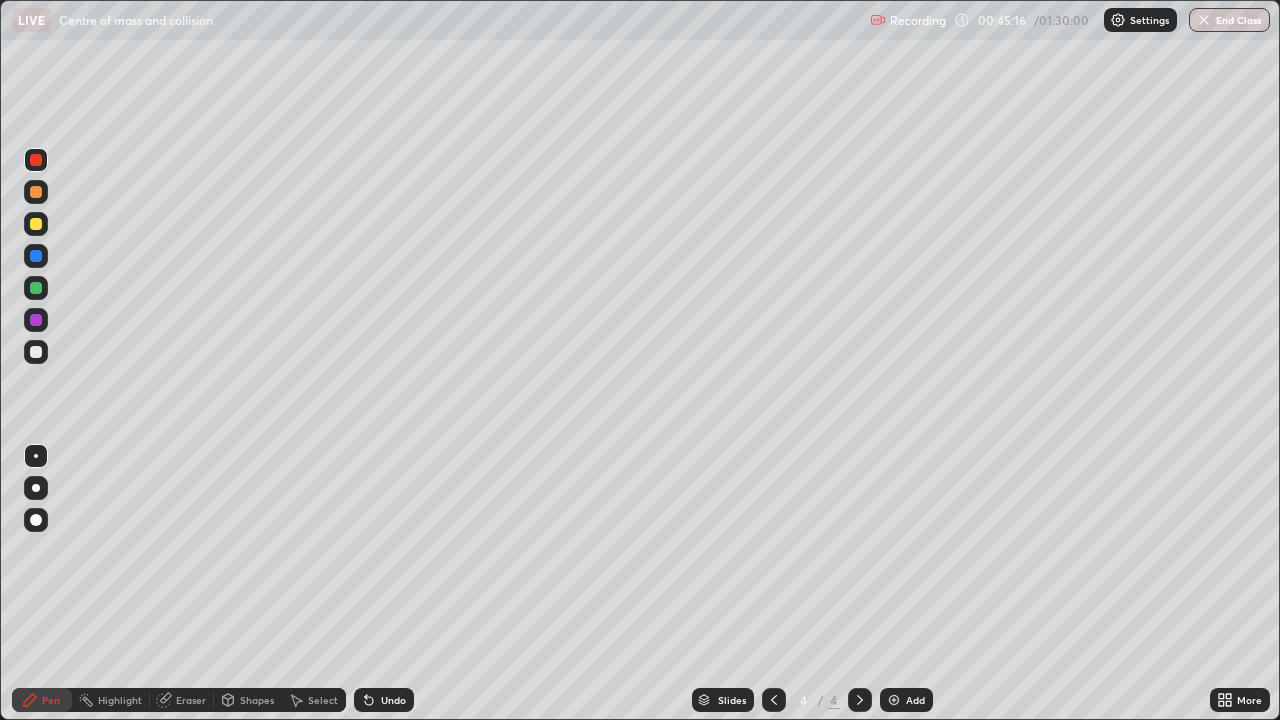click at bounding box center (36, 456) 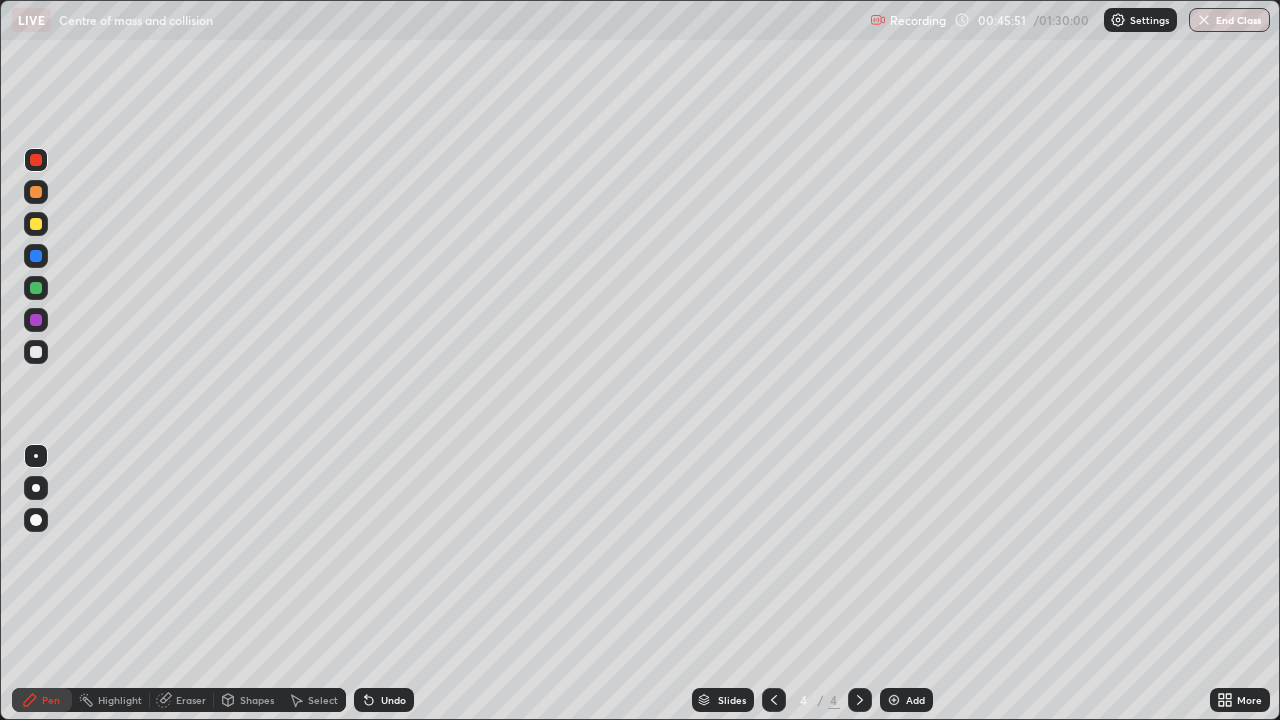 click on "Shapes" at bounding box center (257, 700) 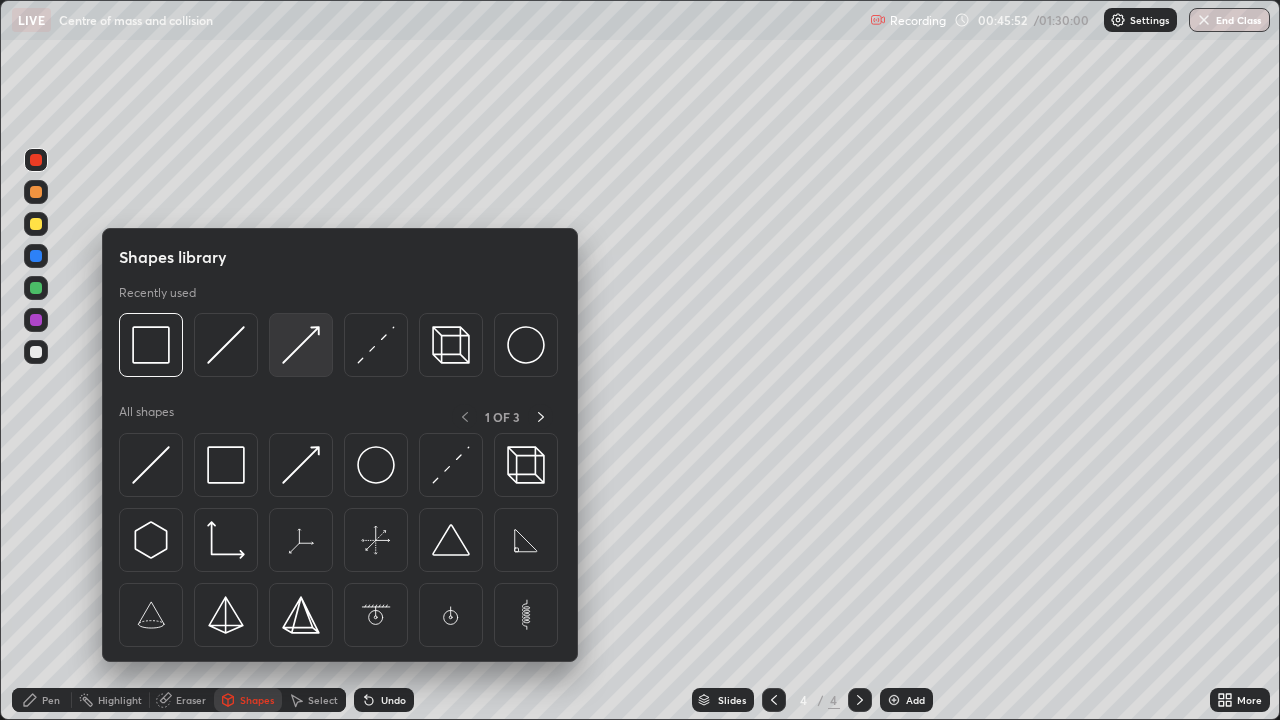 click at bounding box center [301, 345] 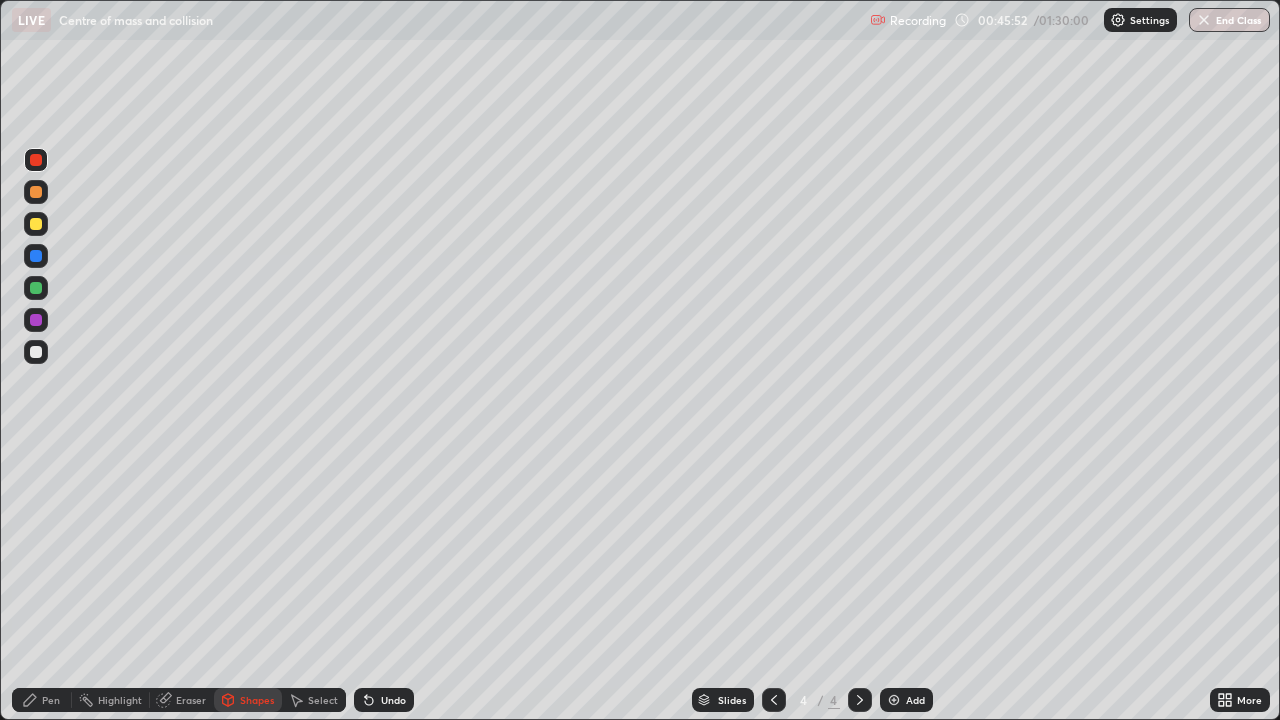 click at bounding box center [36, 224] 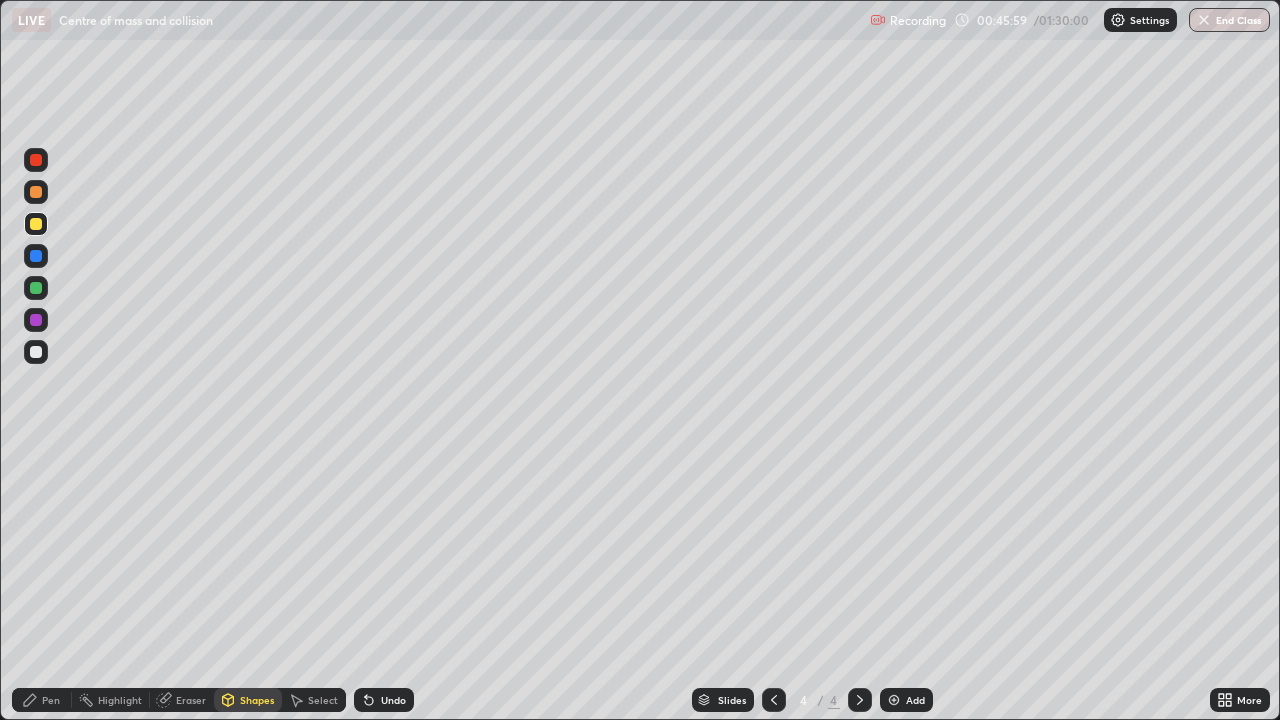 click on "Undo" at bounding box center (393, 700) 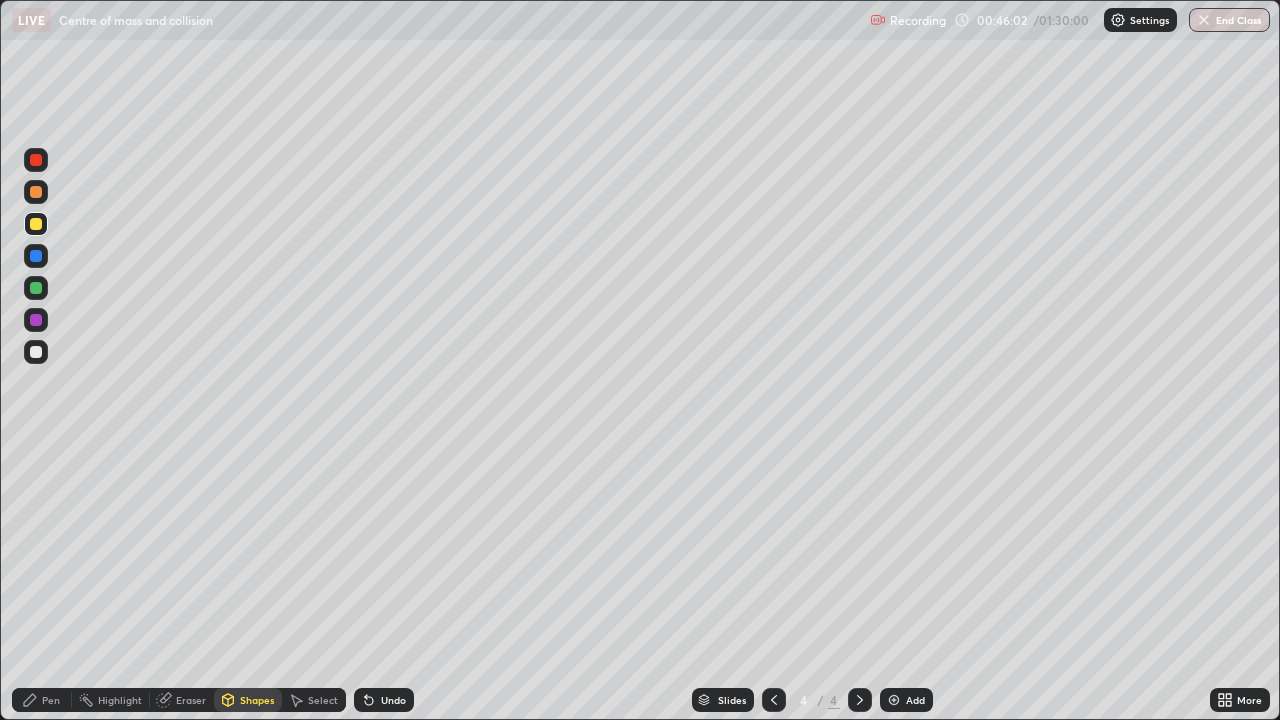 click on "Undo" at bounding box center (393, 700) 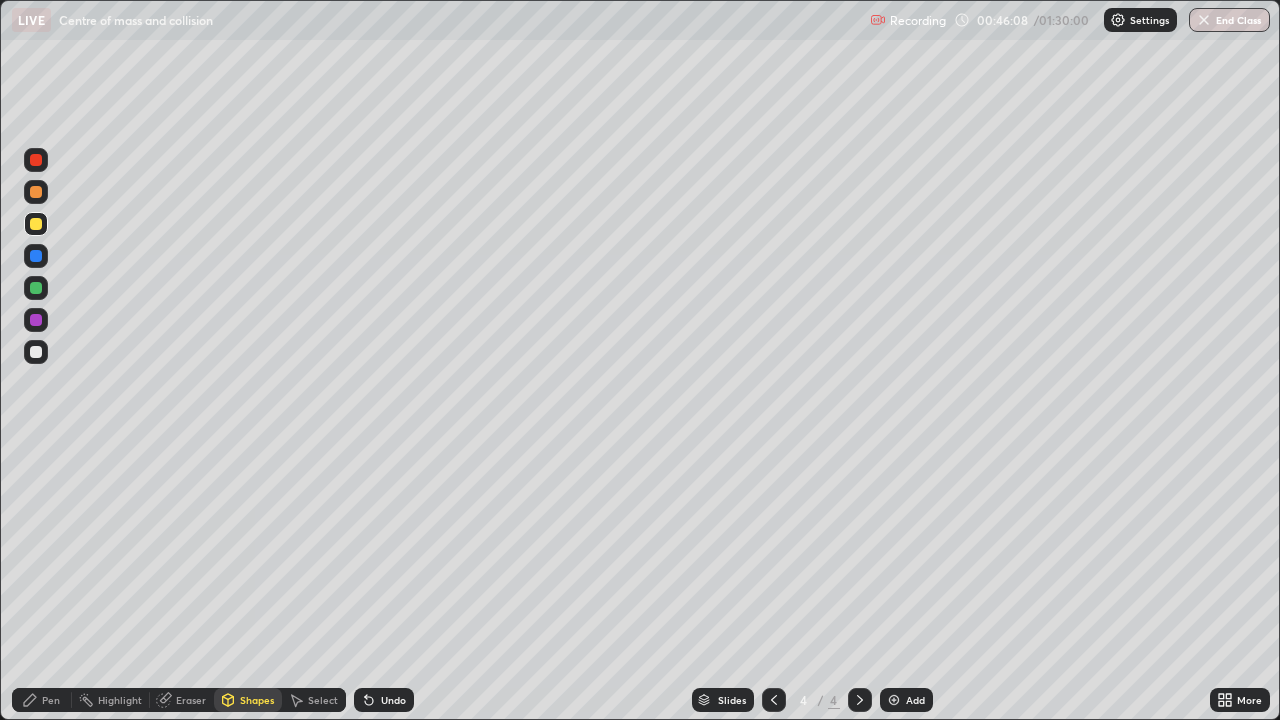 click on "Pen" at bounding box center (51, 700) 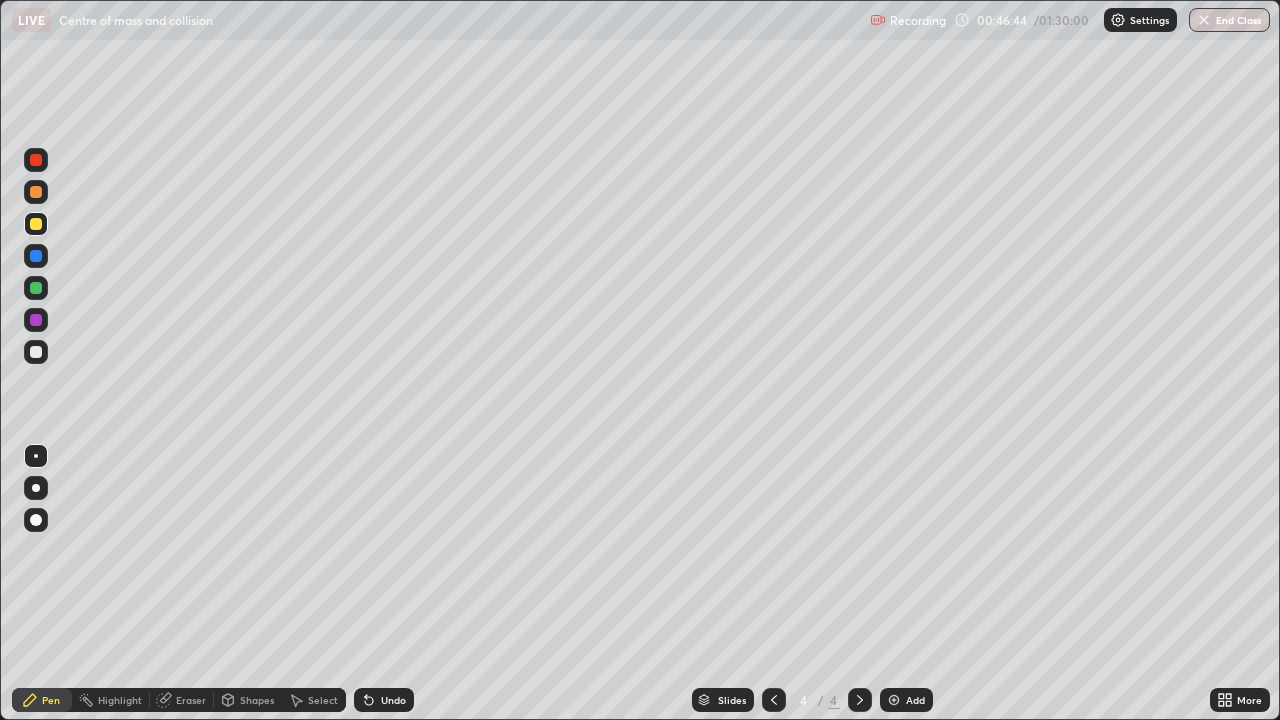 click on "Shapes" at bounding box center (257, 700) 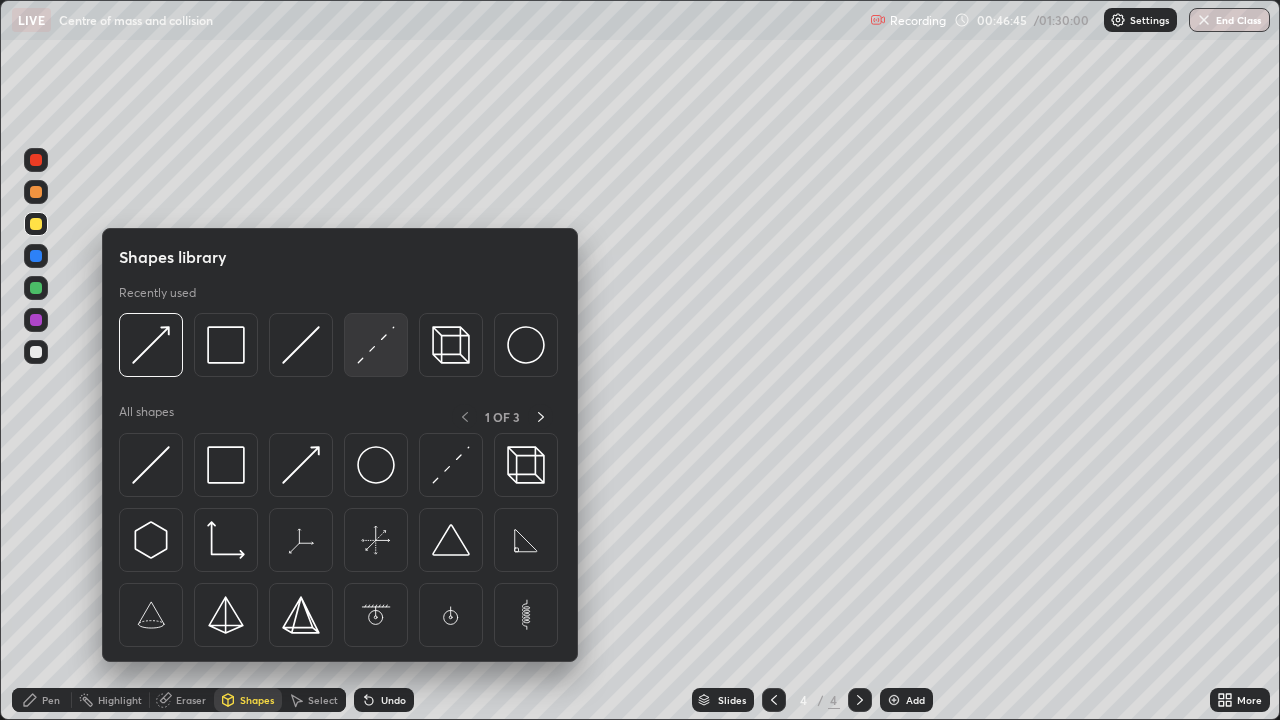 click at bounding box center [376, 345] 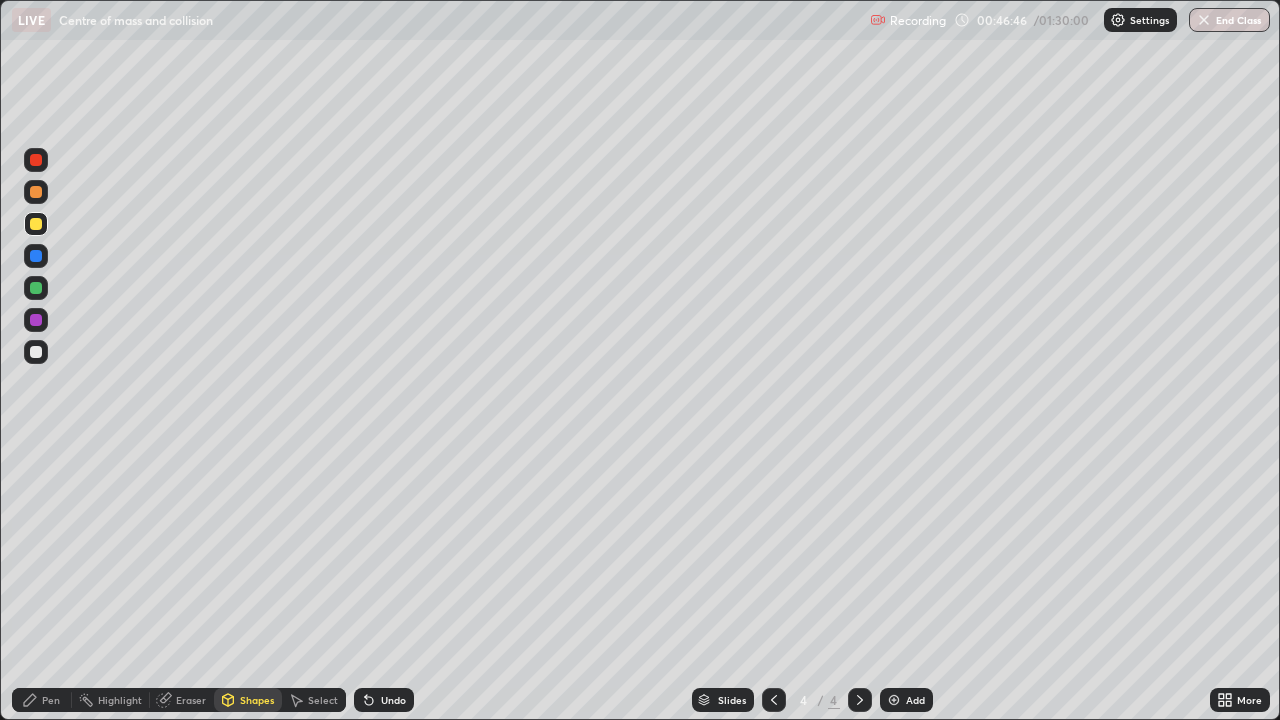 click at bounding box center [36, 160] 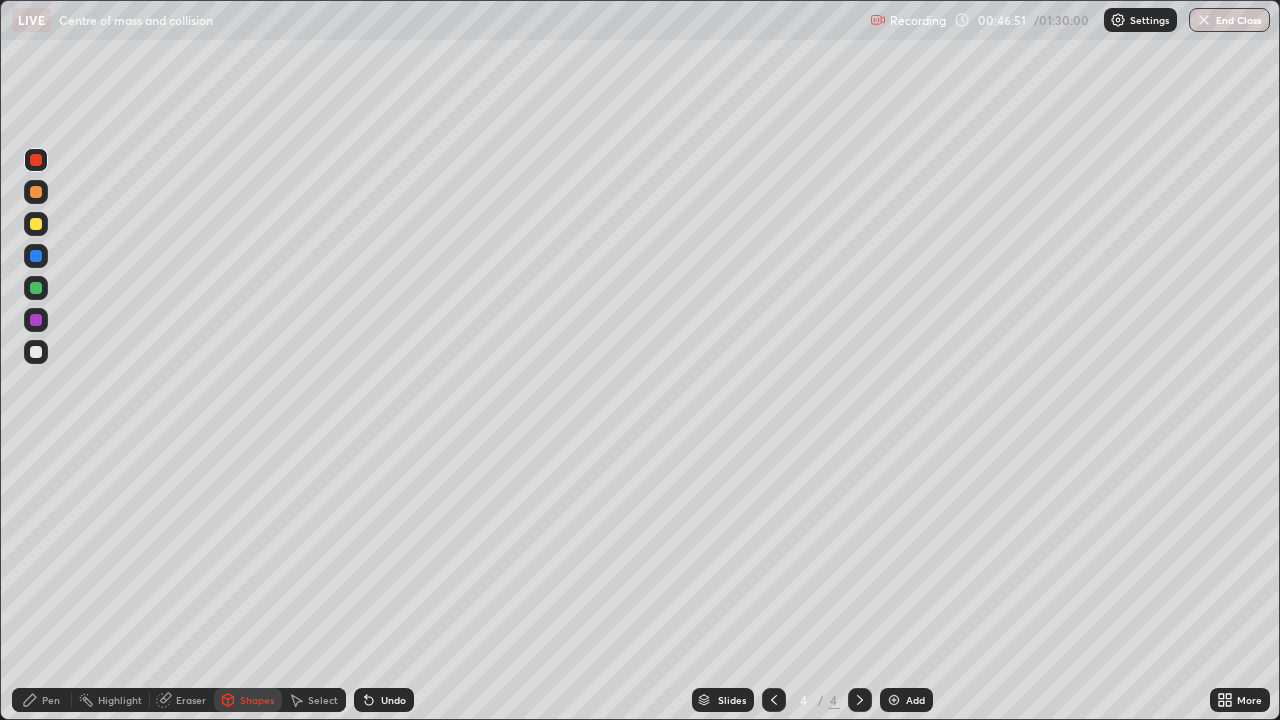 click on "Pen" at bounding box center [42, 700] 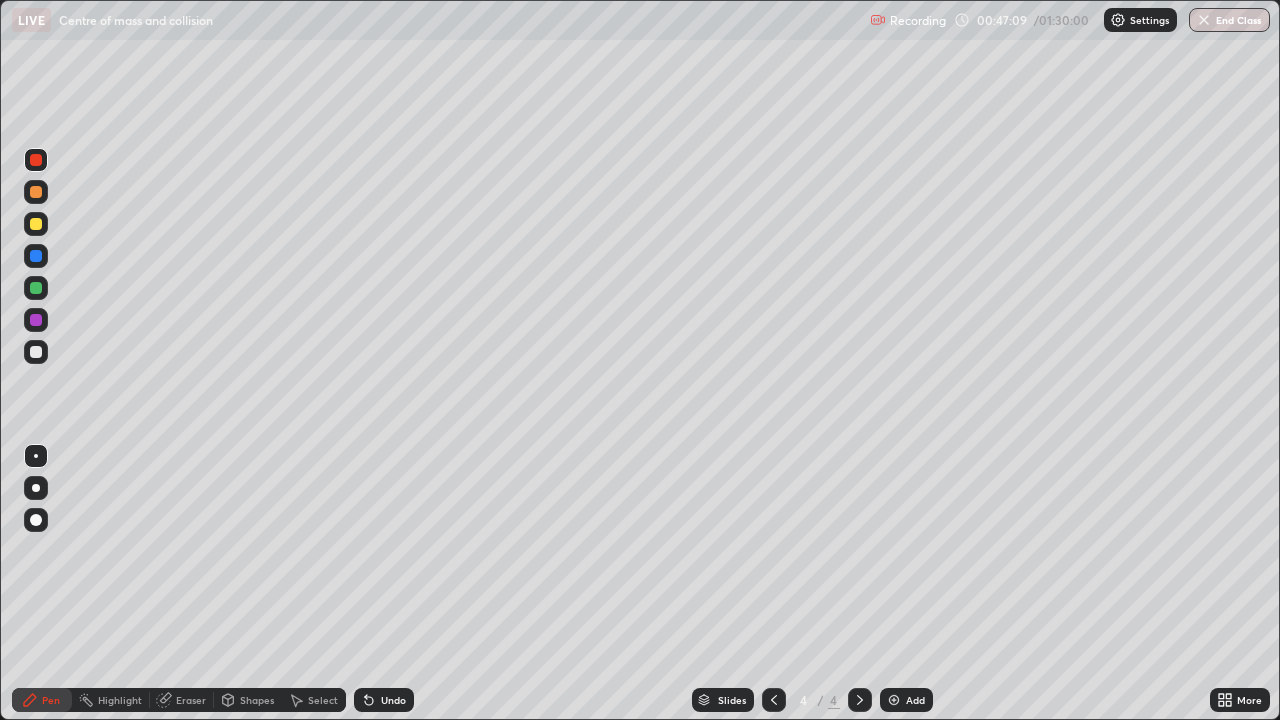 click 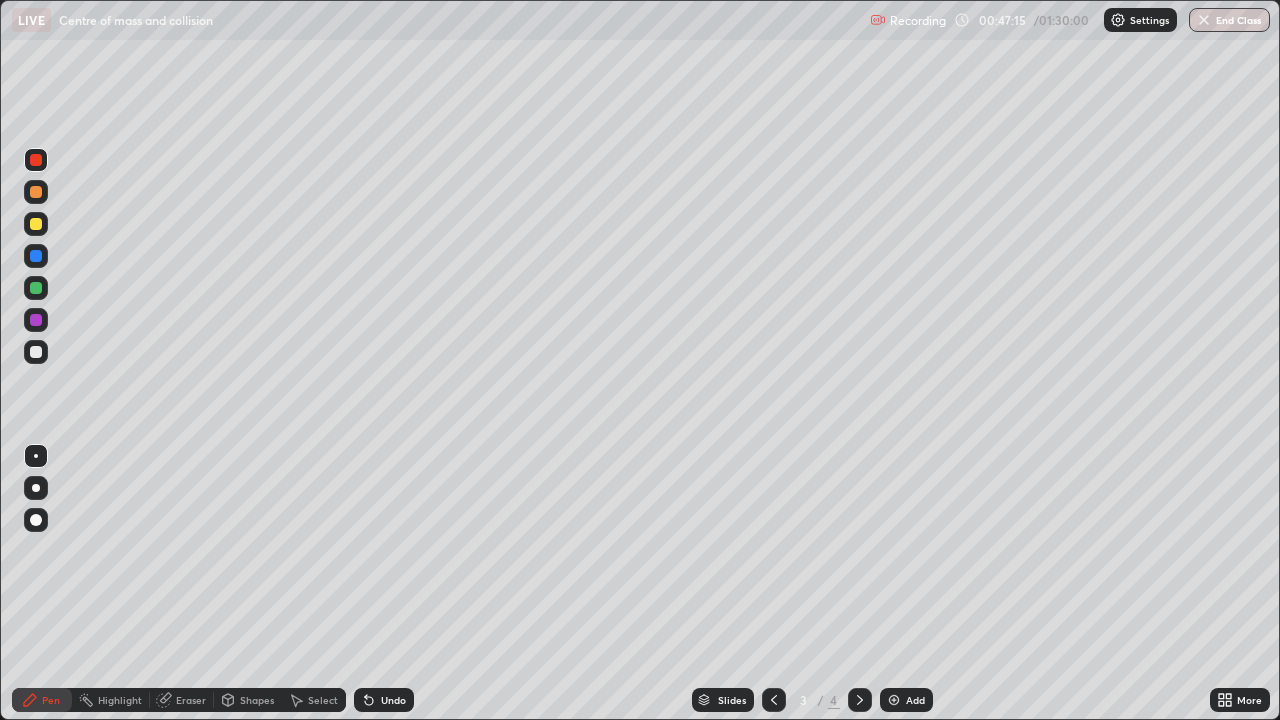click 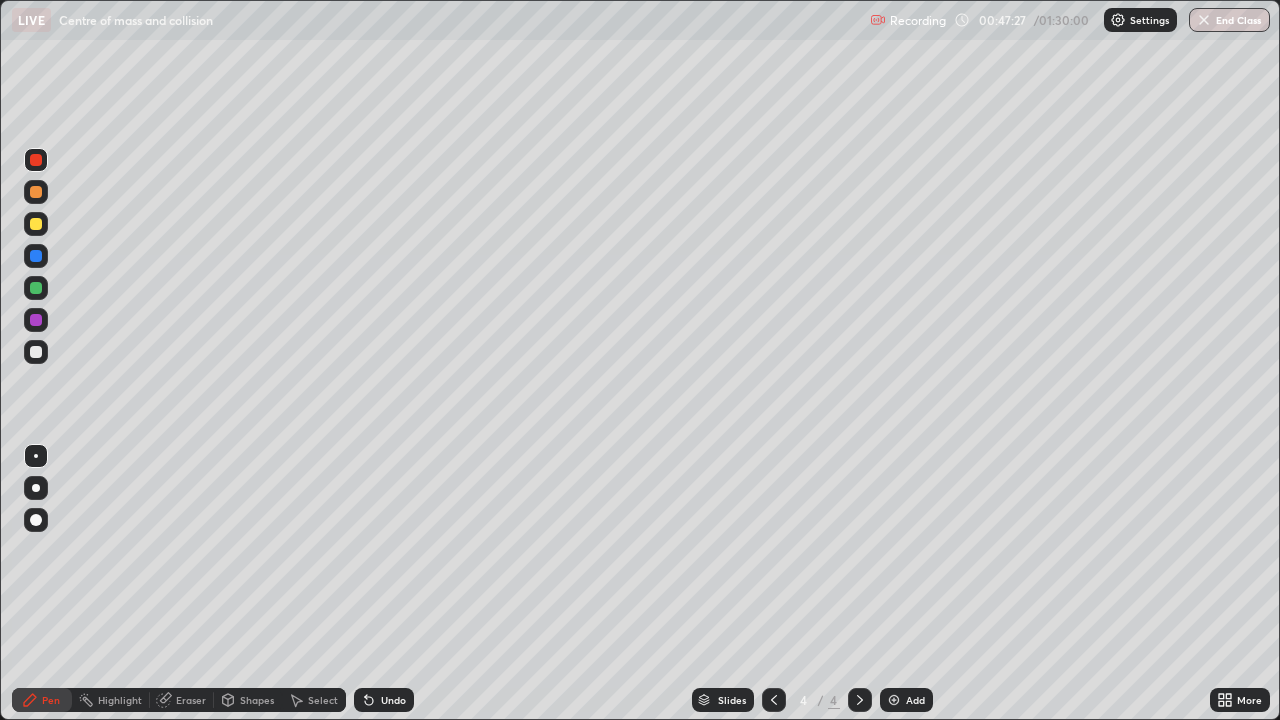 click at bounding box center [36, 456] 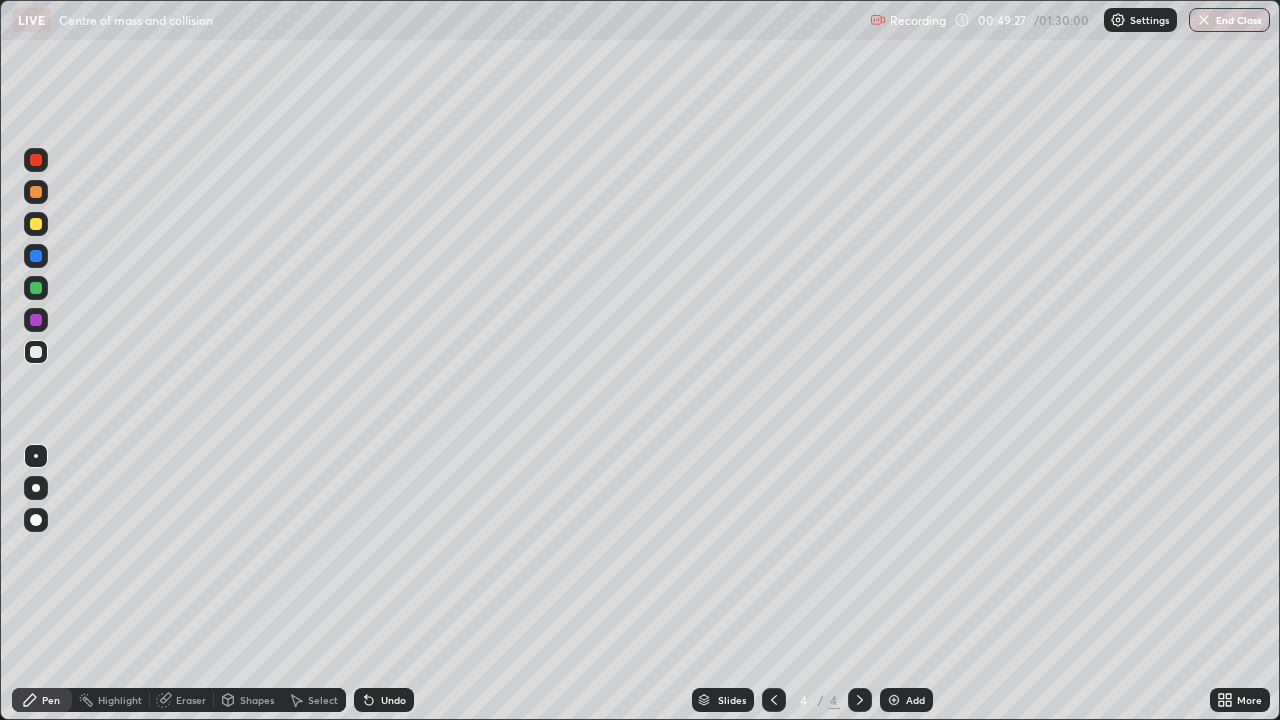 click on "Shapes" at bounding box center [257, 700] 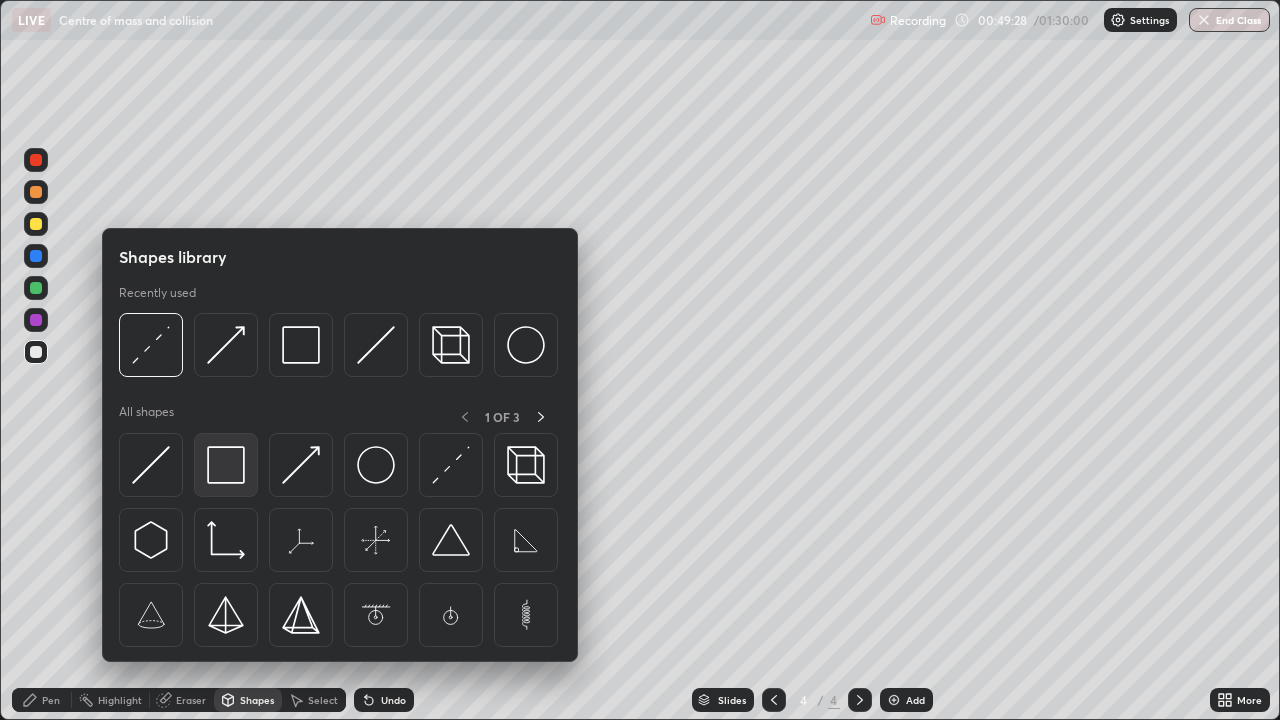 click at bounding box center (226, 465) 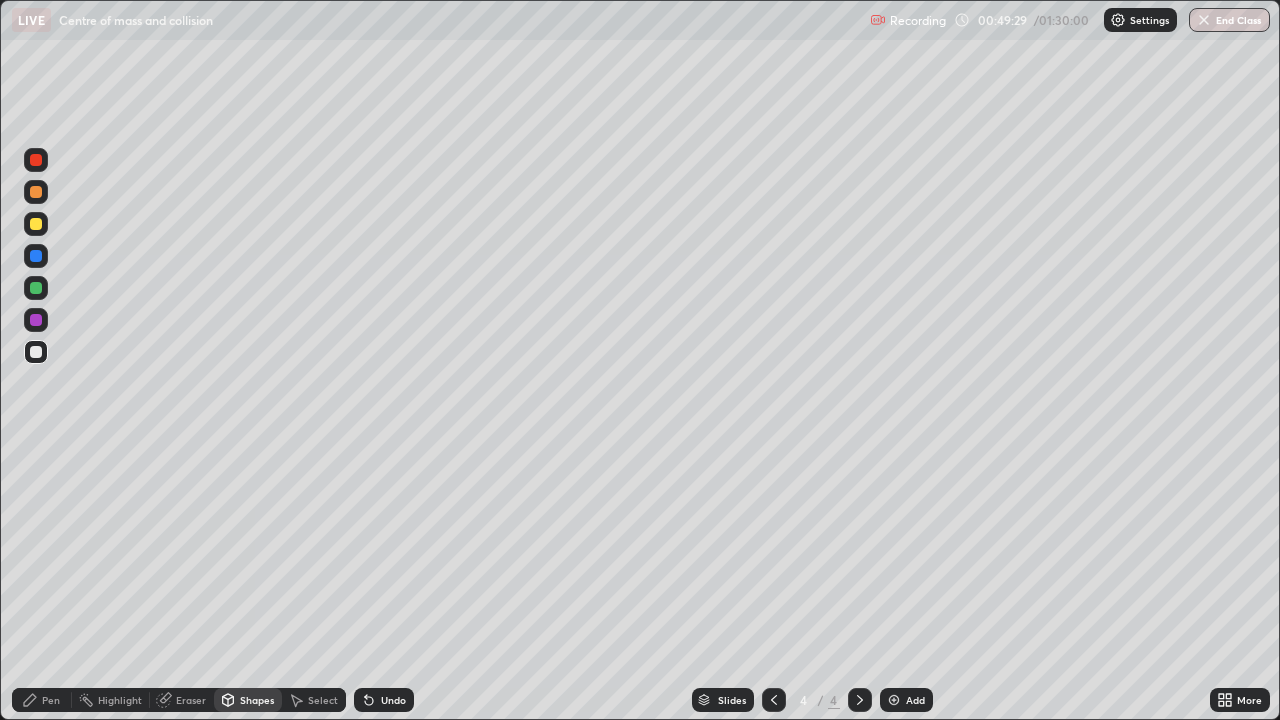 click at bounding box center (36, 160) 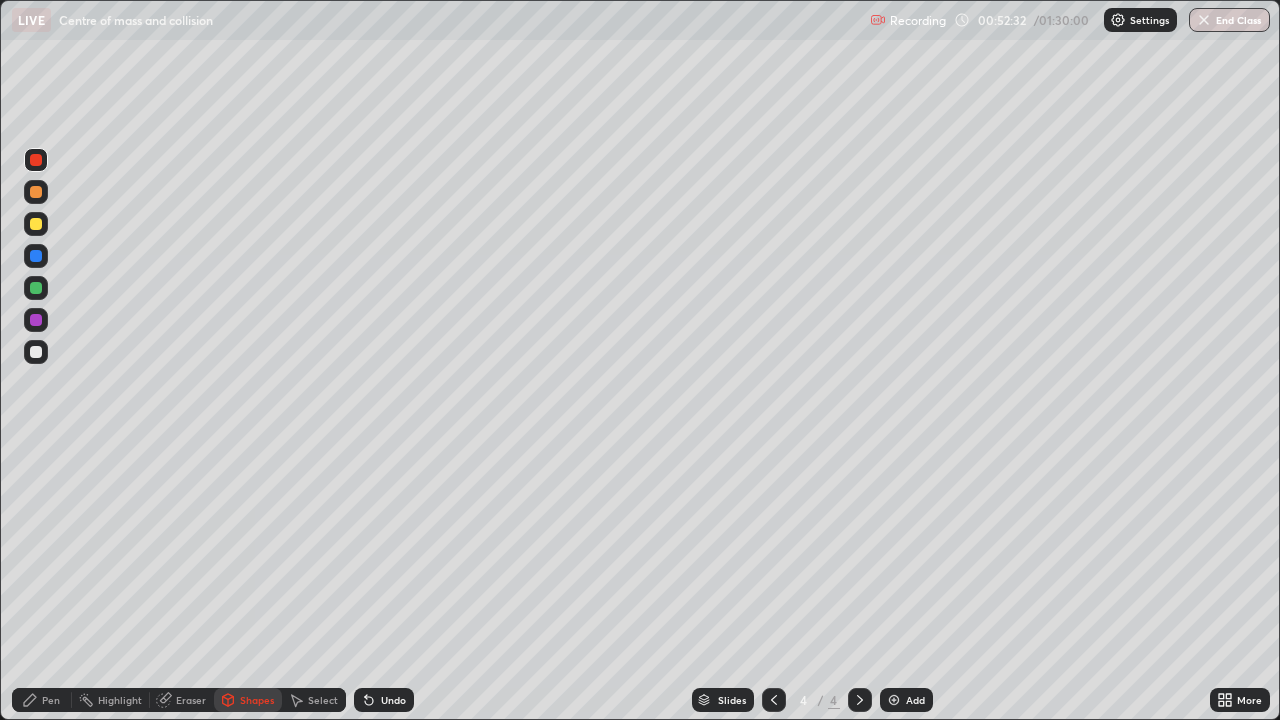 click at bounding box center [36, 352] 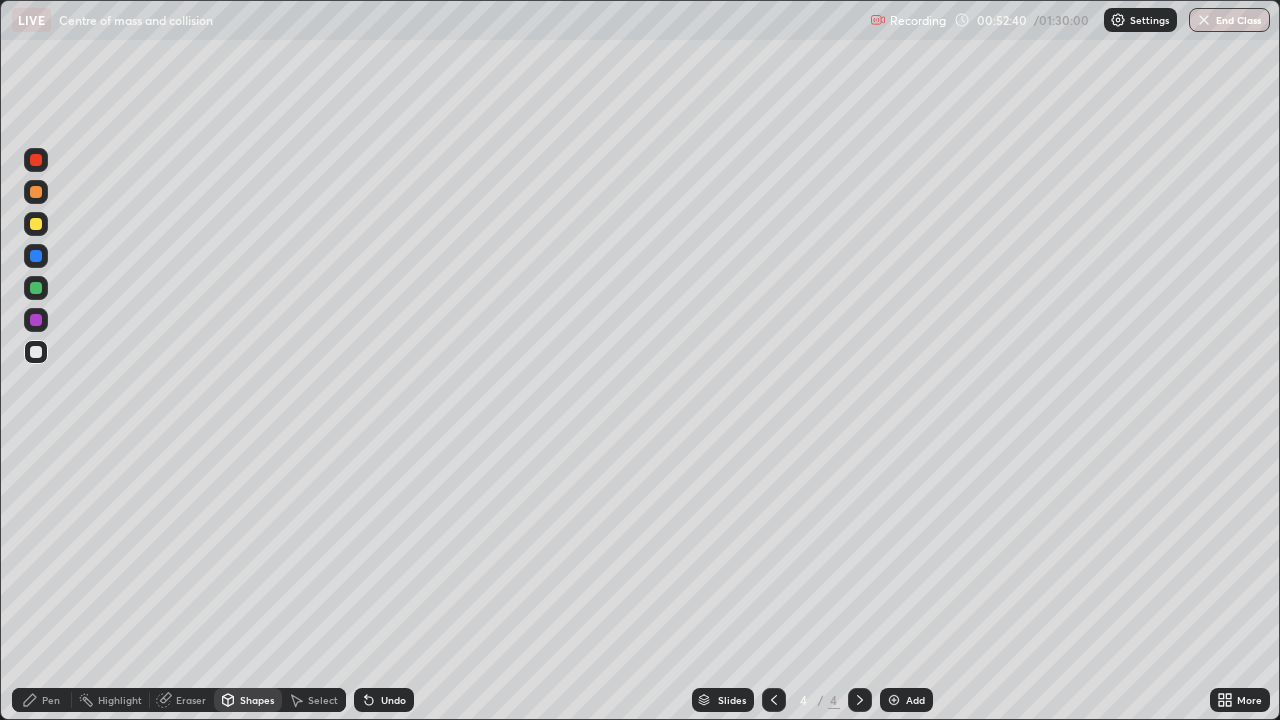 click on "Add" at bounding box center [906, 700] 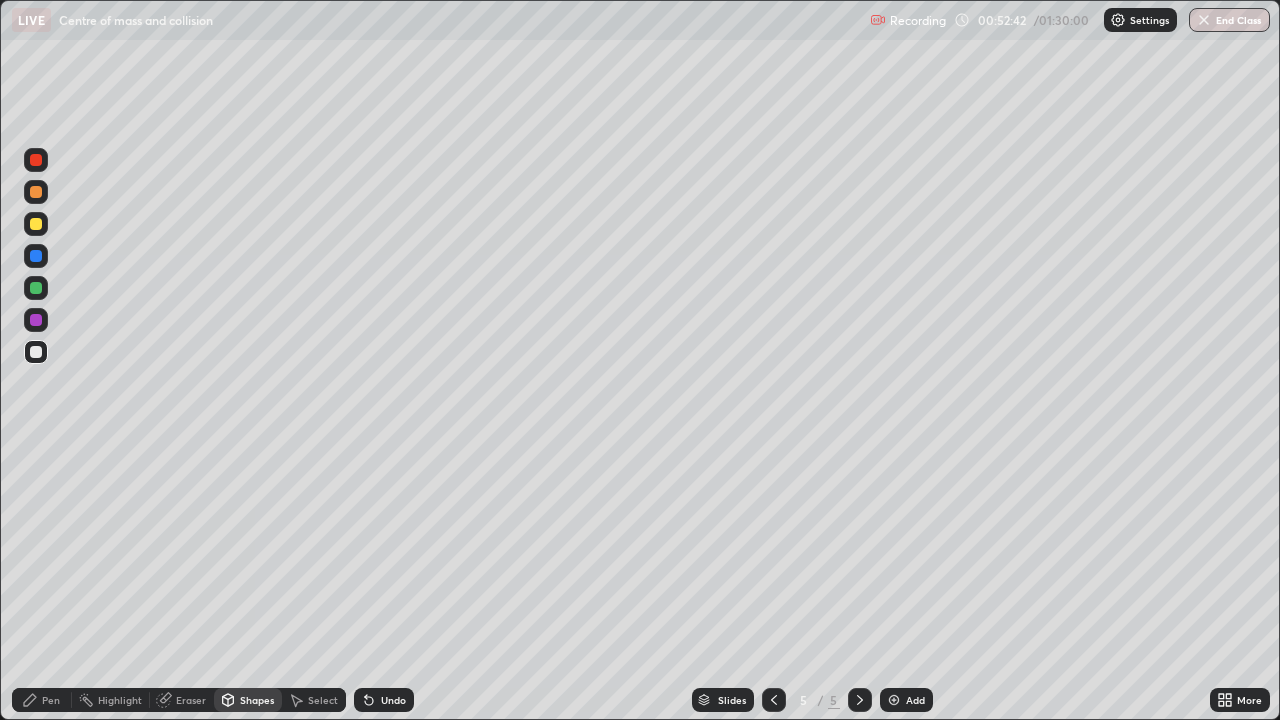 click at bounding box center [36, 352] 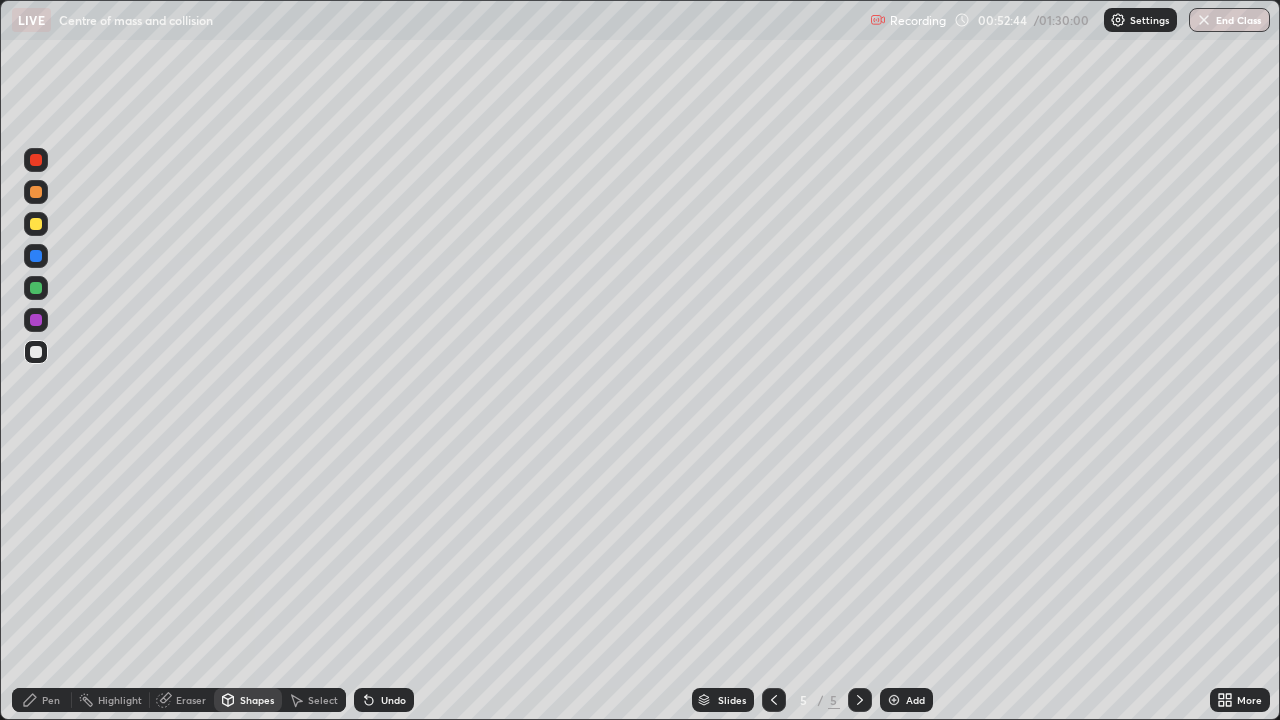 click on "Undo" at bounding box center (393, 700) 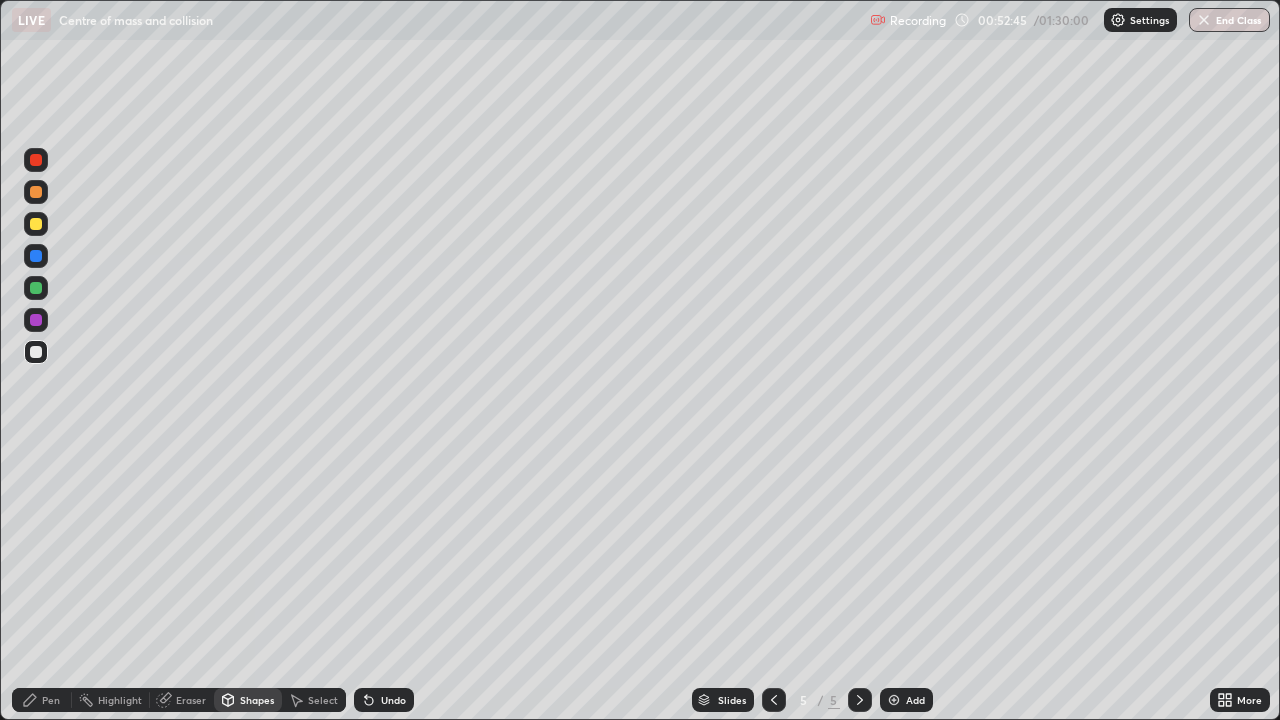click 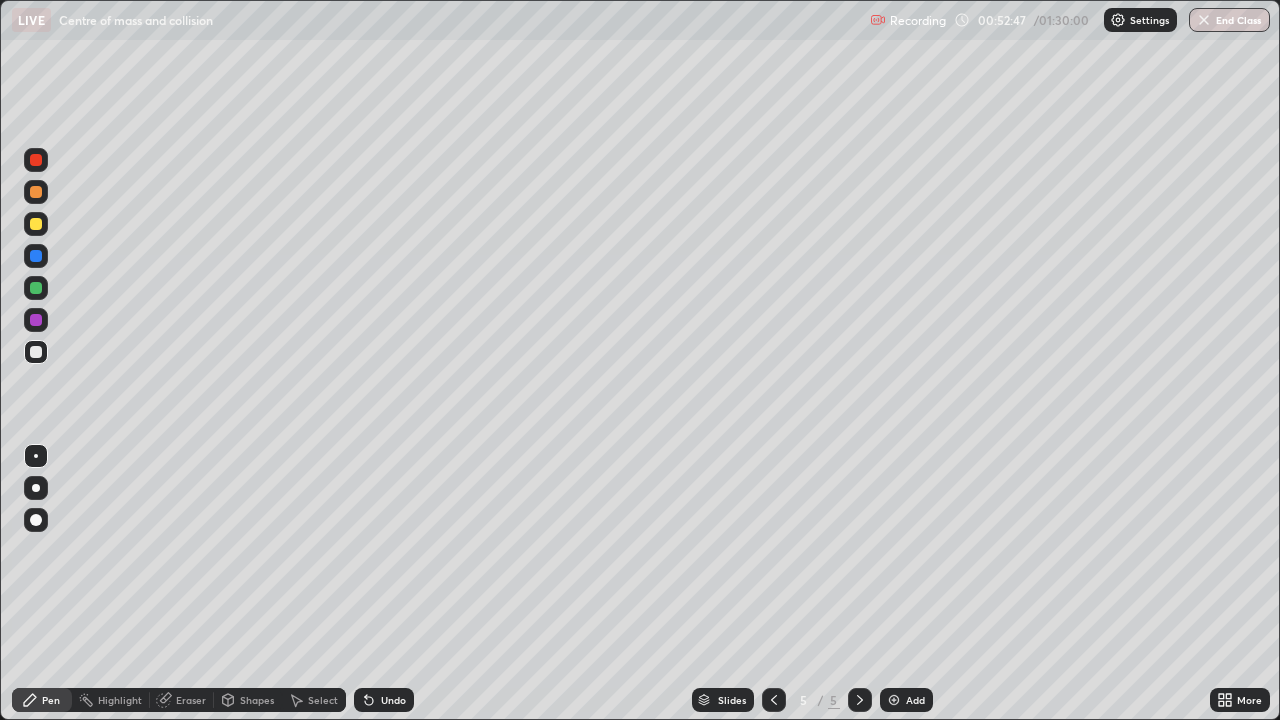 click on "Shapes" at bounding box center (248, 700) 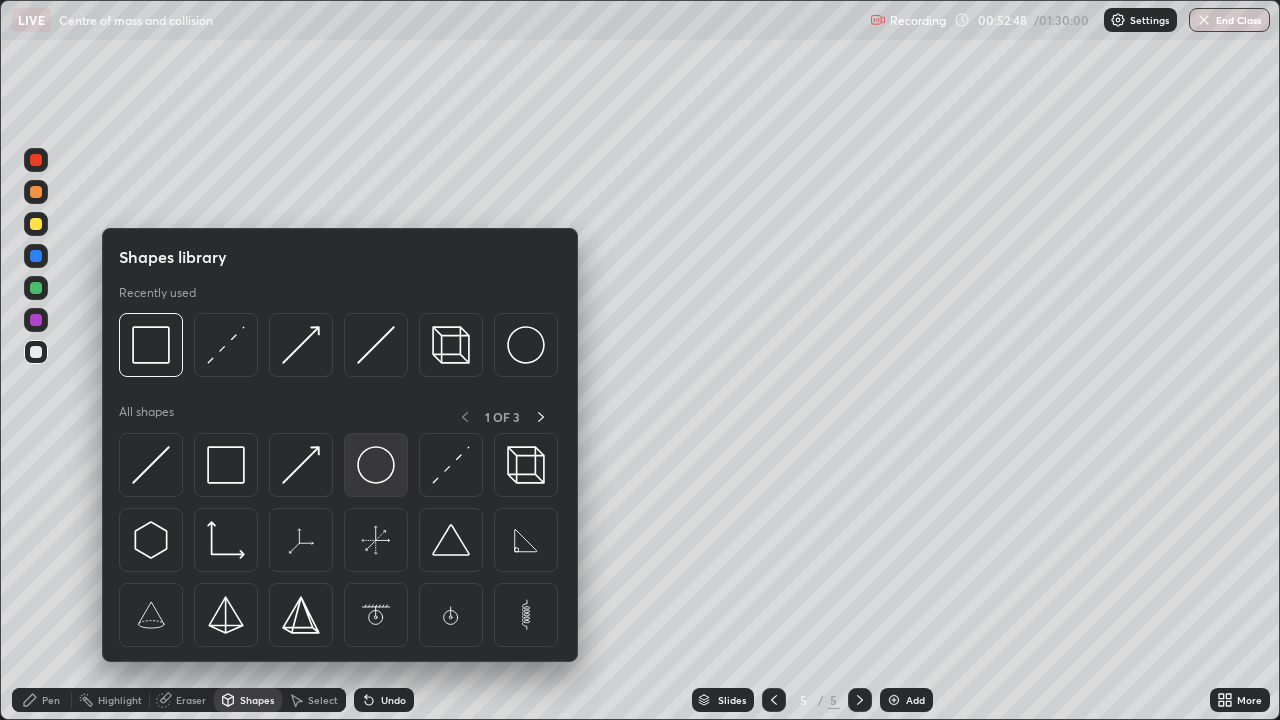 click at bounding box center (376, 465) 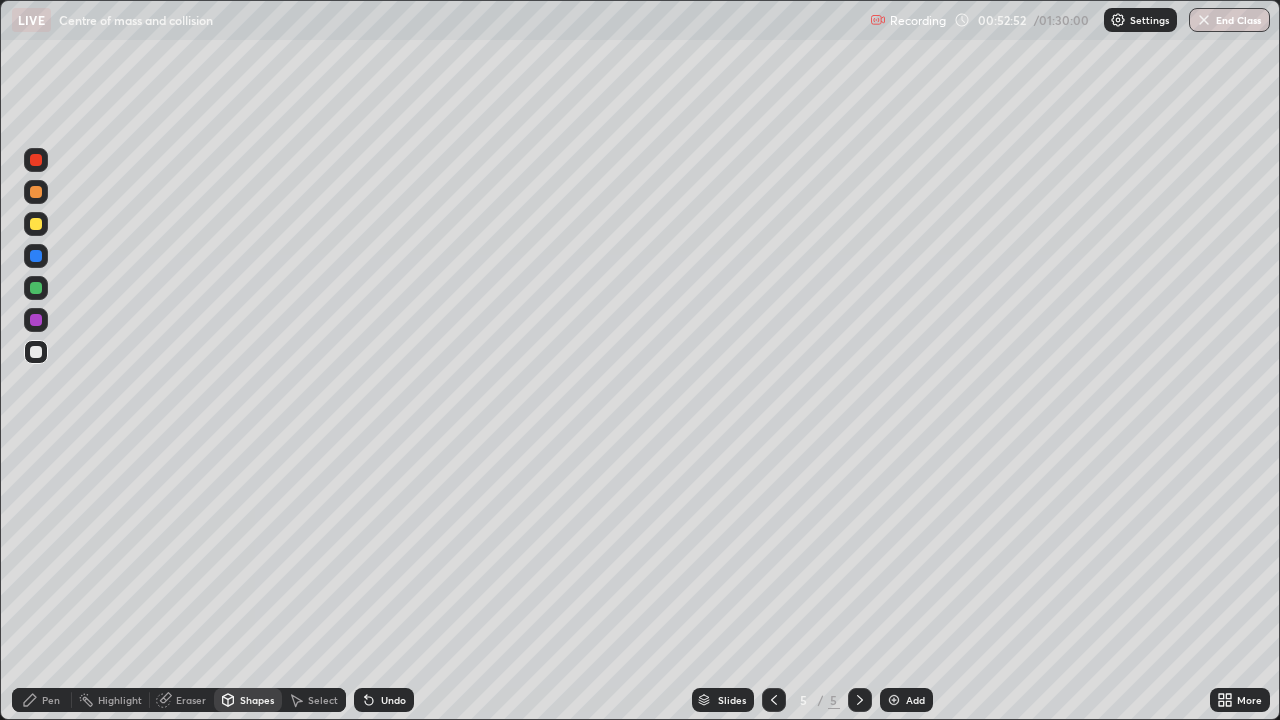 click on "Shapes" at bounding box center (257, 700) 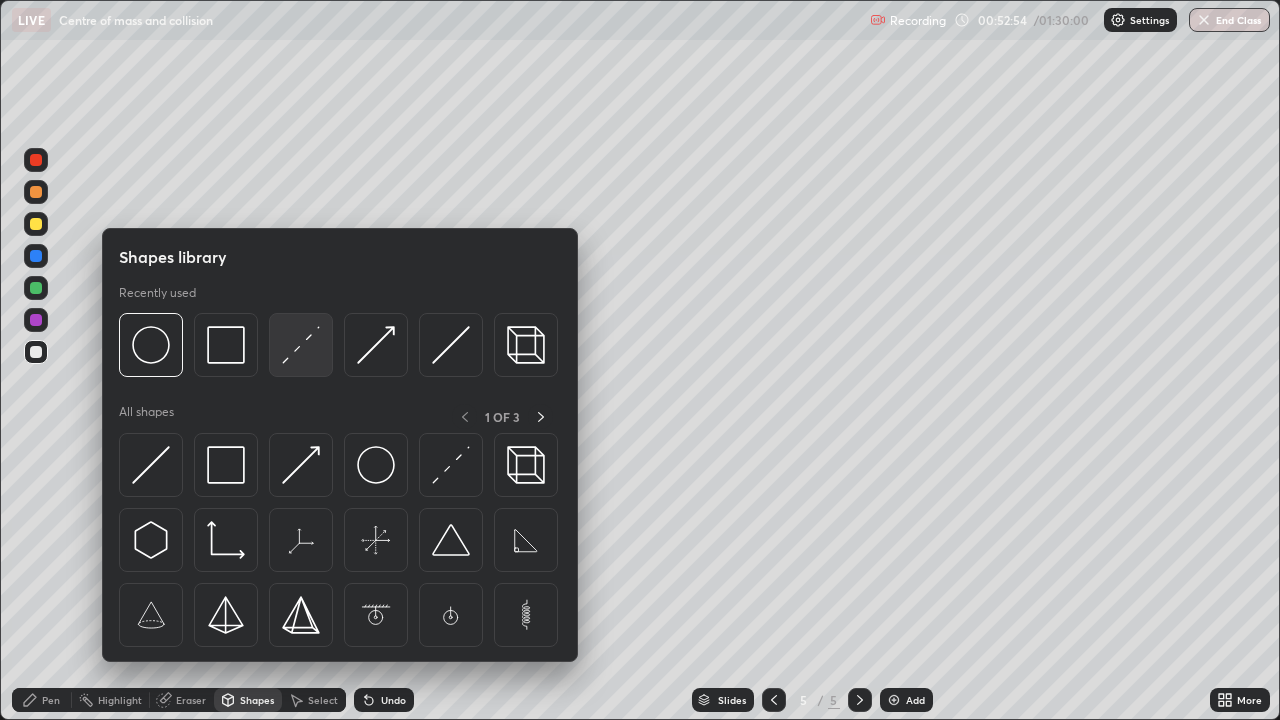 click at bounding box center [301, 345] 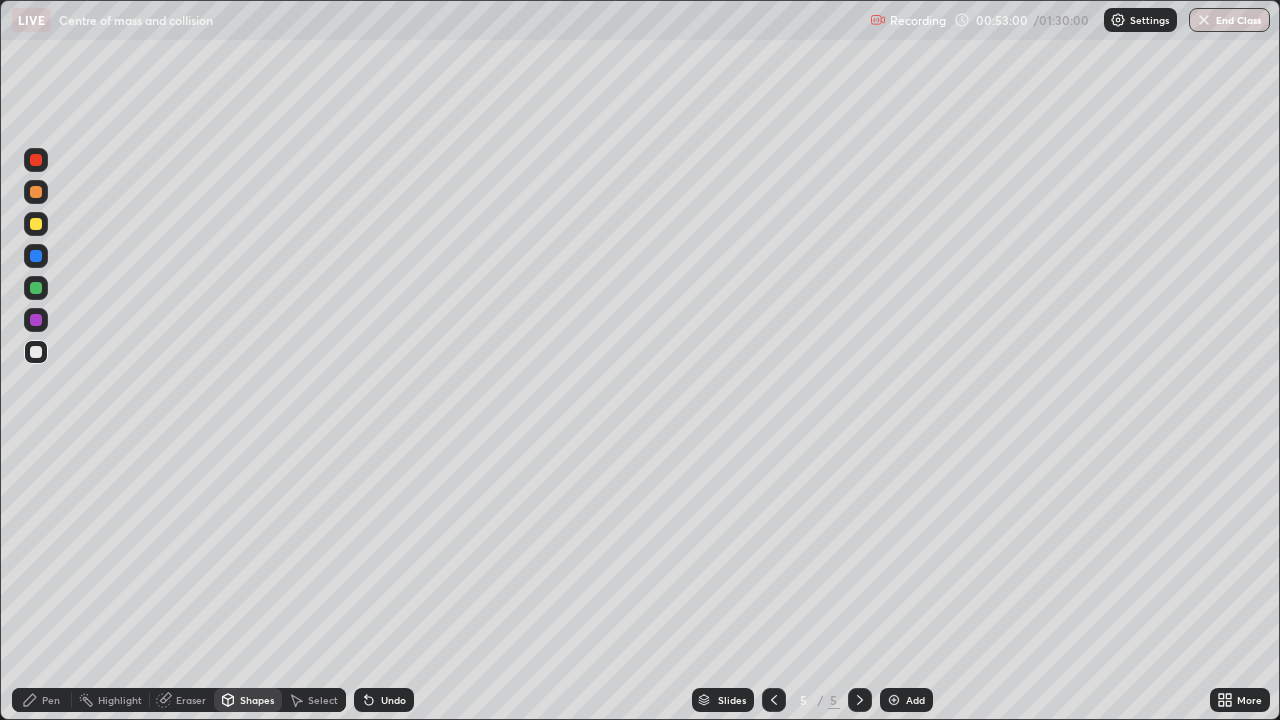 click on "Shapes" at bounding box center (248, 700) 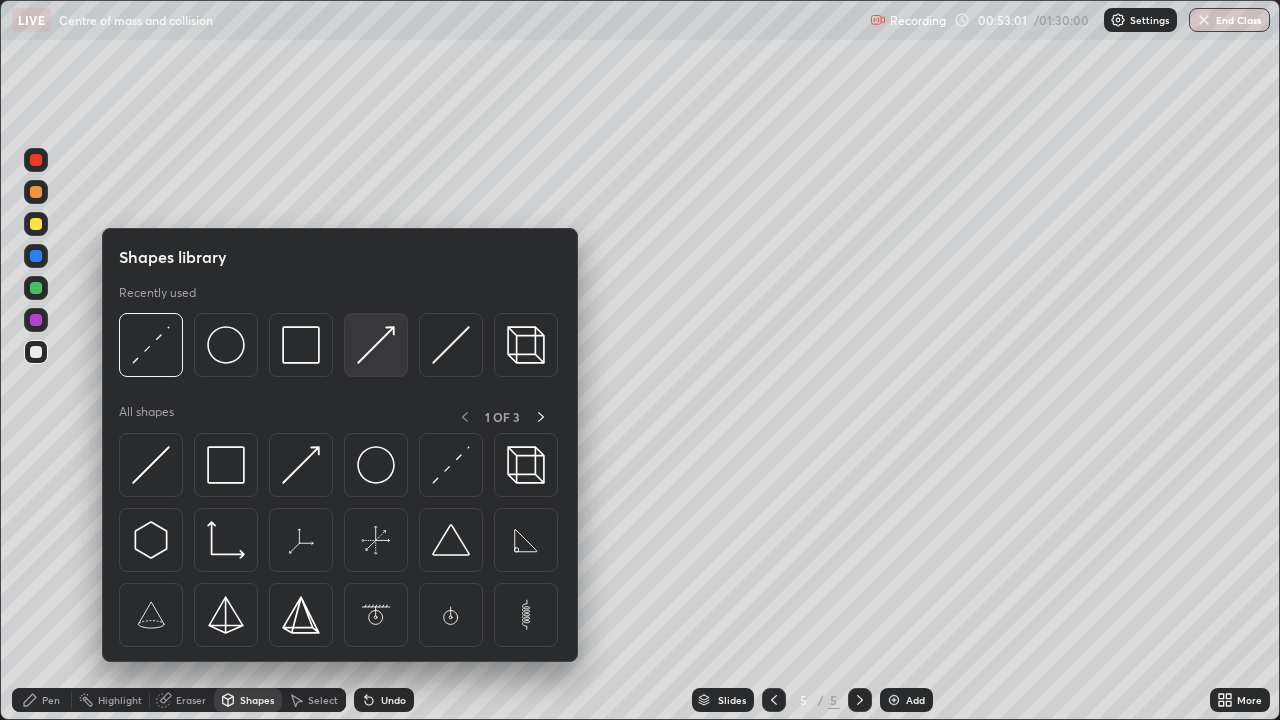 click at bounding box center [376, 345] 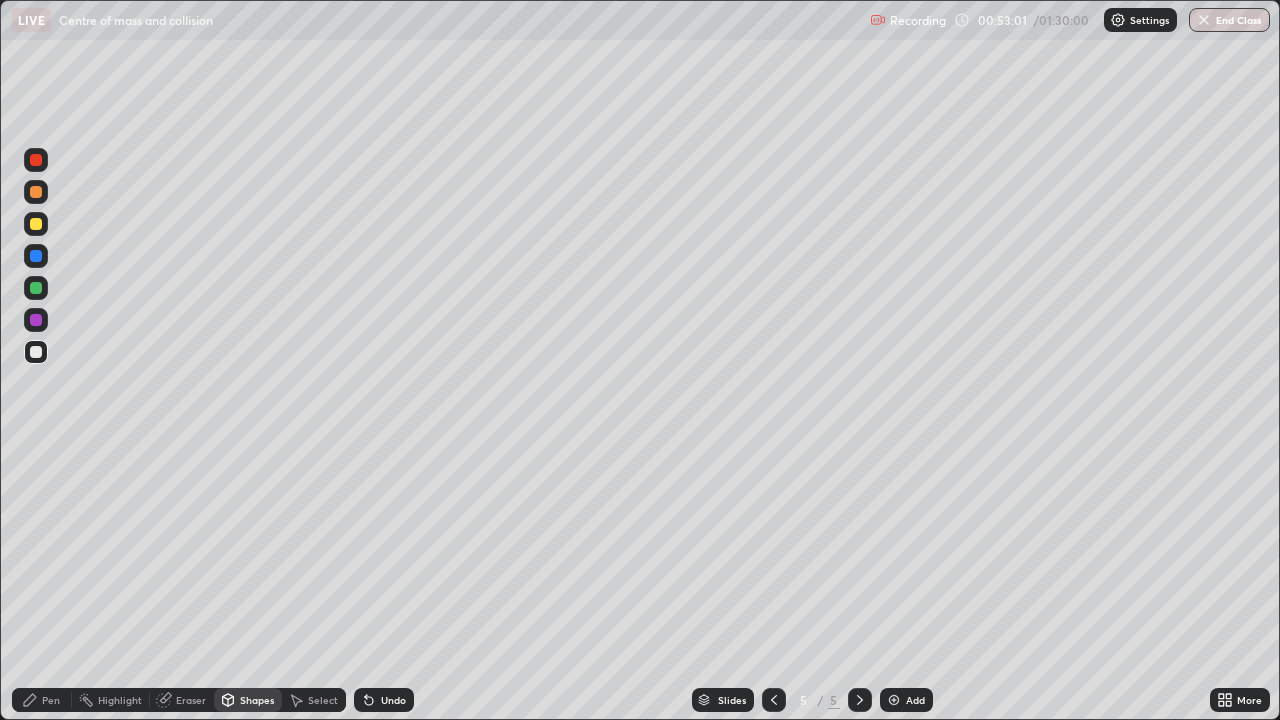 click at bounding box center (36, 160) 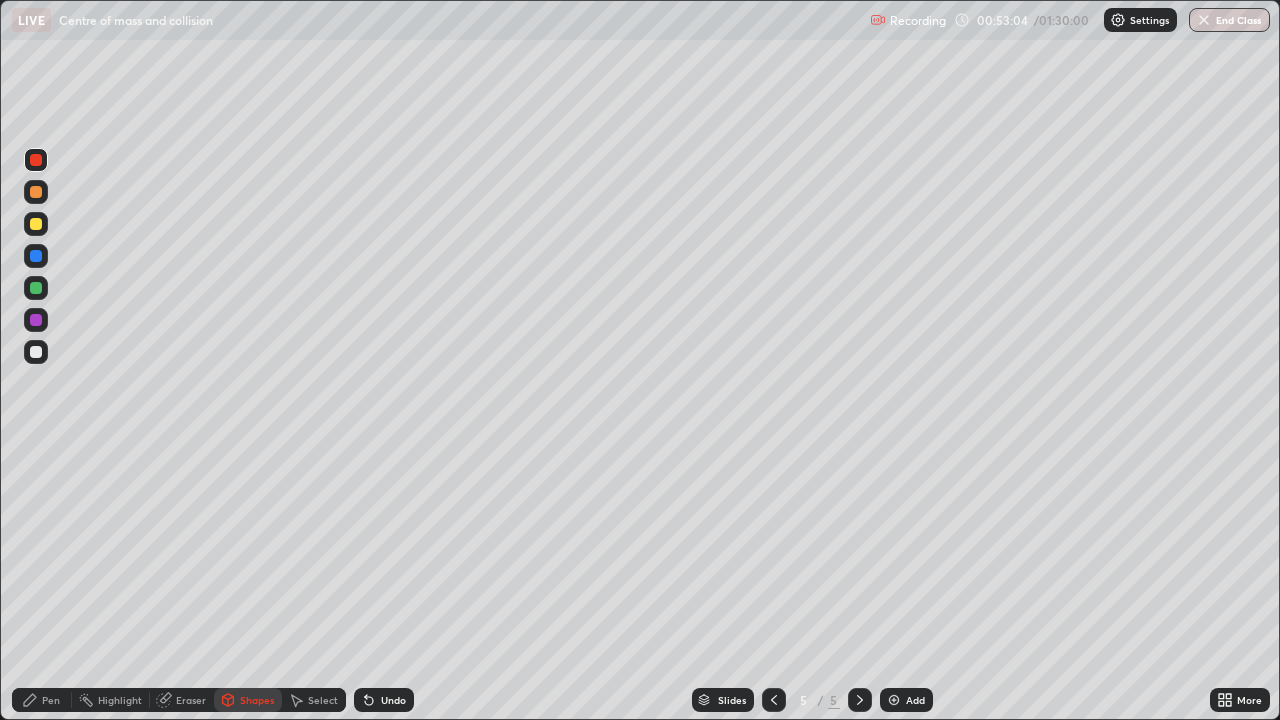 click 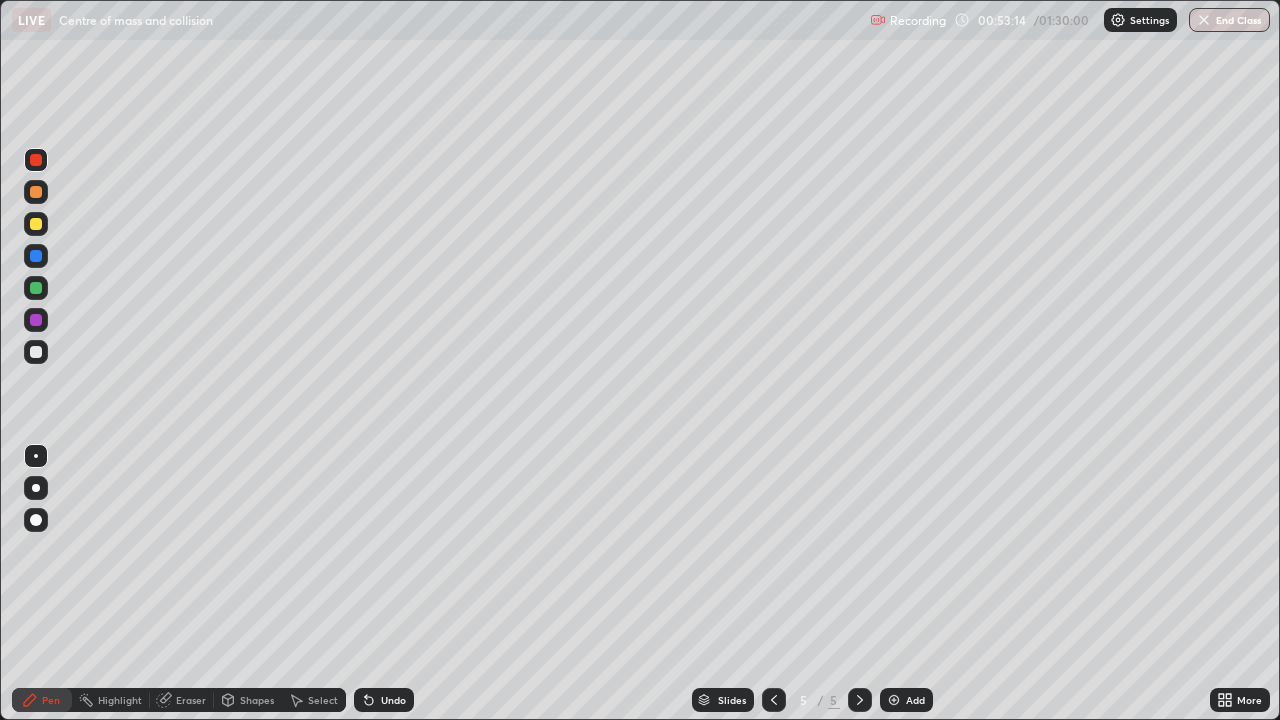 click on "Shapes" at bounding box center [257, 700] 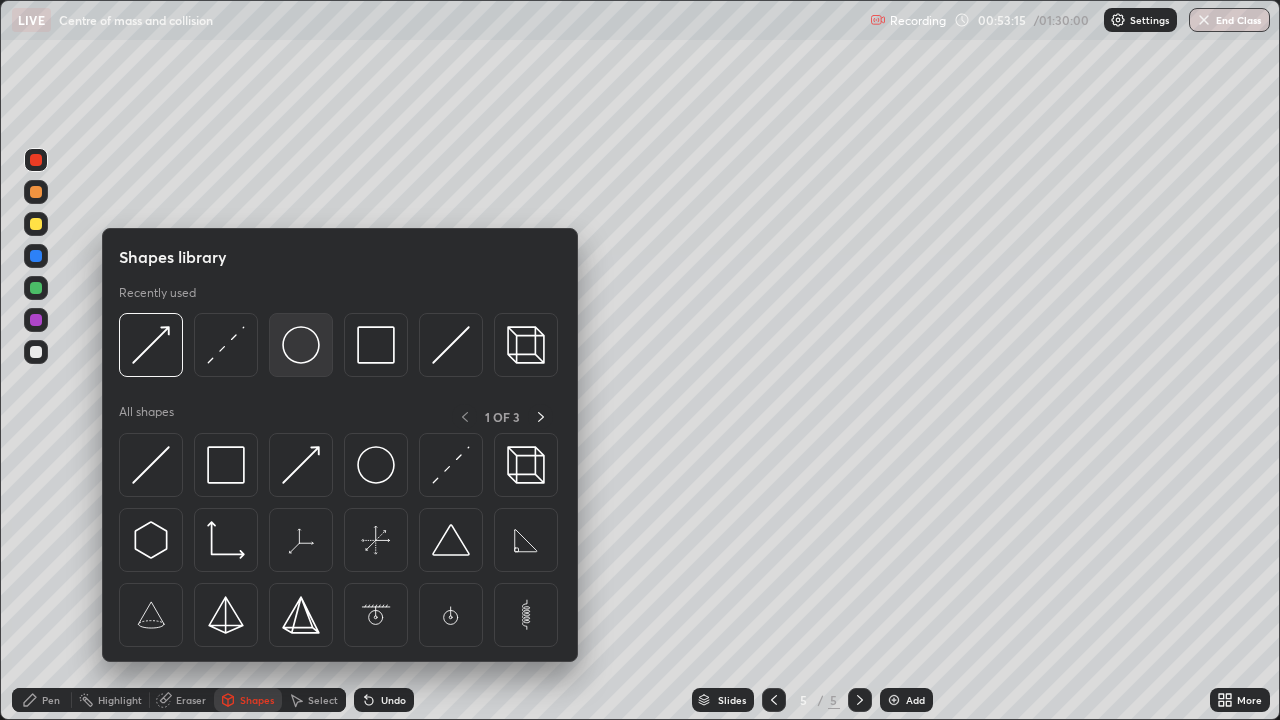 click at bounding box center [301, 345] 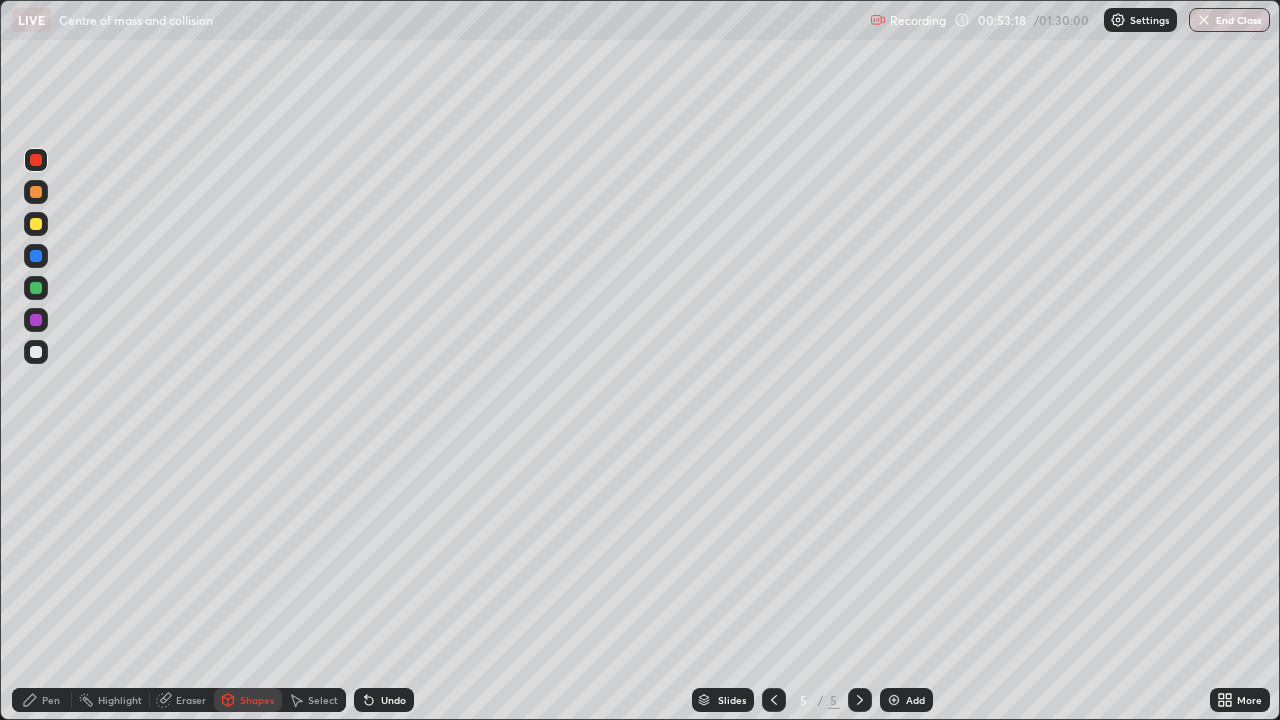 click at bounding box center [36, 352] 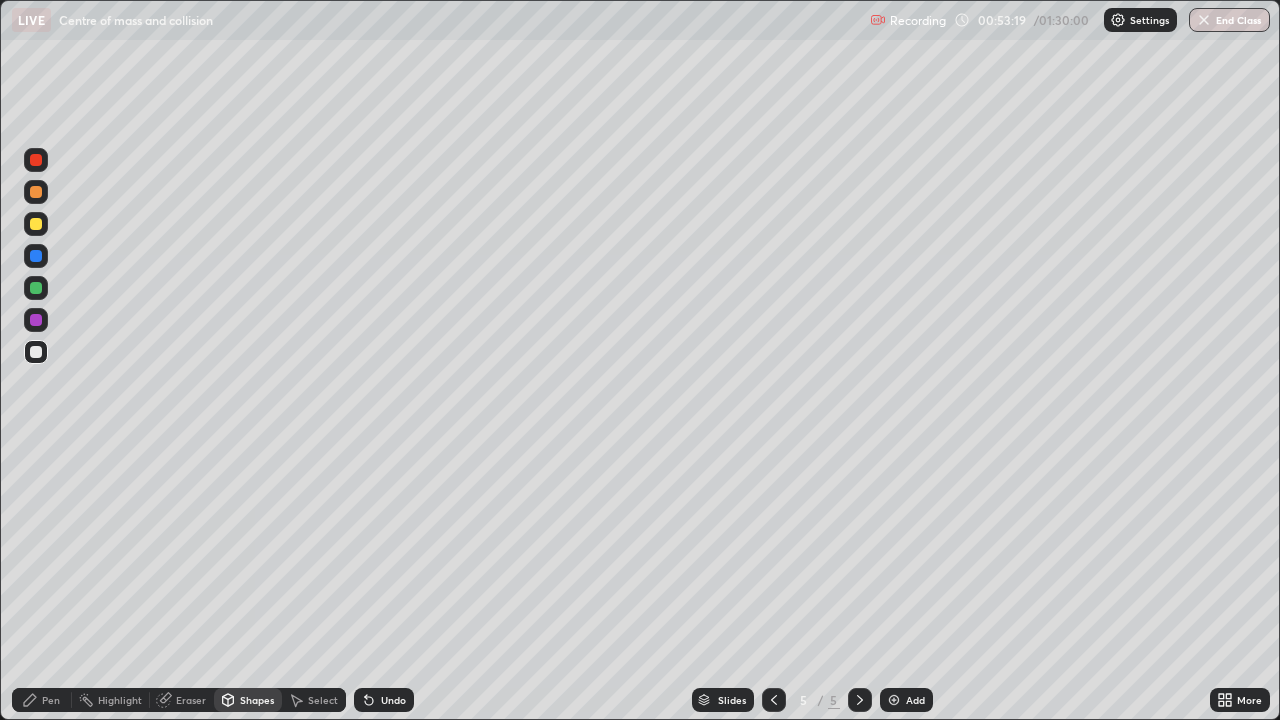 click on "Shapes" at bounding box center (257, 700) 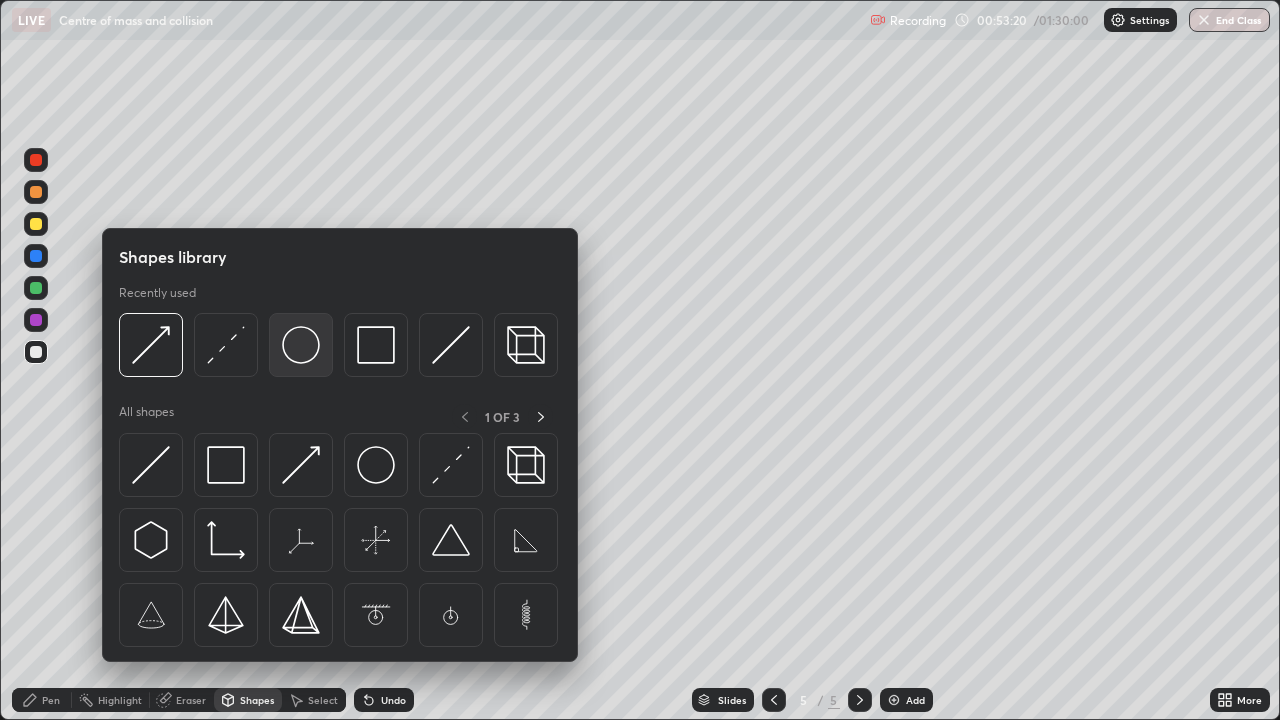 click at bounding box center (301, 345) 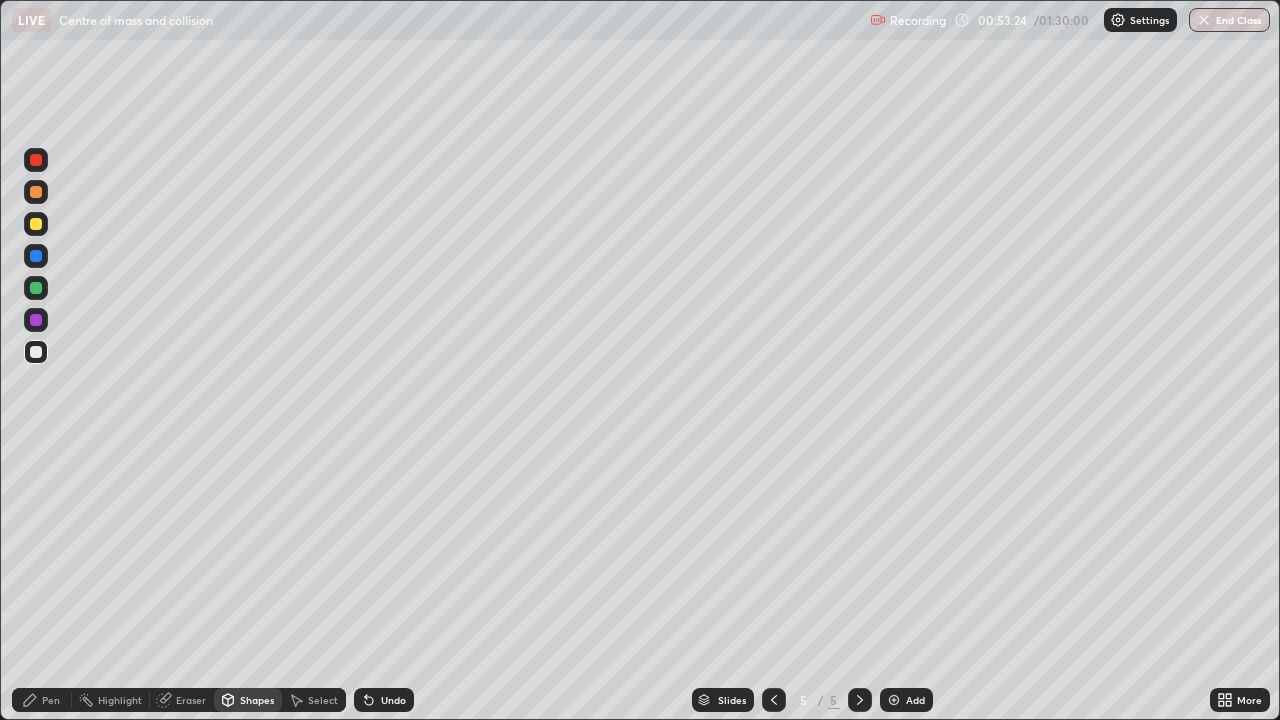 click 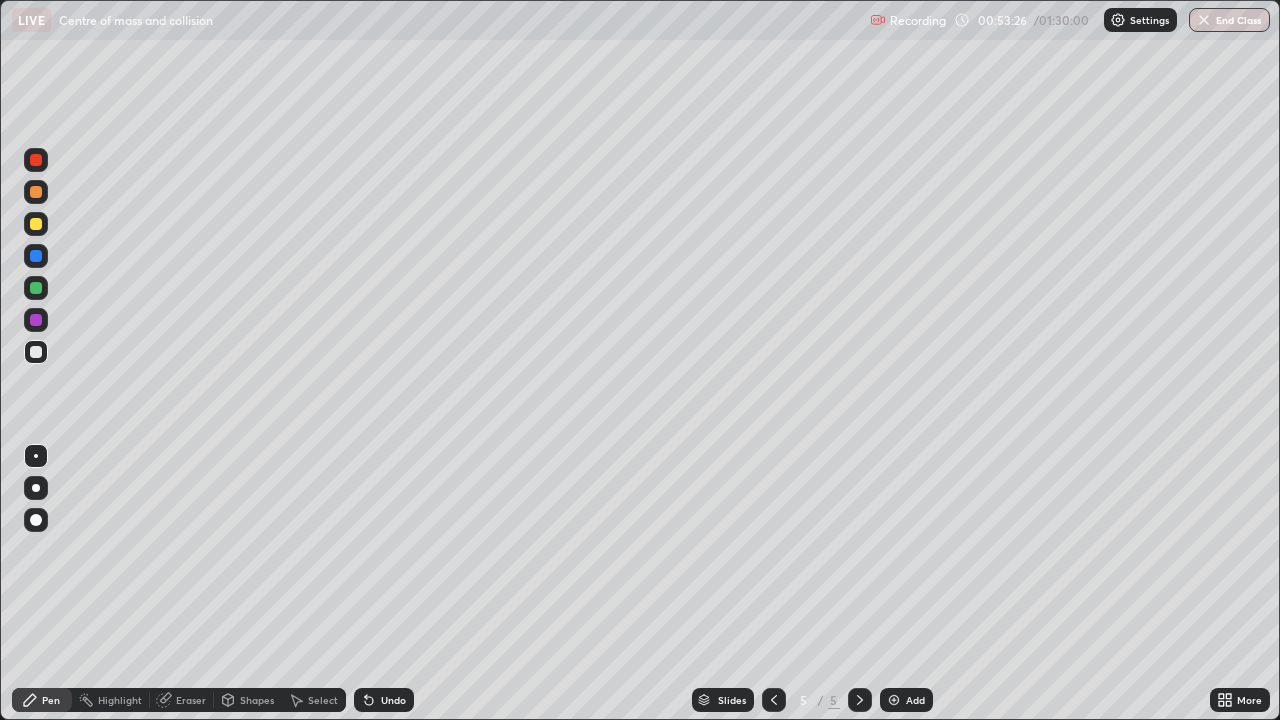 click at bounding box center [36, 288] 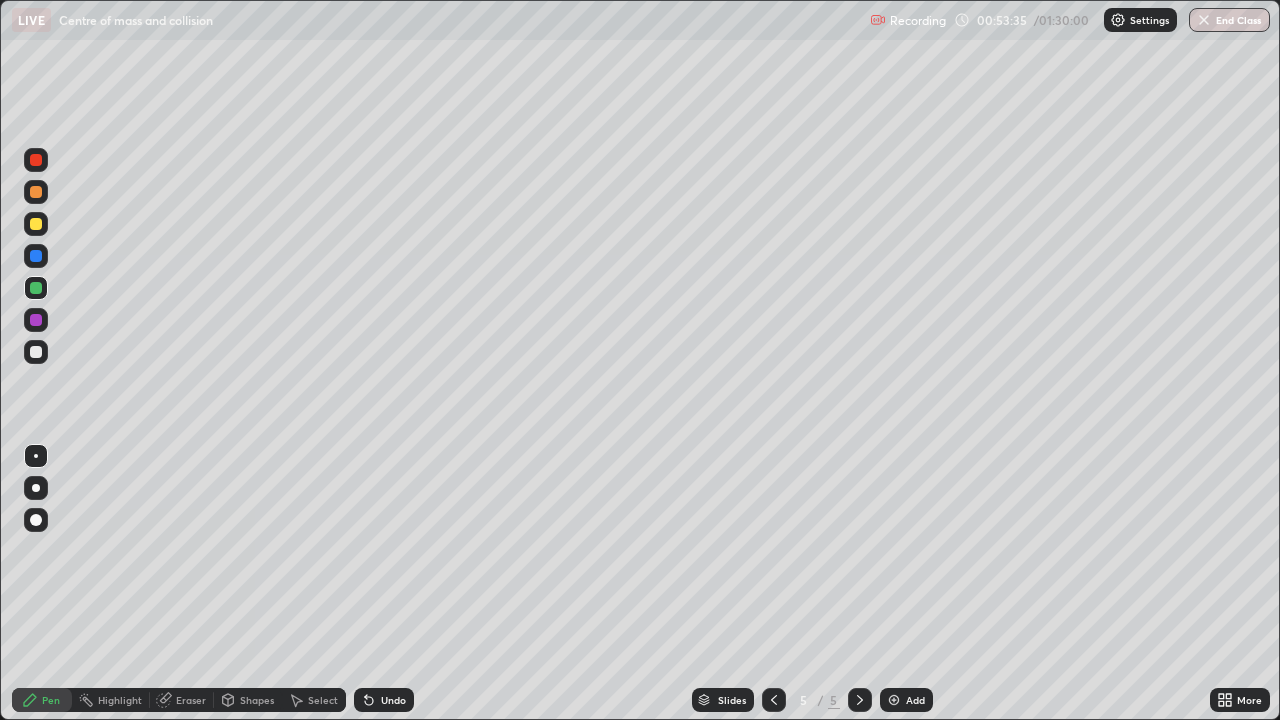 click on "Shapes" at bounding box center (257, 700) 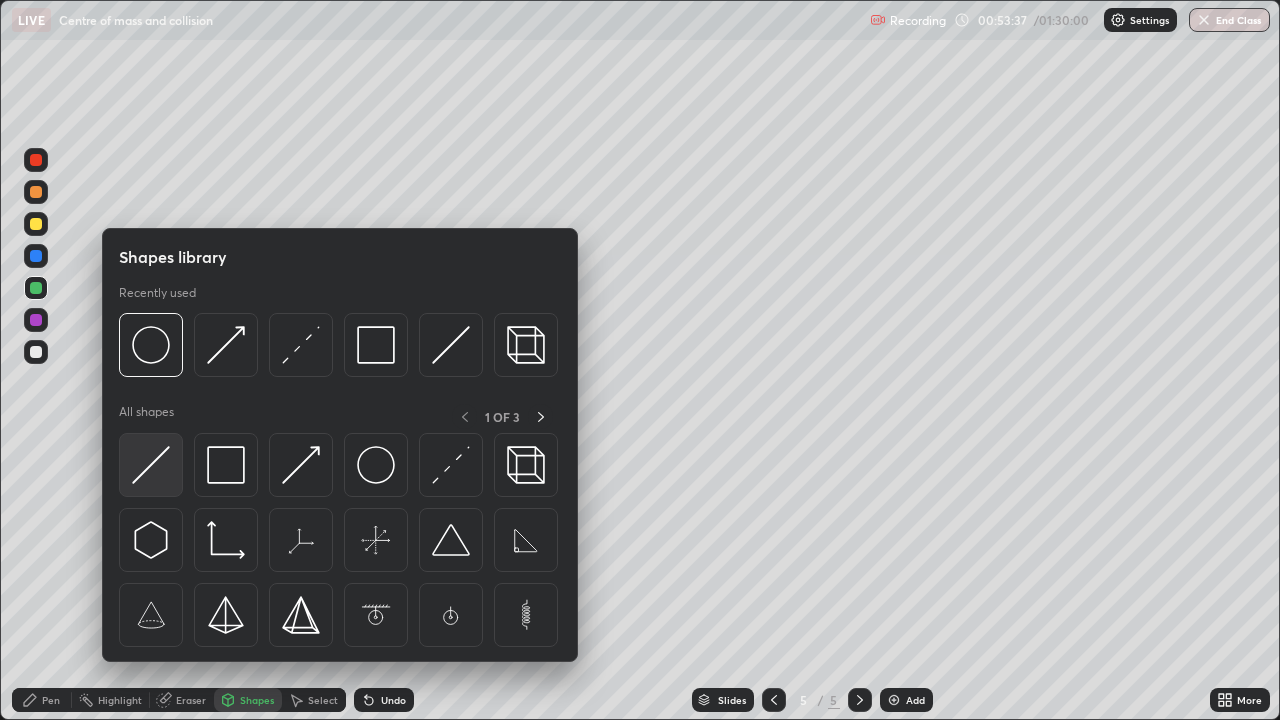 click at bounding box center (151, 465) 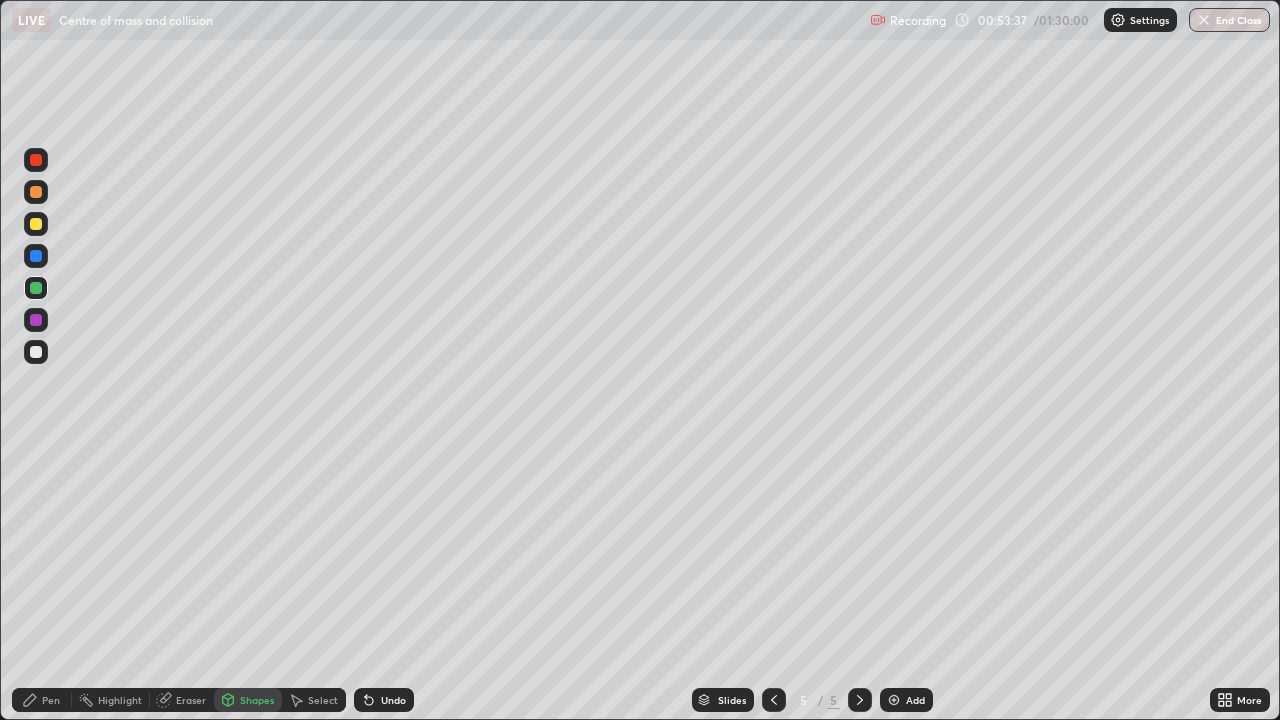 click at bounding box center [36, 352] 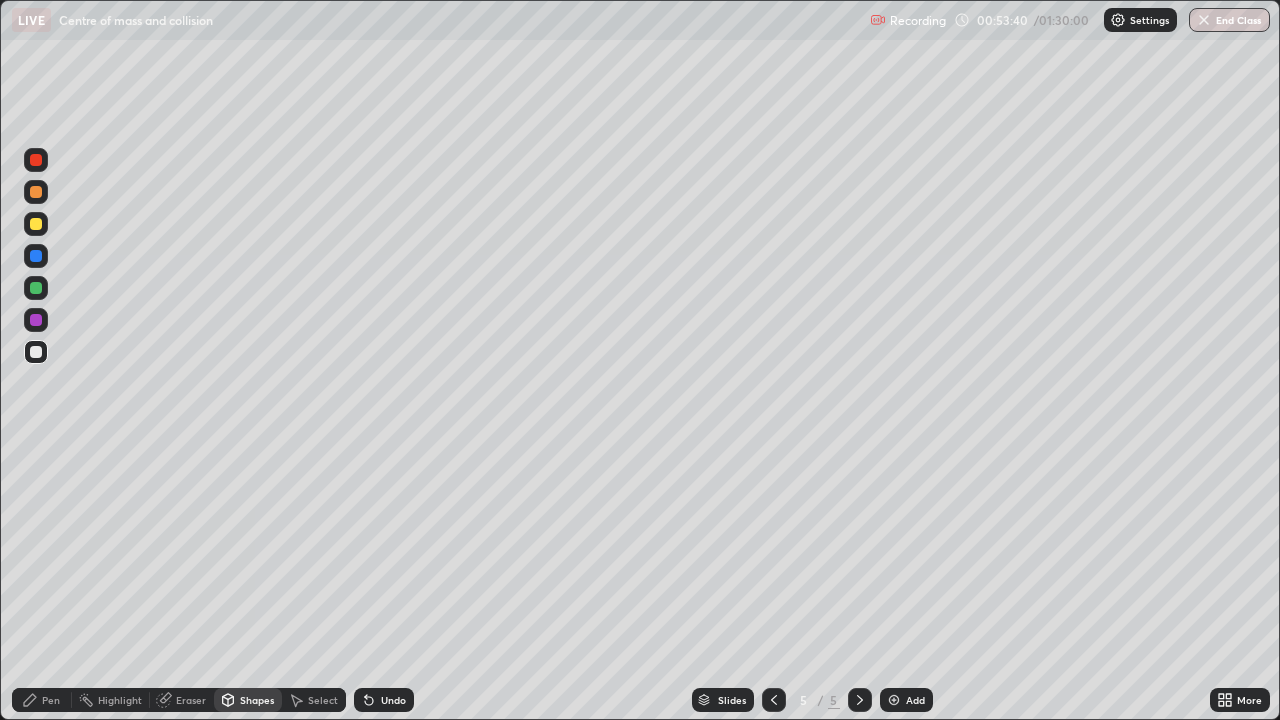 click on "Undo" at bounding box center [393, 700] 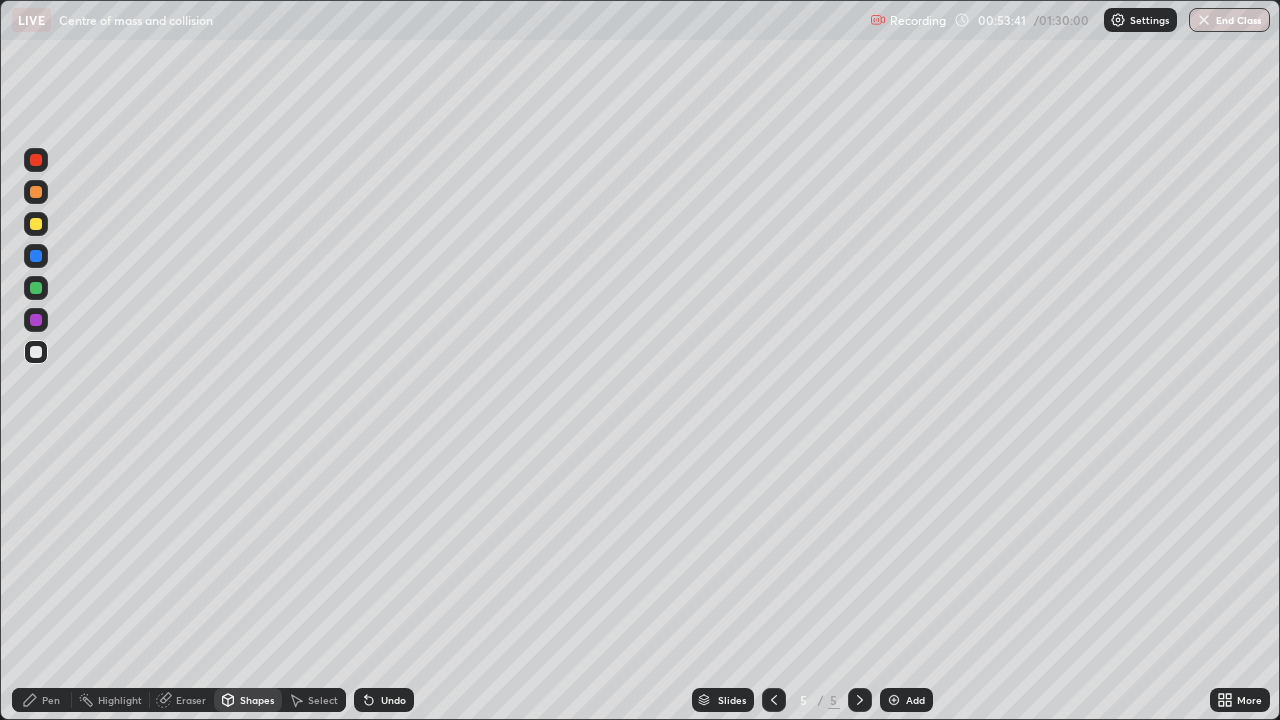 click at bounding box center (36, 224) 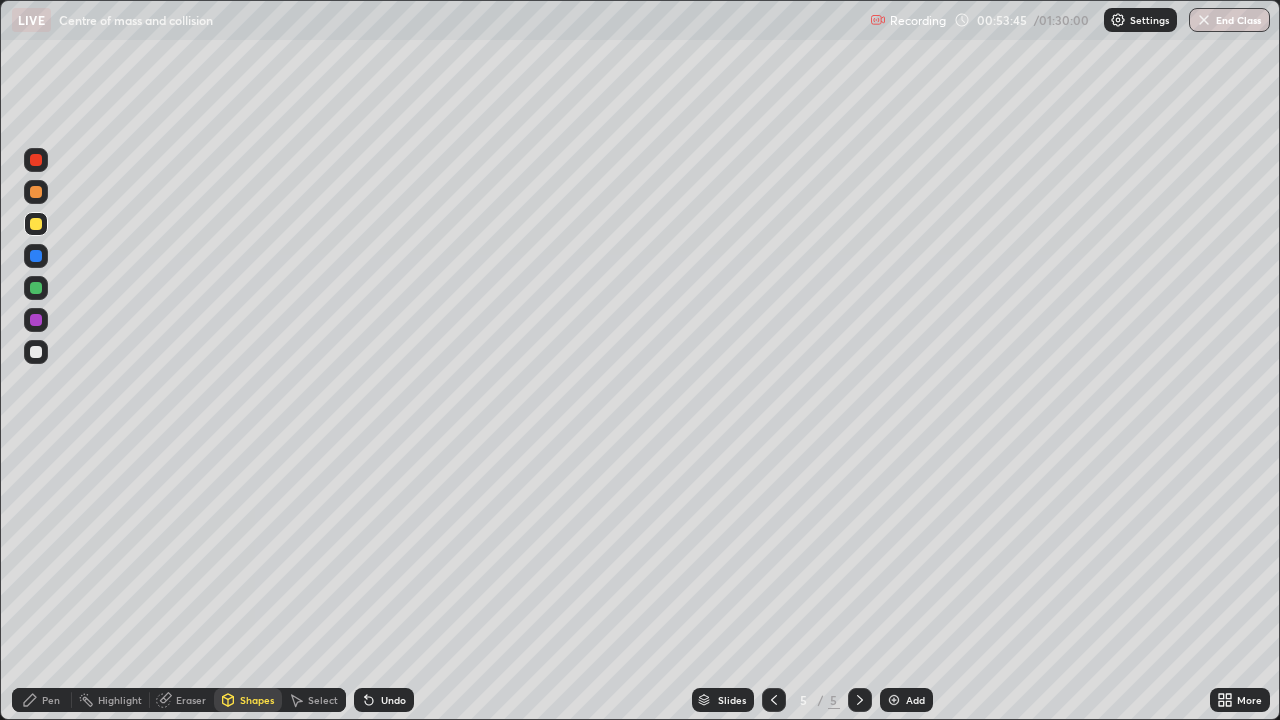click on "Pen" at bounding box center [51, 700] 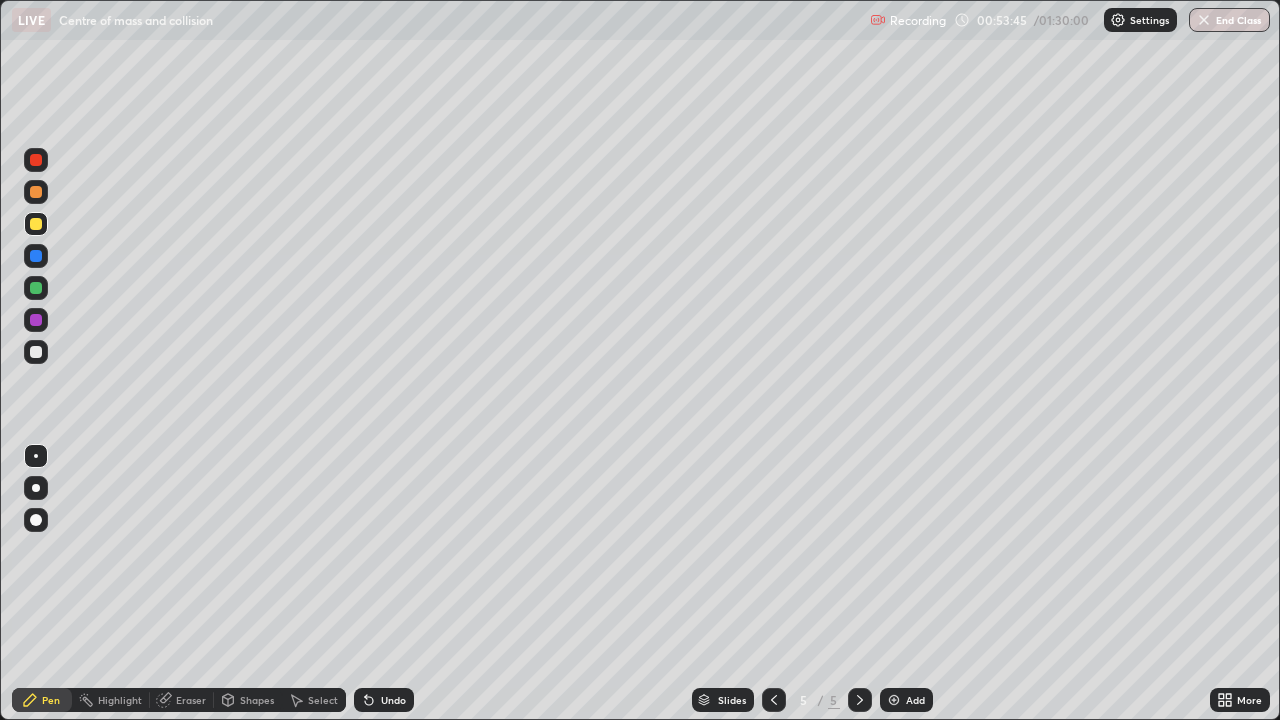click at bounding box center [36, 456] 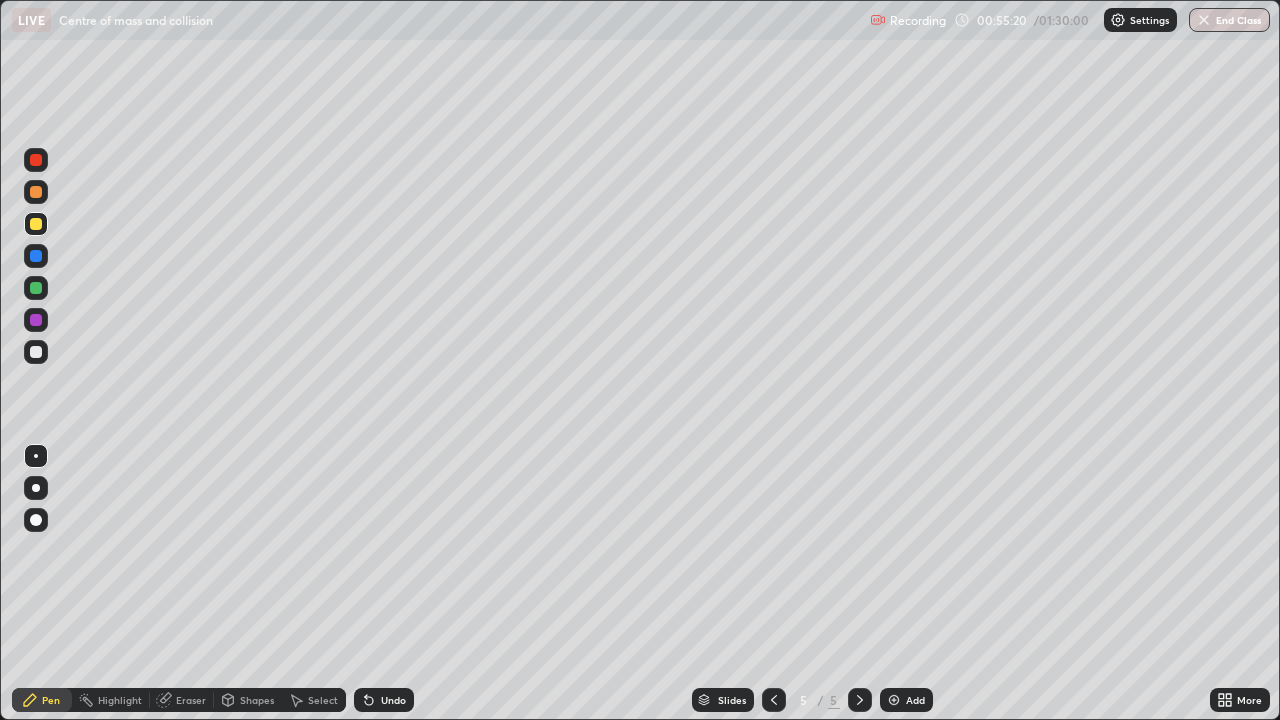 click on "Shapes" at bounding box center (257, 700) 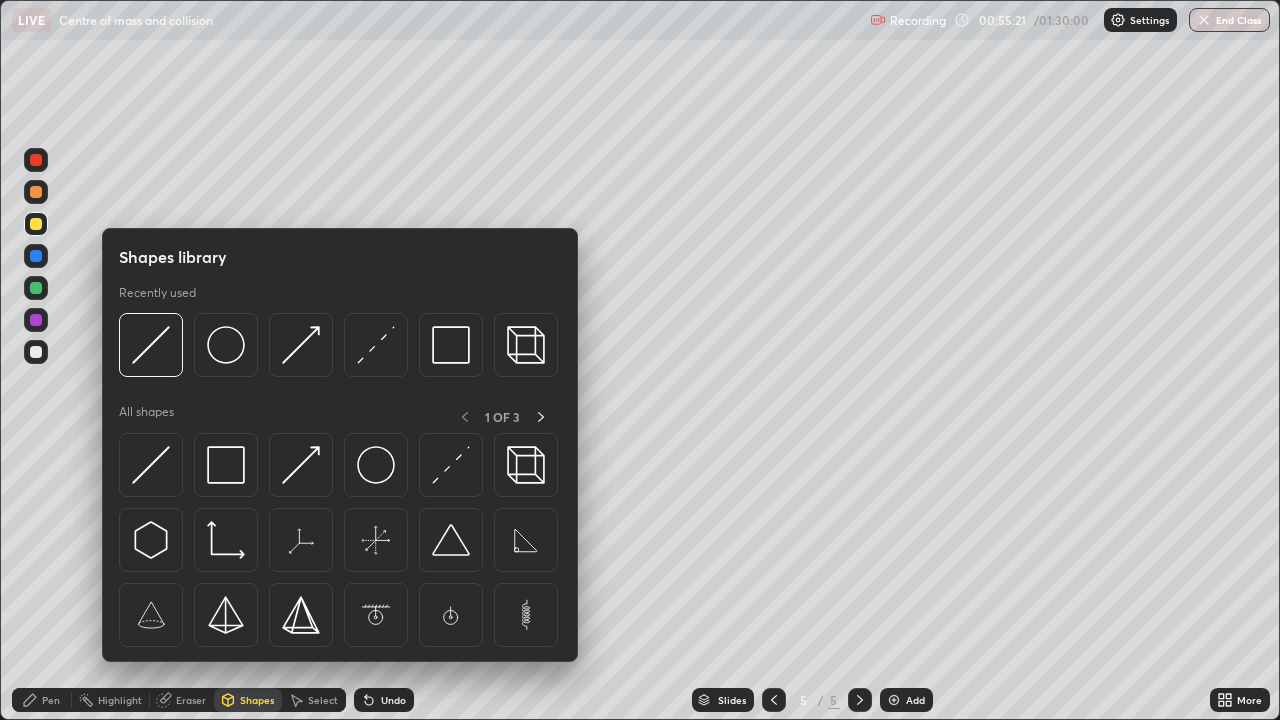 click on "Pen" at bounding box center [51, 700] 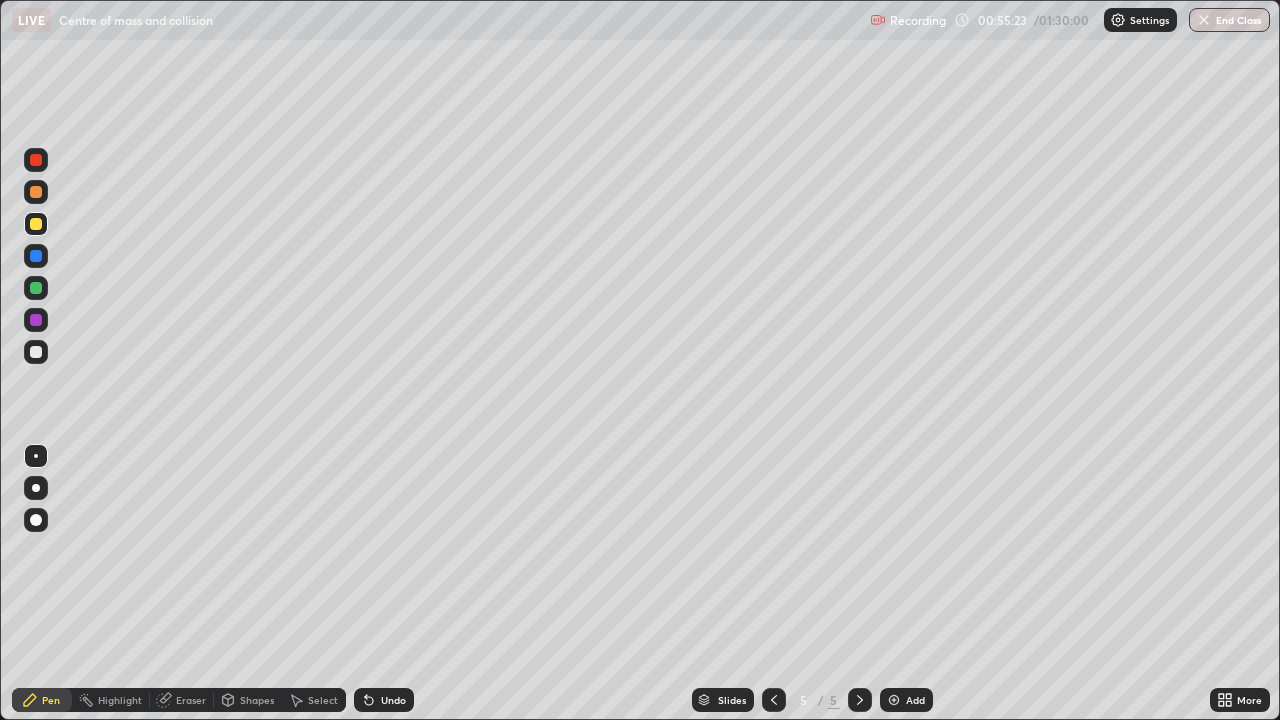 click at bounding box center [36, 520] 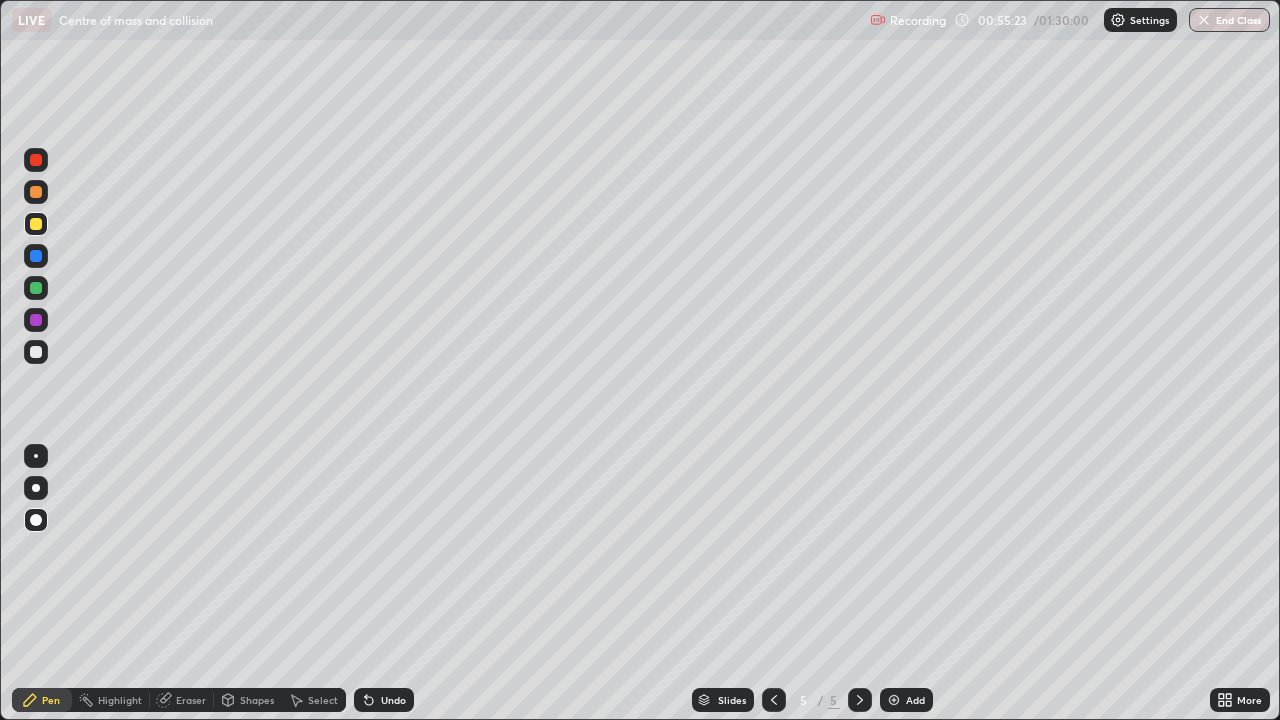 click on "Shapes" at bounding box center [257, 700] 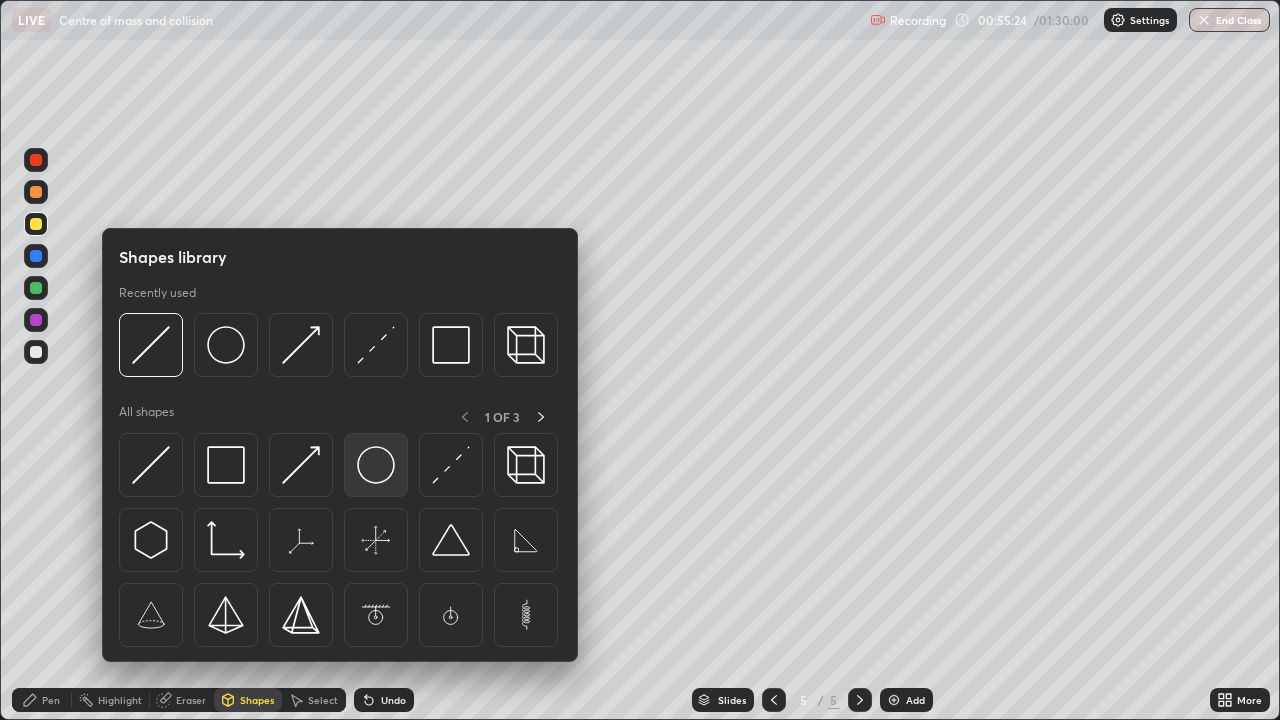 click at bounding box center [376, 465] 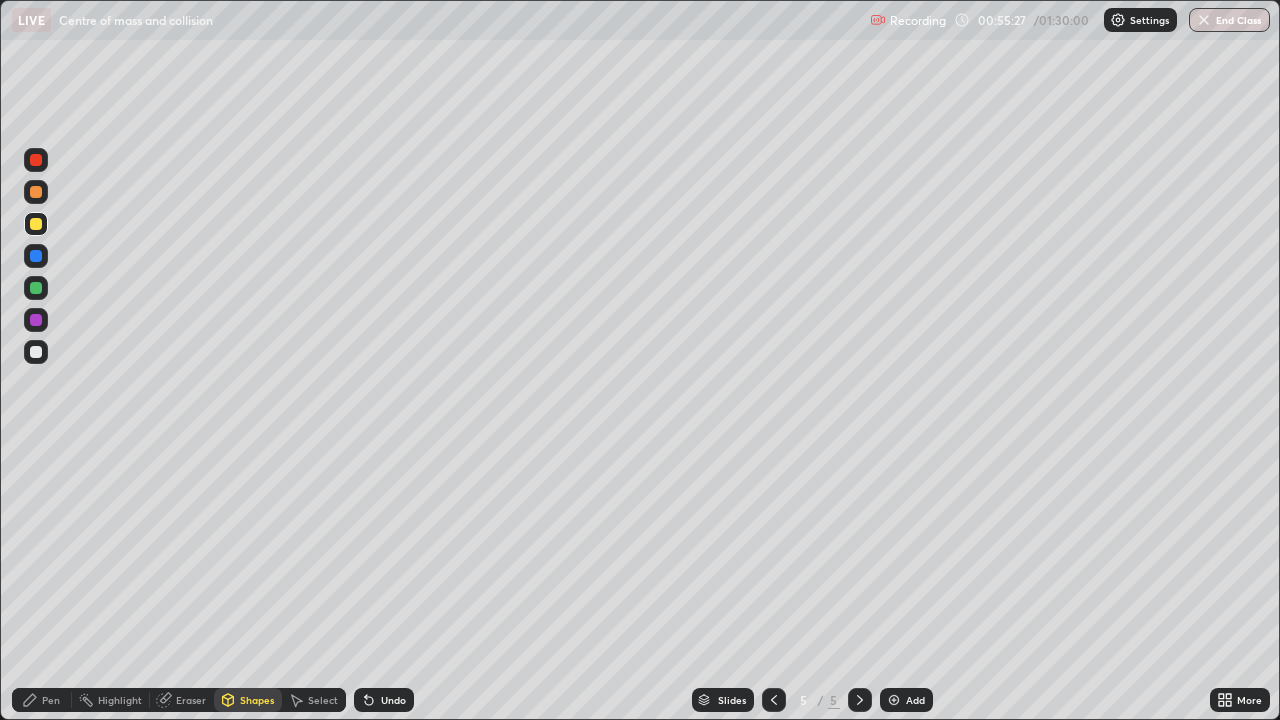 click on "Select" at bounding box center [323, 700] 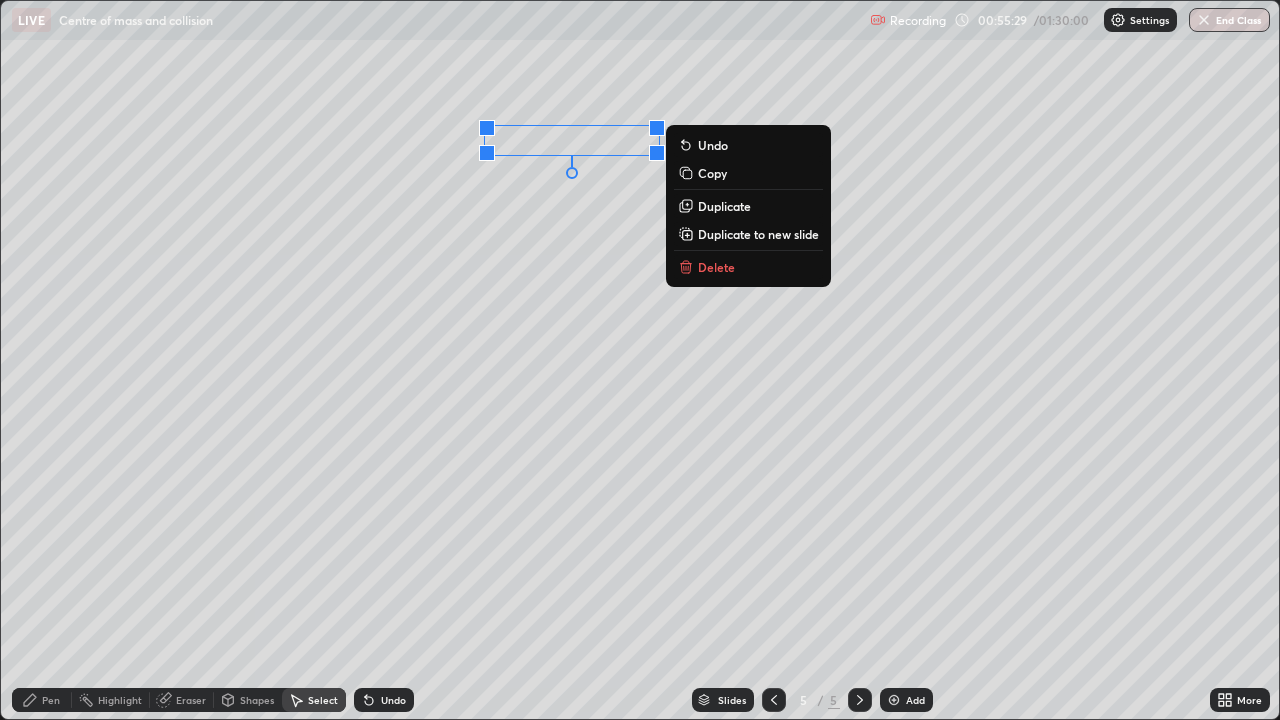 click on "Duplicate" at bounding box center (724, 206) 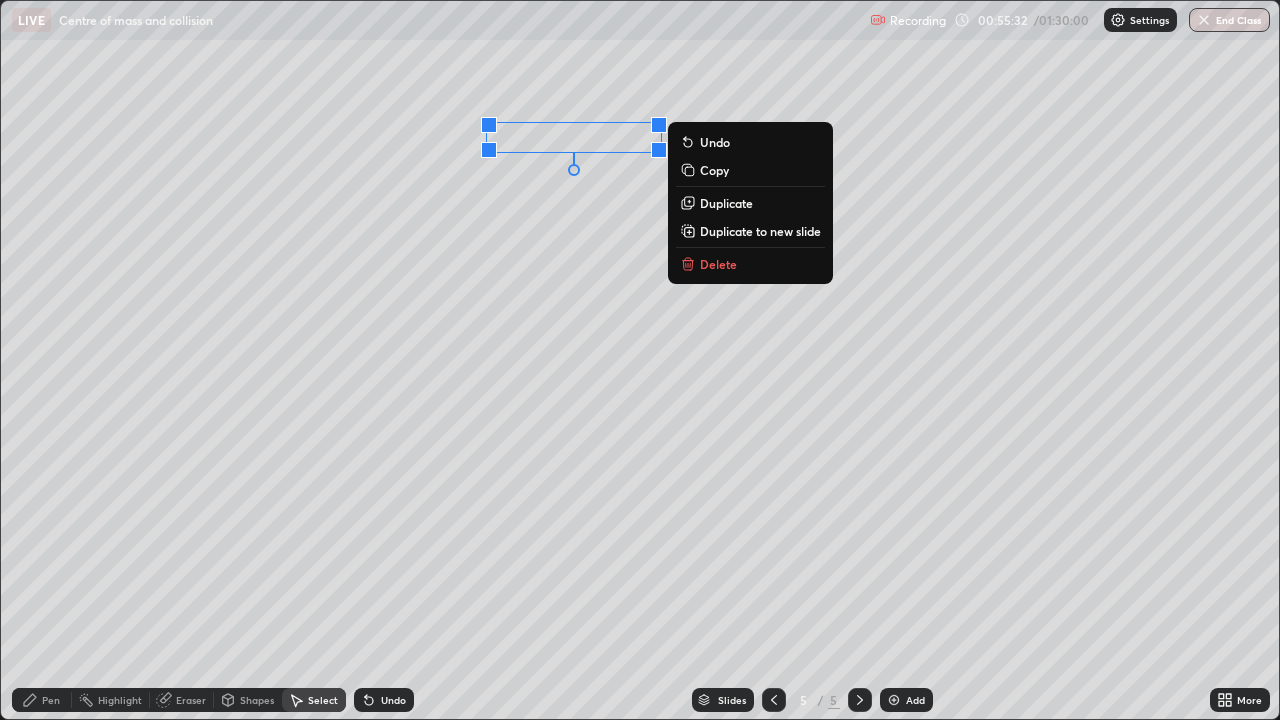 click on "0 ° Undo Copy Duplicate Duplicate to new slide Delete" at bounding box center (640, 360) 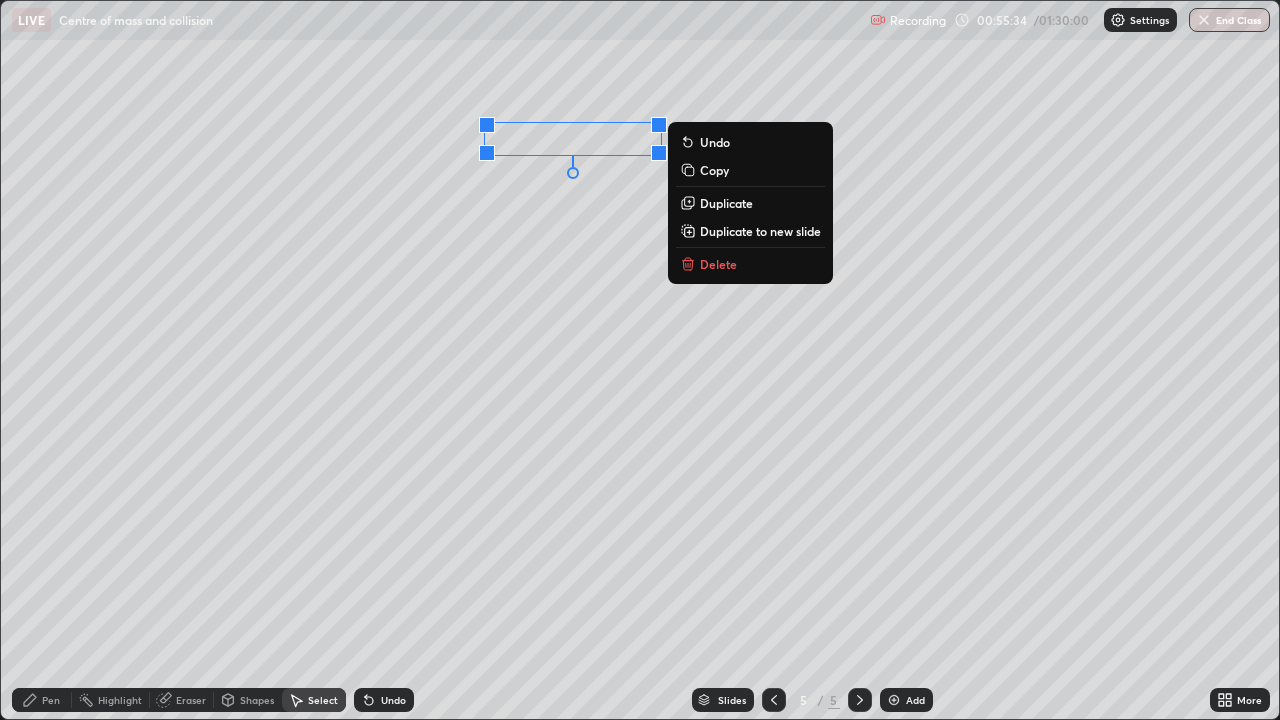 click on "Duplicate" at bounding box center [726, 203] 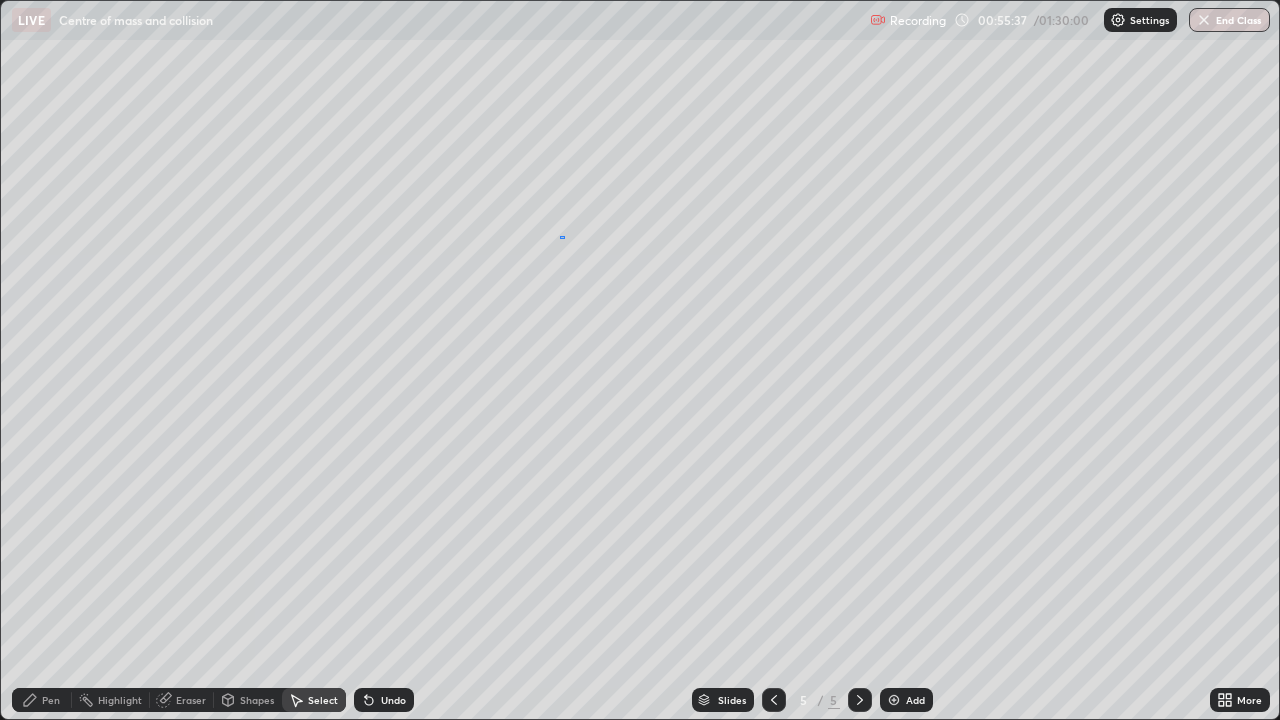 click on "0 ° Undo Copy Duplicate Duplicate to new slide Delete" at bounding box center (640, 360) 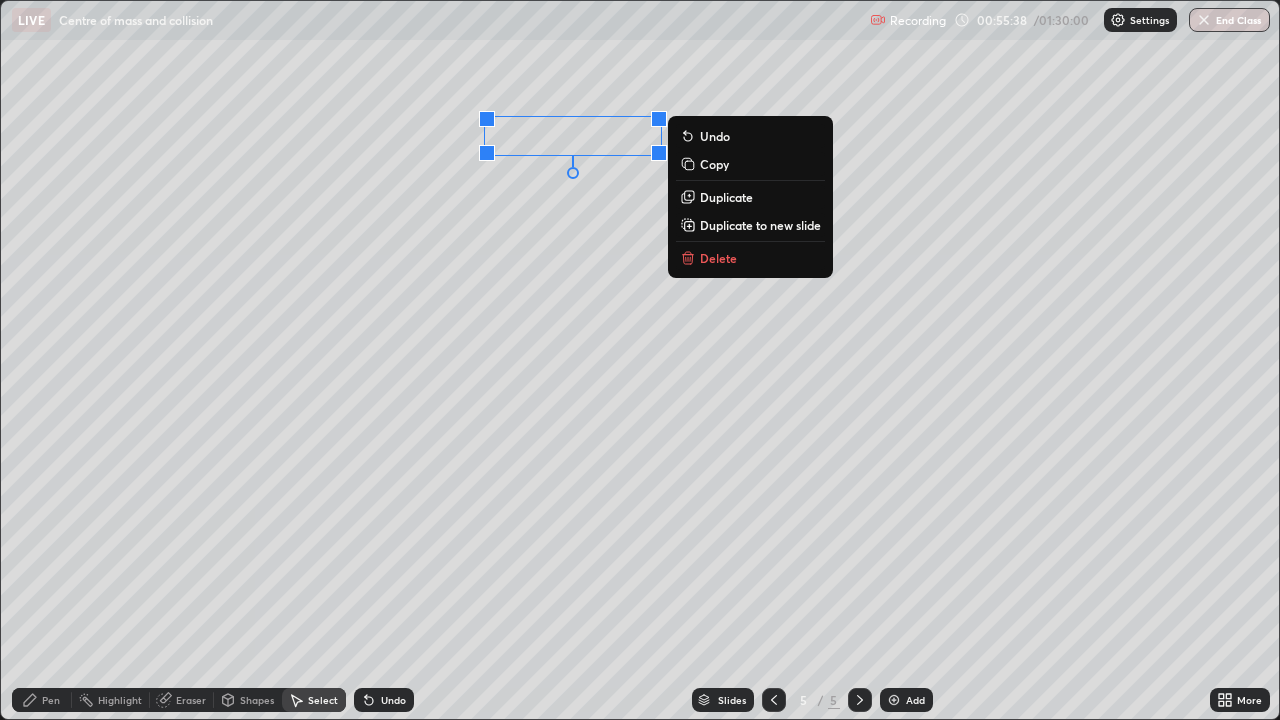 click on "Duplicate" at bounding box center [726, 197] 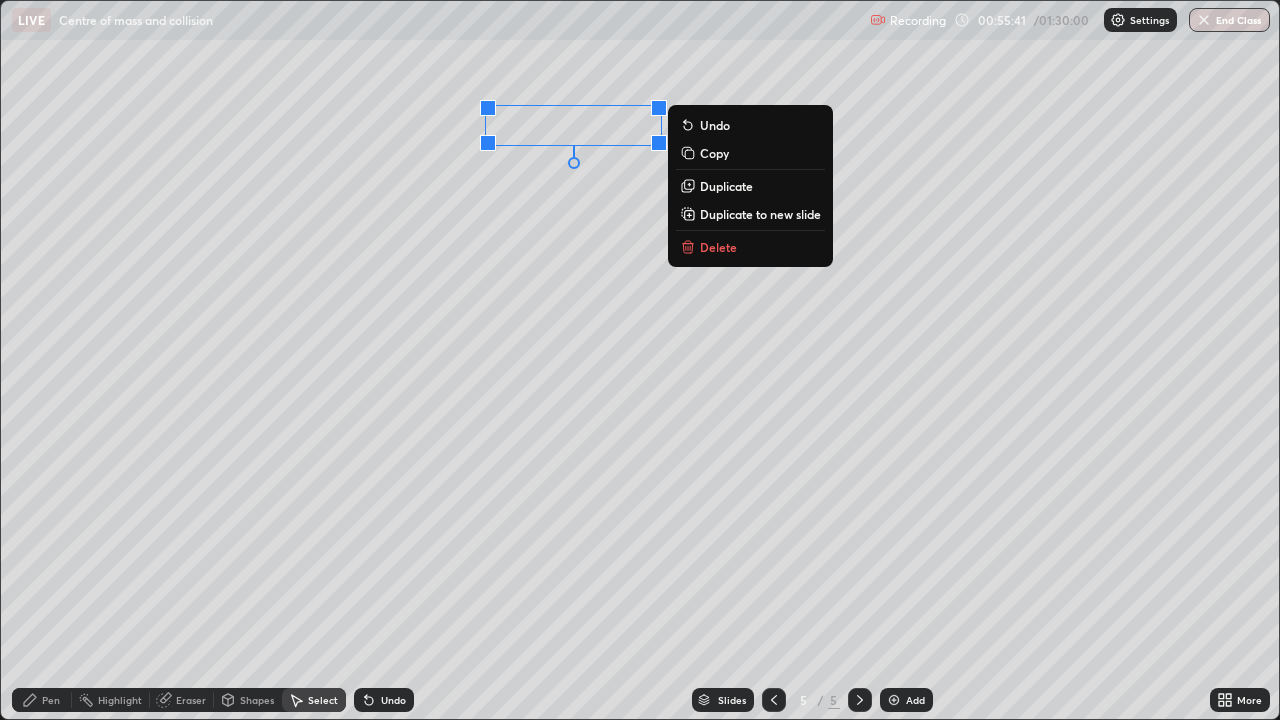 click on "0 ° Undo Copy Duplicate Duplicate to new slide Delete" at bounding box center [640, 360] 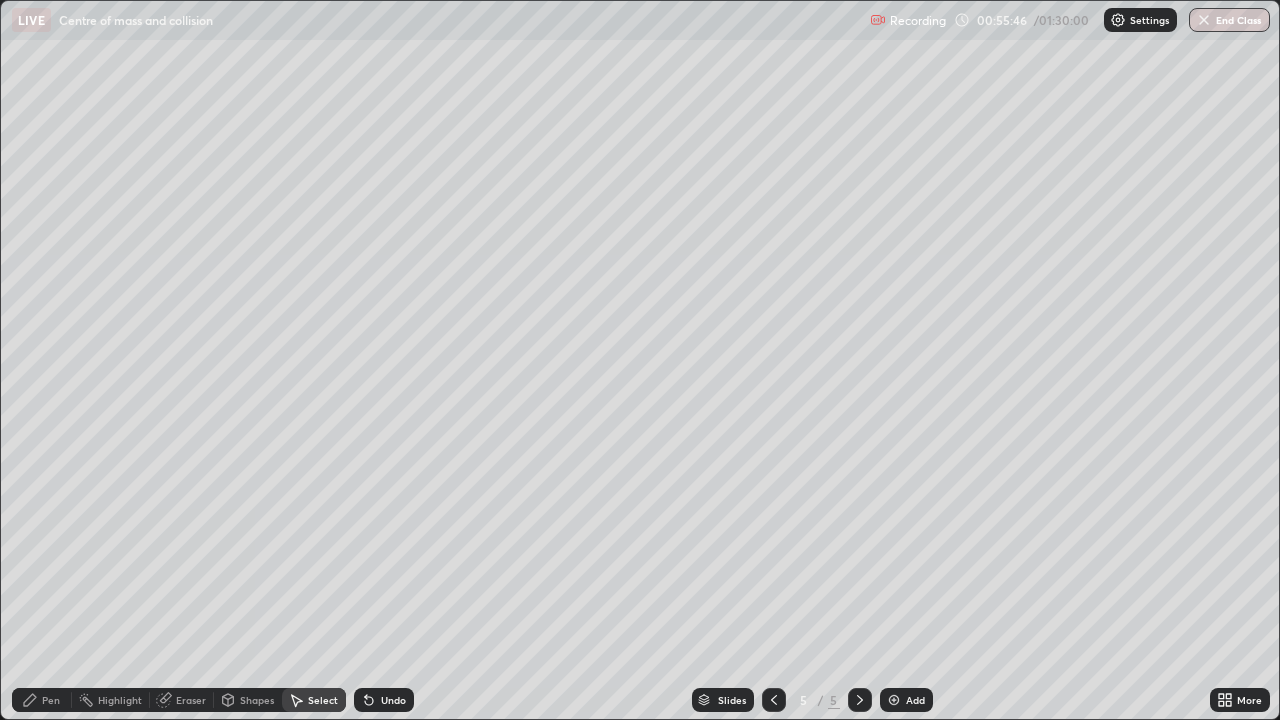 click on "Shapes" at bounding box center (257, 700) 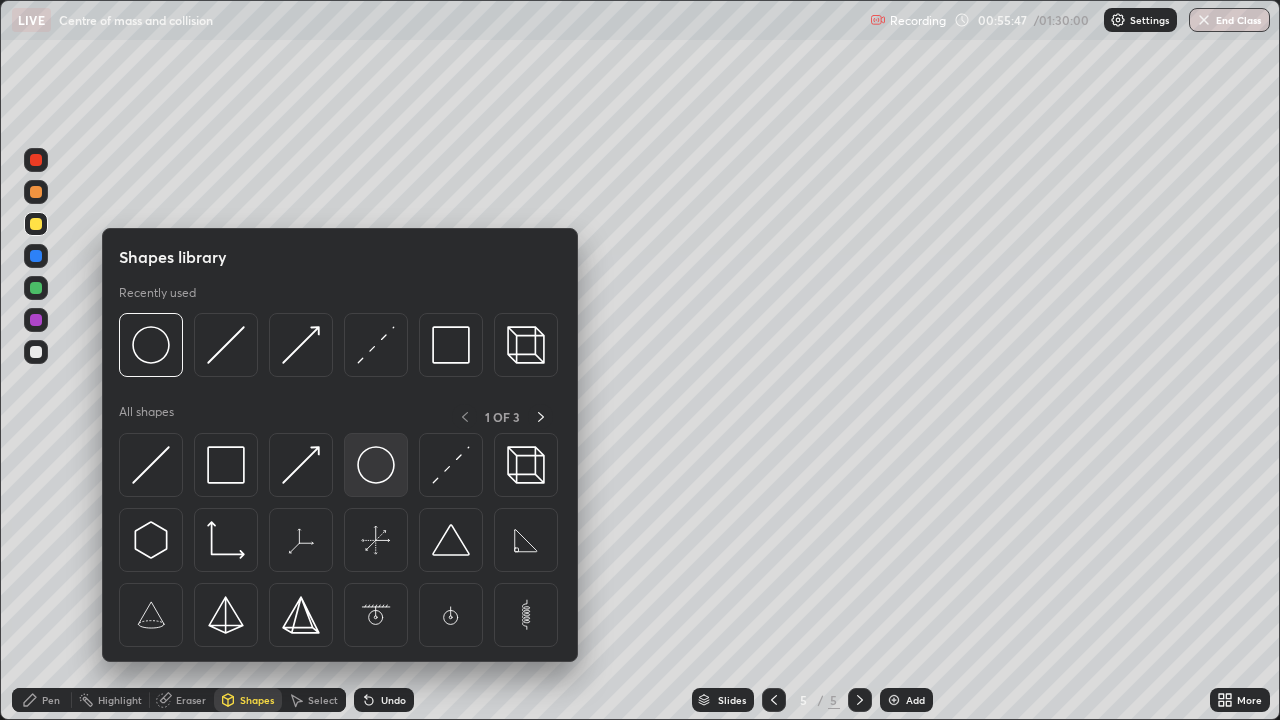 click at bounding box center (376, 465) 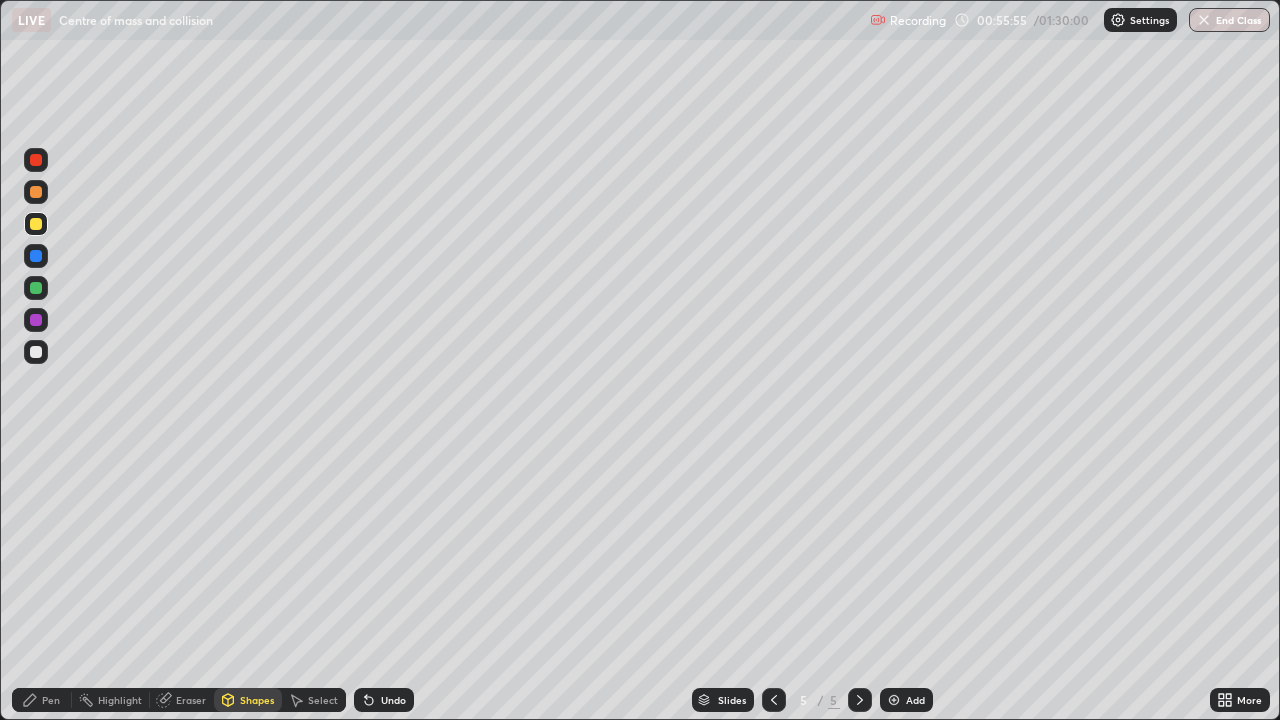 click on "Select" at bounding box center (323, 700) 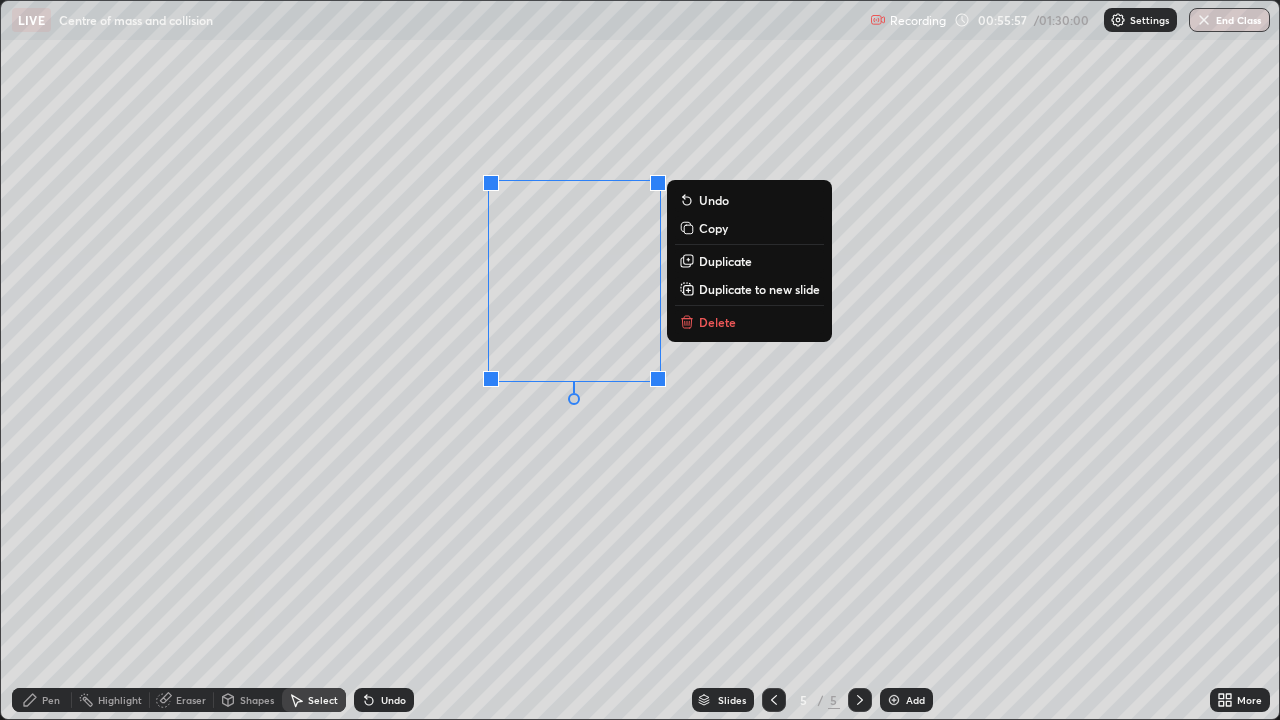 click on "Duplicate" at bounding box center (725, 261) 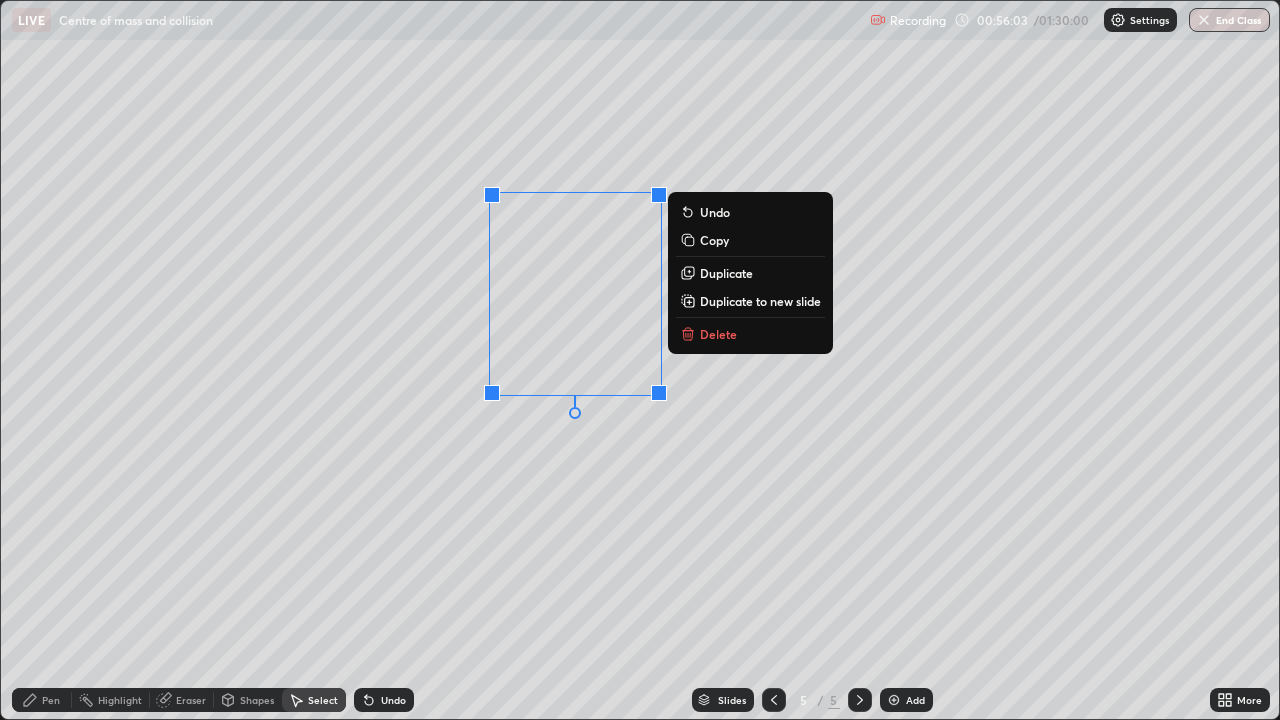 click on "0 ° Undo Copy Duplicate Duplicate to new slide Delete" at bounding box center [640, 360] 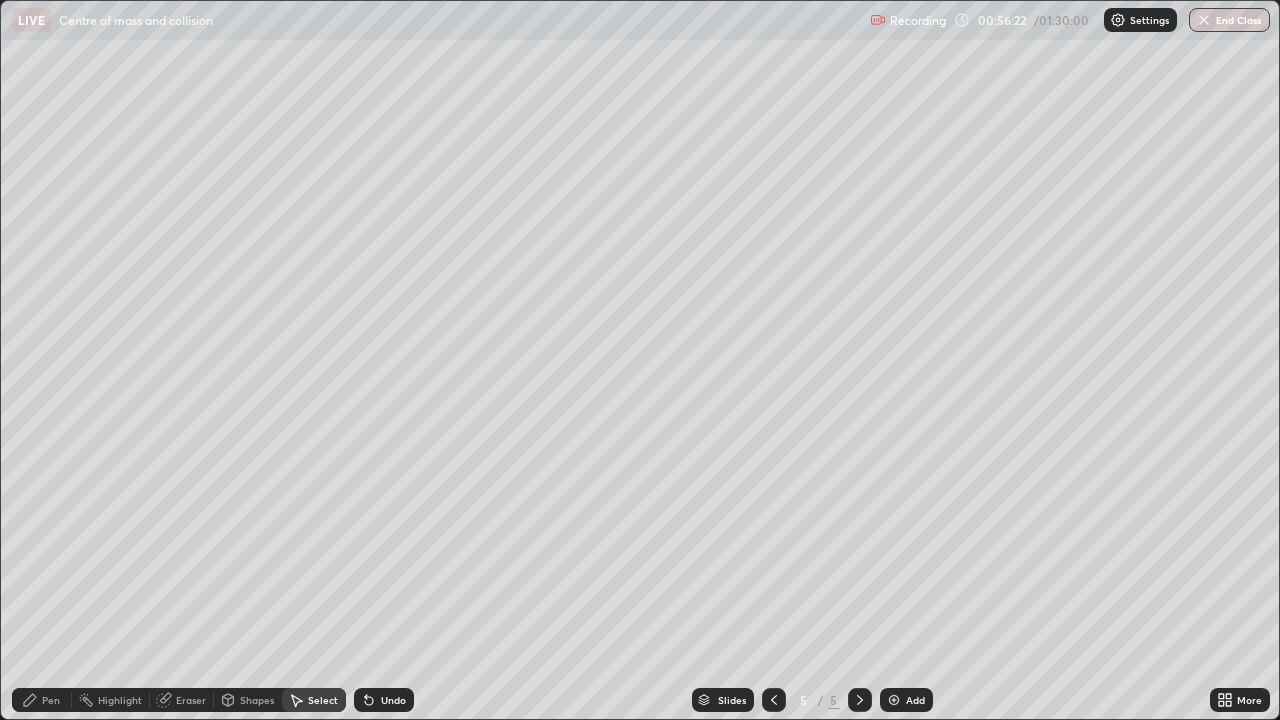 click on "Shapes" at bounding box center (257, 700) 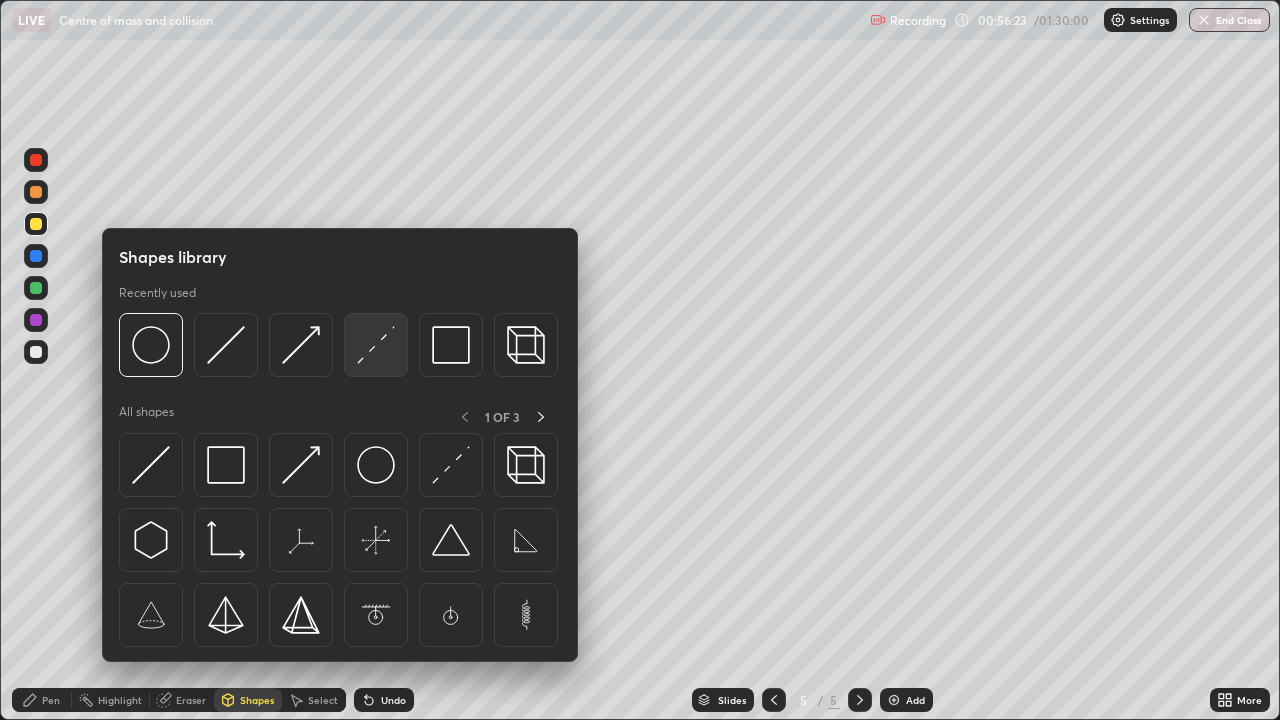 click at bounding box center (376, 345) 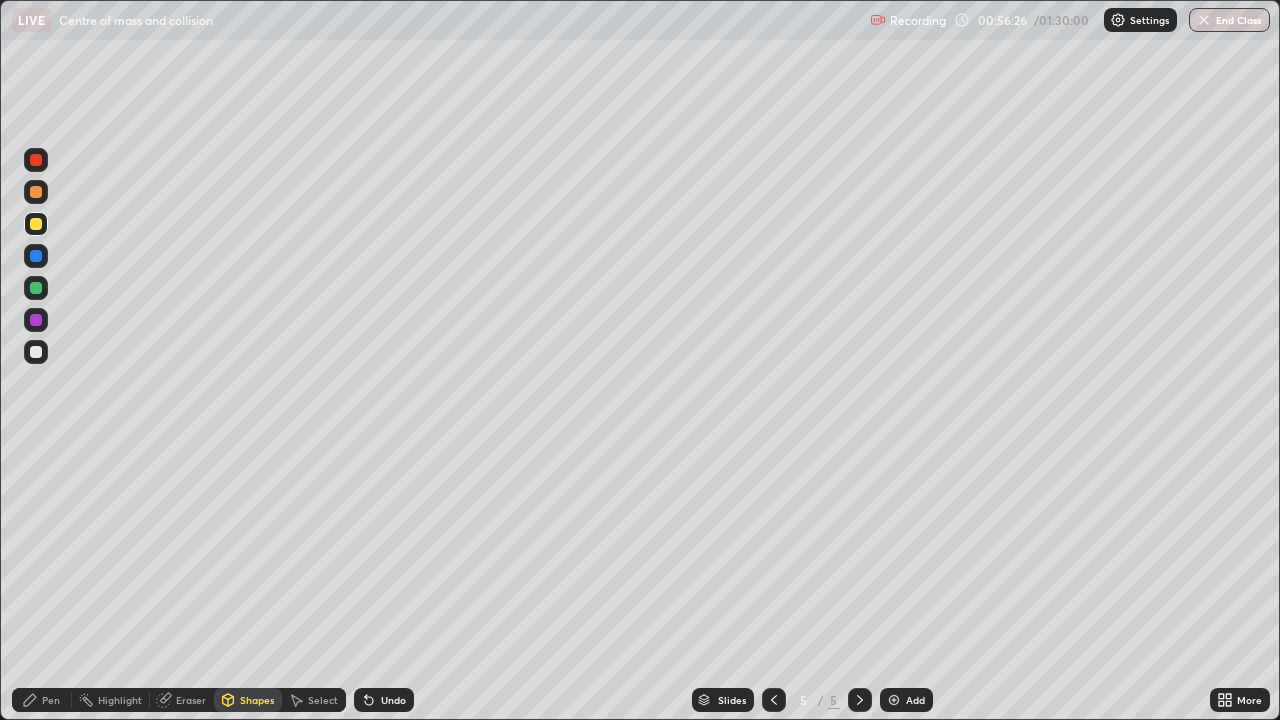 click on "Undo" at bounding box center [393, 700] 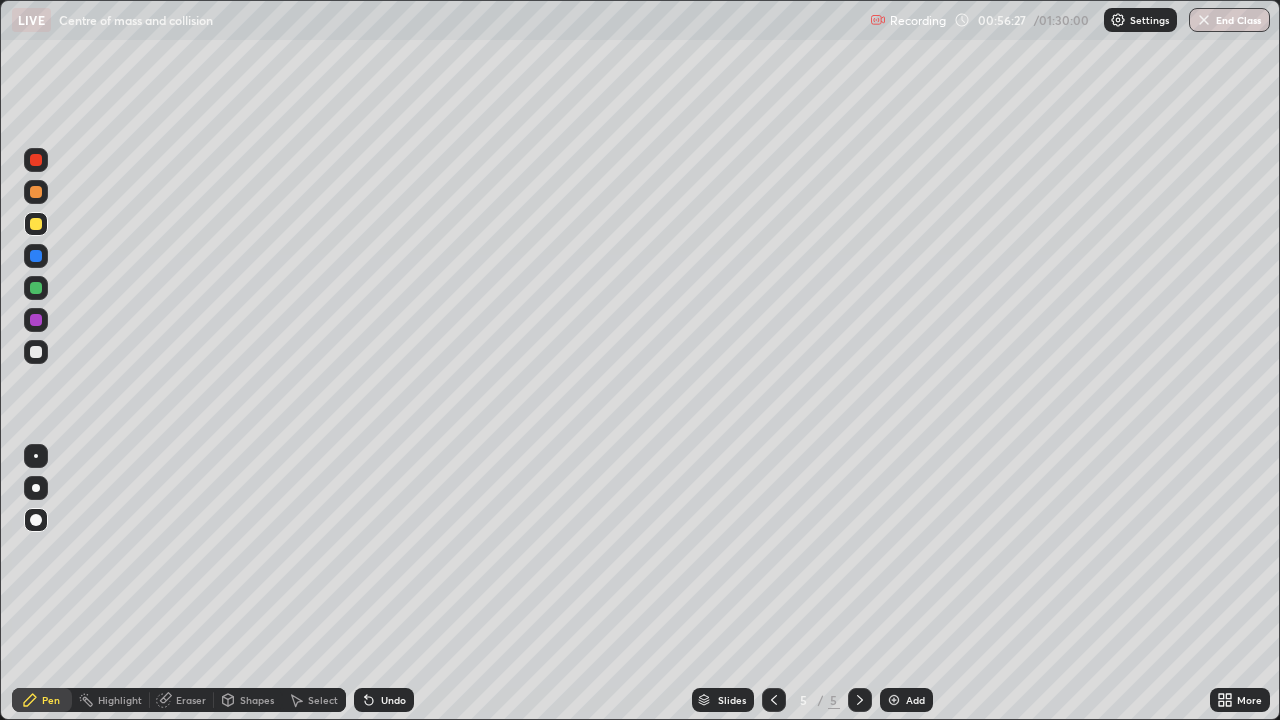 click at bounding box center [36, 456] 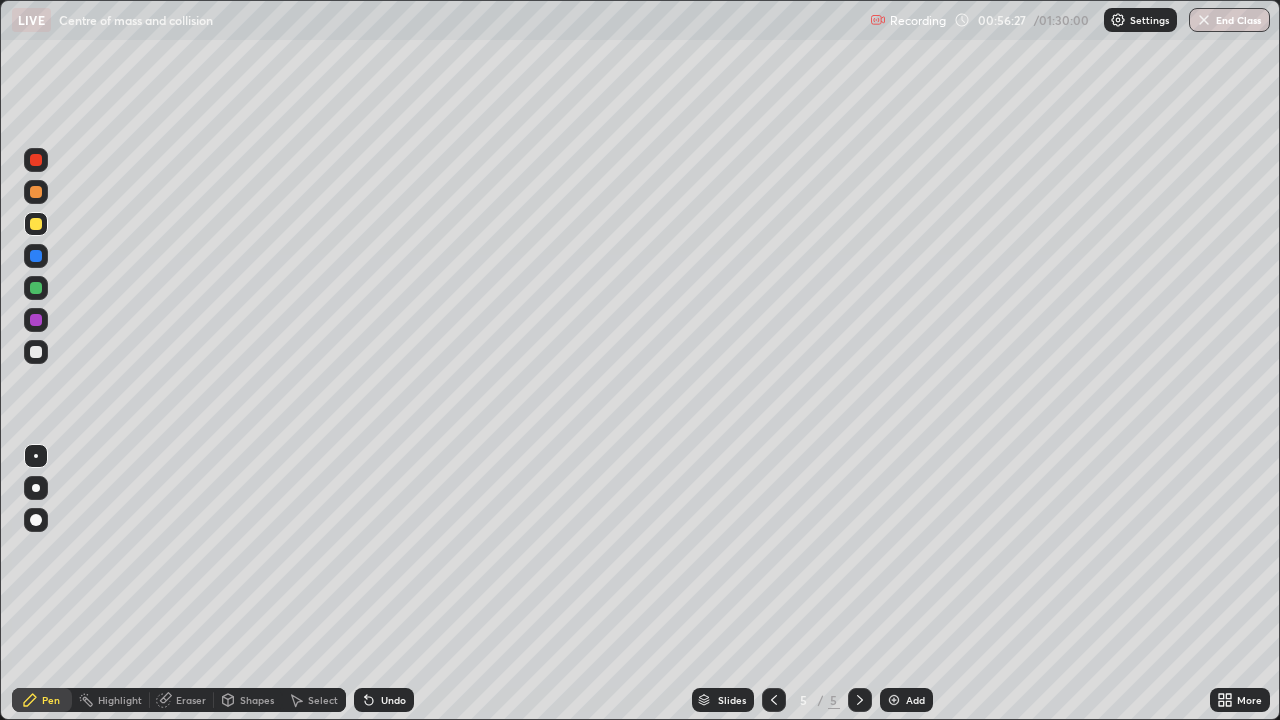 click at bounding box center (36, 352) 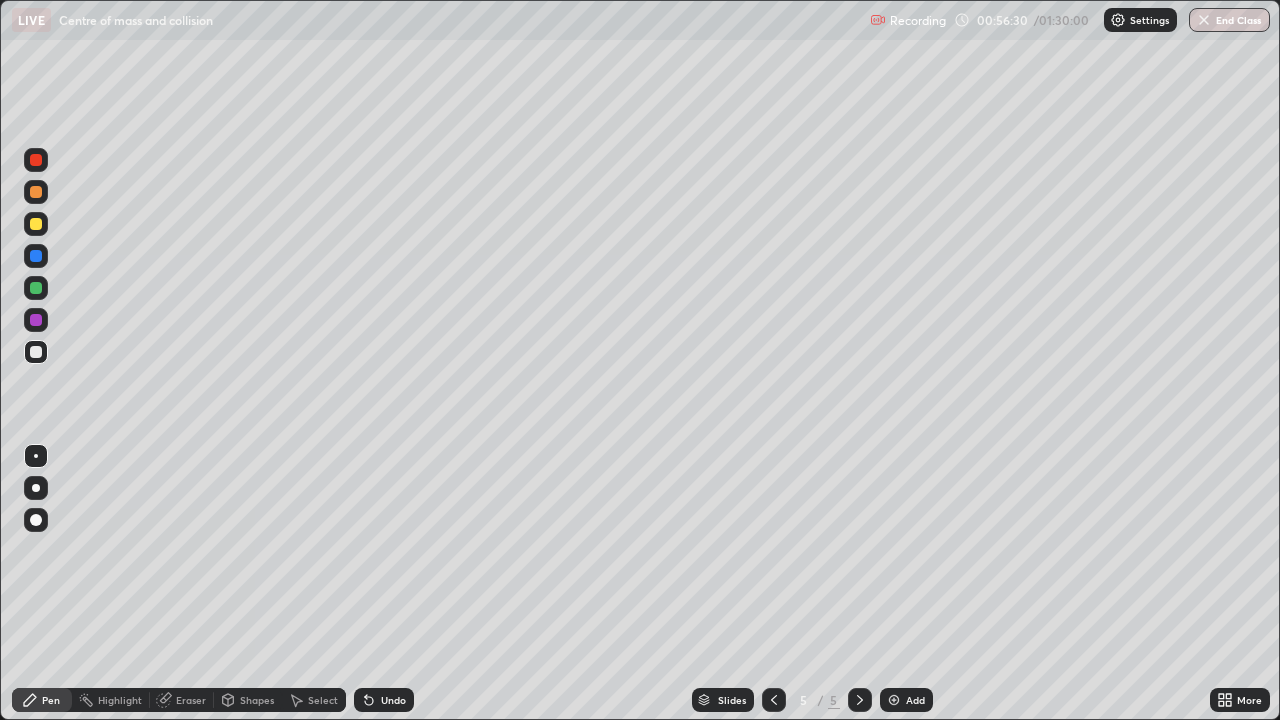 click on "Undo" at bounding box center [393, 700] 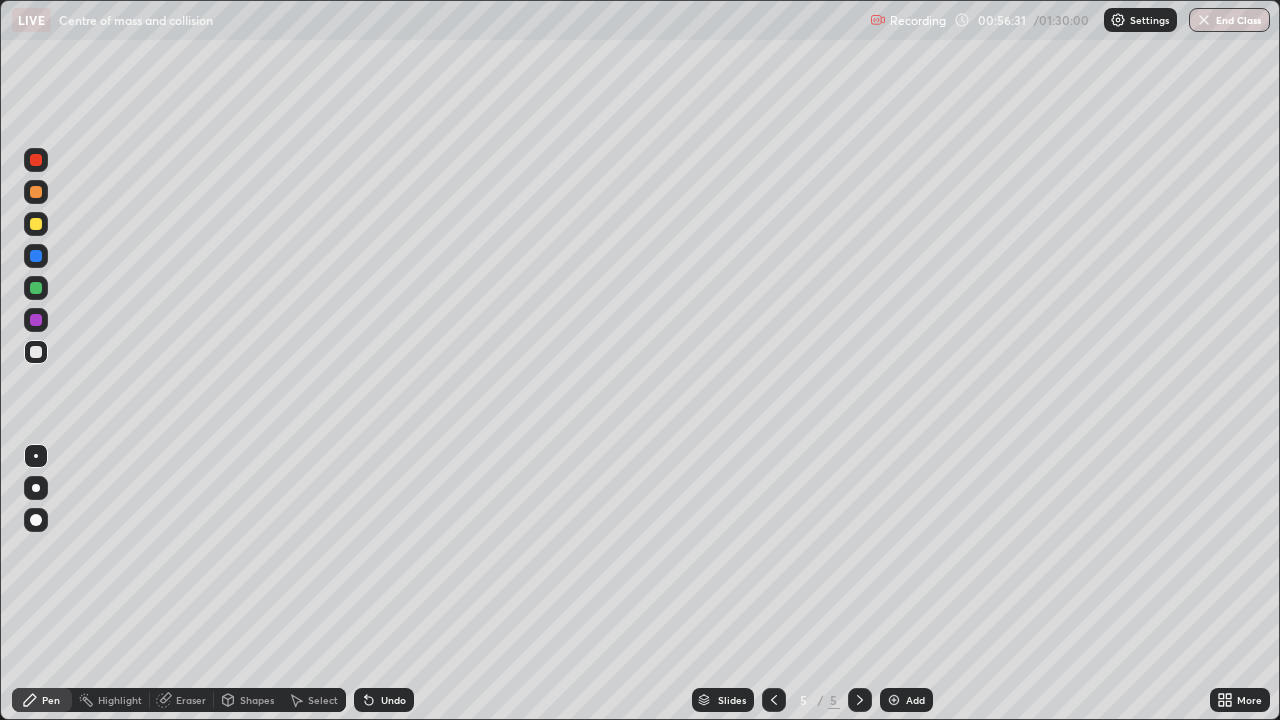 click on "Shapes" at bounding box center (257, 700) 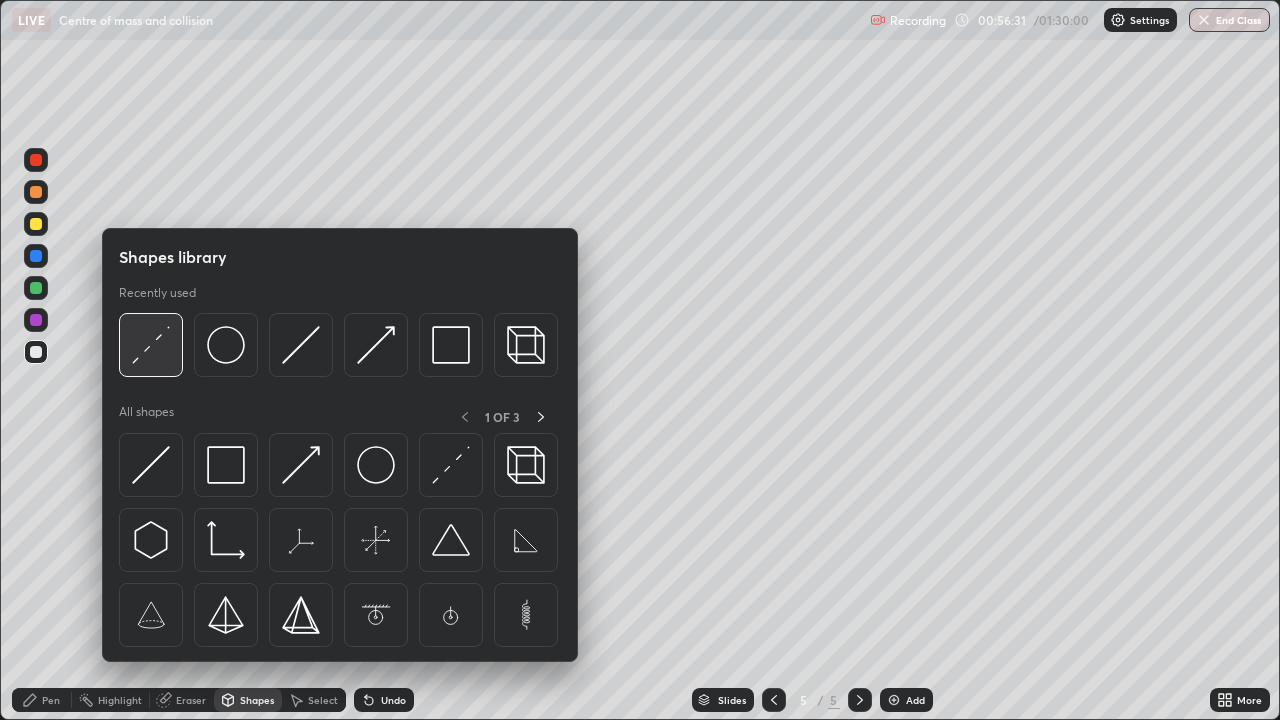 click at bounding box center [151, 345] 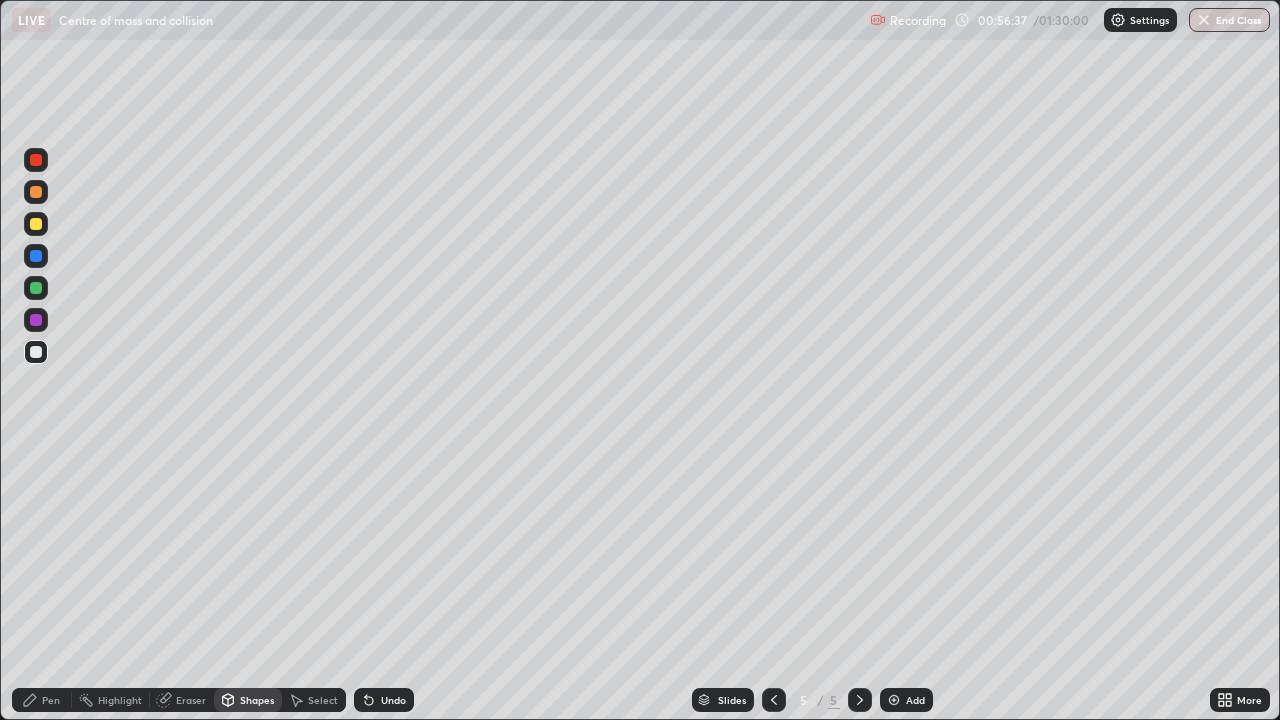 click on "Pen" at bounding box center [51, 700] 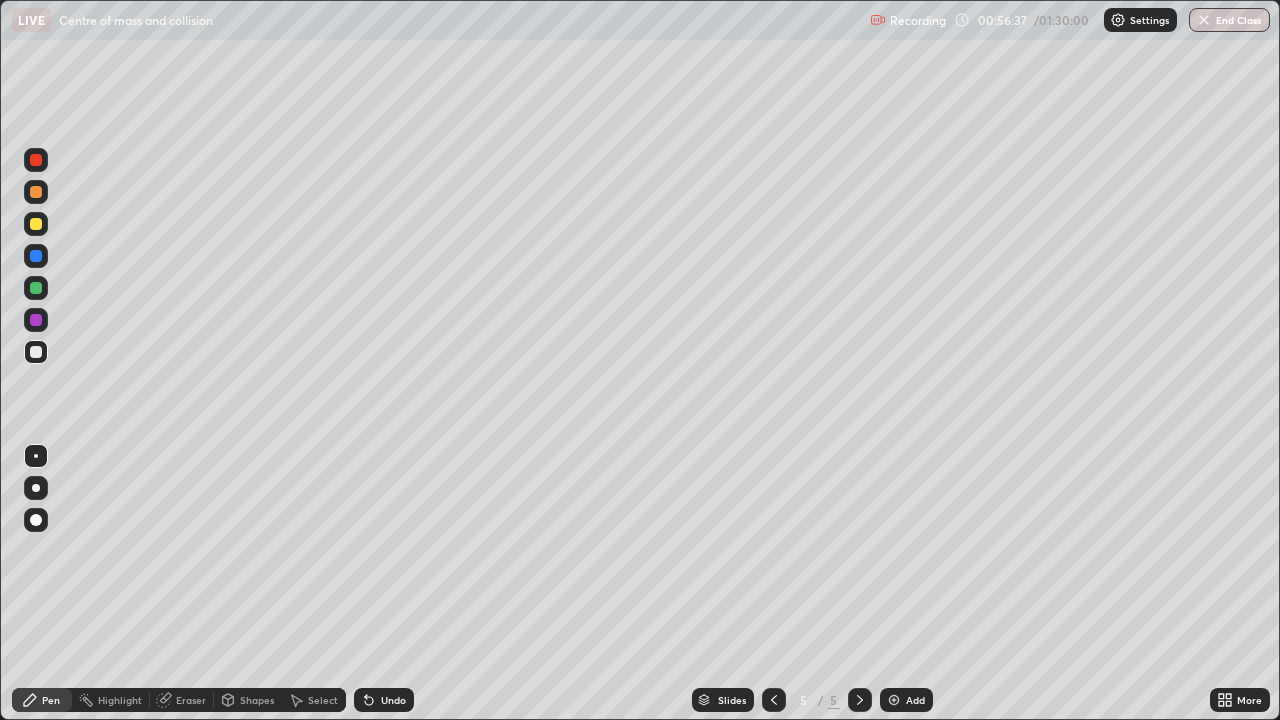 click at bounding box center [36, 456] 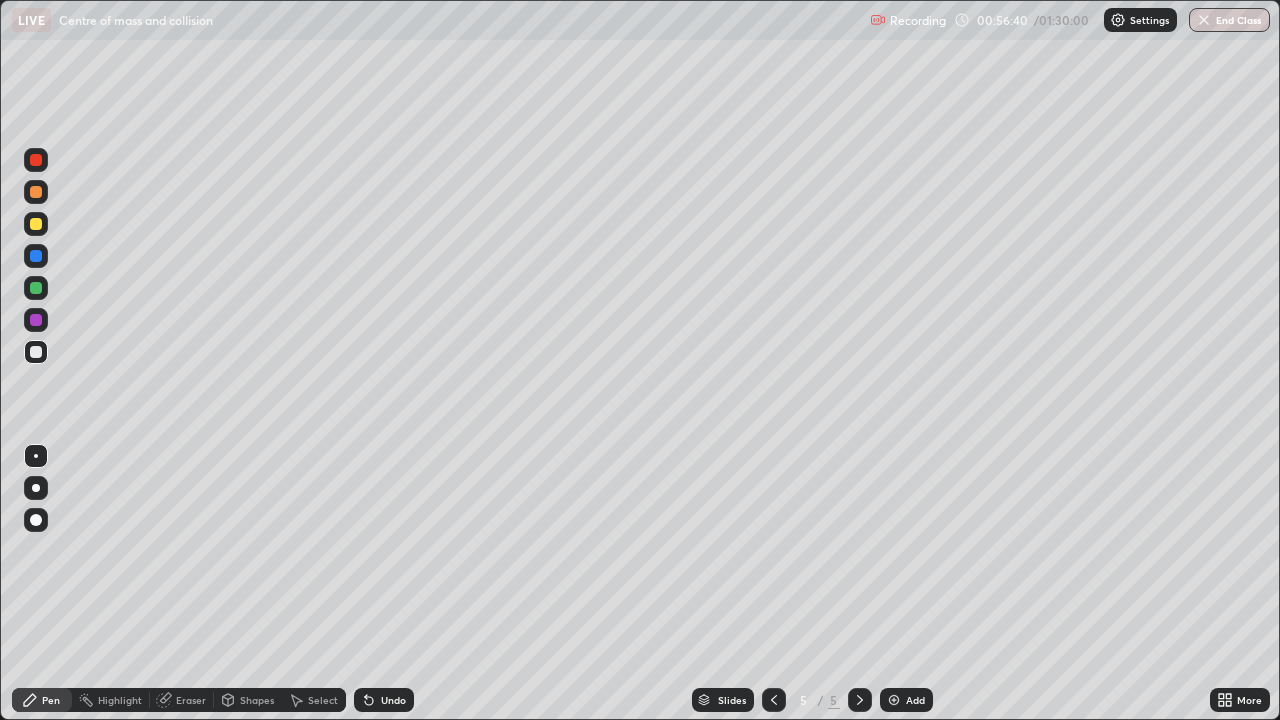 click on "Shapes" at bounding box center (257, 700) 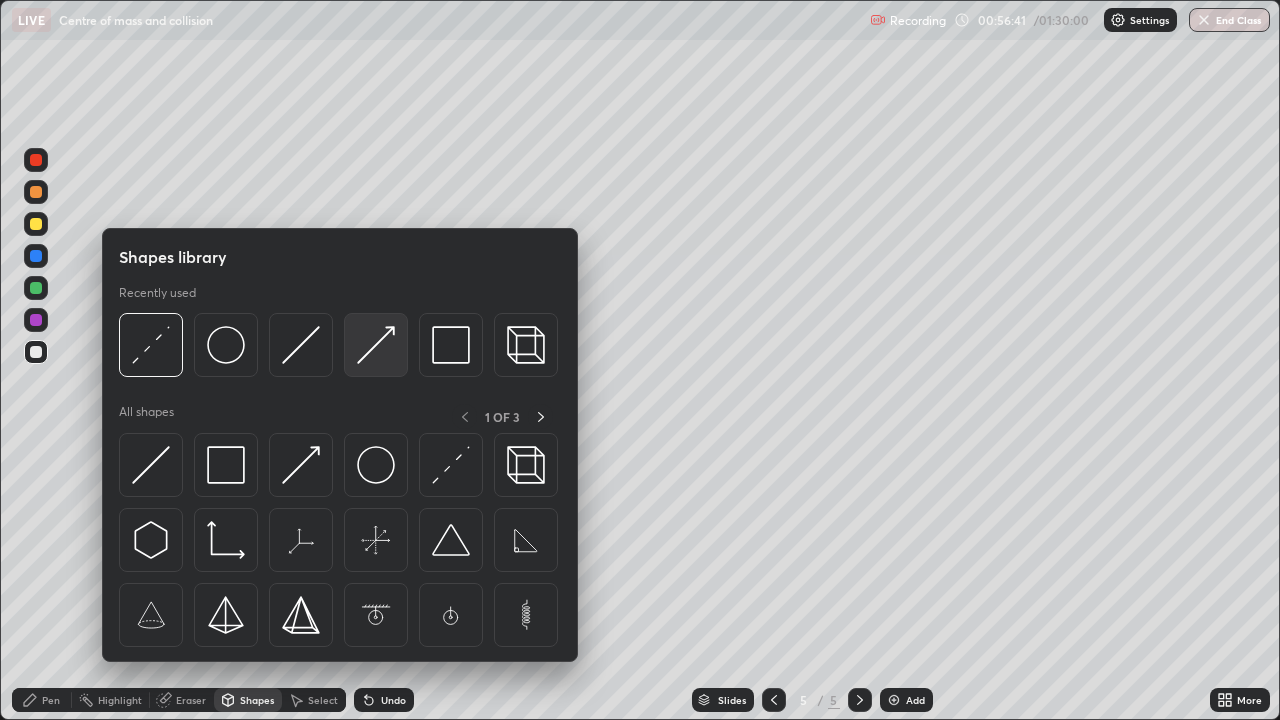 click at bounding box center (376, 345) 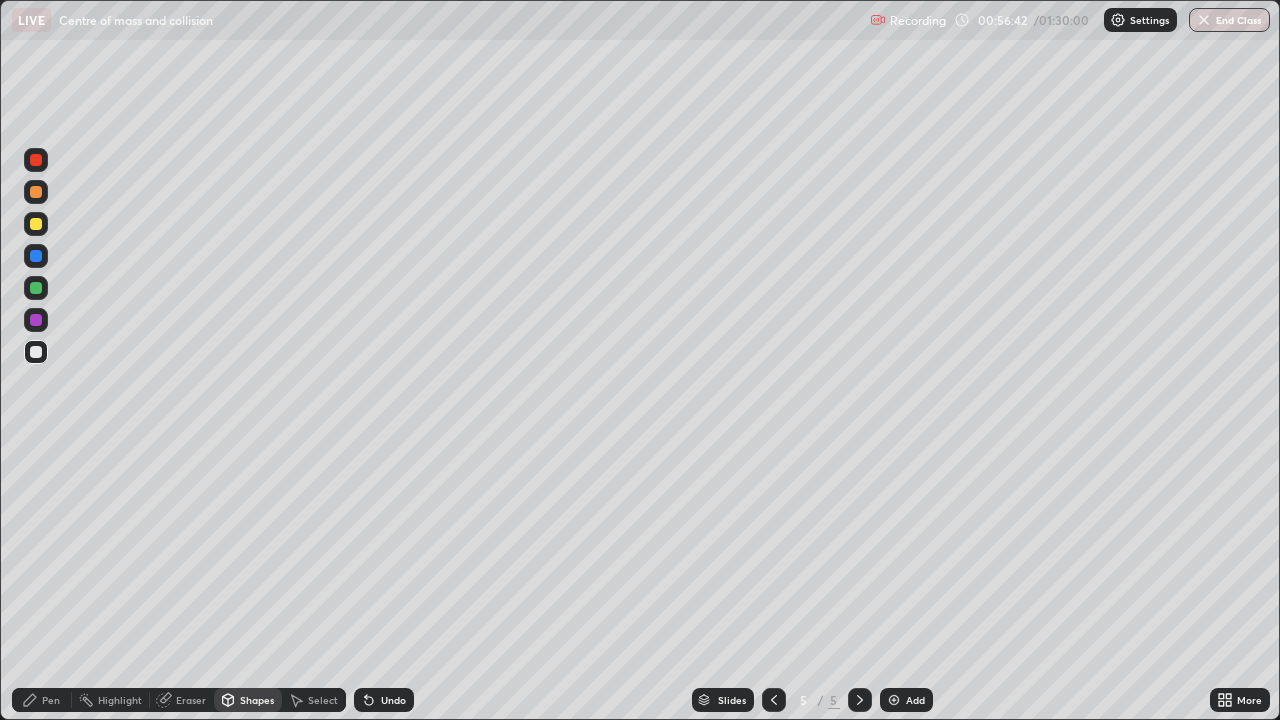 click at bounding box center [36, 160] 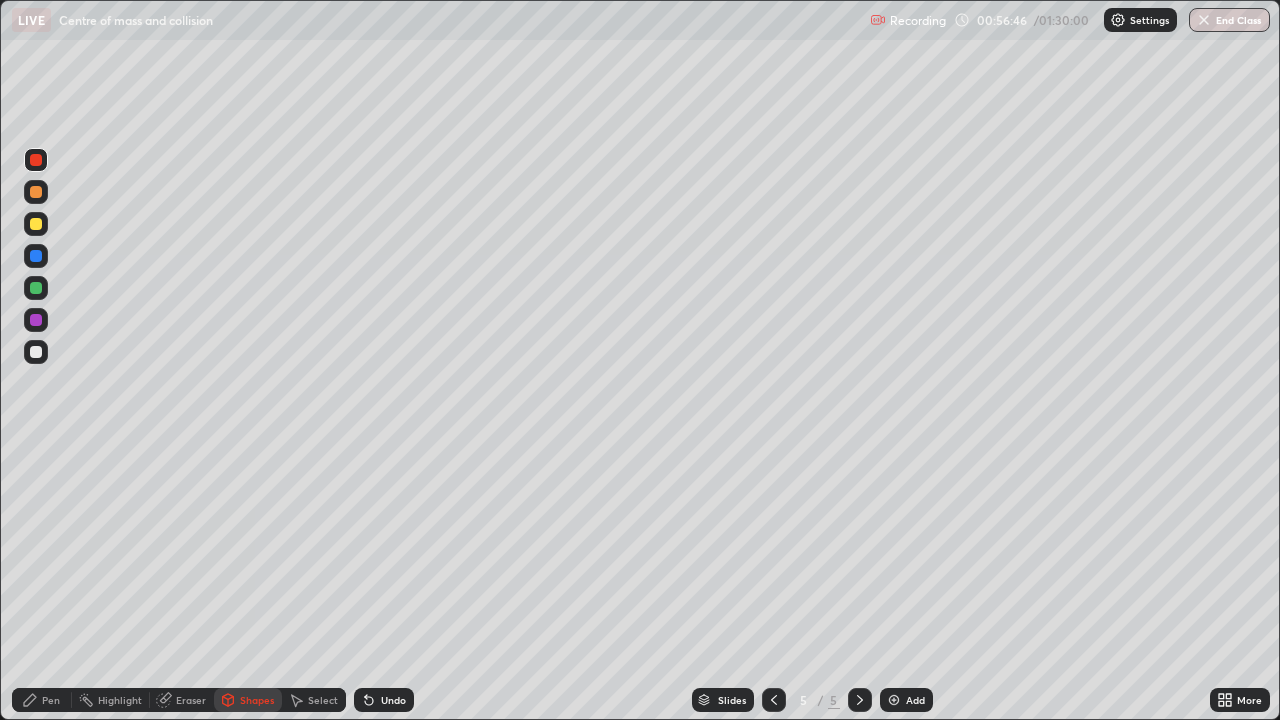 click on "Pen" at bounding box center (51, 700) 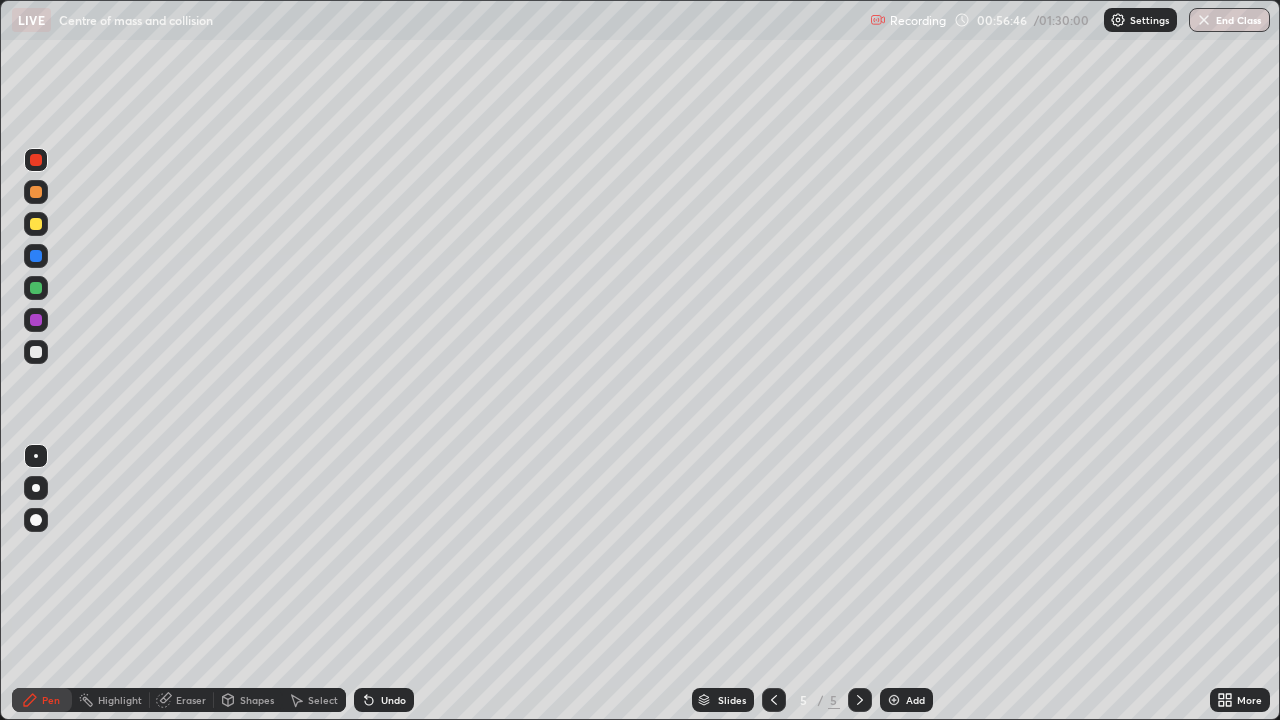 click at bounding box center (36, 456) 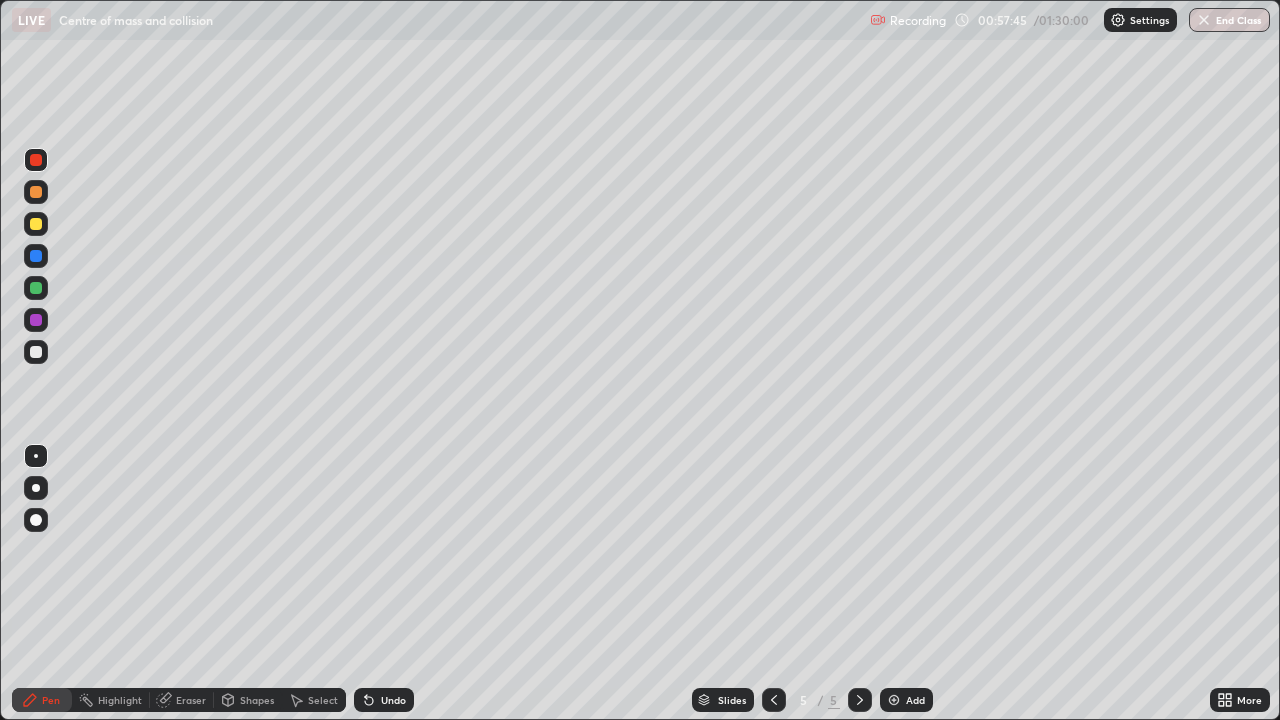 click at bounding box center (36, 352) 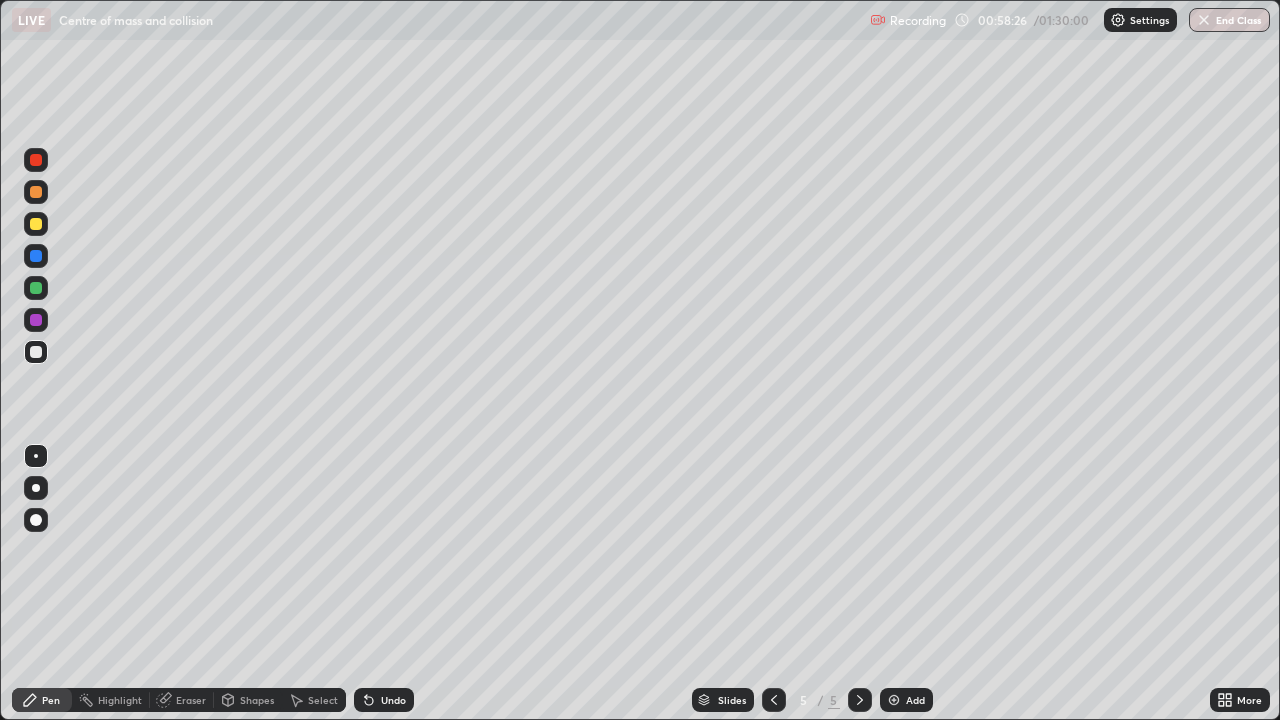 click on "Select" at bounding box center [323, 700] 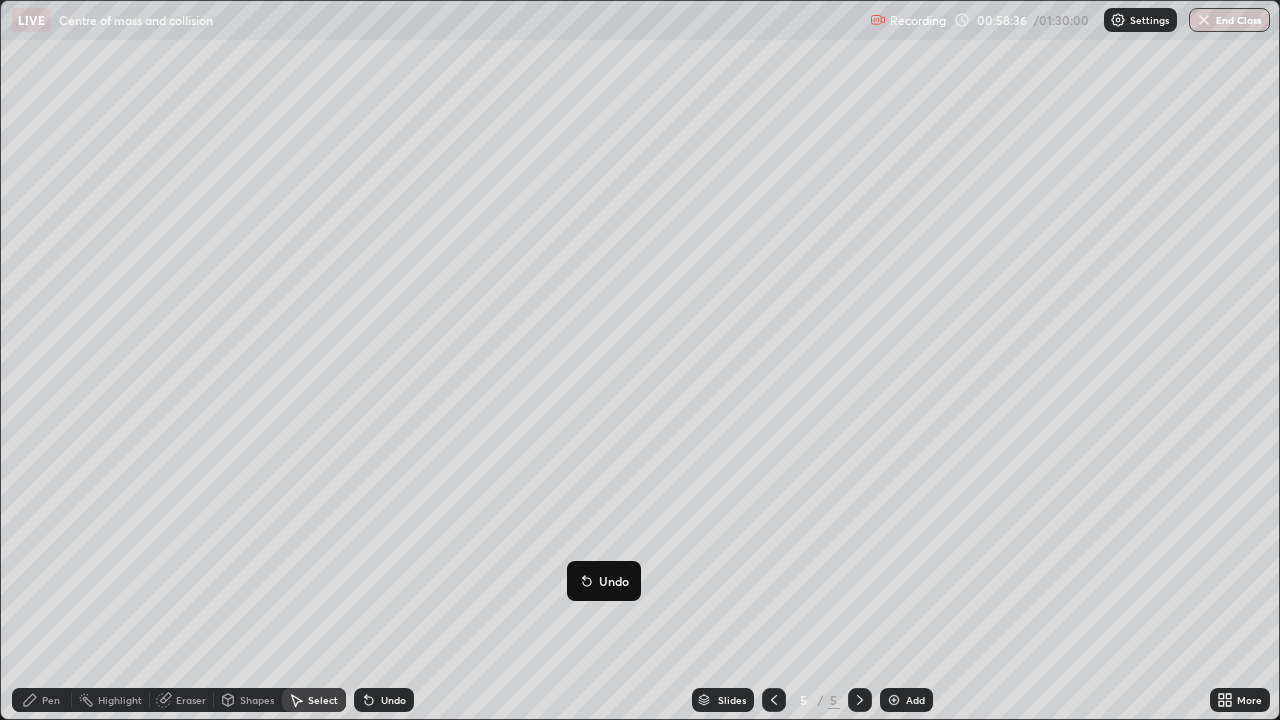 click on "0 ° Undo Copy Duplicate Duplicate to new slide Delete" at bounding box center [640, 360] 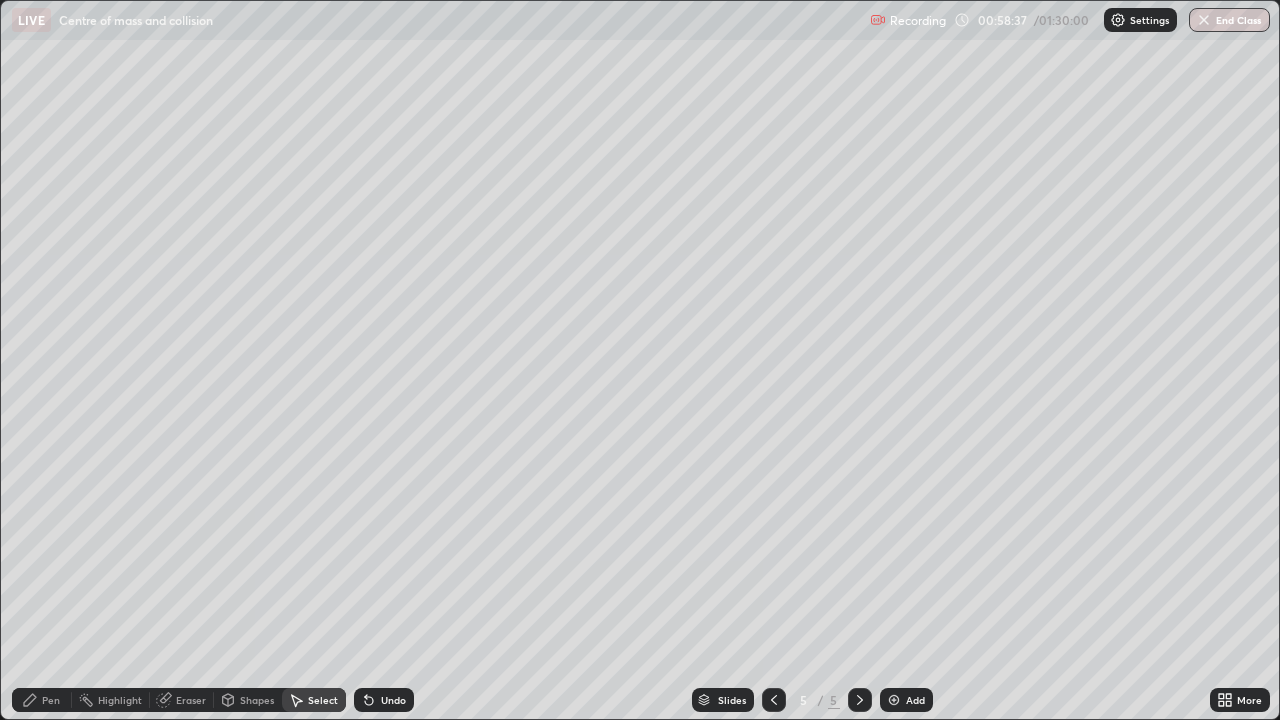 click on "Shapes" at bounding box center (248, 700) 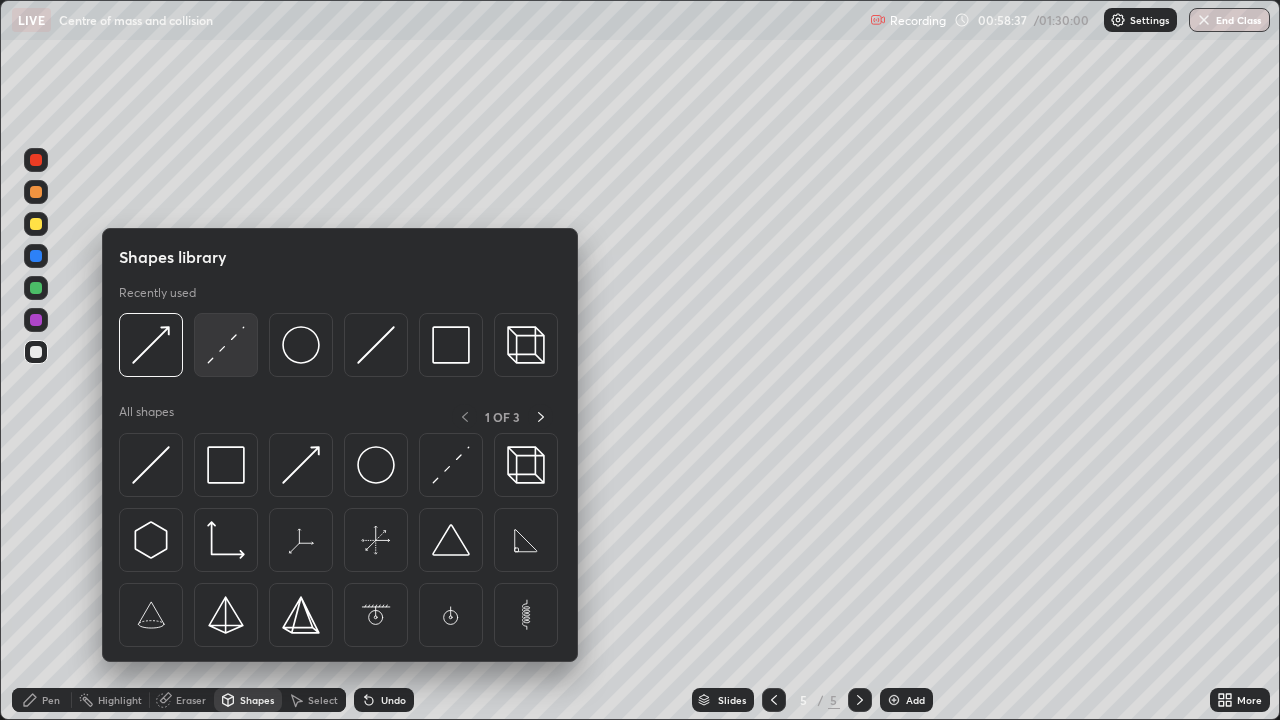 click at bounding box center [226, 345] 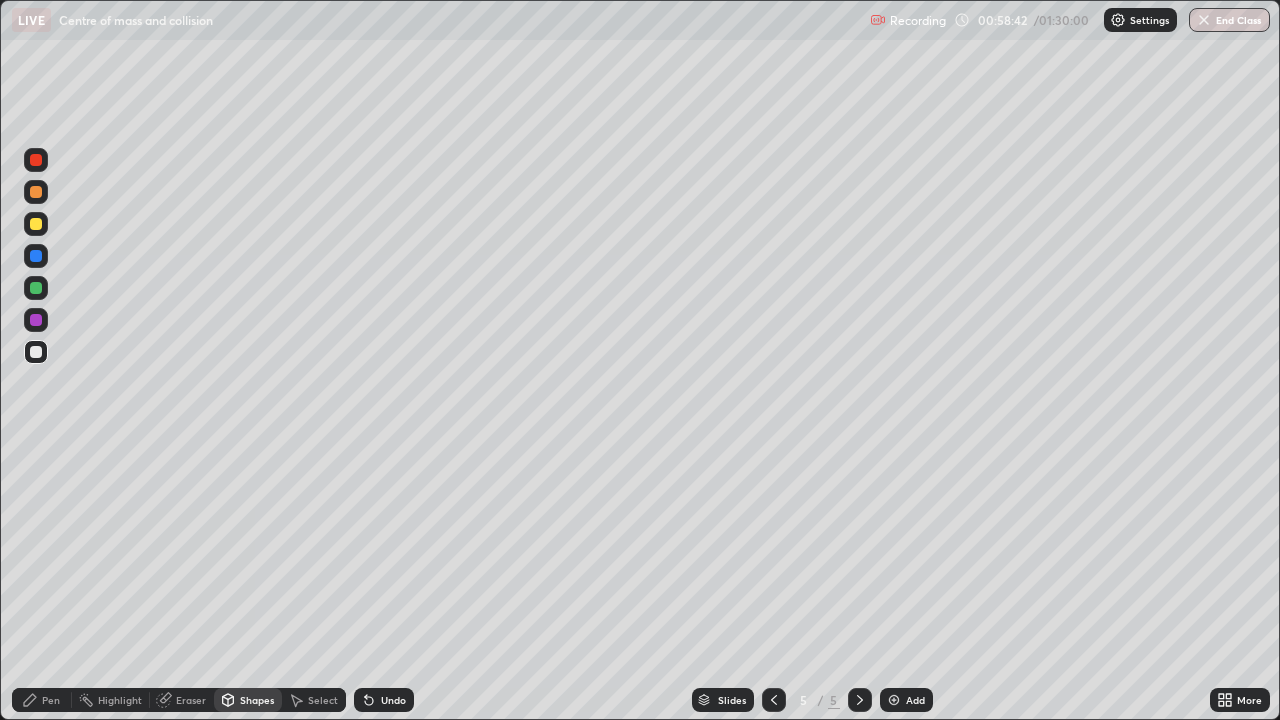 click on "Pen" at bounding box center (42, 700) 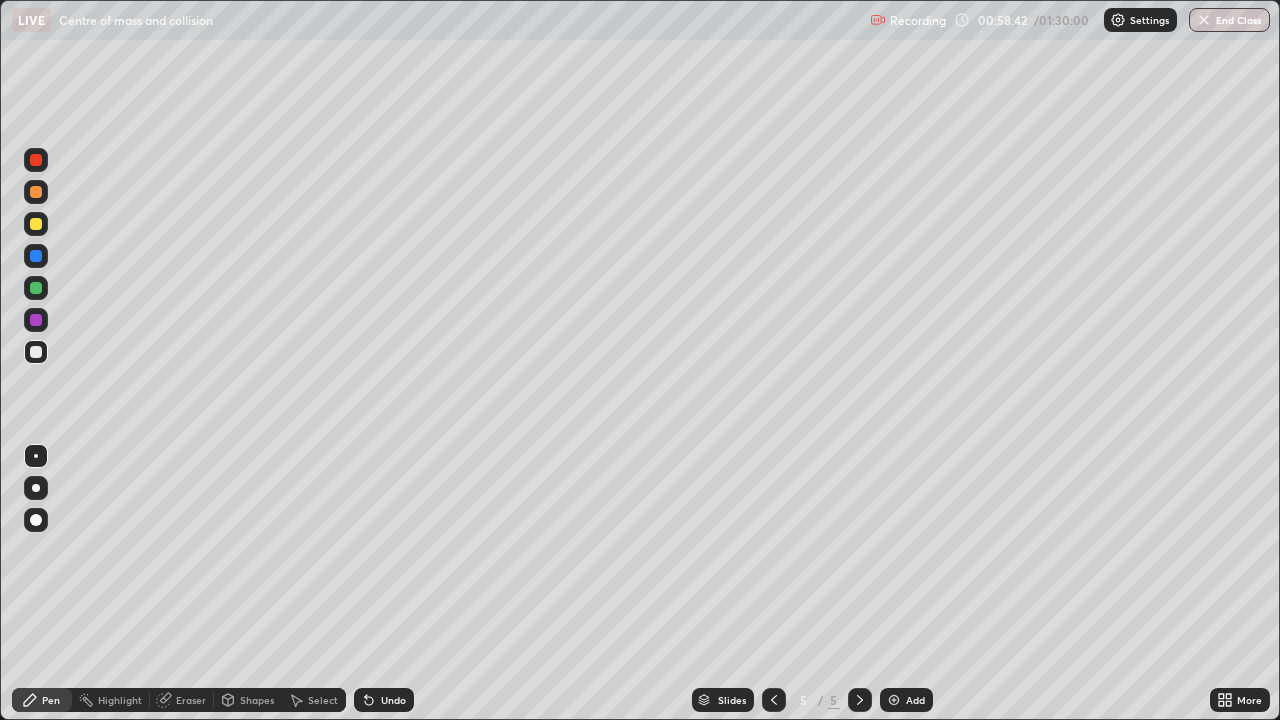 click at bounding box center (36, 456) 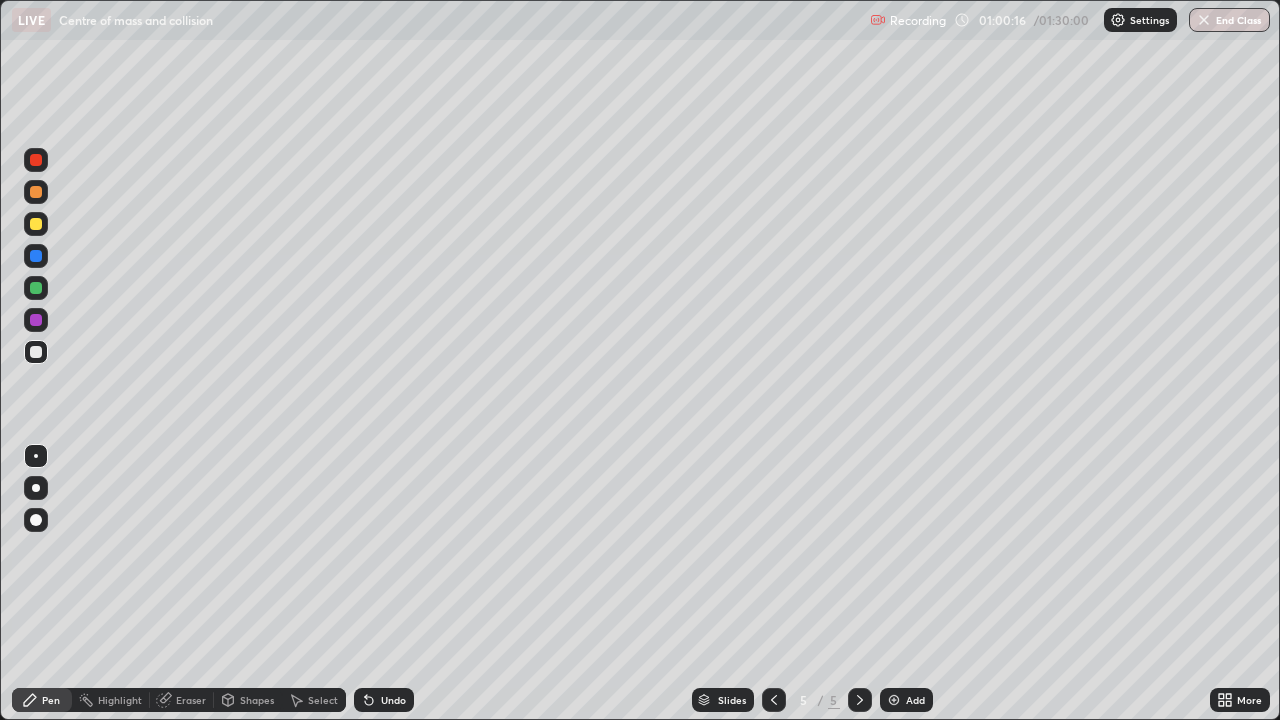 click on "Shapes" at bounding box center [257, 700] 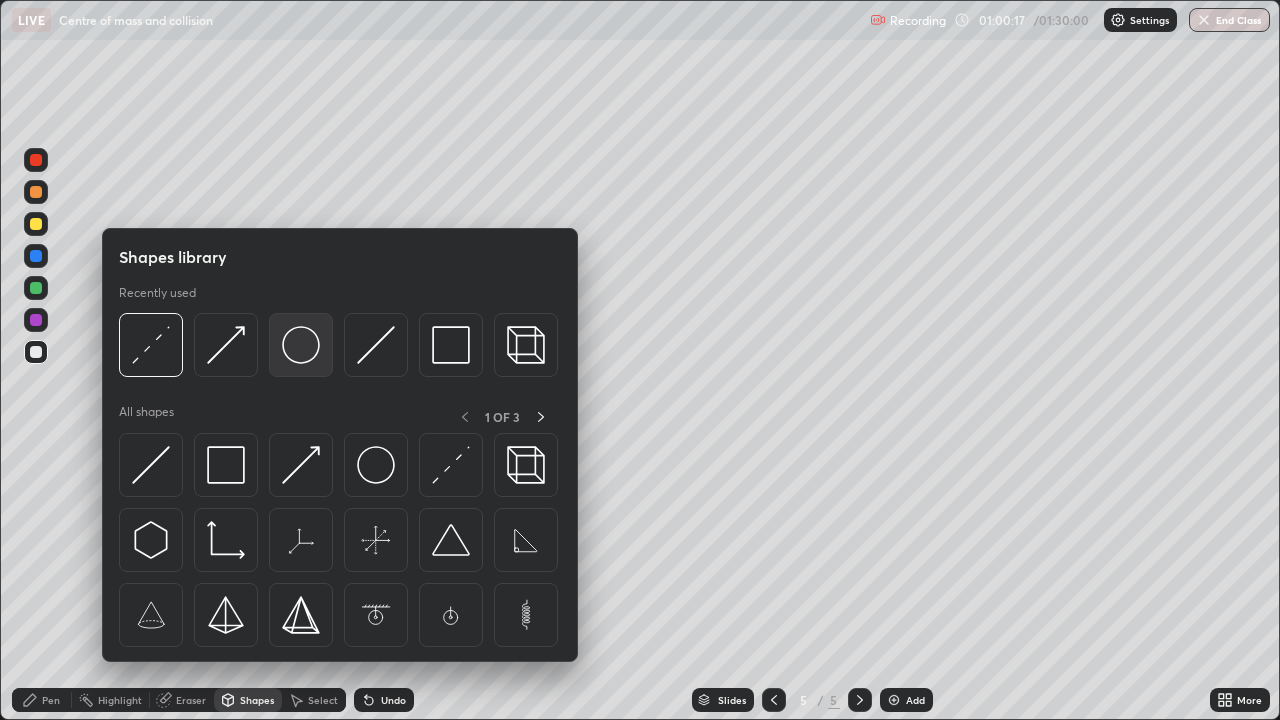 click at bounding box center (301, 345) 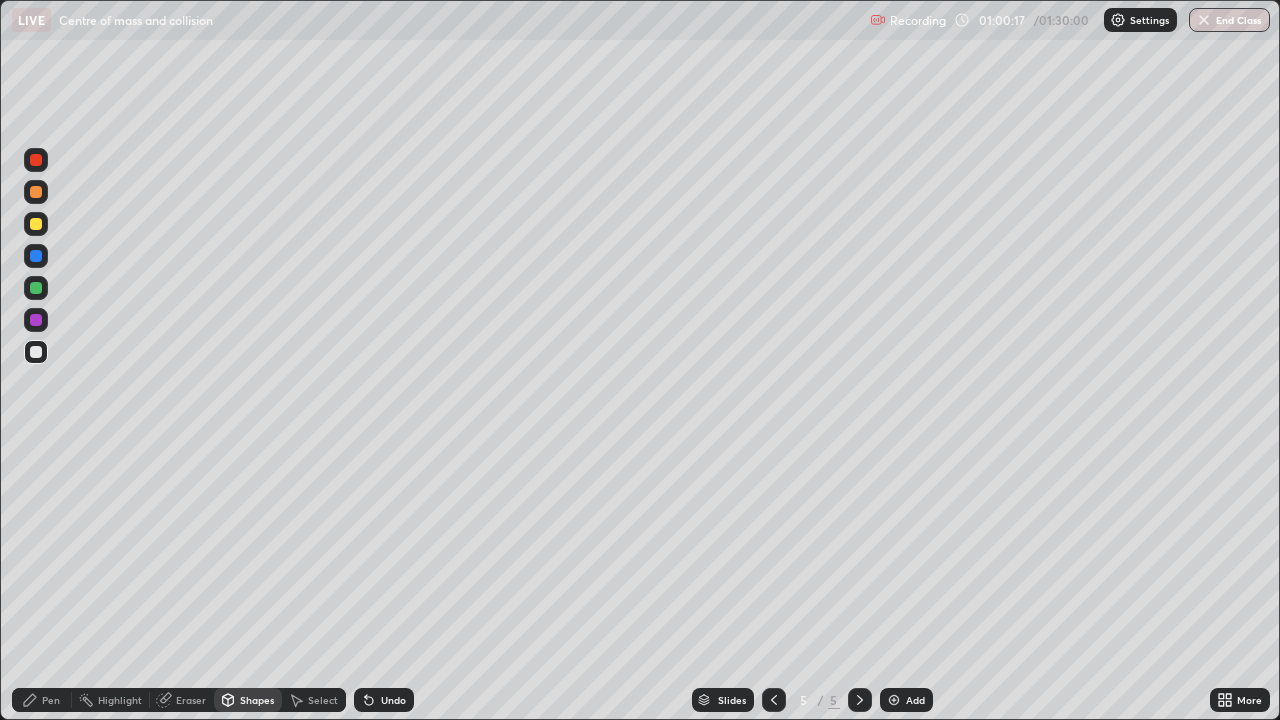 click at bounding box center (36, 224) 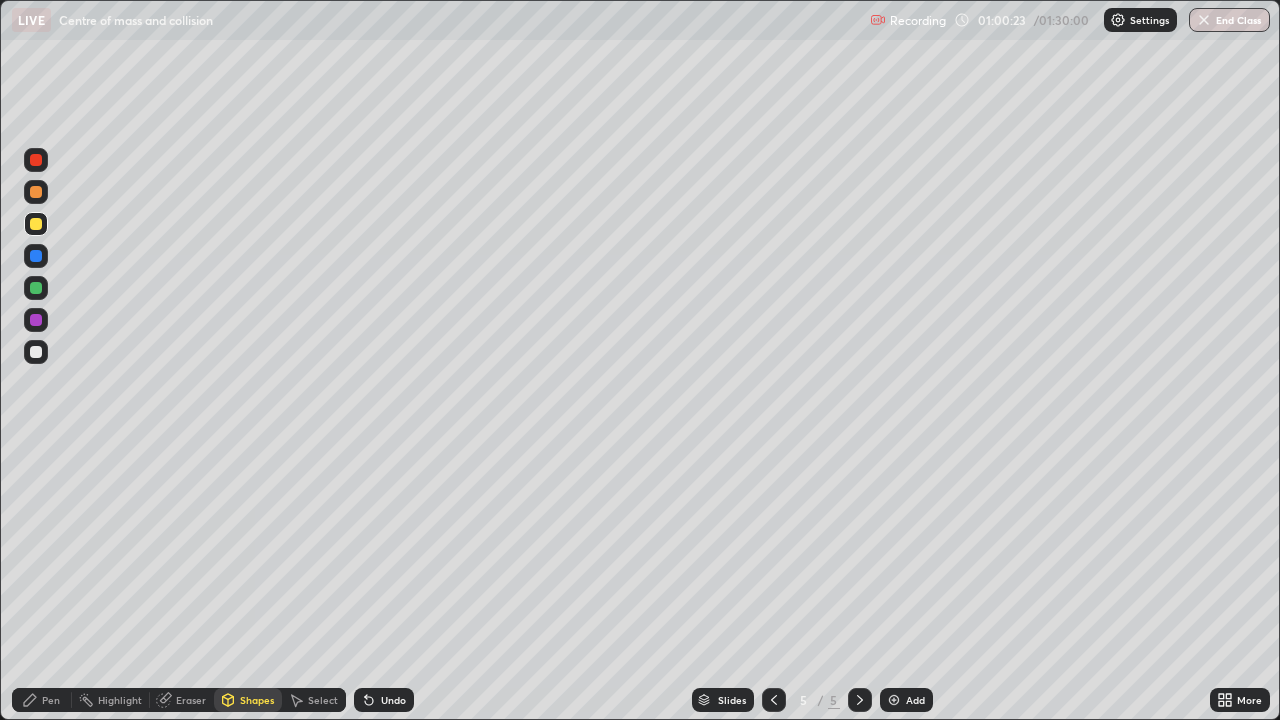click on "Undo" at bounding box center (393, 700) 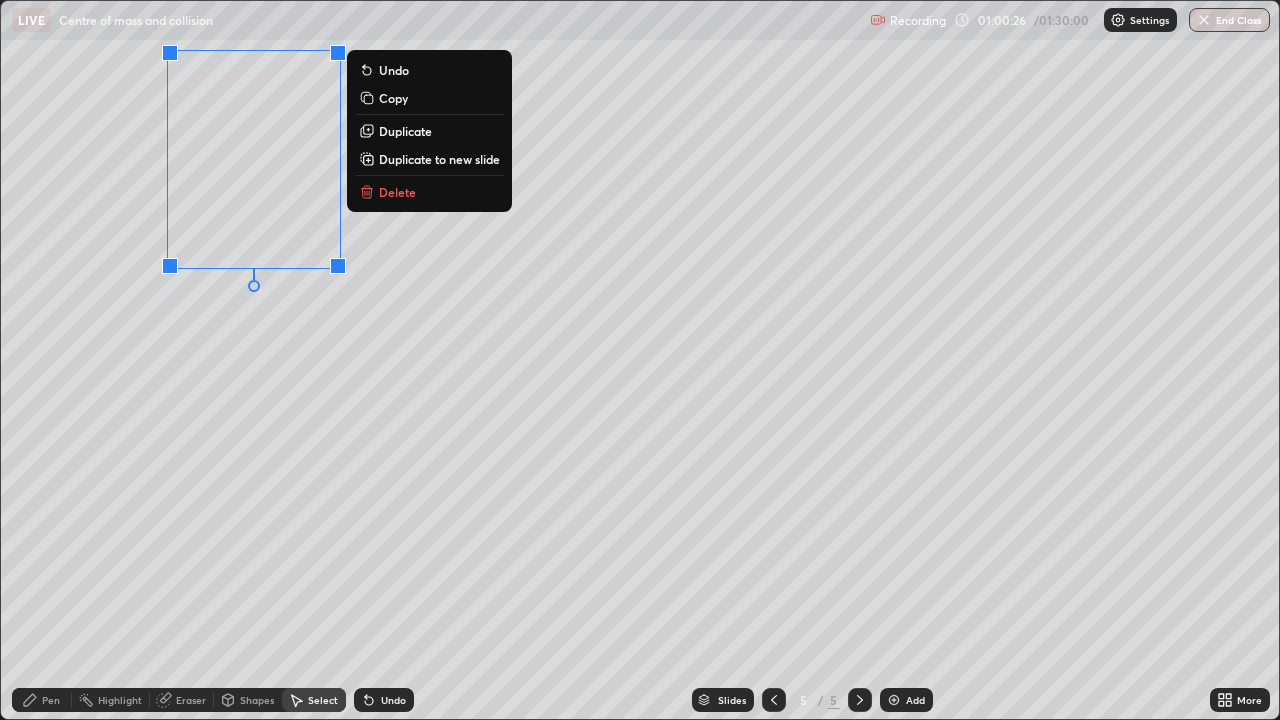 click on "Duplicate" at bounding box center [405, 131] 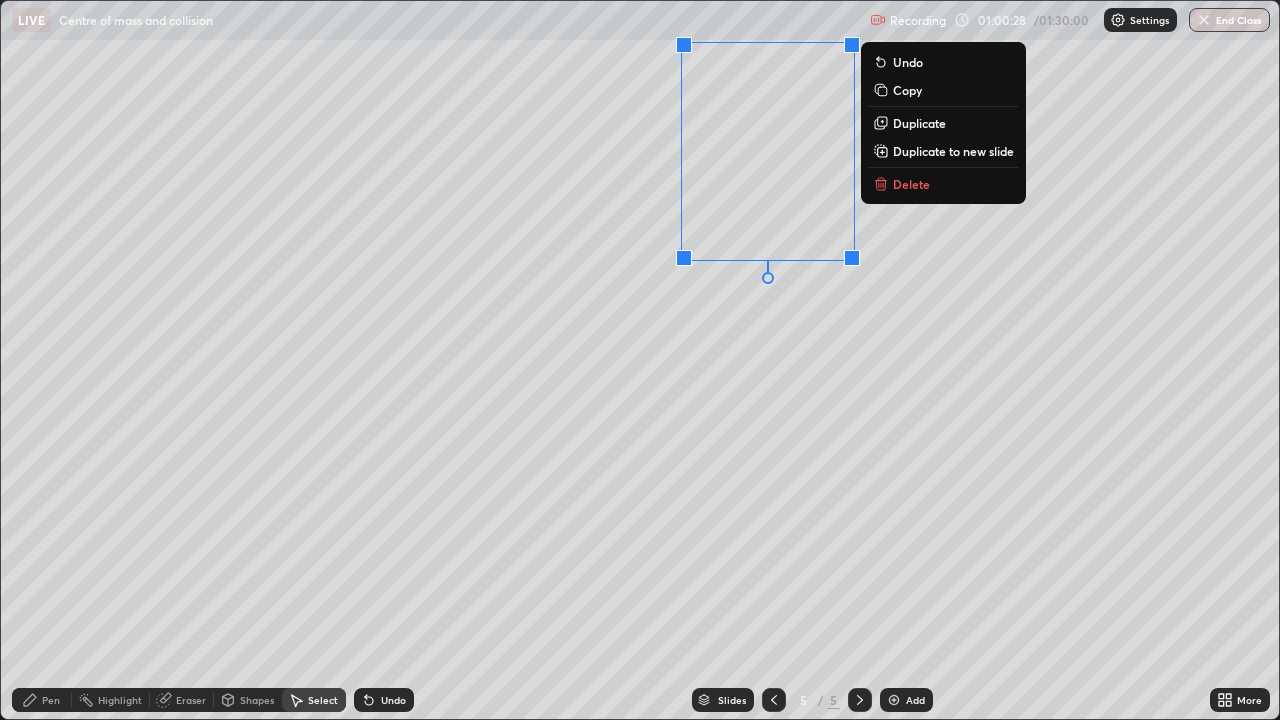 click on "0 ° Undo Copy Duplicate Duplicate to new slide Delete" at bounding box center (640, 360) 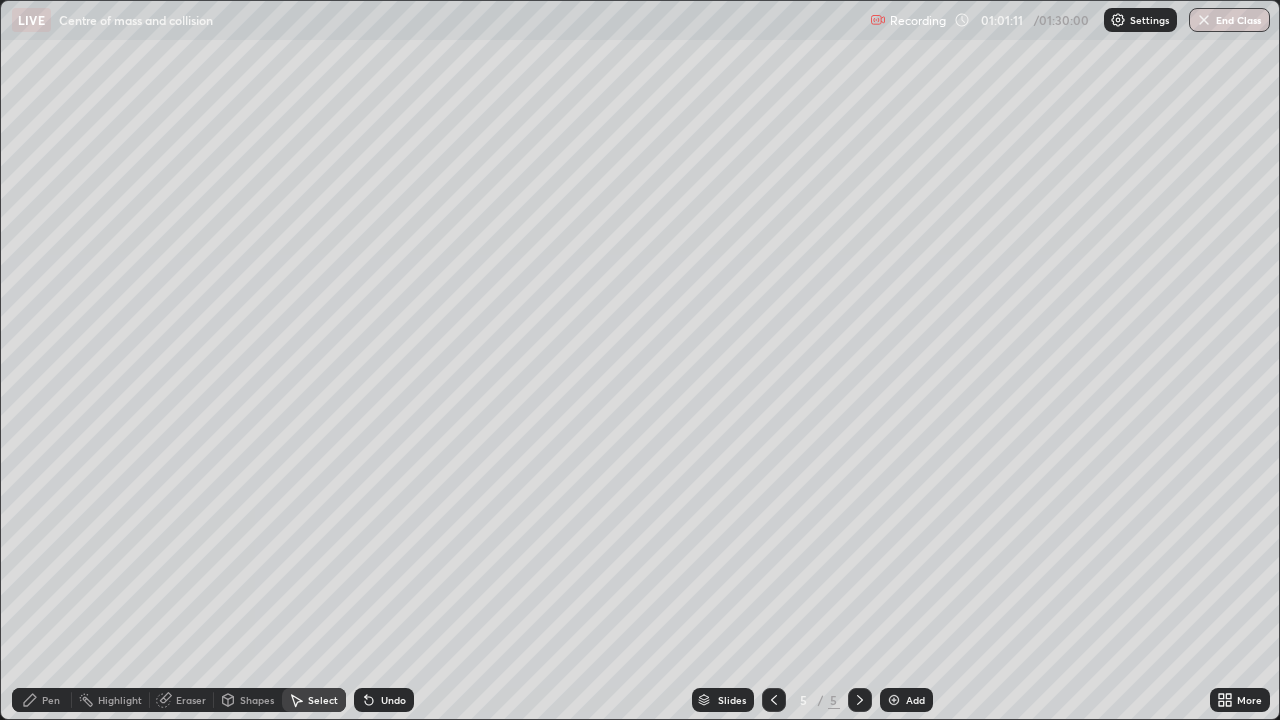 click on "Shapes" at bounding box center [257, 700] 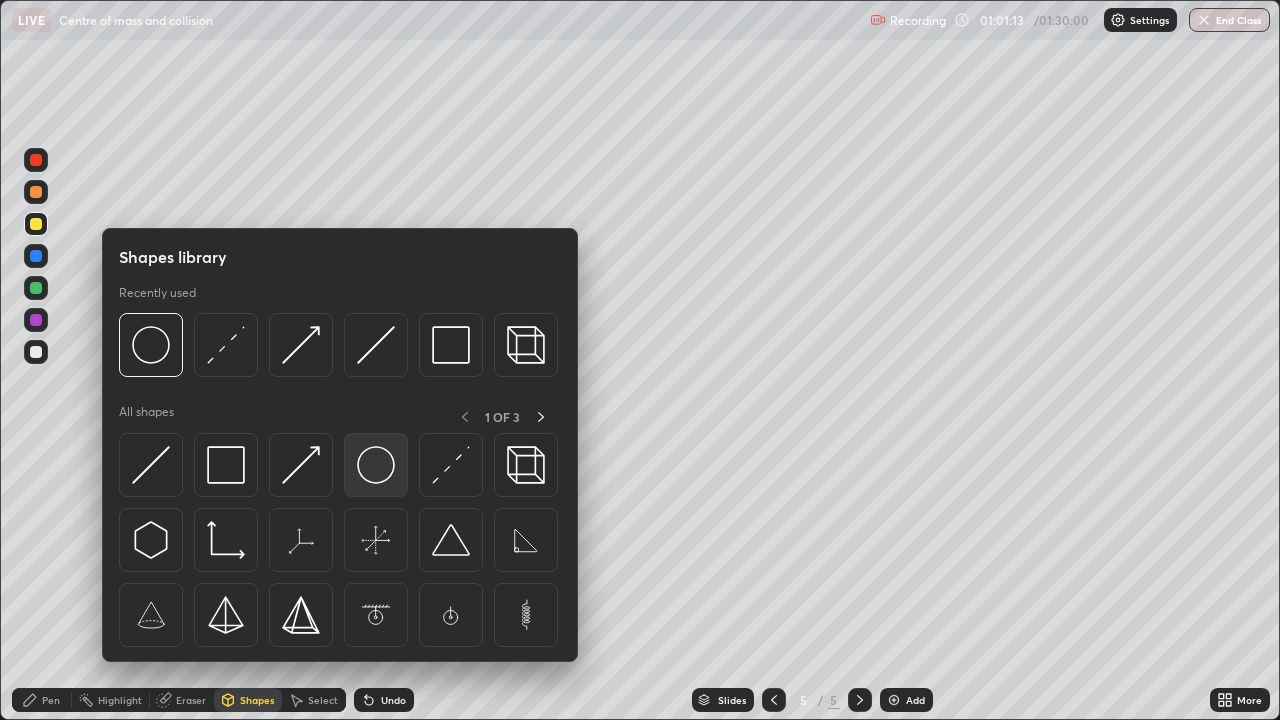 click at bounding box center (376, 465) 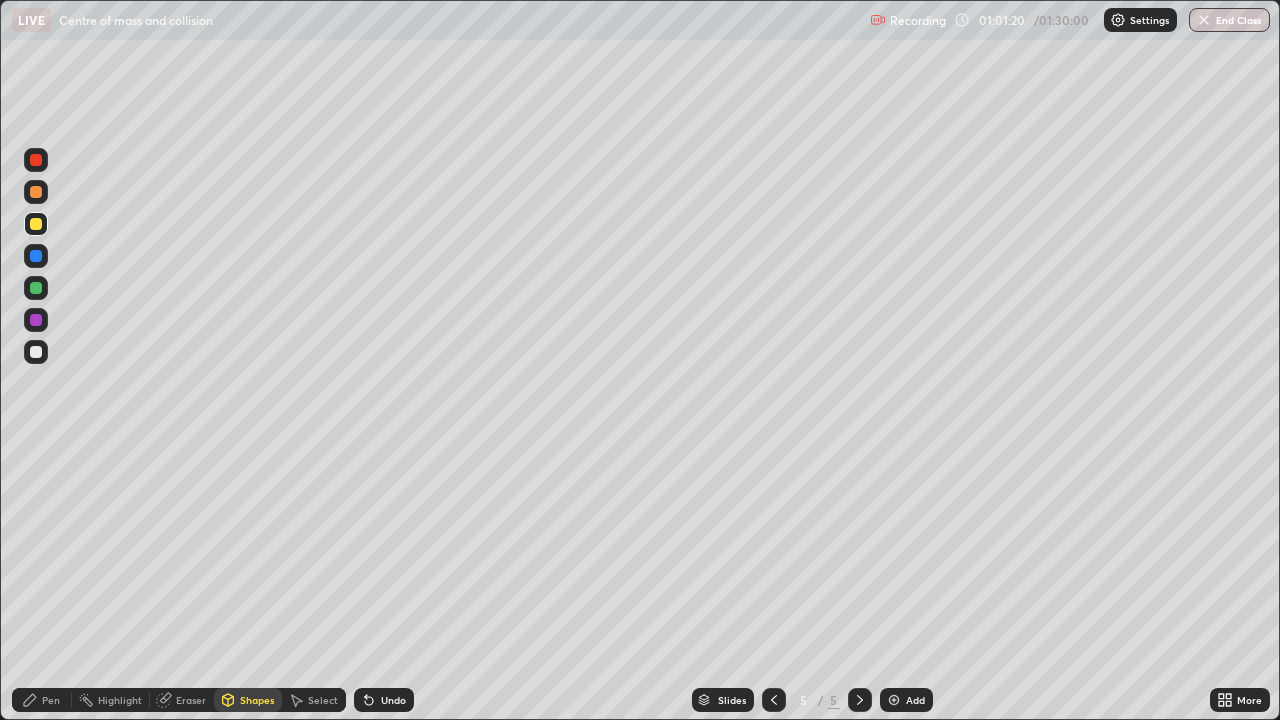 click on "Shapes" at bounding box center [257, 700] 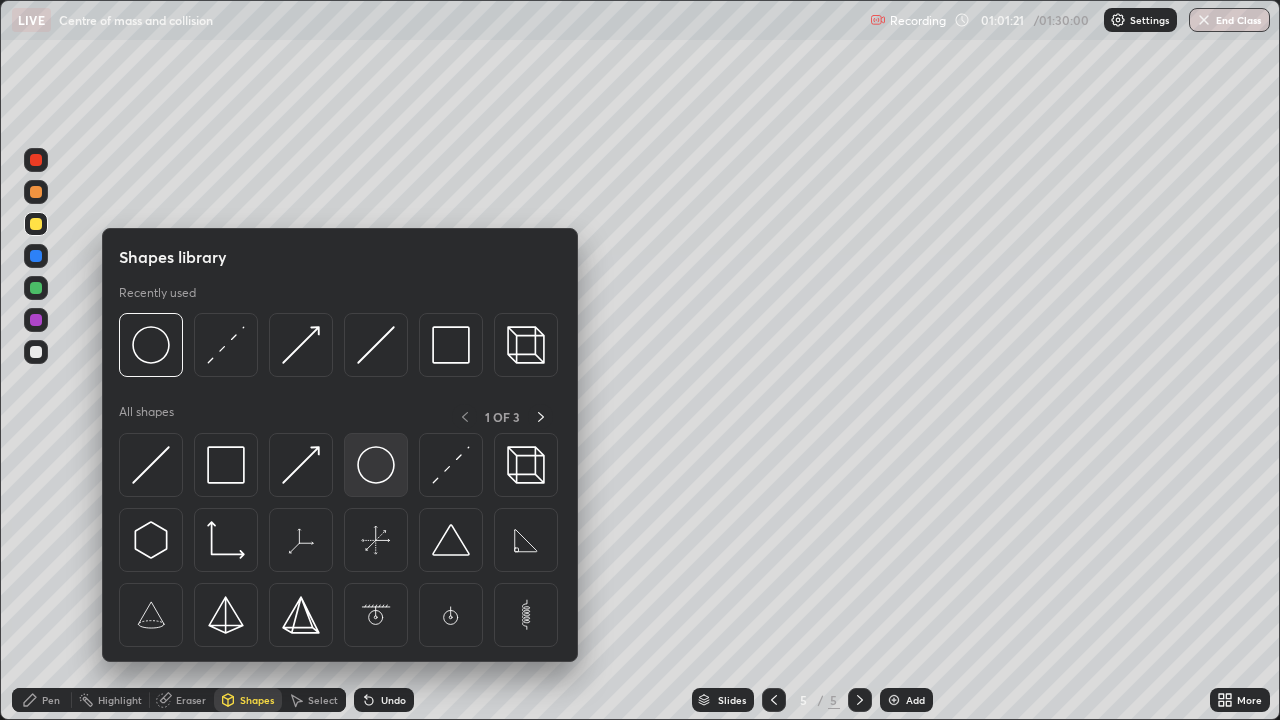 click at bounding box center [376, 465] 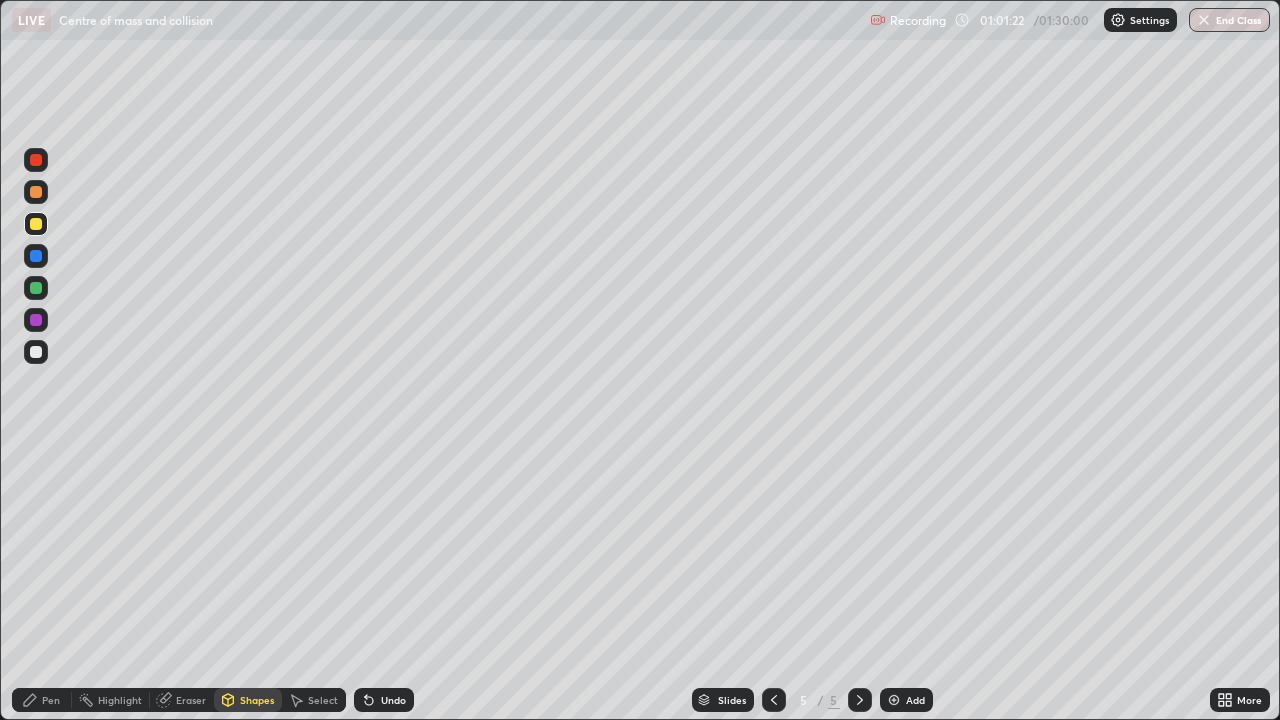 click at bounding box center [36, 352] 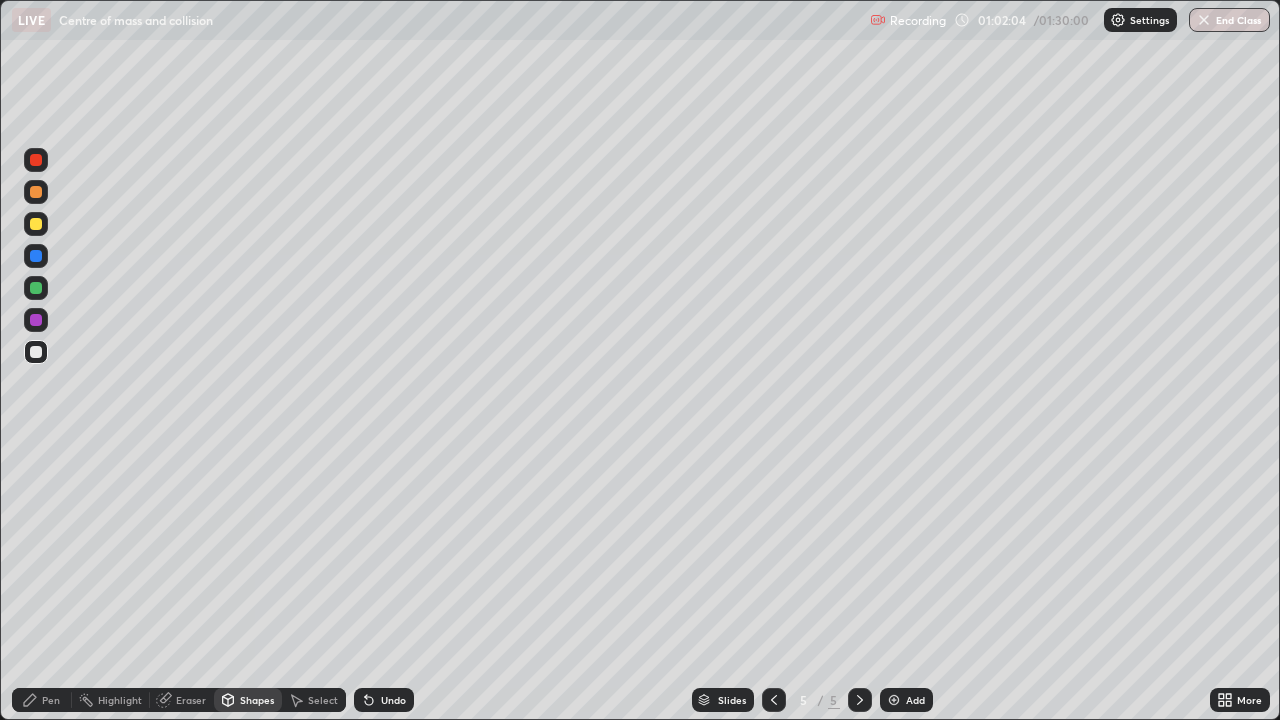 click on "Shapes" at bounding box center (257, 700) 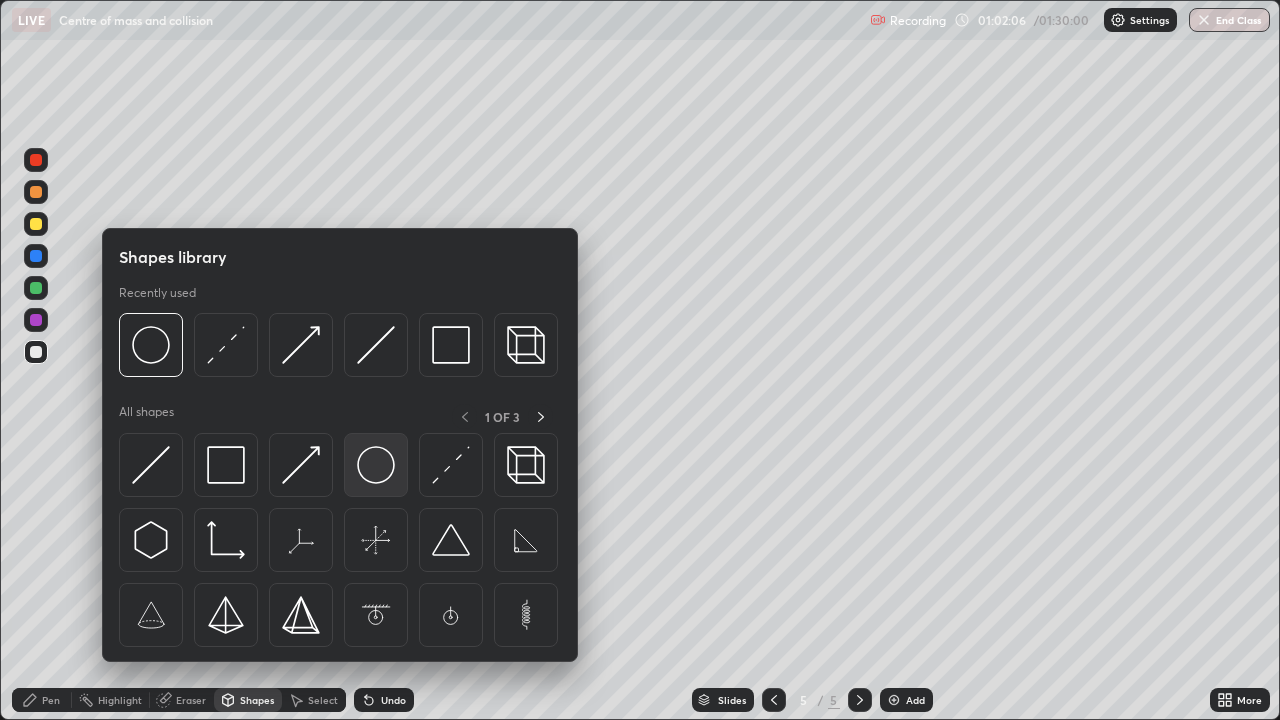 click at bounding box center [376, 465] 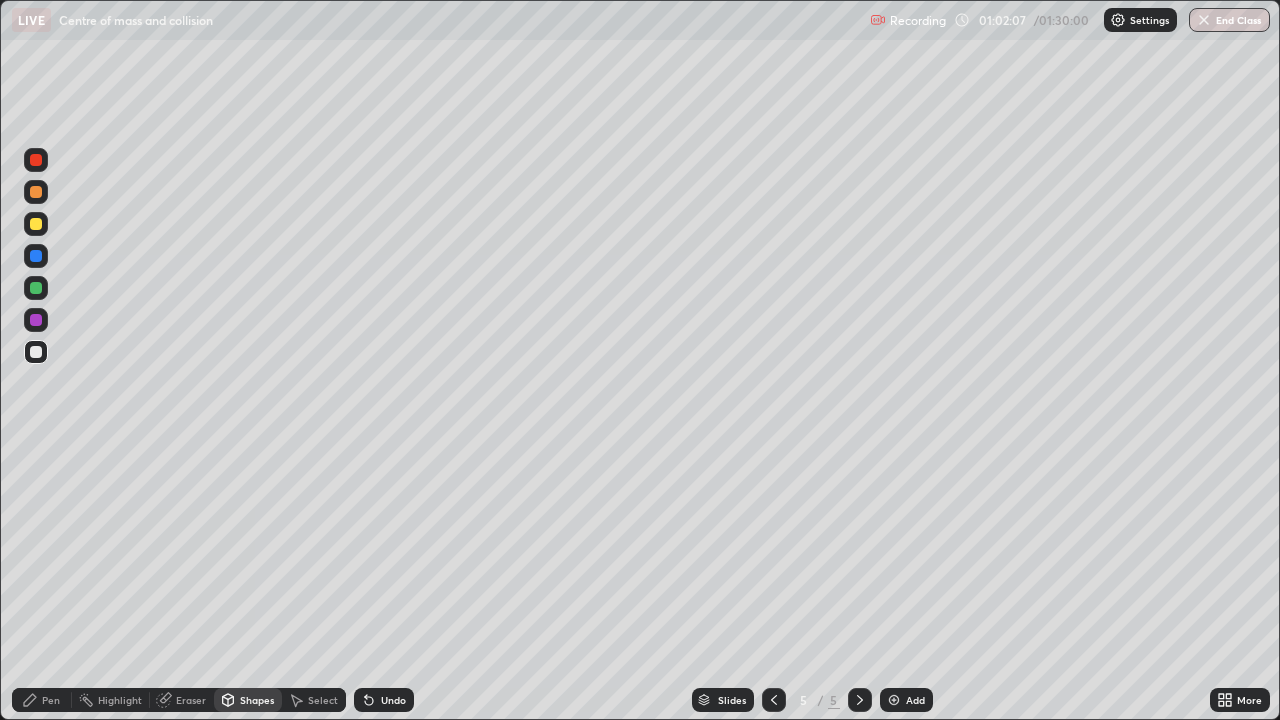 click on "Pen" at bounding box center [42, 700] 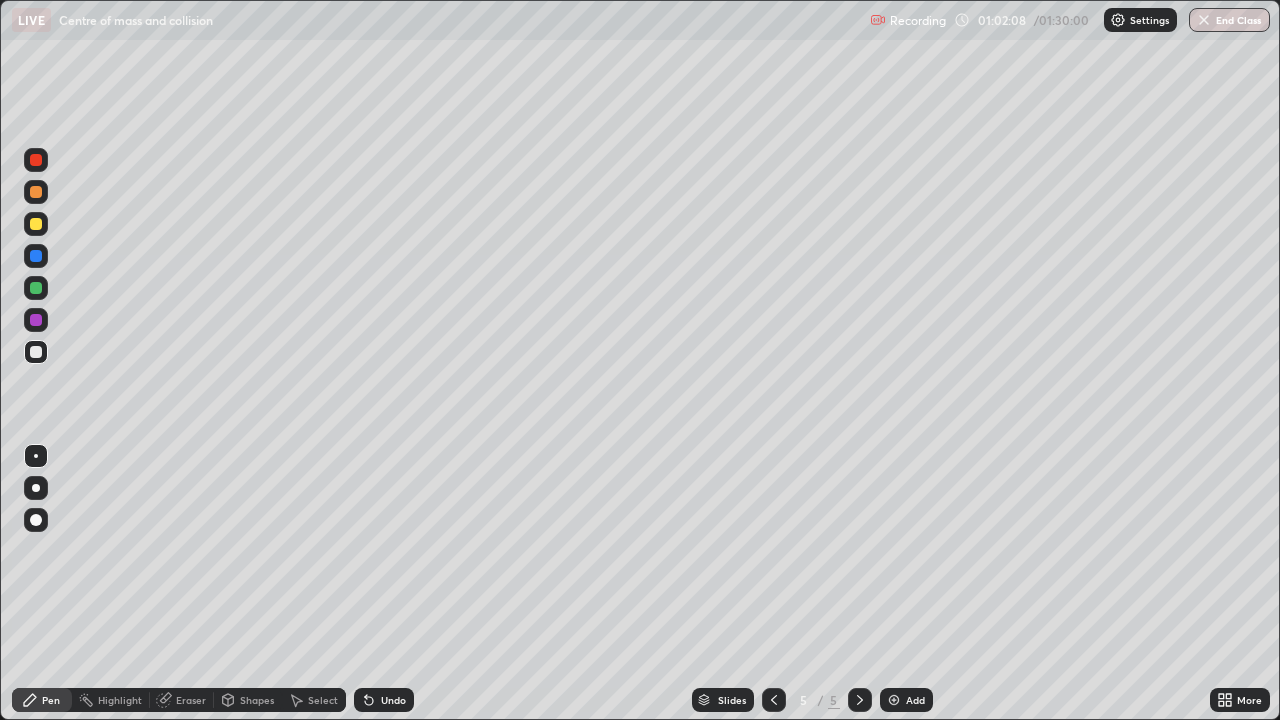 click at bounding box center [36, 520] 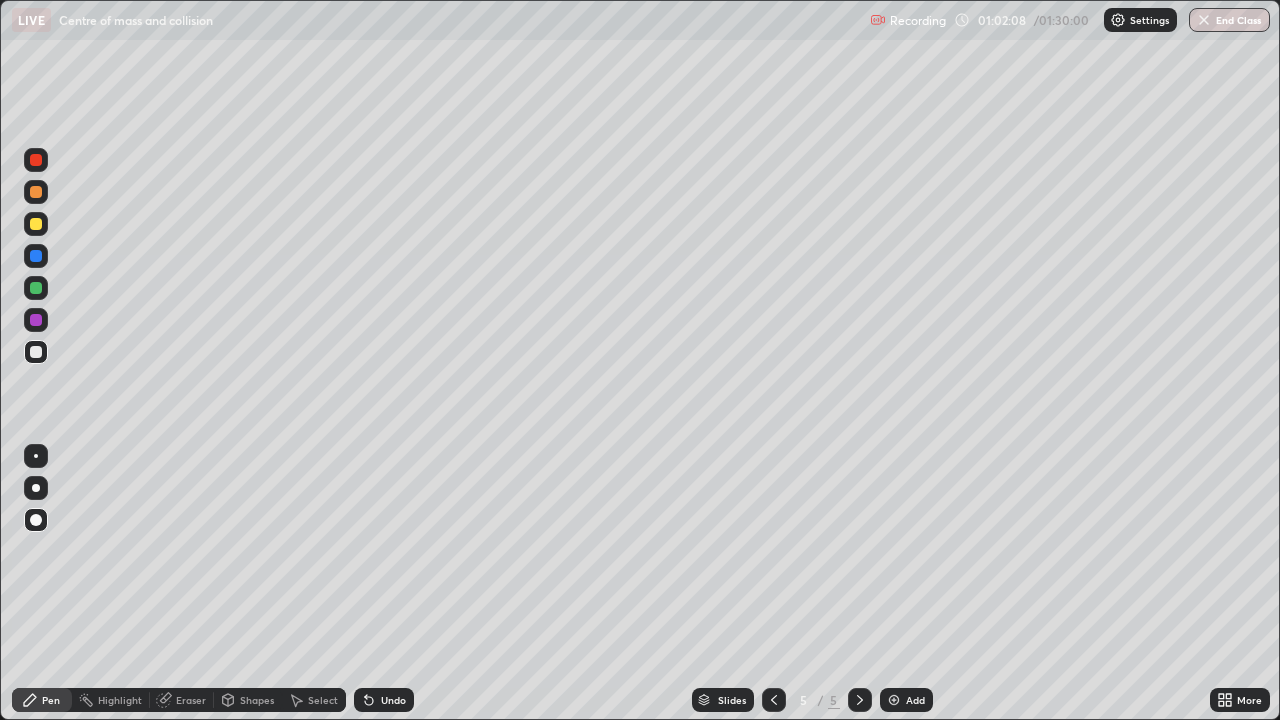 click on "Shapes" at bounding box center [257, 700] 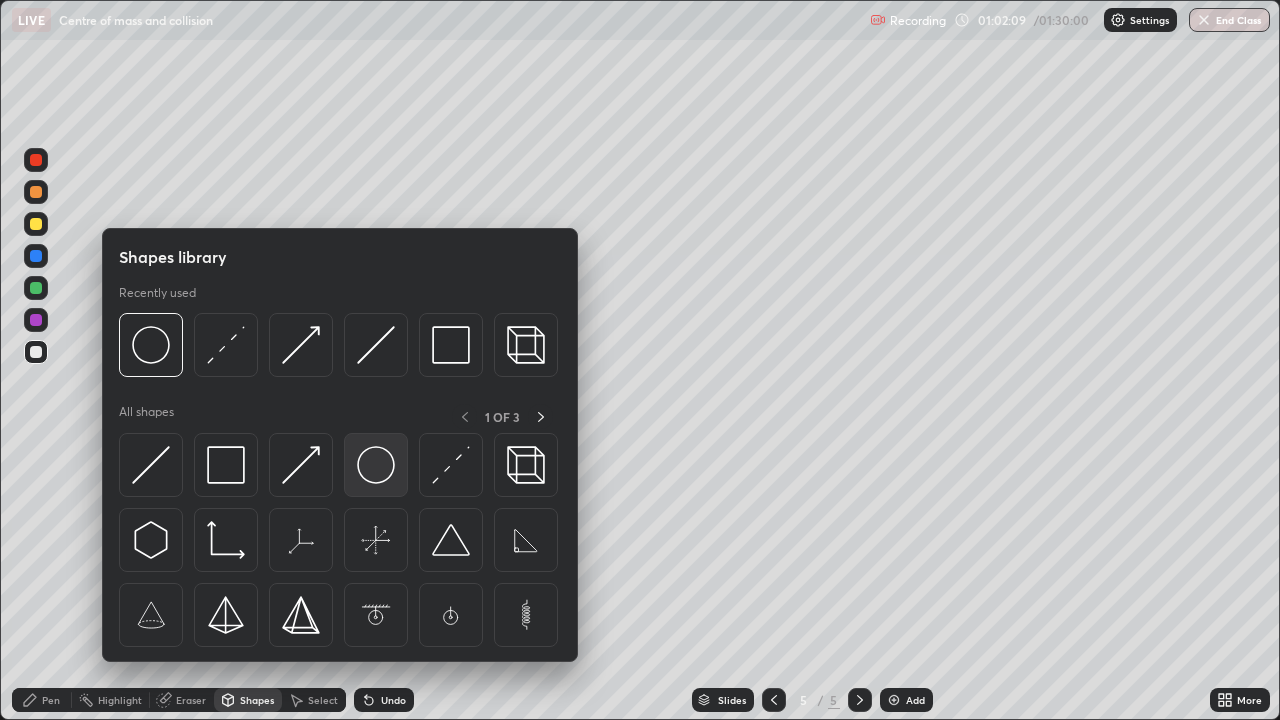 click at bounding box center (376, 465) 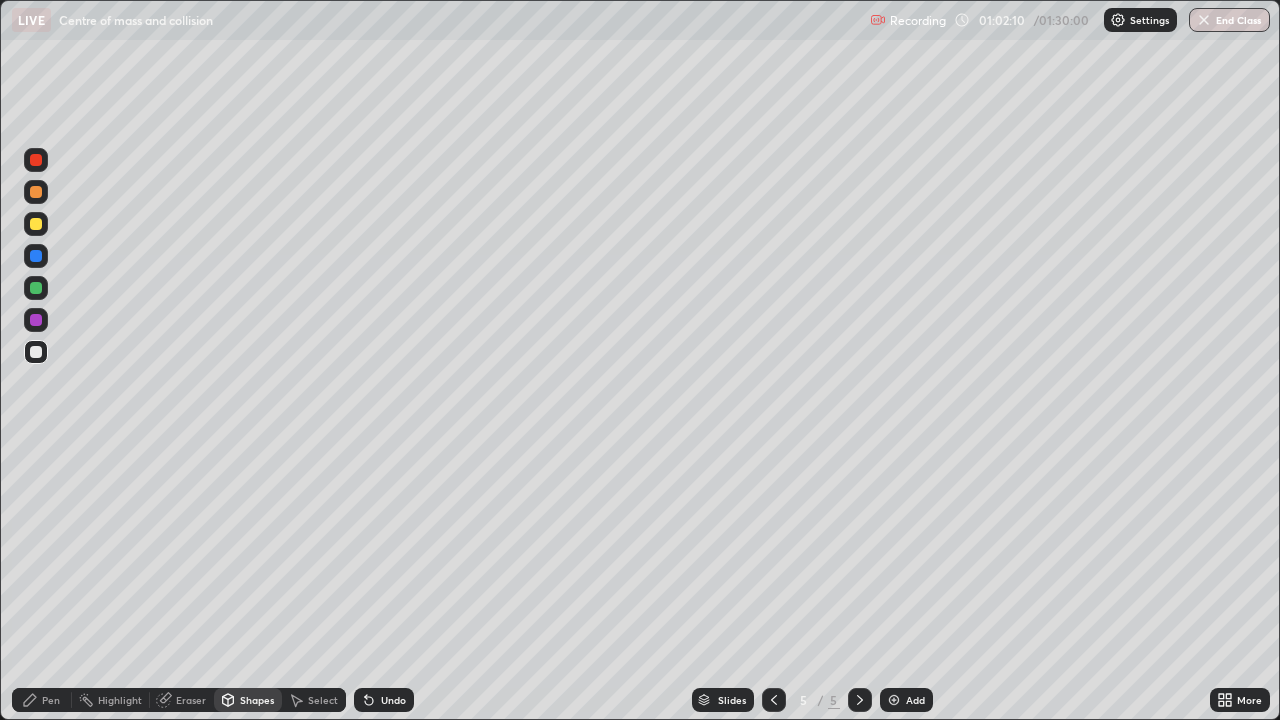click at bounding box center [36, 352] 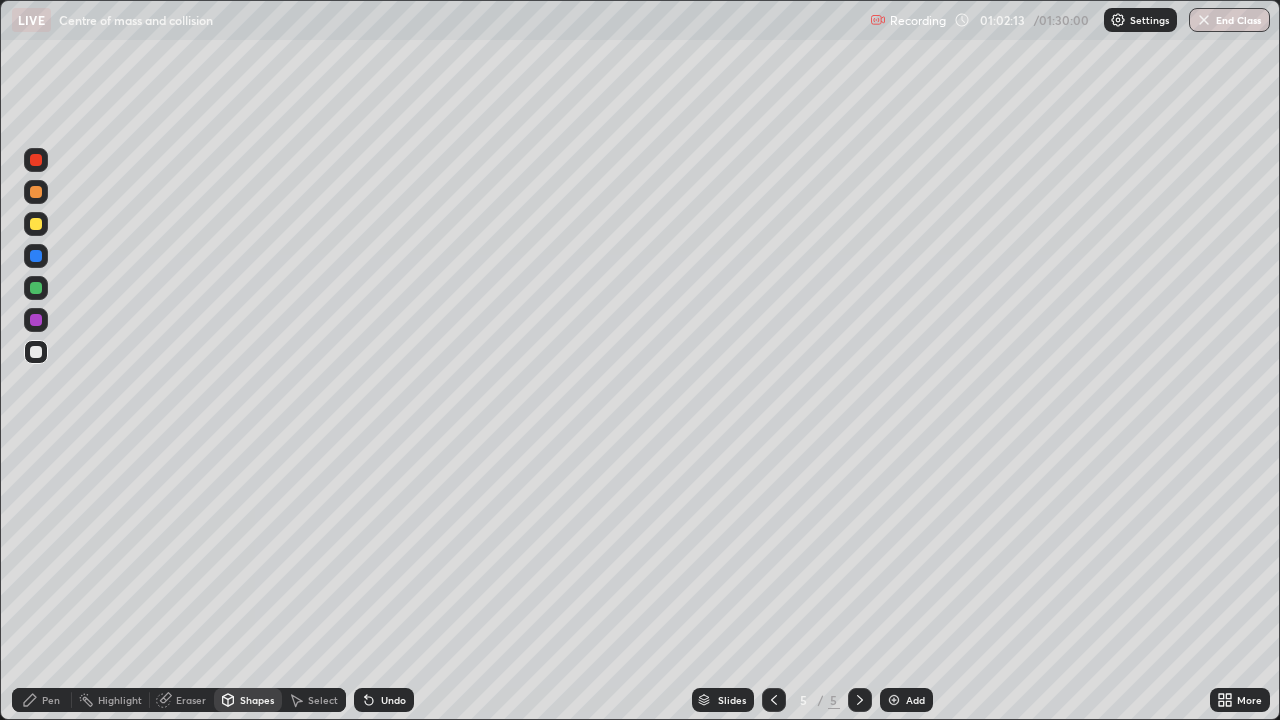 click at bounding box center (36, 160) 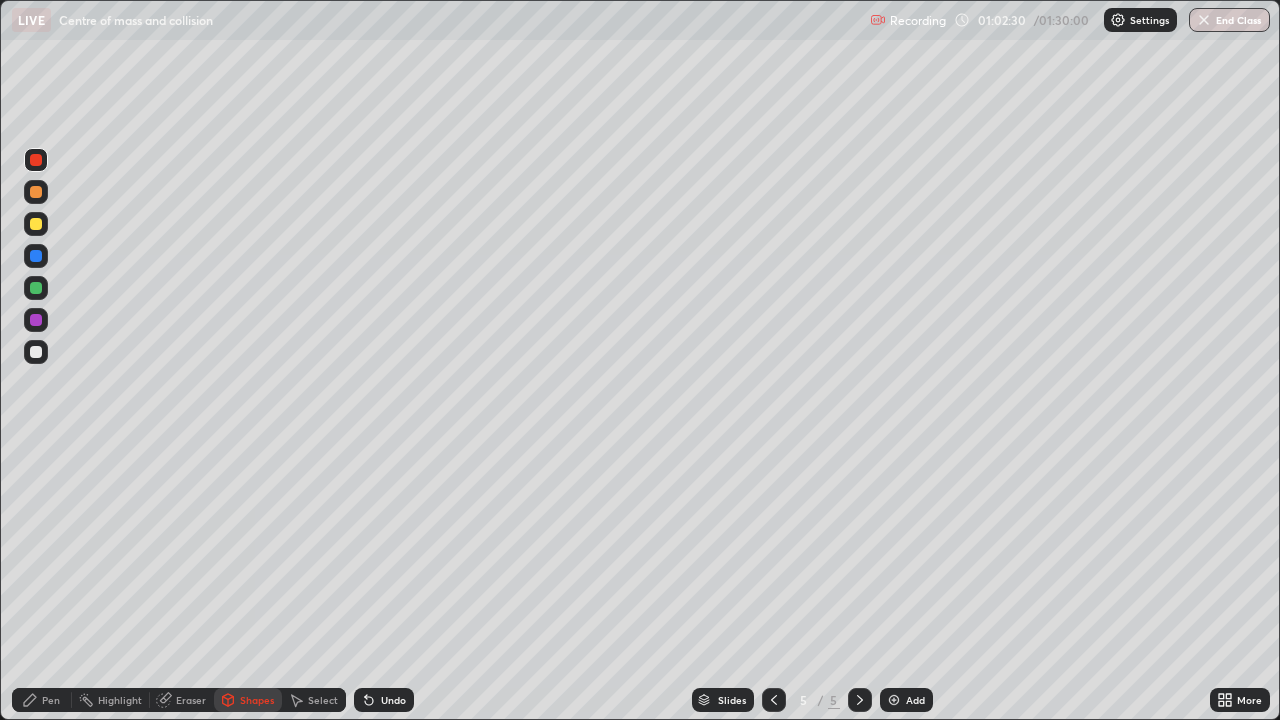 click on "Pen" at bounding box center [51, 700] 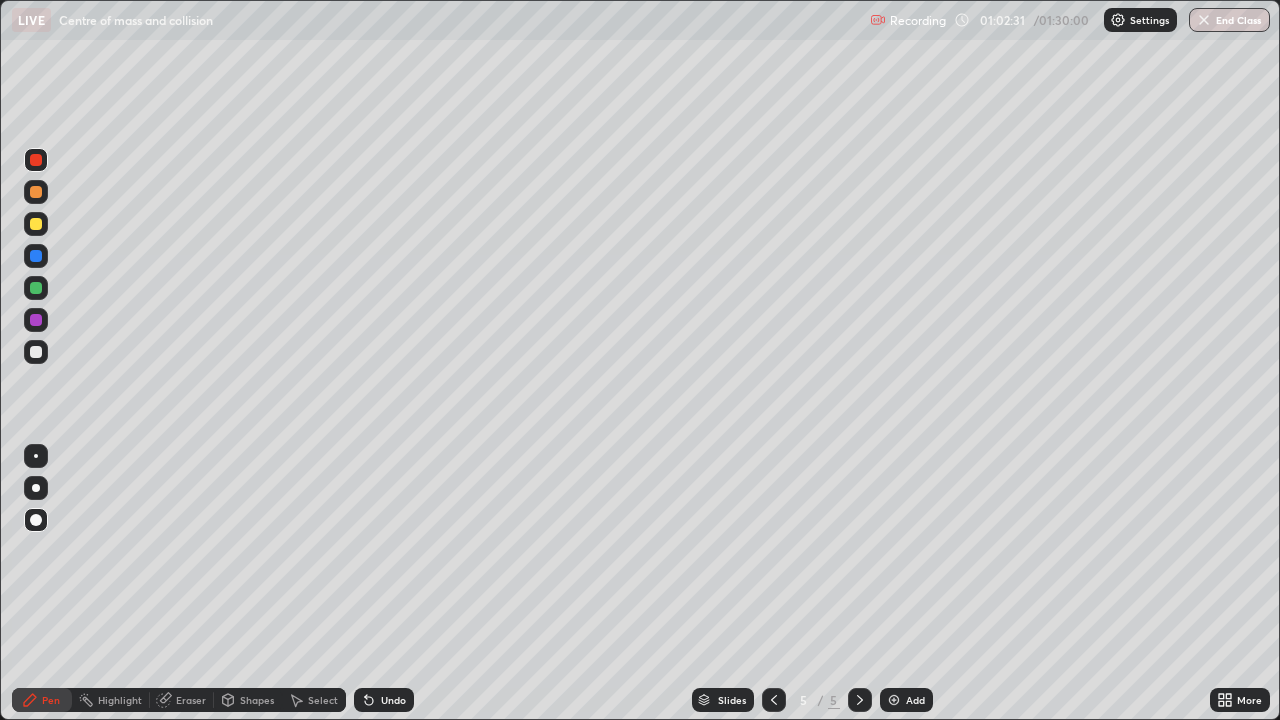 click at bounding box center [36, 456] 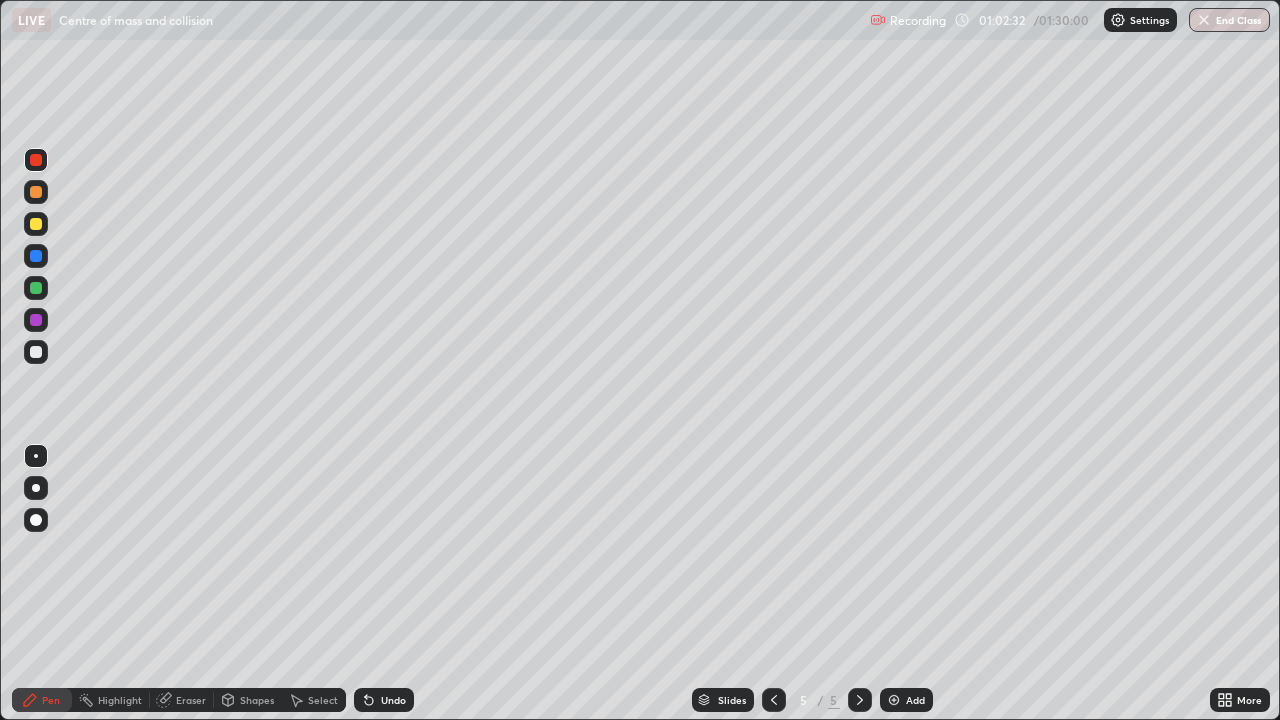 click on "Shapes" at bounding box center [257, 700] 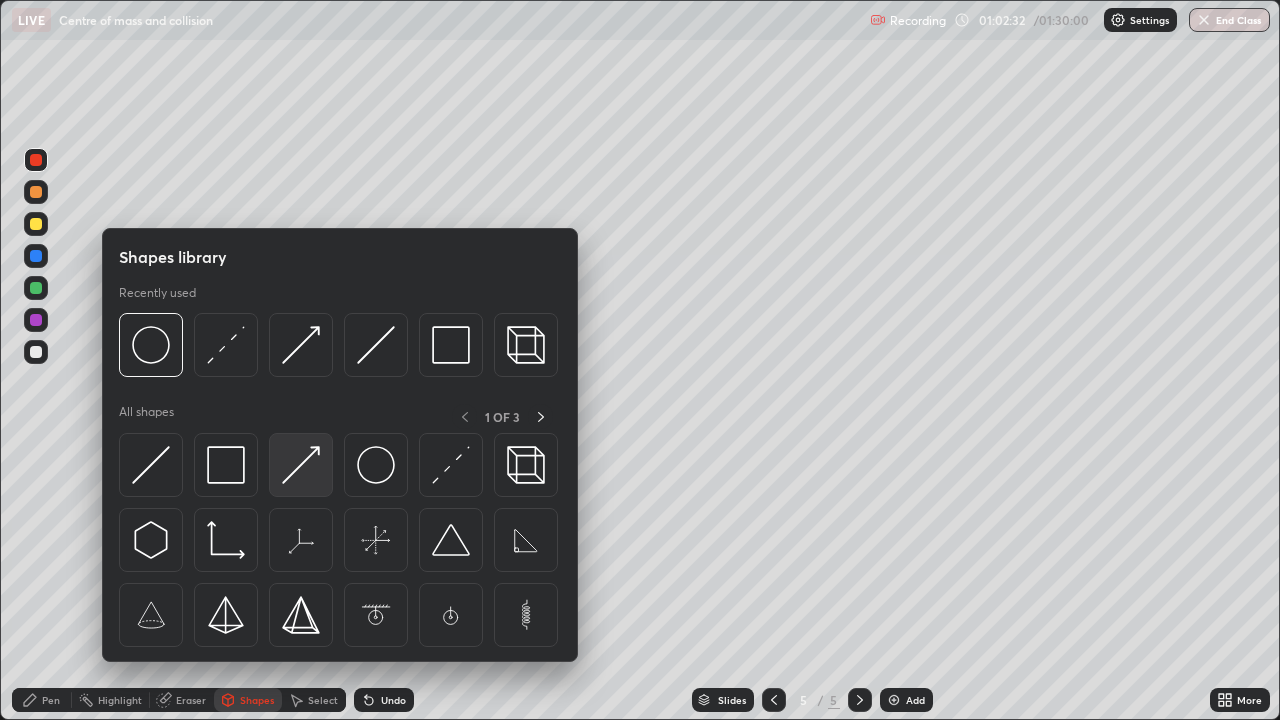 click at bounding box center [301, 465] 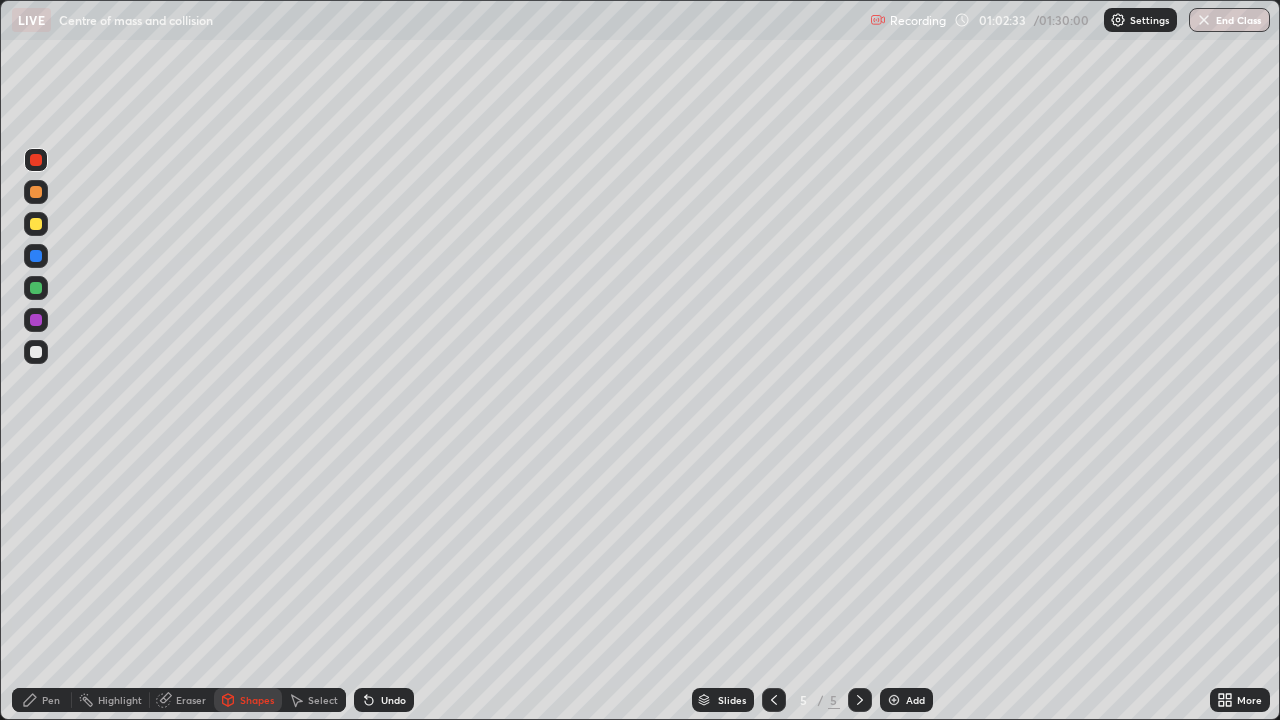 click at bounding box center (36, 352) 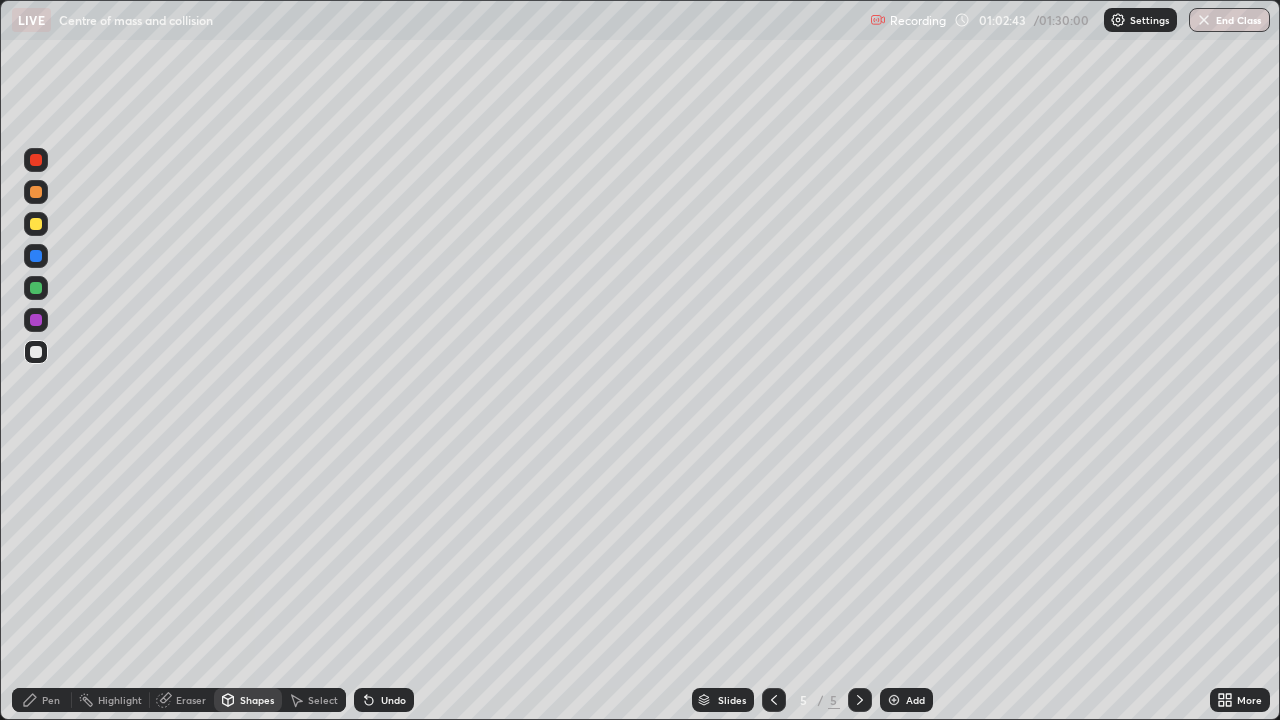 click on "Pen" at bounding box center [51, 700] 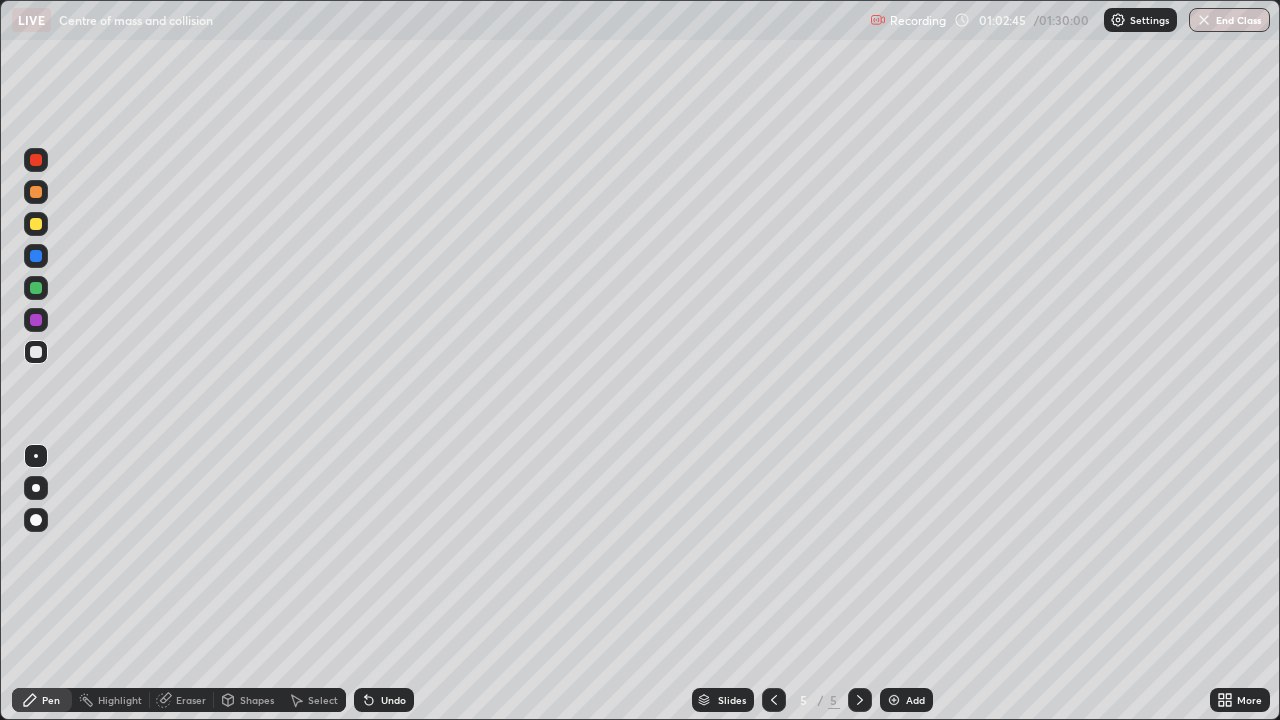 click at bounding box center [36, 160] 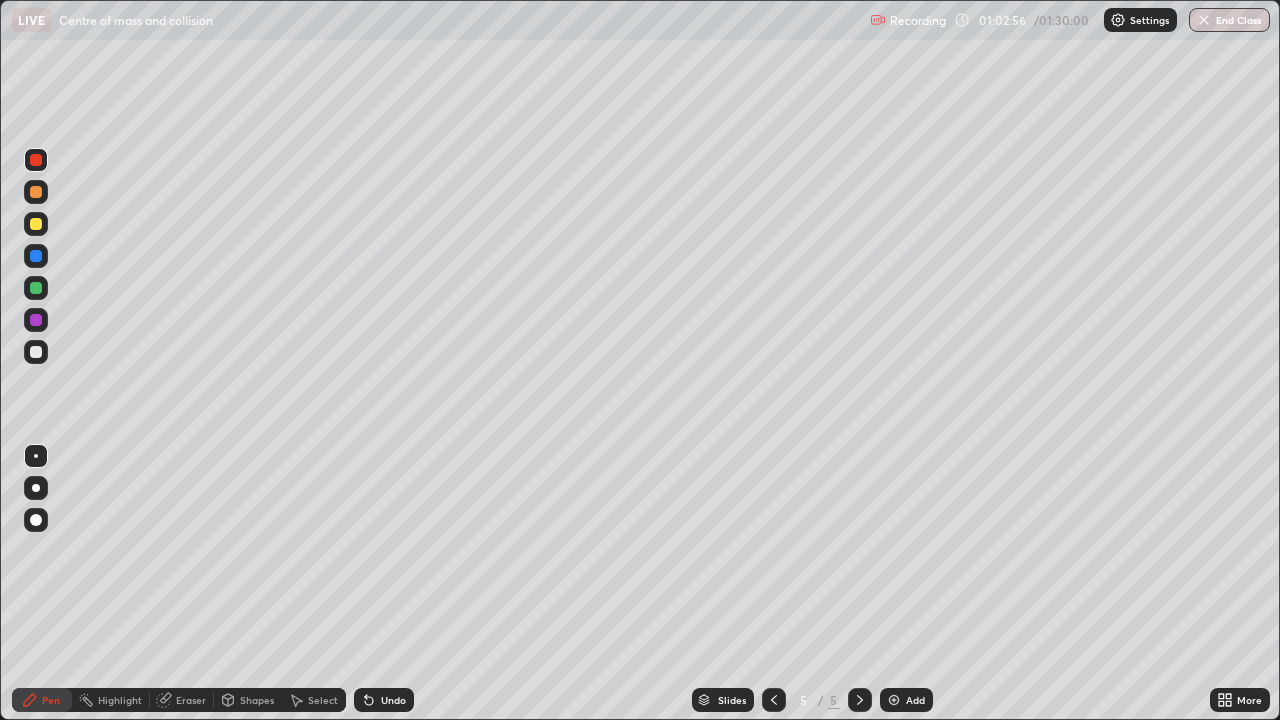 click at bounding box center (36, 520) 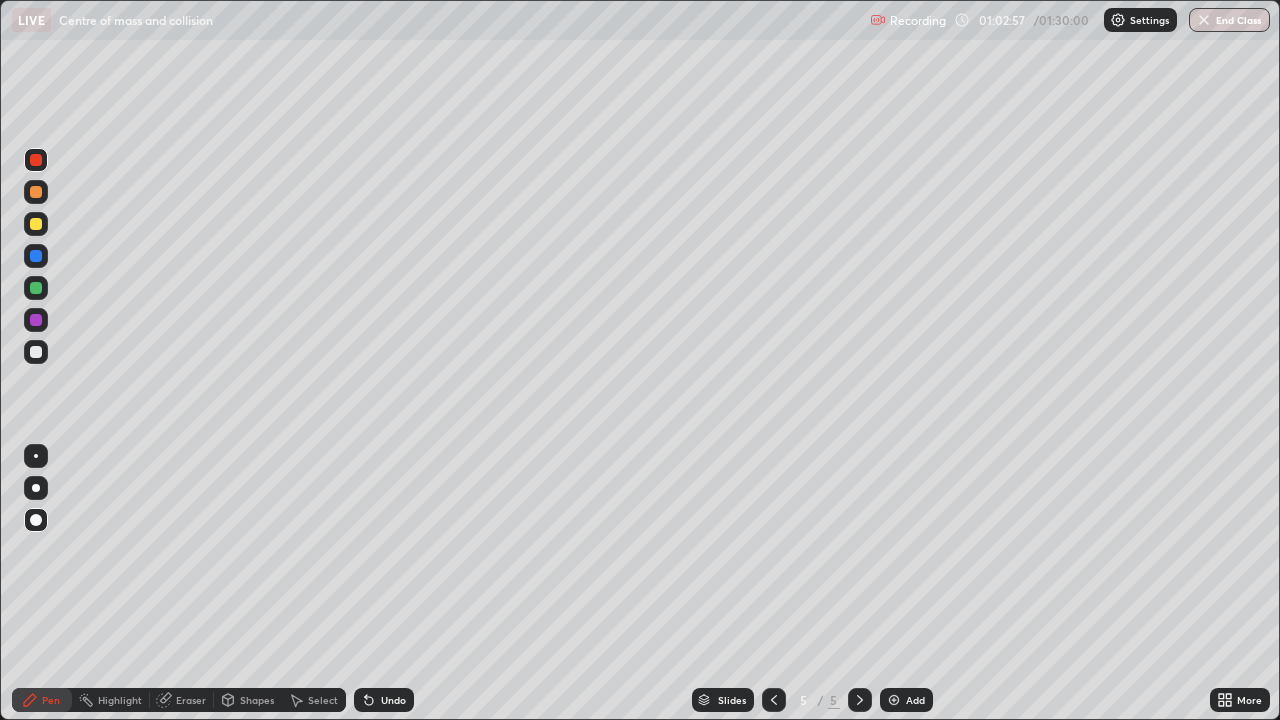 click on "Shapes" at bounding box center [248, 700] 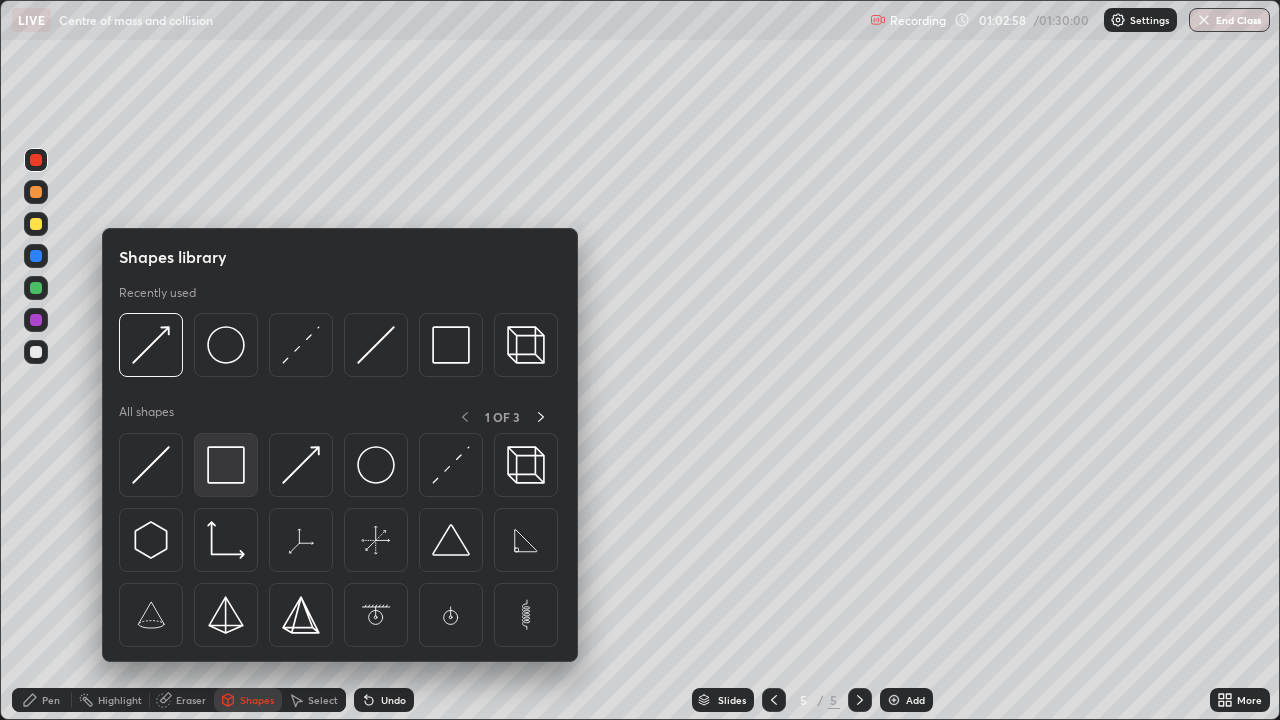 click at bounding box center [226, 465] 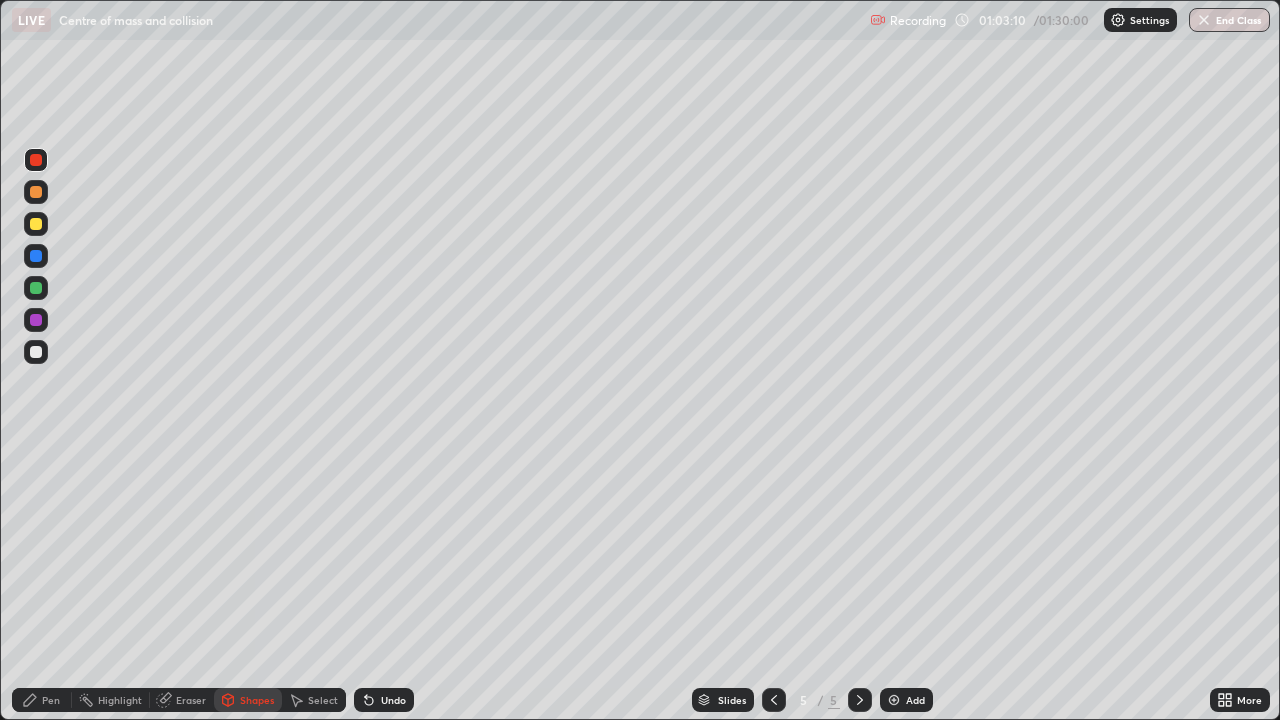 click on "Pen" at bounding box center (42, 700) 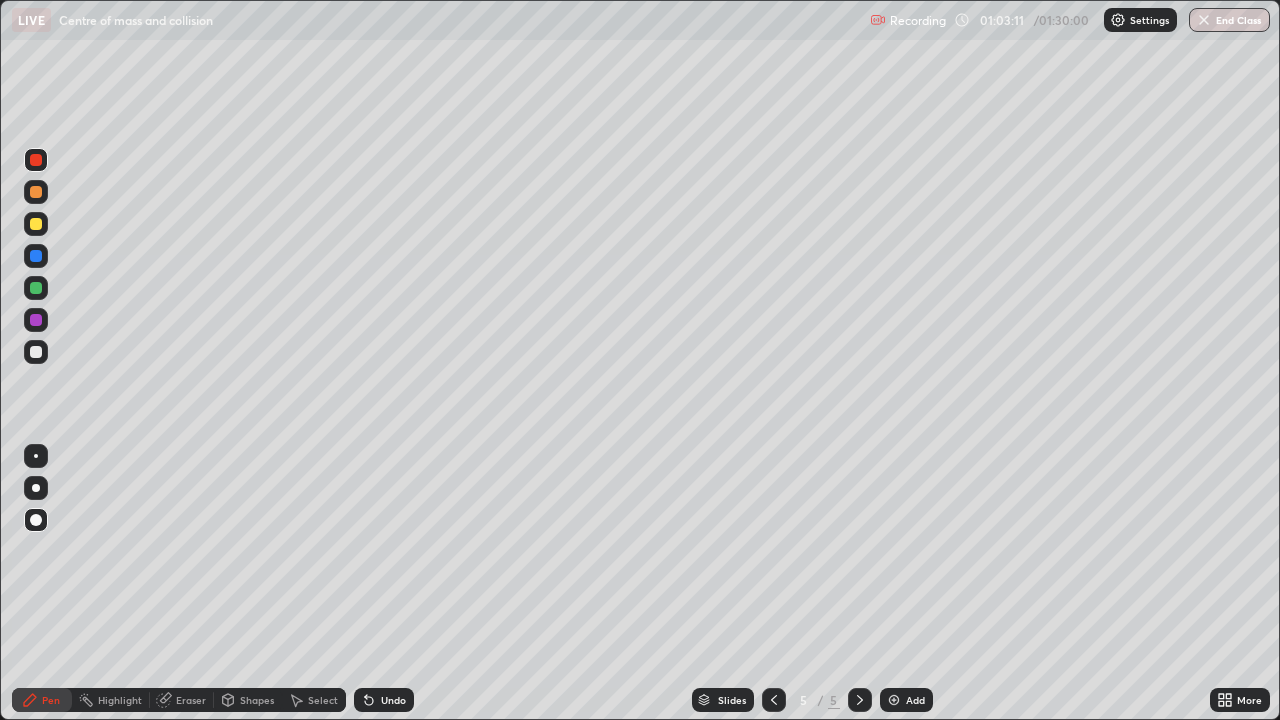 click at bounding box center [36, 456] 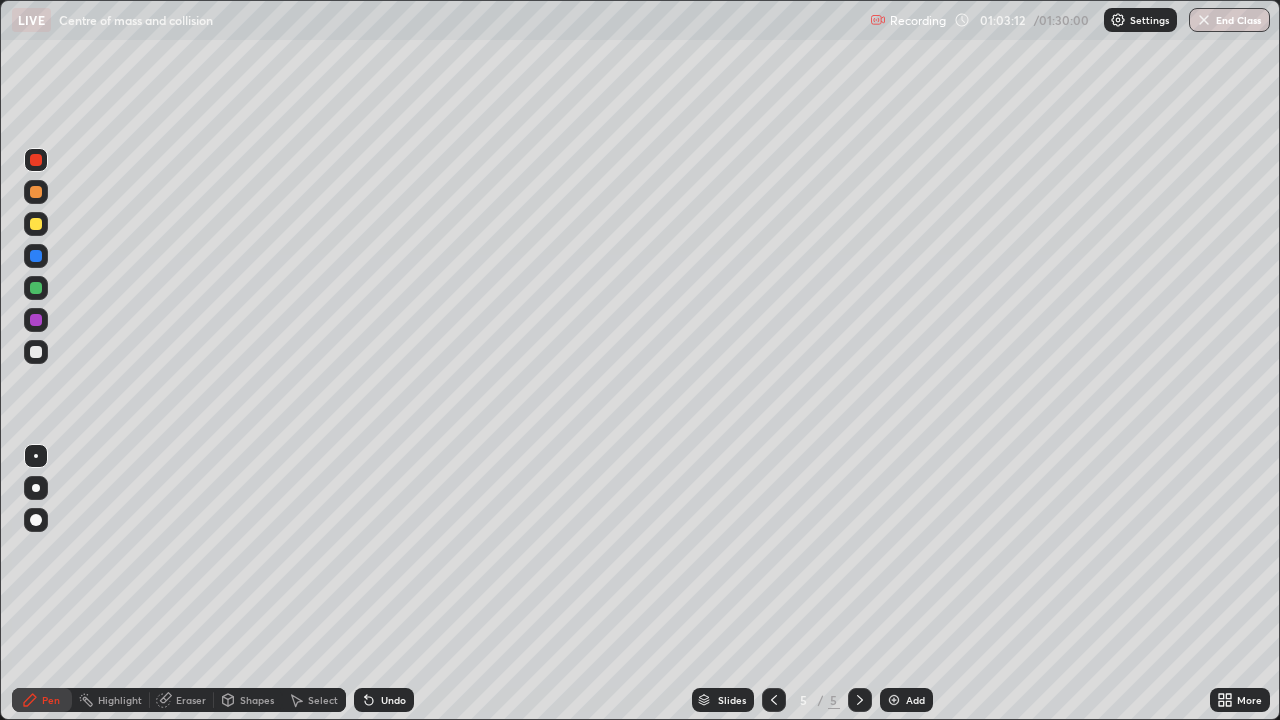 click at bounding box center [36, 352] 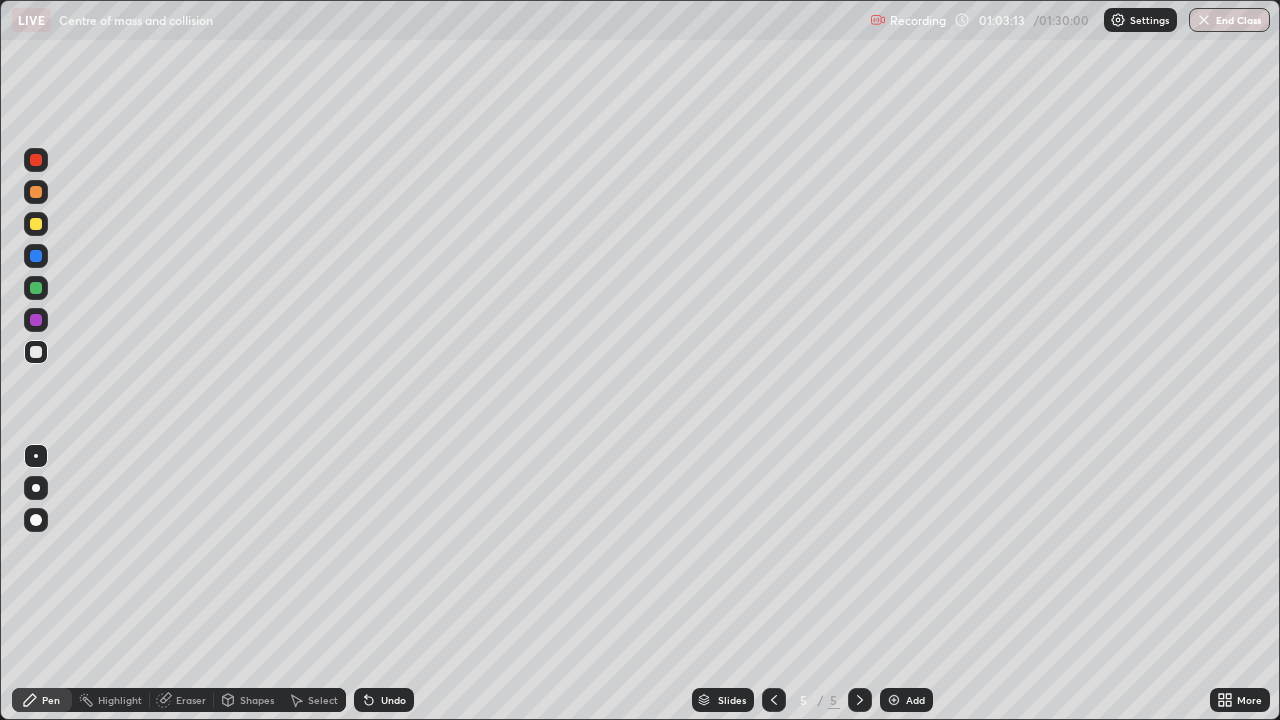 click on "Shapes" at bounding box center (257, 700) 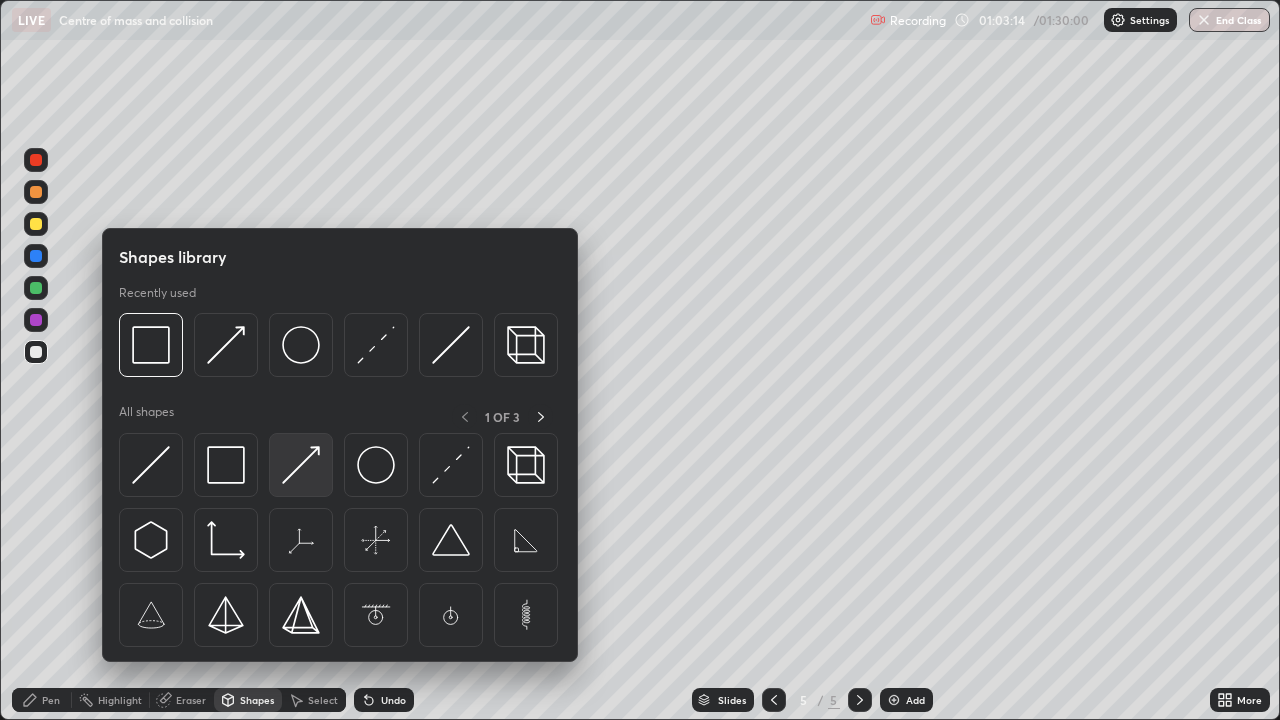 click at bounding box center (301, 465) 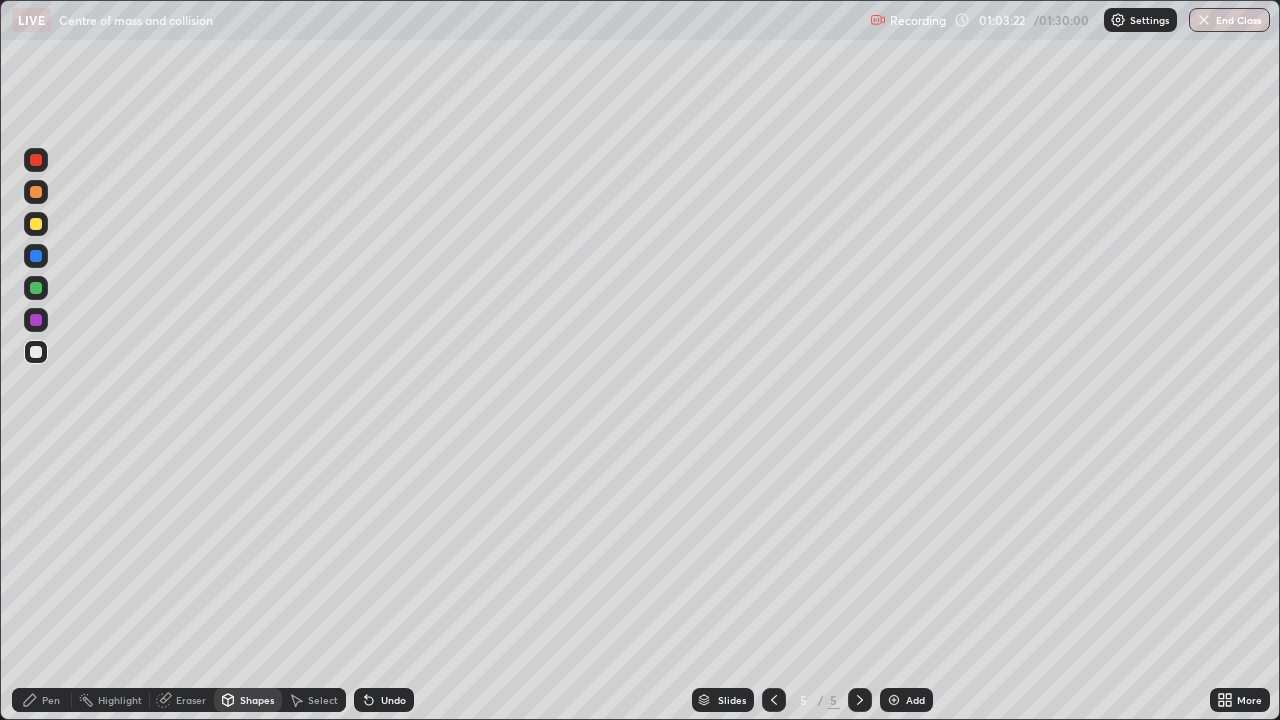 click on "Undo" at bounding box center (384, 700) 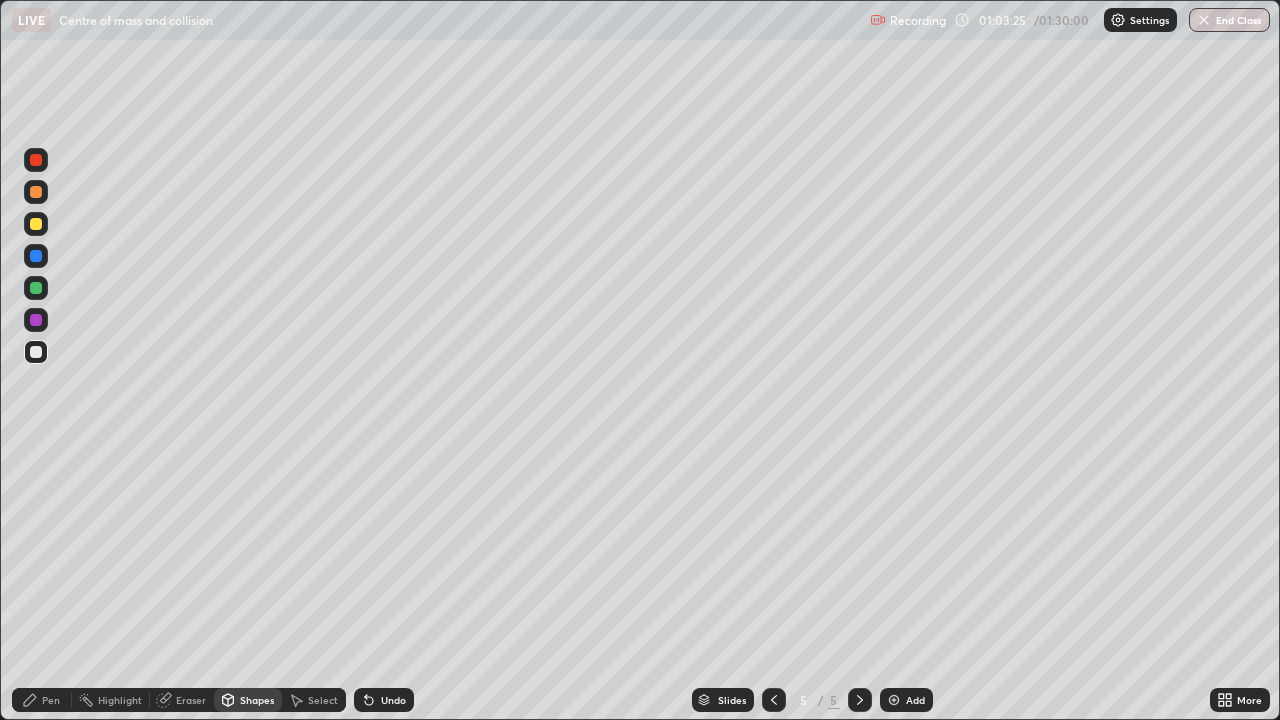 click on "Pen" at bounding box center (51, 700) 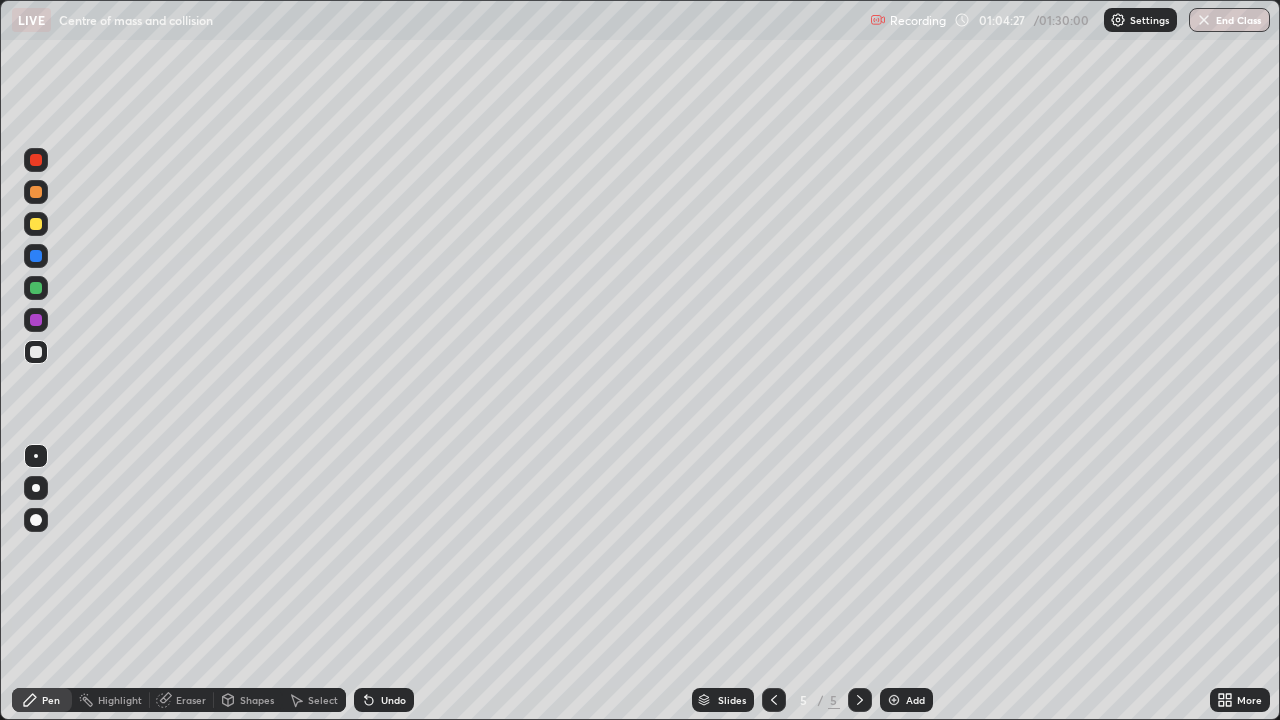 click at bounding box center [36, 352] 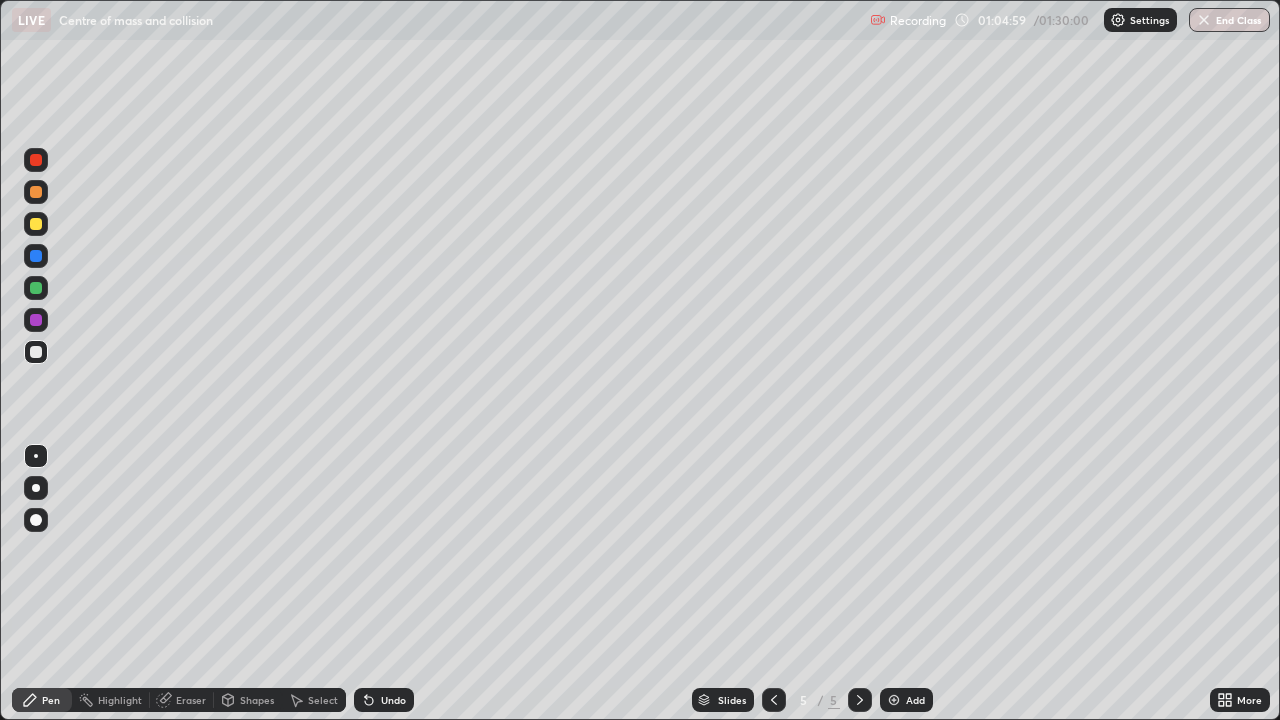 click on "Undo" at bounding box center [384, 700] 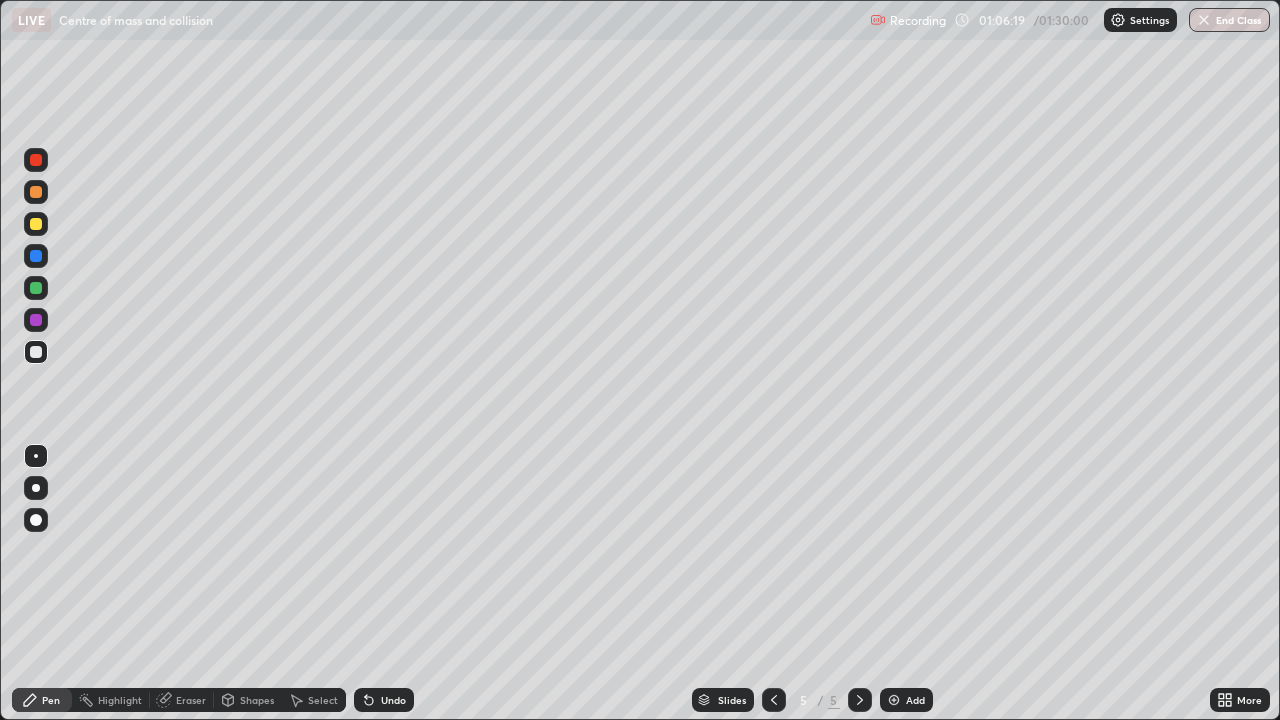 click on "Select" at bounding box center [323, 700] 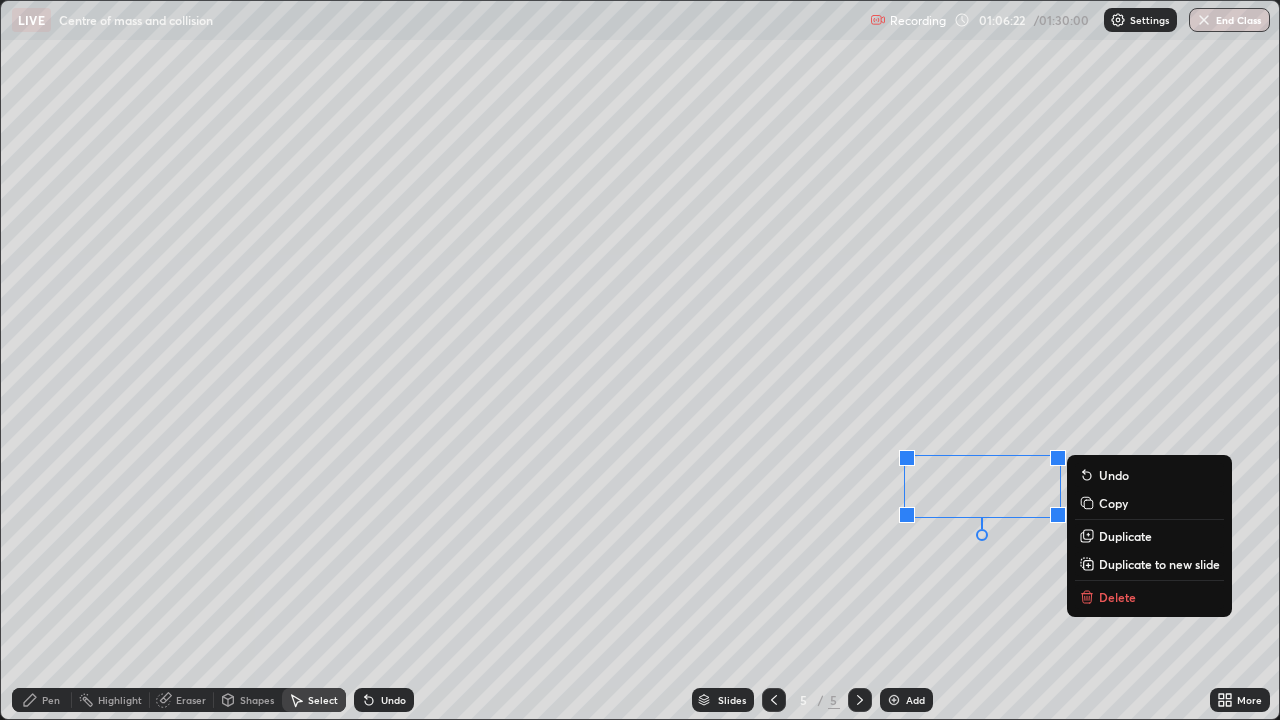 click on "0 ° Undo Copy Duplicate Duplicate to new slide Delete" at bounding box center (640, 360) 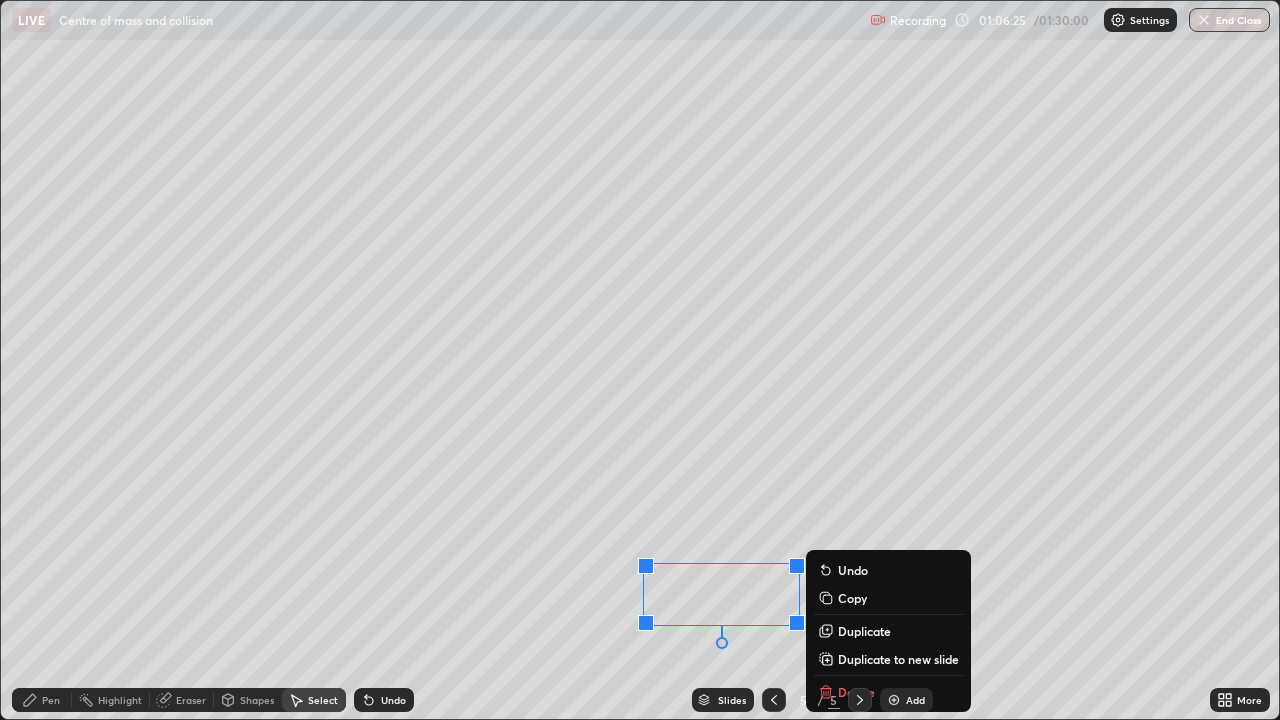 click on "0 ° Undo Copy Duplicate Duplicate to new slide Delete" at bounding box center [640, 360] 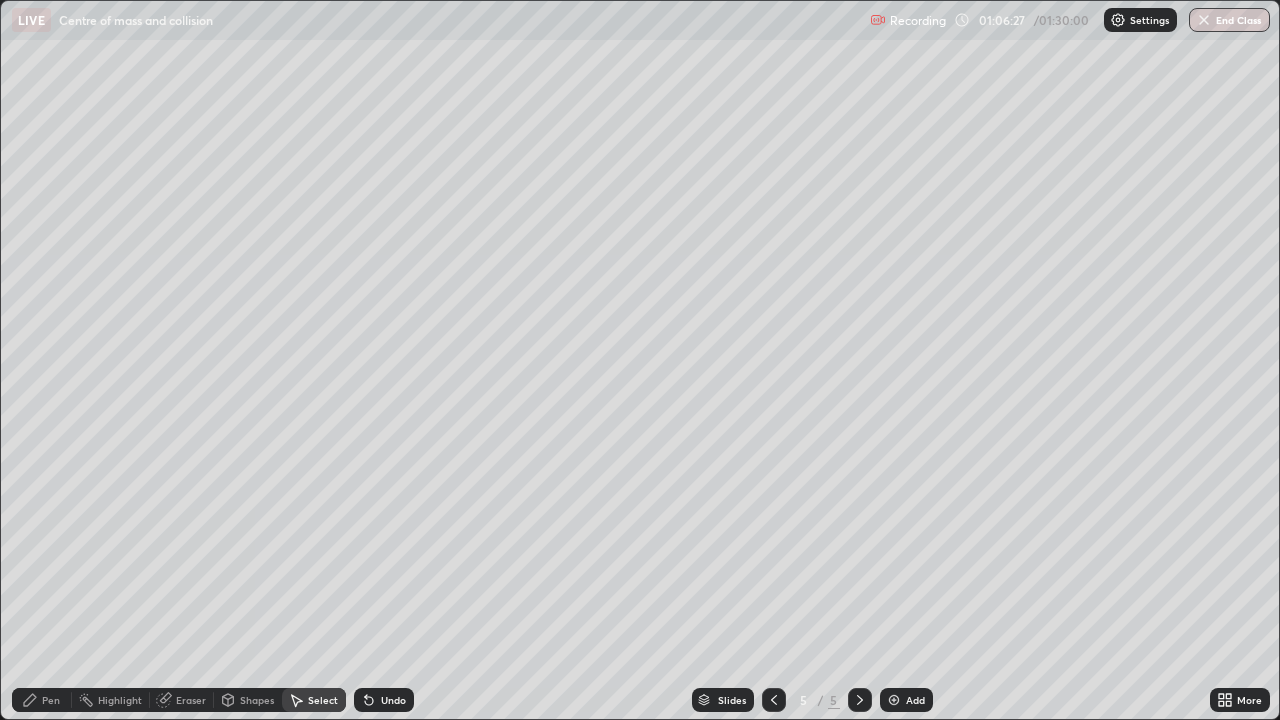 click on "Shapes" at bounding box center [257, 700] 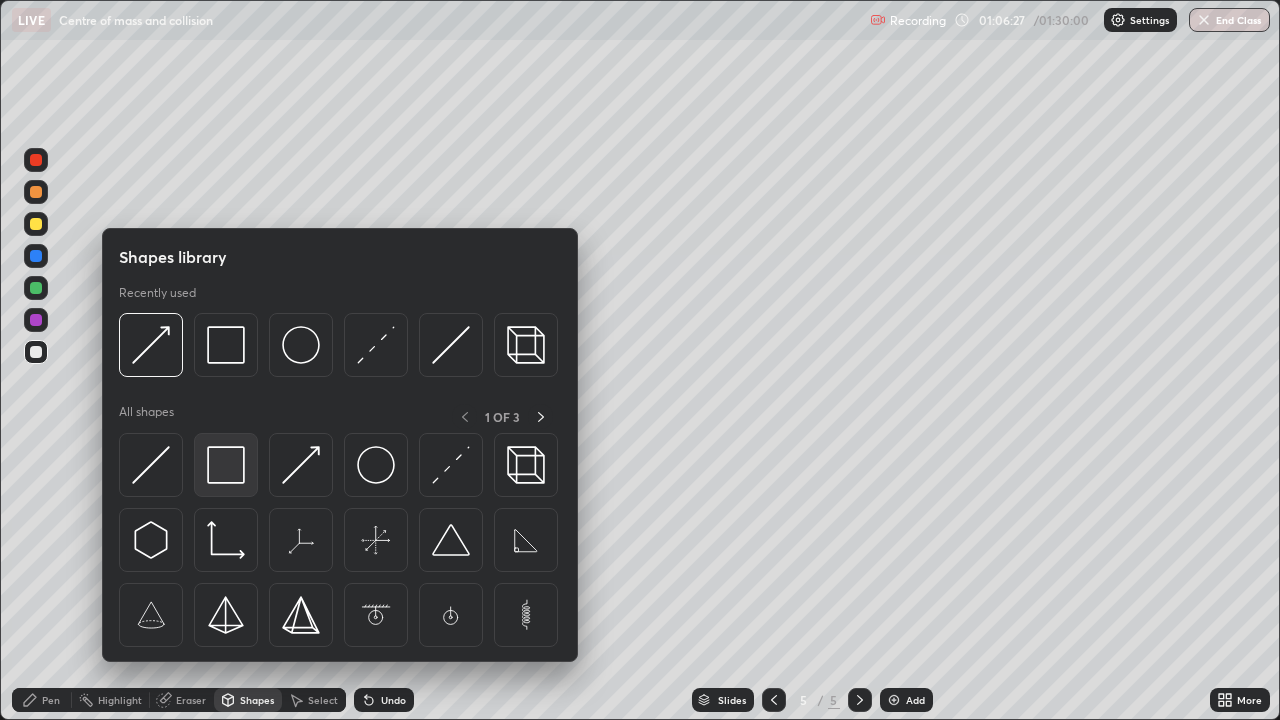 click at bounding box center [226, 465] 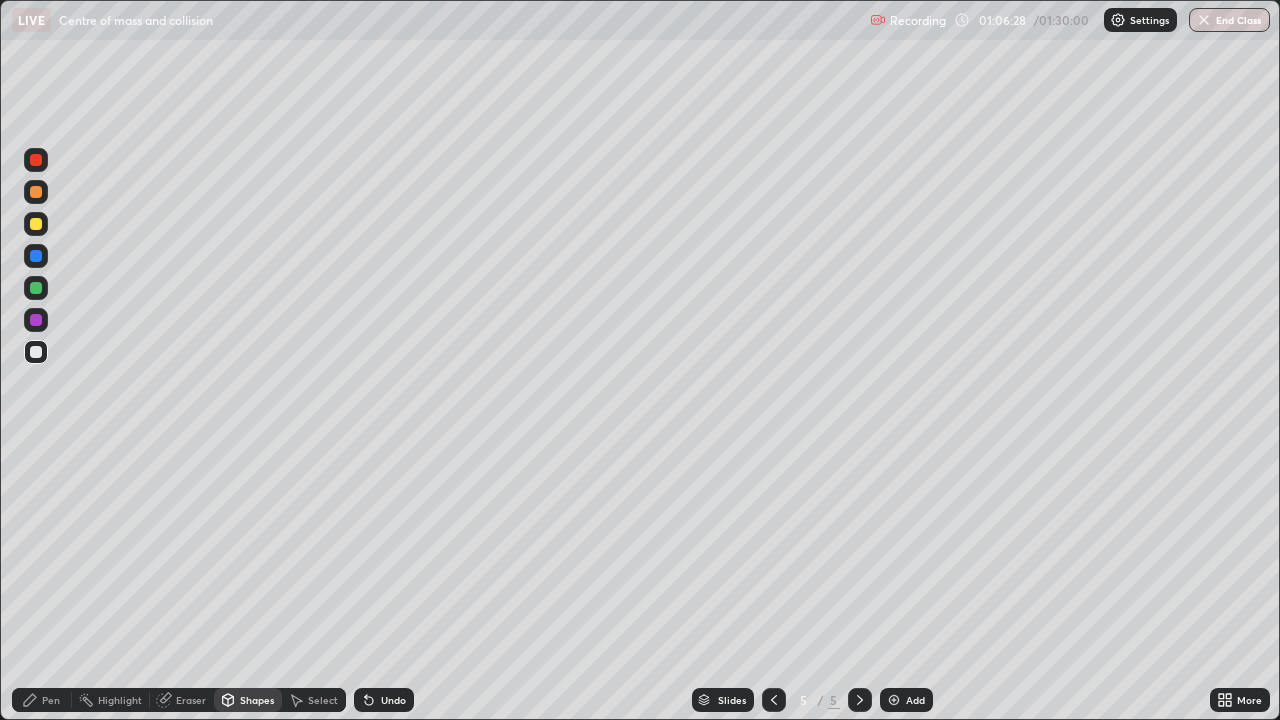 click at bounding box center [36, 224] 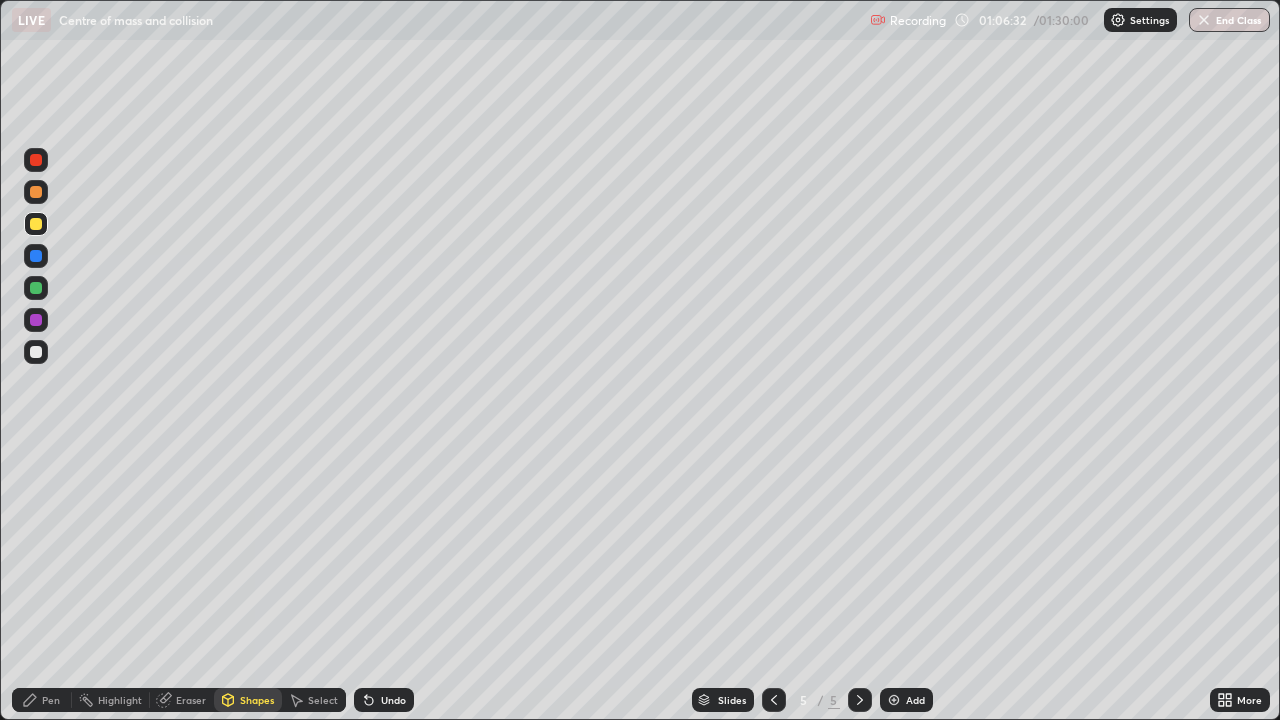 click on "Pen" at bounding box center [42, 700] 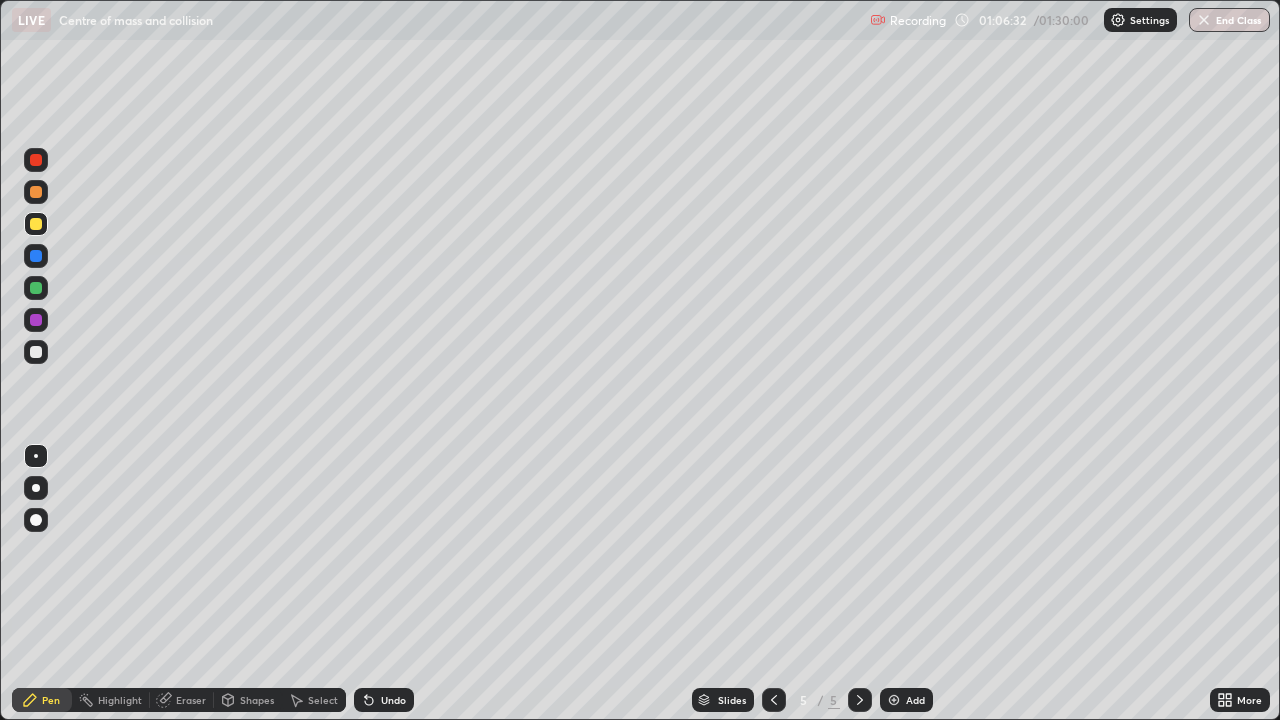 click at bounding box center (36, 456) 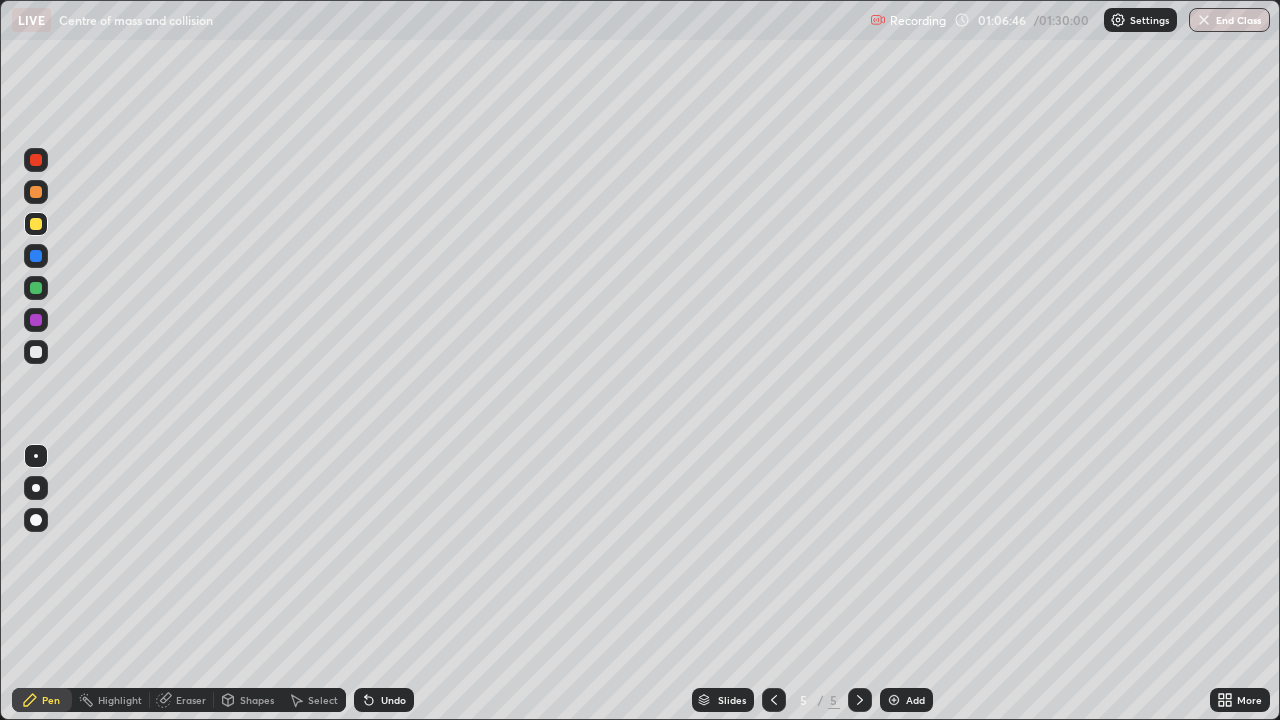 click on "Select" at bounding box center [323, 700] 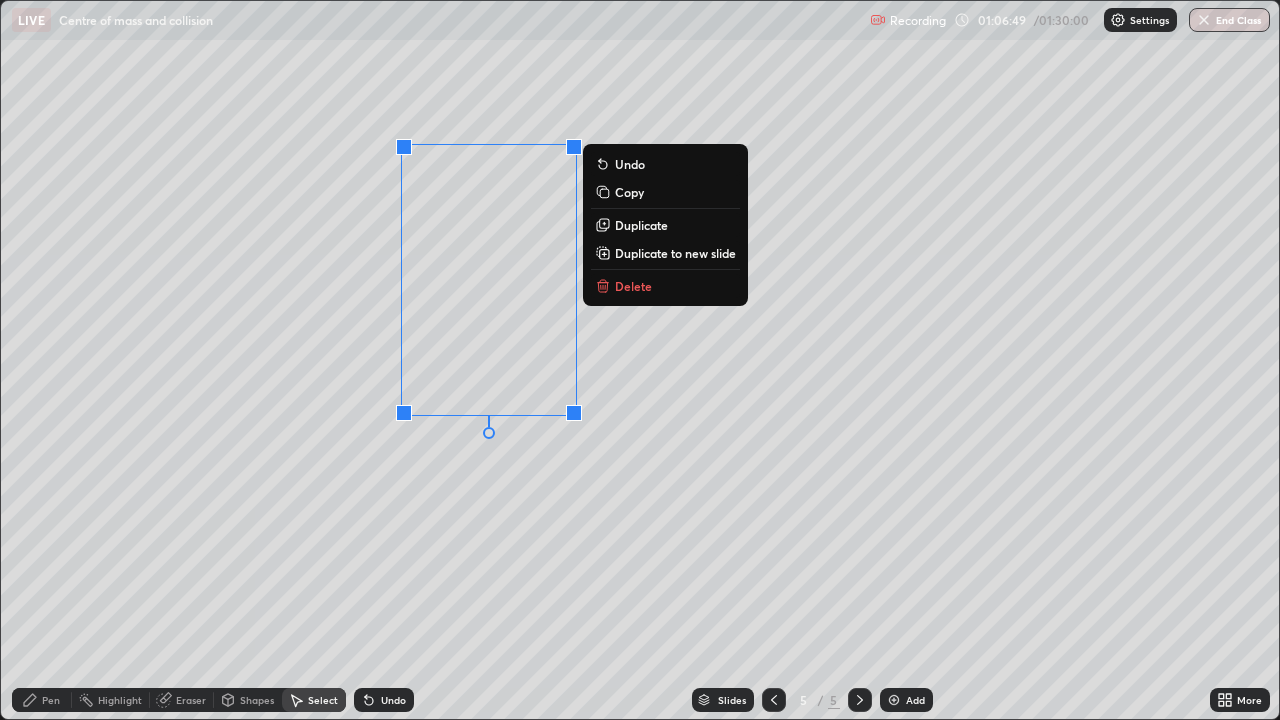 click on "Duplicate" at bounding box center (641, 225) 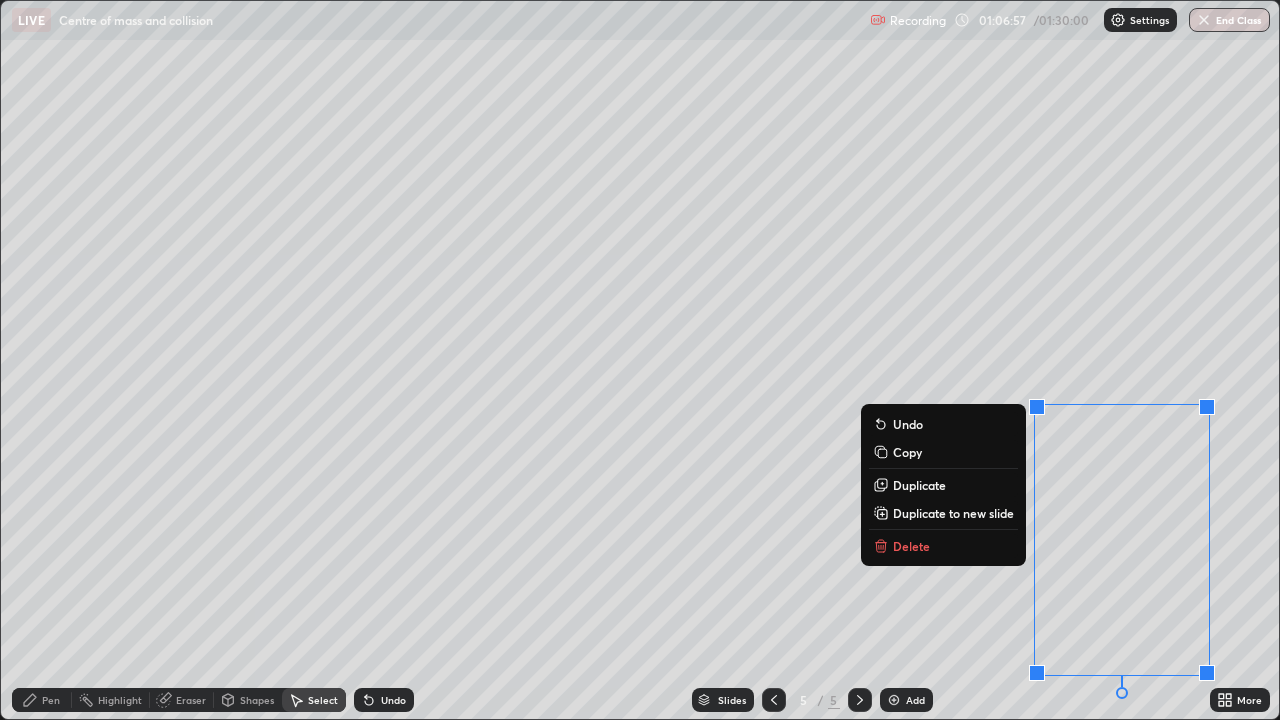 click on "Undo" at bounding box center [384, 700] 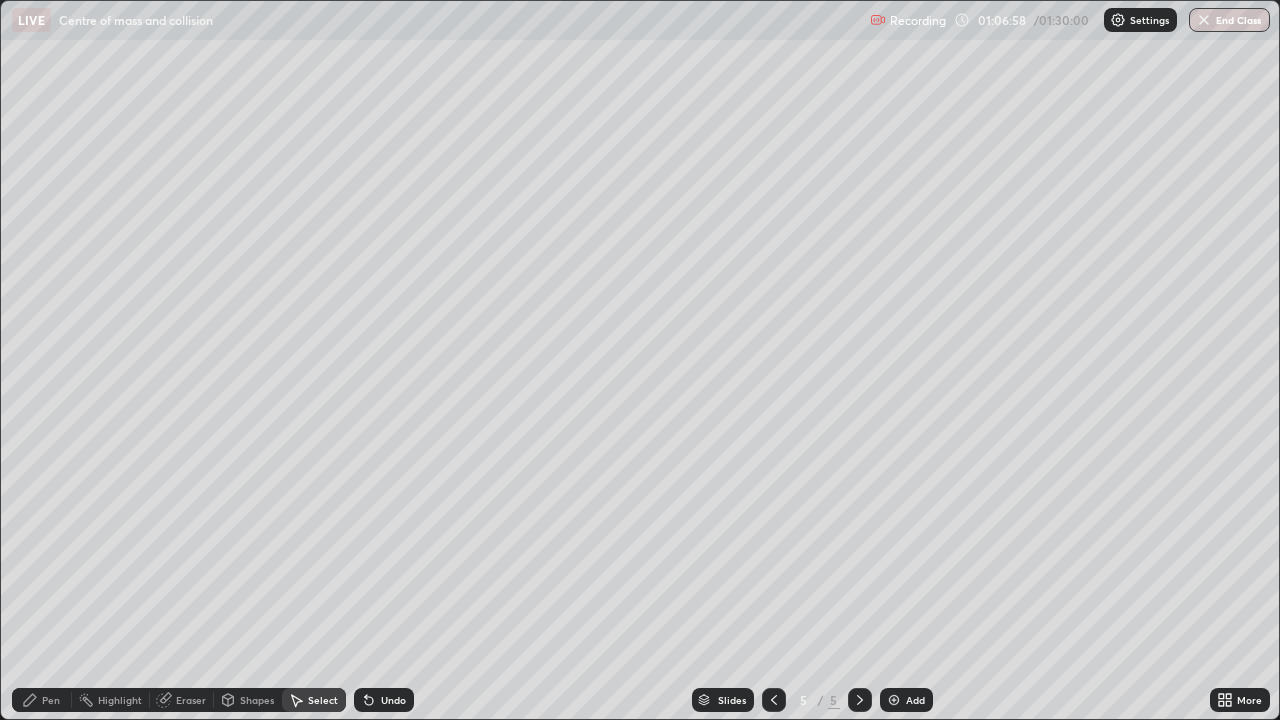 click on "Select" at bounding box center [323, 700] 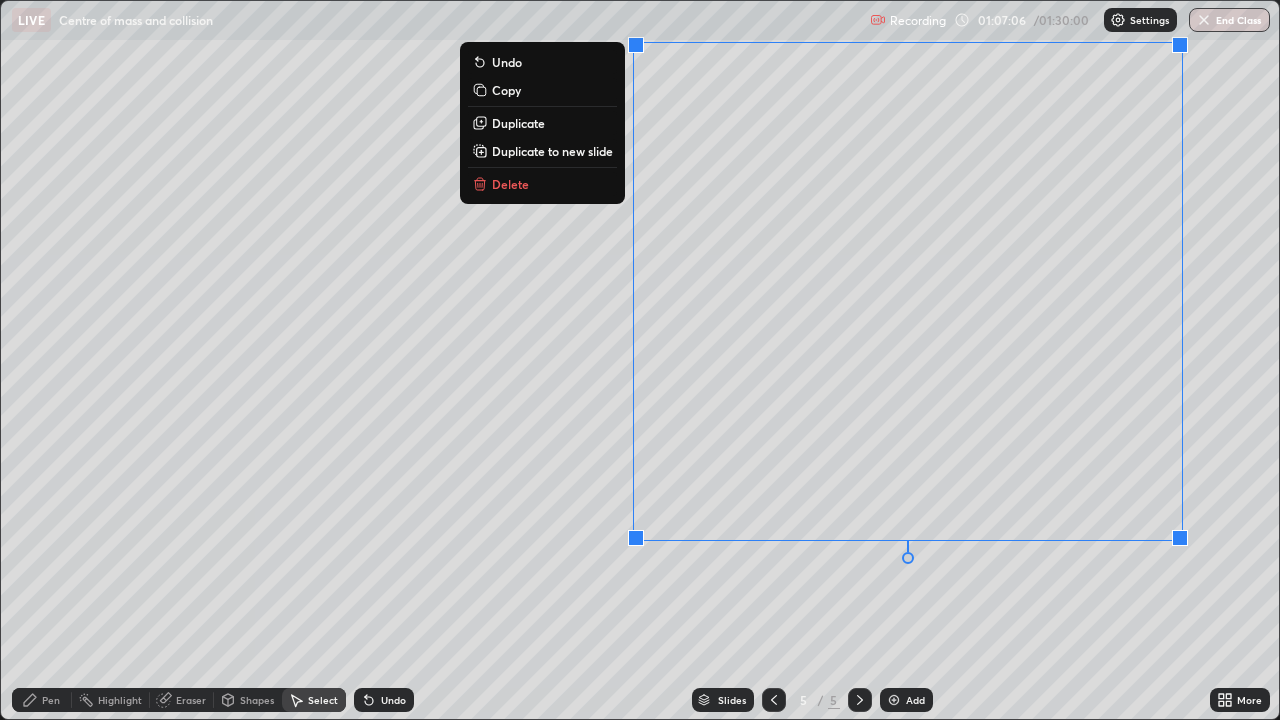 click on "0 ° Undo Copy Duplicate Duplicate to new slide Delete" at bounding box center (640, 360) 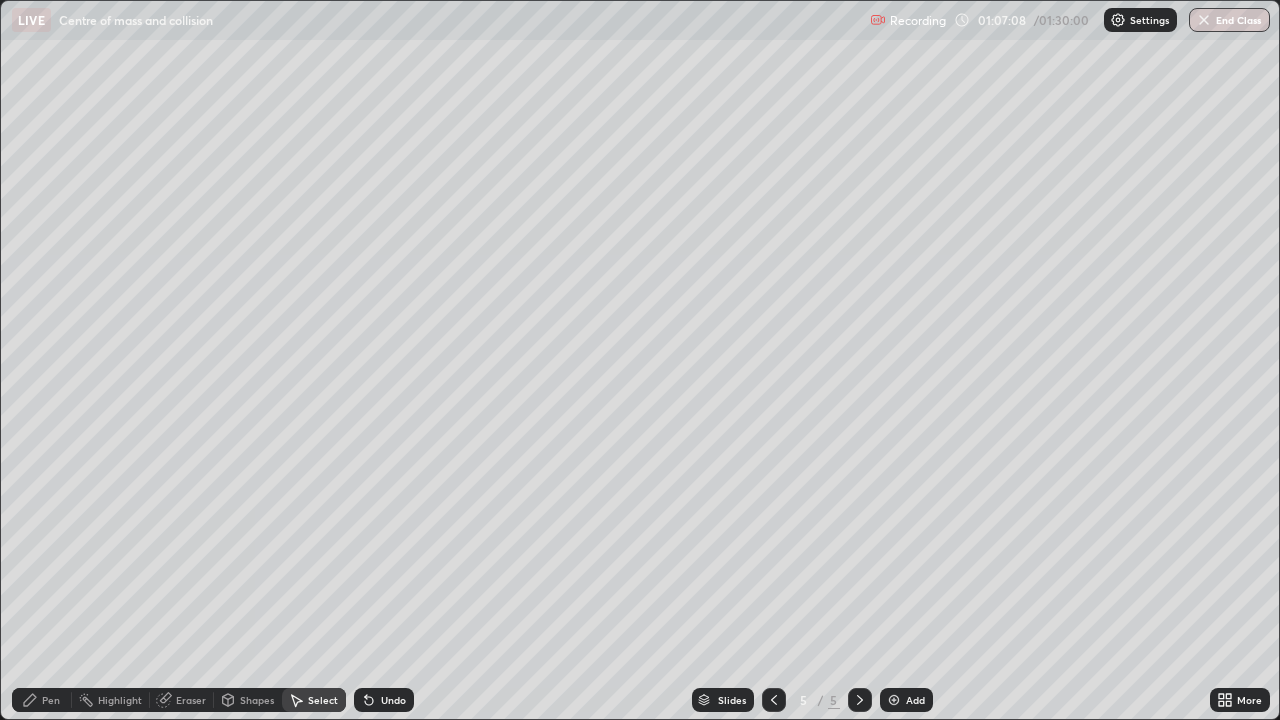 click on "Shapes" at bounding box center (257, 700) 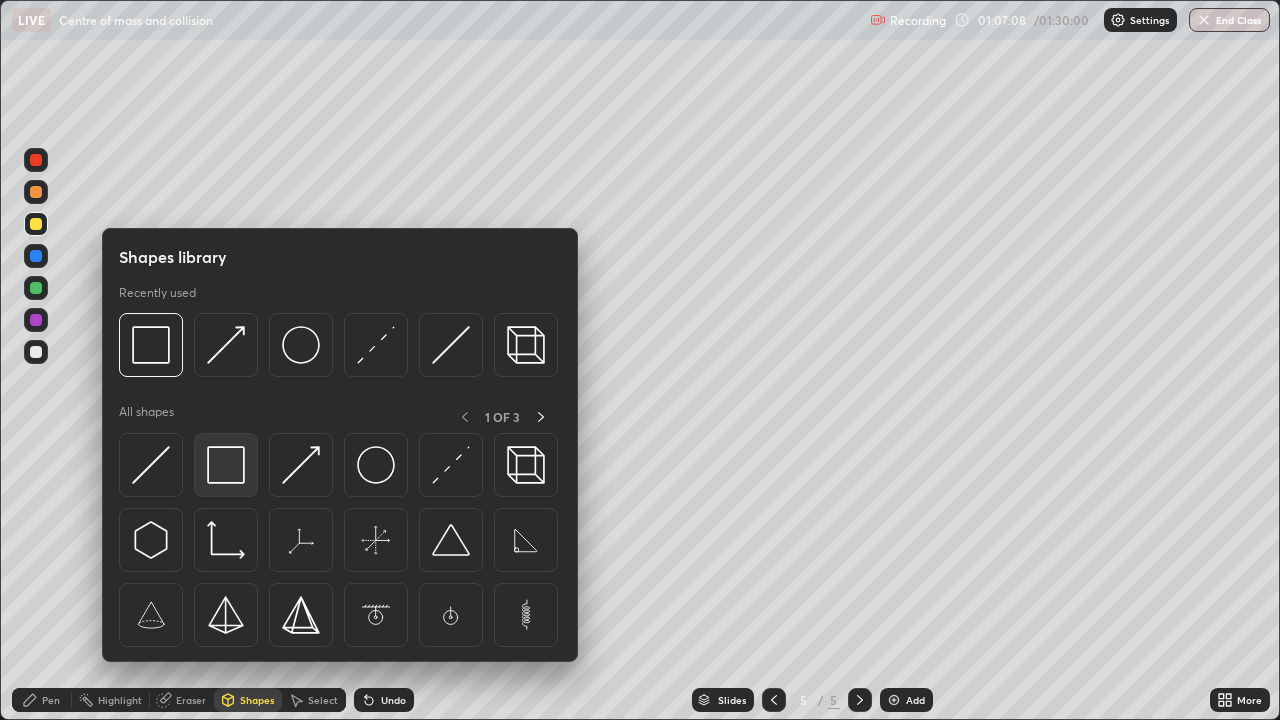 click at bounding box center [226, 465] 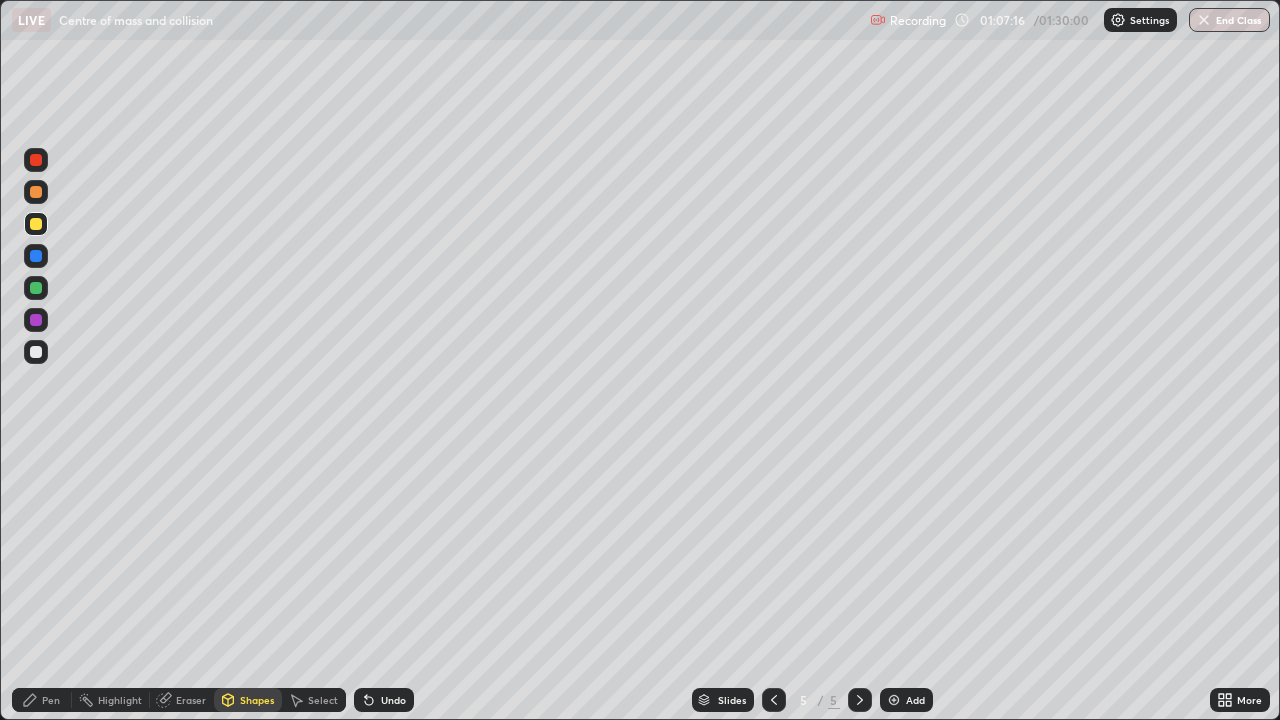 click on "Eraser" at bounding box center (191, 700) 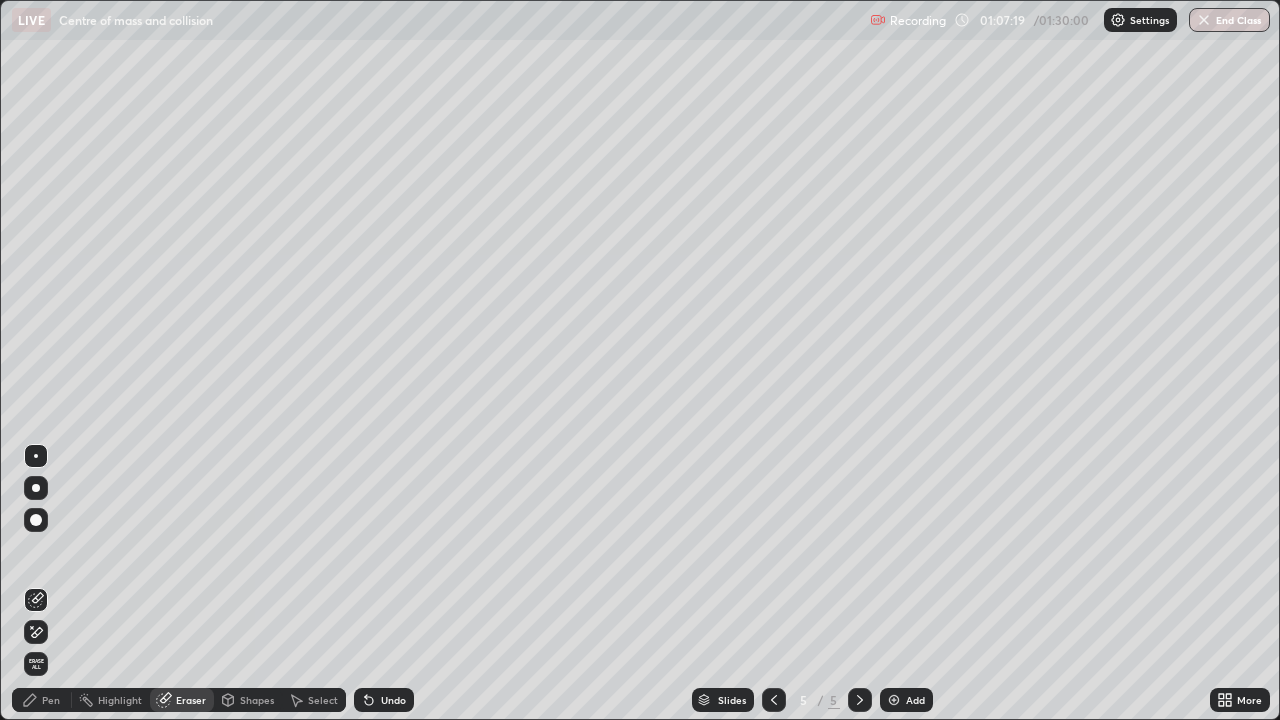 click 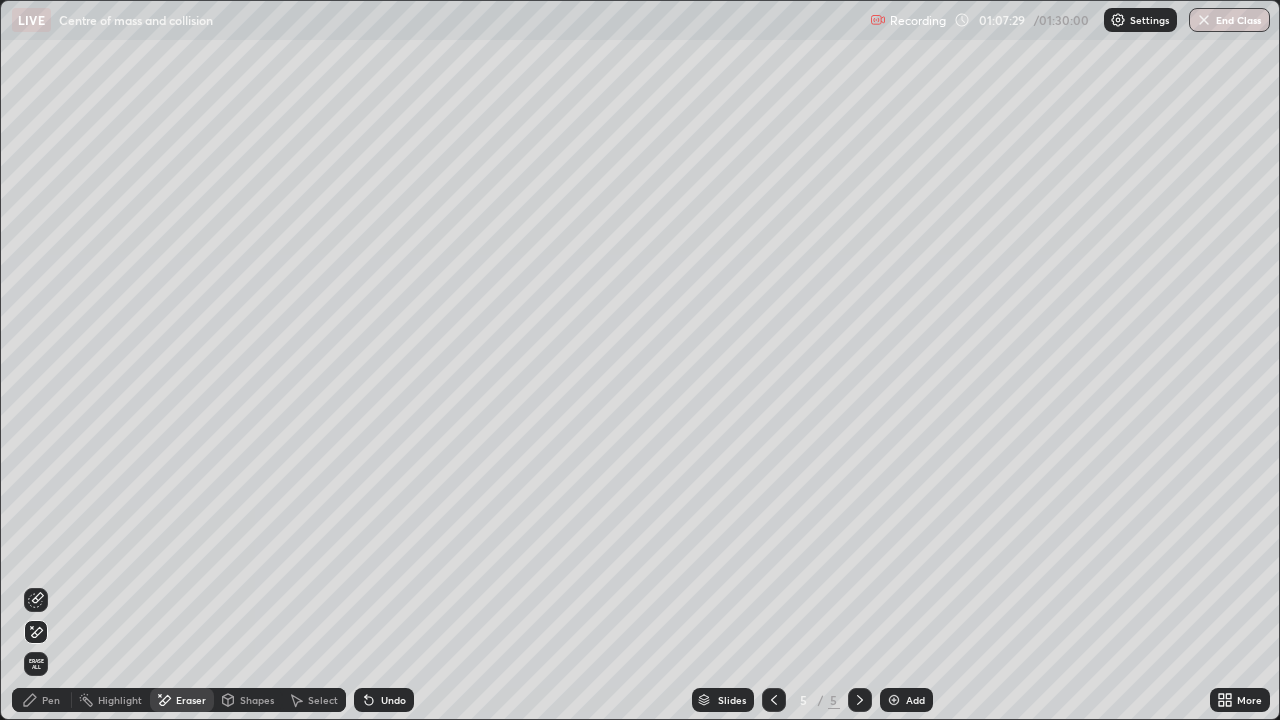 click on "Undo" at bounding box center [393, 700] 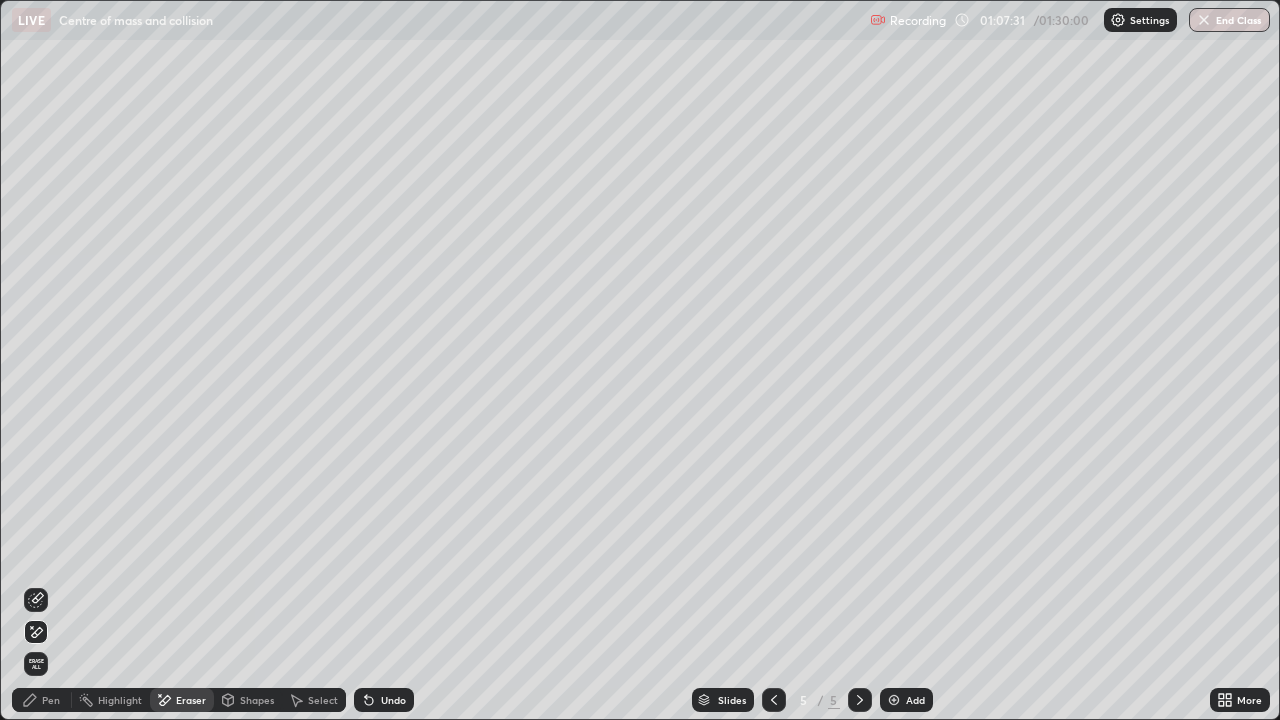 click on "Undo" at bounding box center [393, 700] 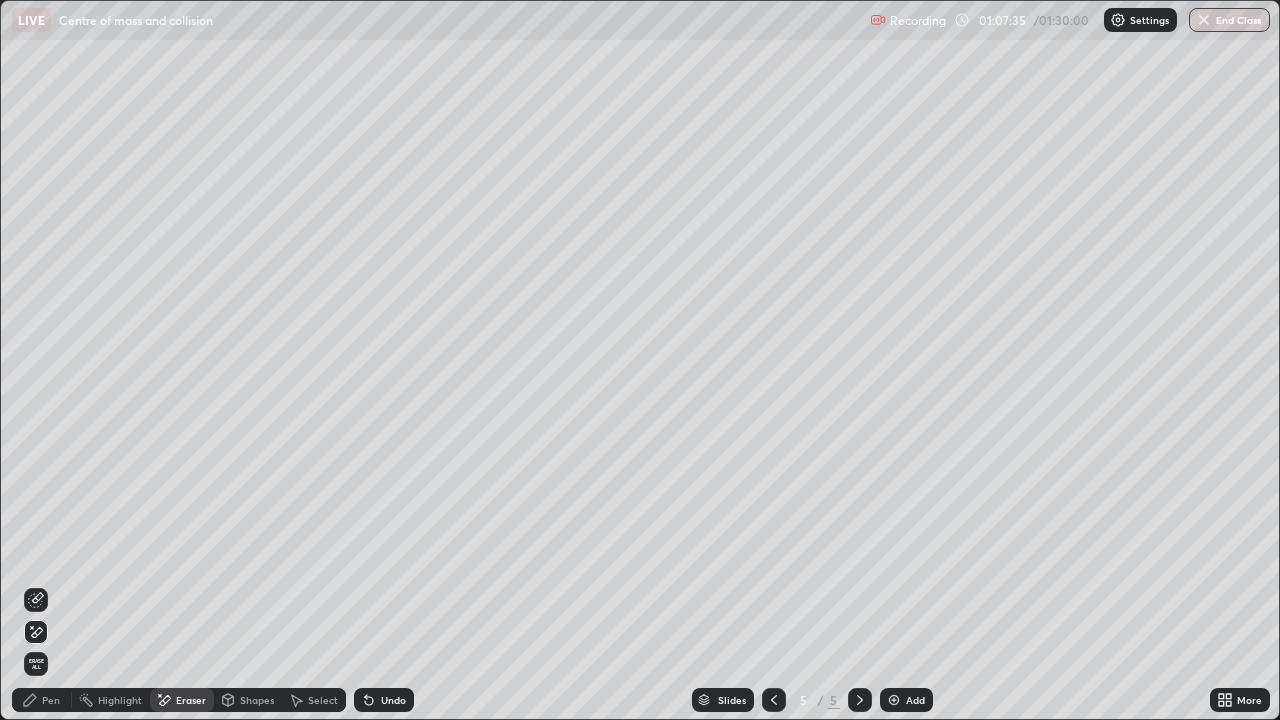 click on "Select" at bounding box center [323, 700] 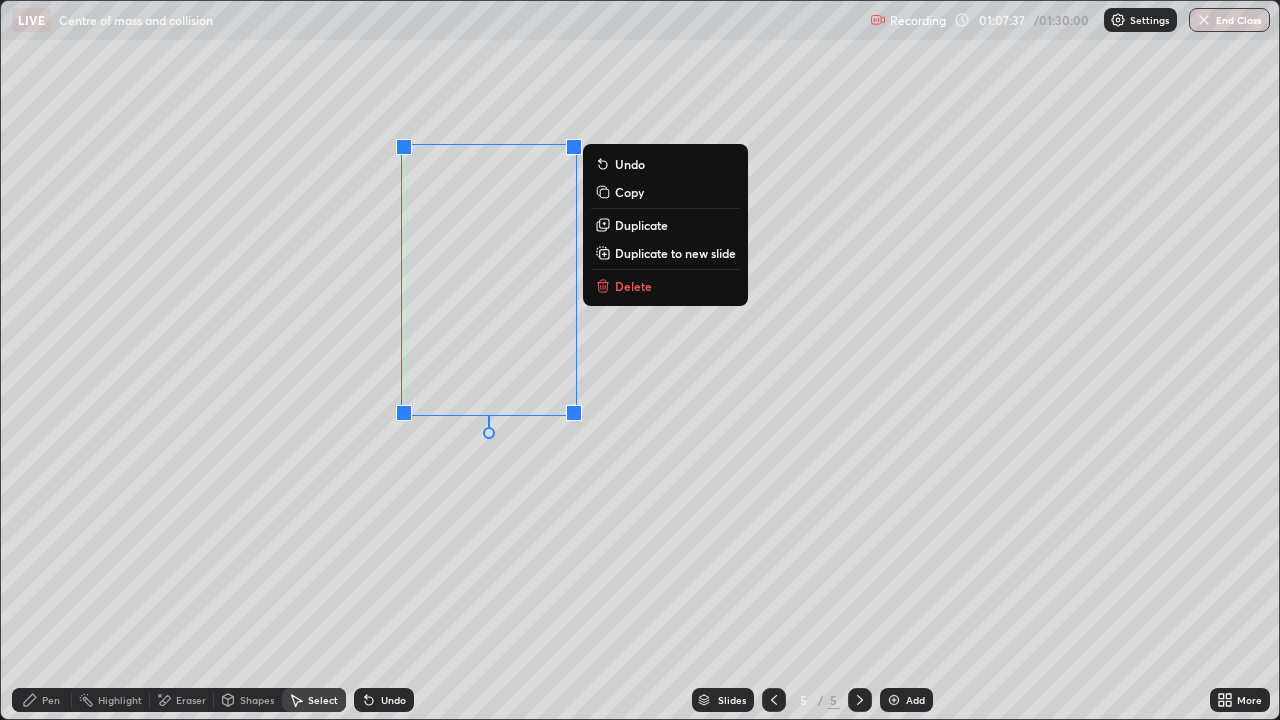 click on "Duplicate" at bounding box center (641, 225) 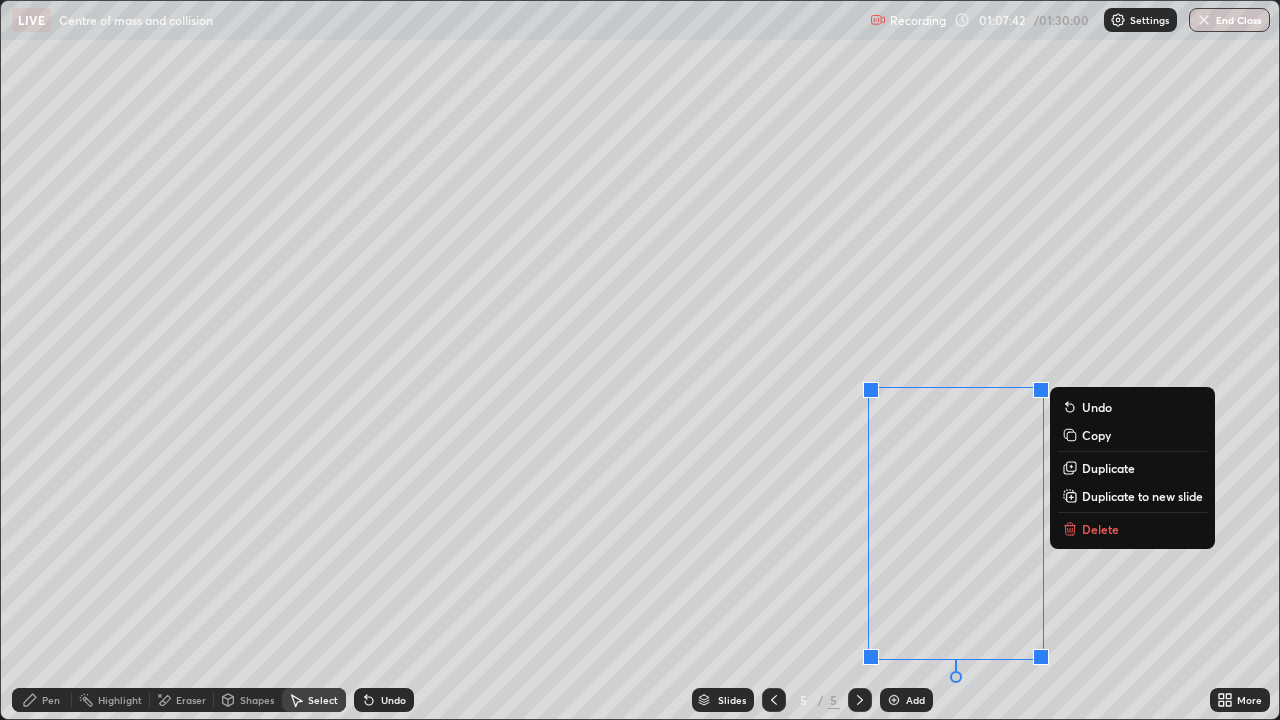 click on "0 ° Undo Copy Duplicate Duplicate to new slide Delete" at bounding box center (640, 360) 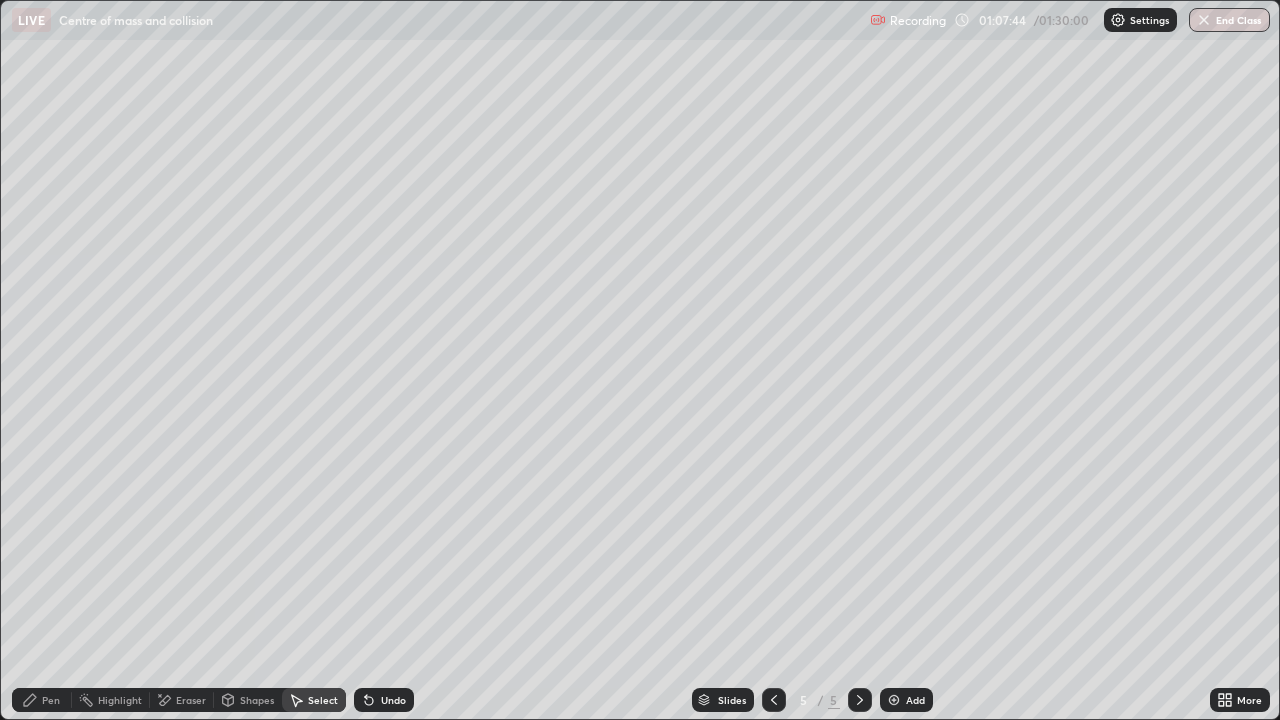 click on "Eraser" at bounding box center [191, 700] 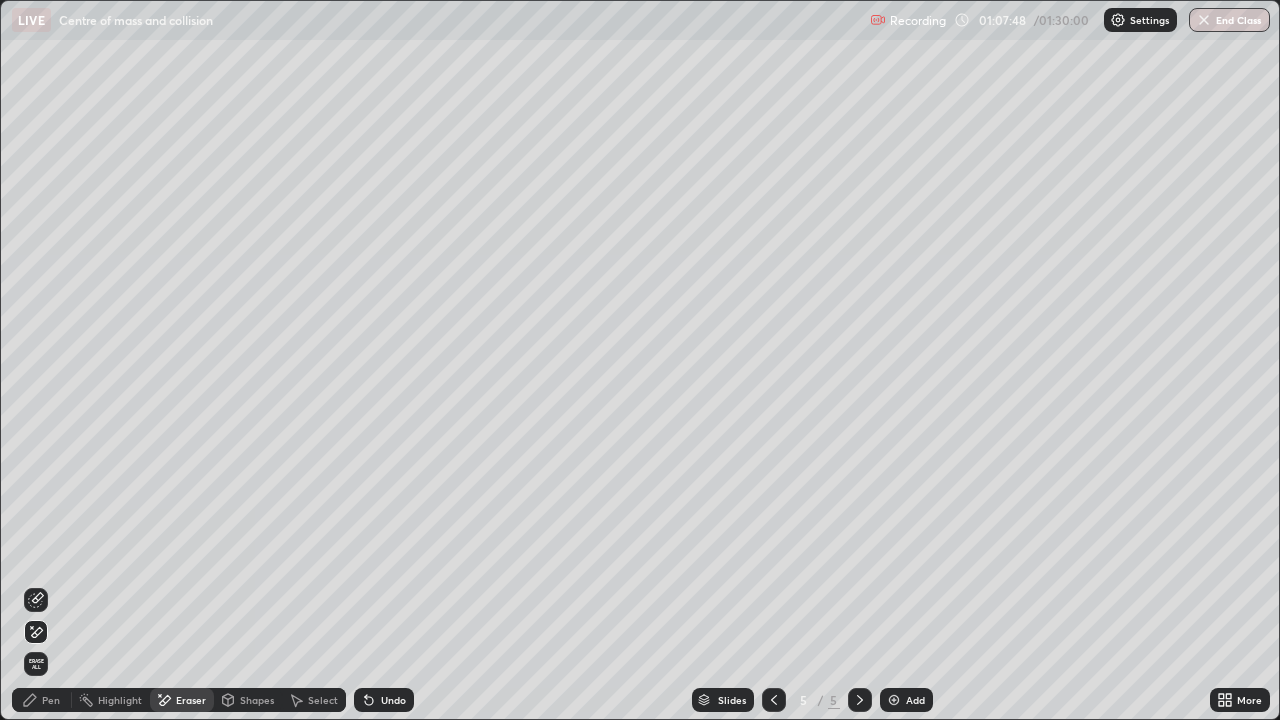 click on "Shapes" at bounding box center (257, 700) 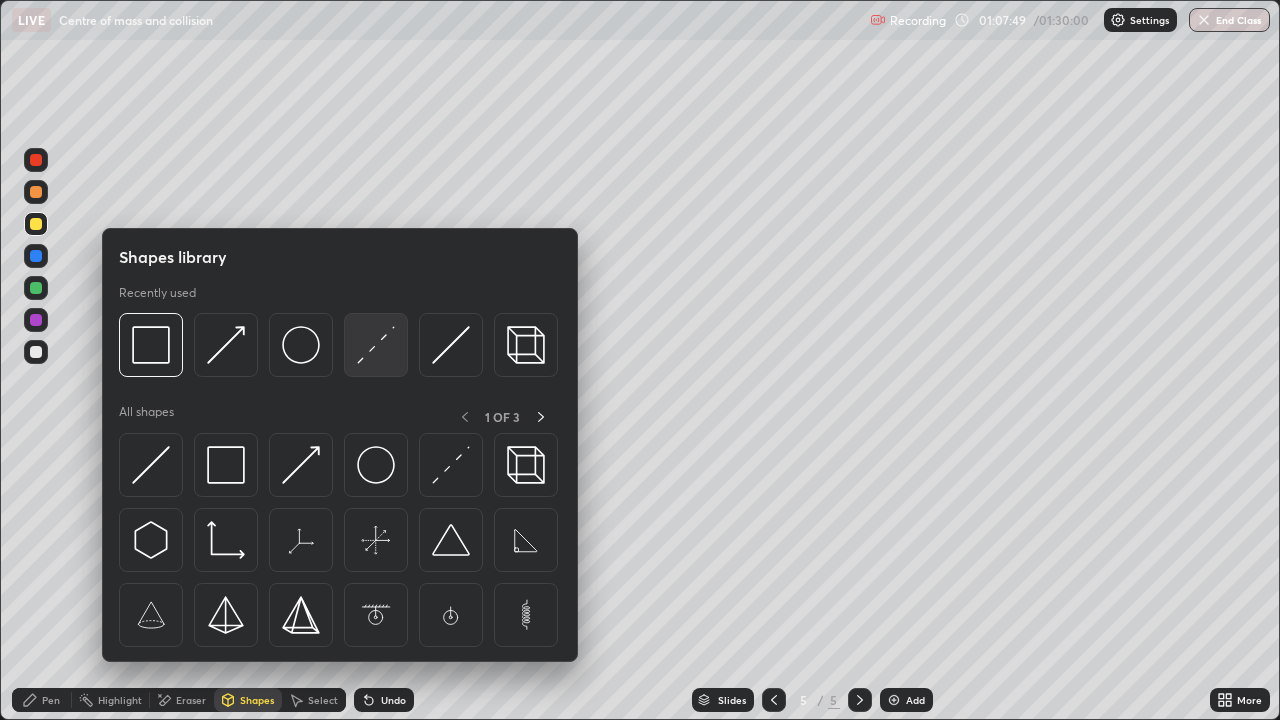 click at bounding box center (376, 345) 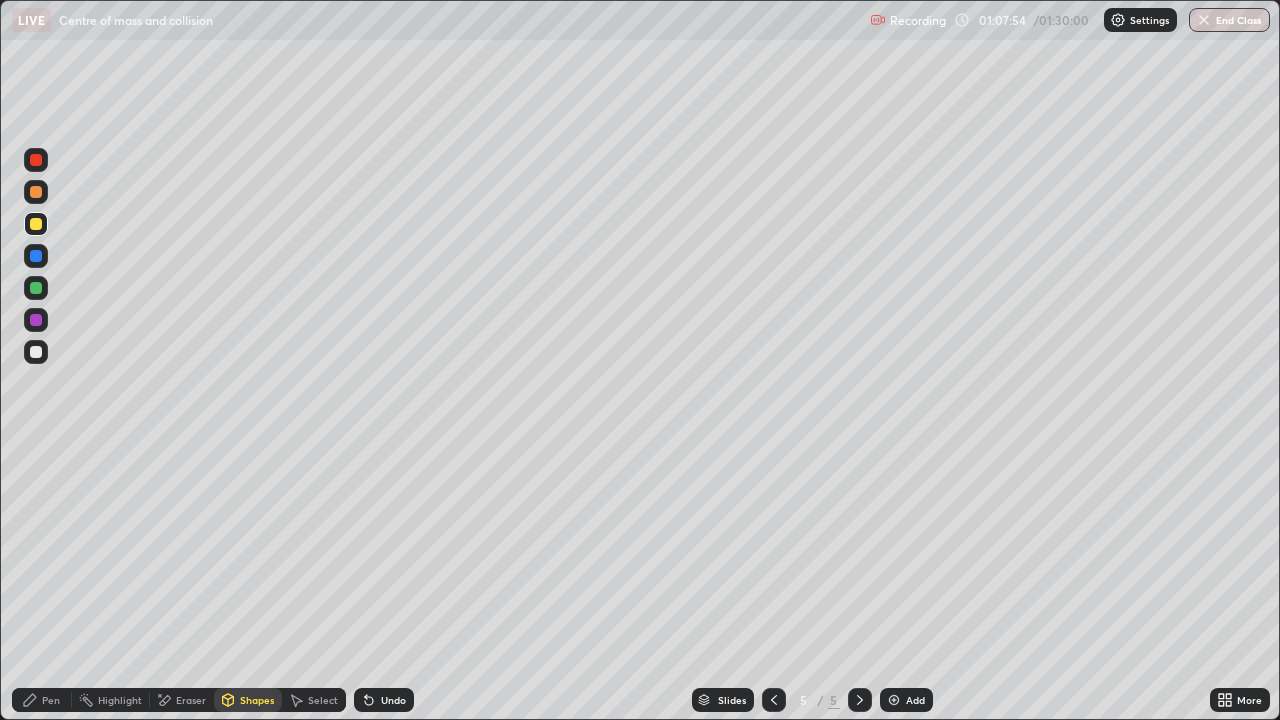 click on "Undo" at bounding box center [393, 700] 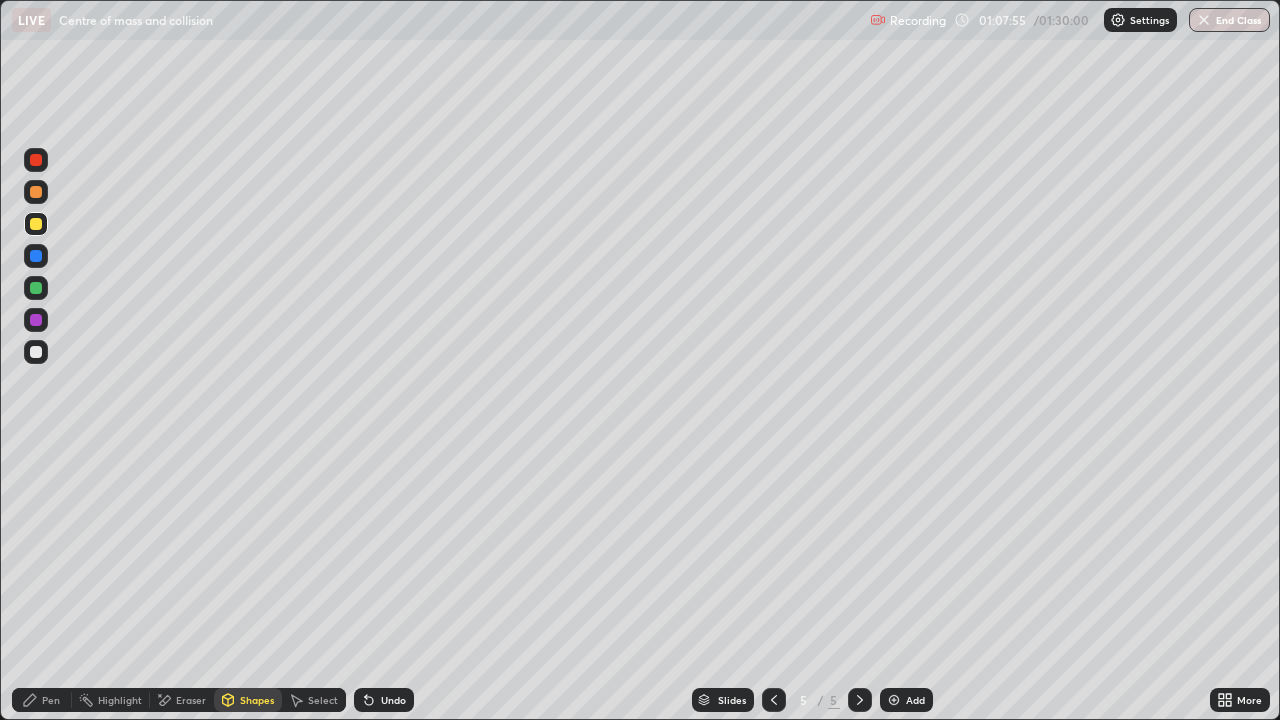 click at bounding box center (36, 352) 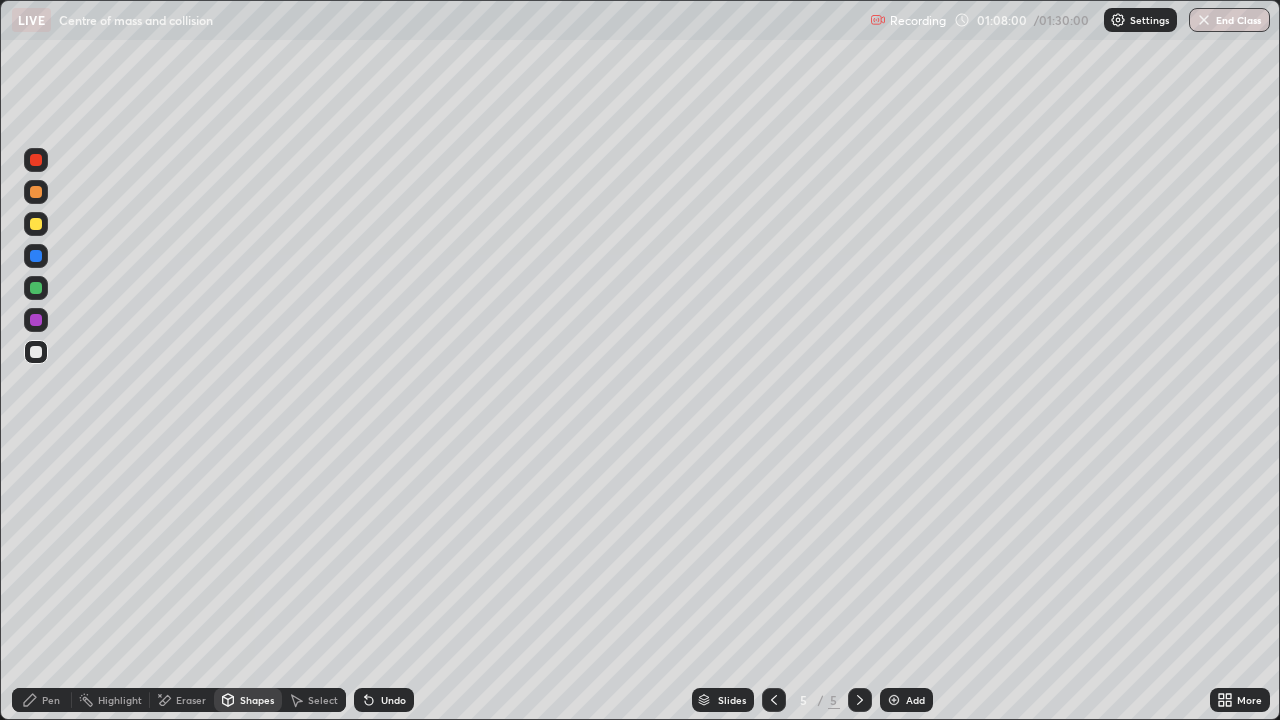click on "Pen" at bounding box center (42, 700) 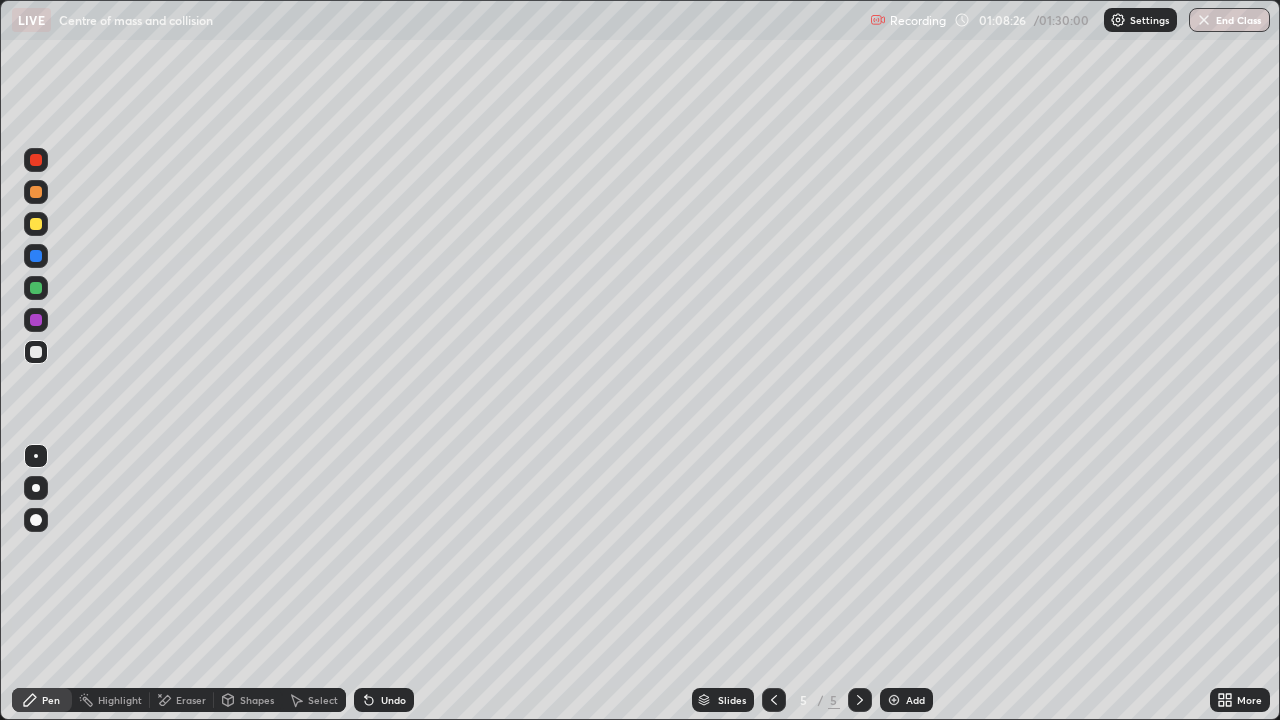 click on "Shapes" at bounding box center (257, 700) 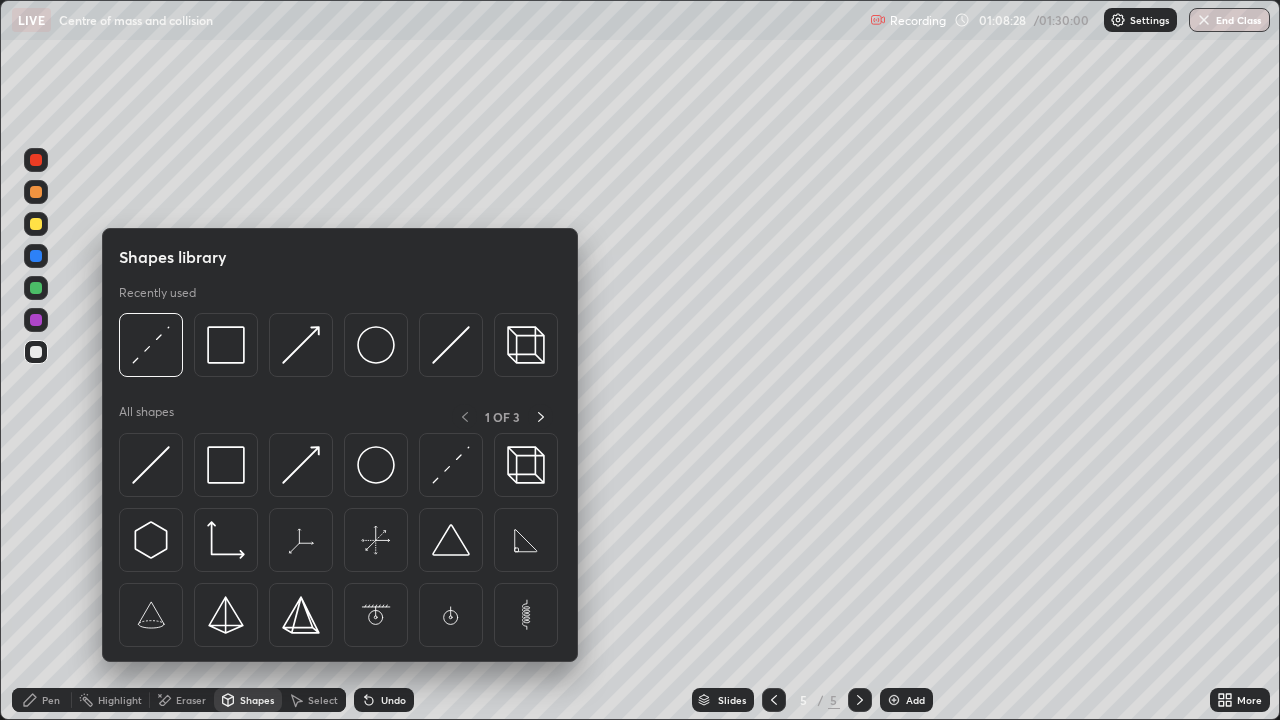 click at bounding box center [36, 160] 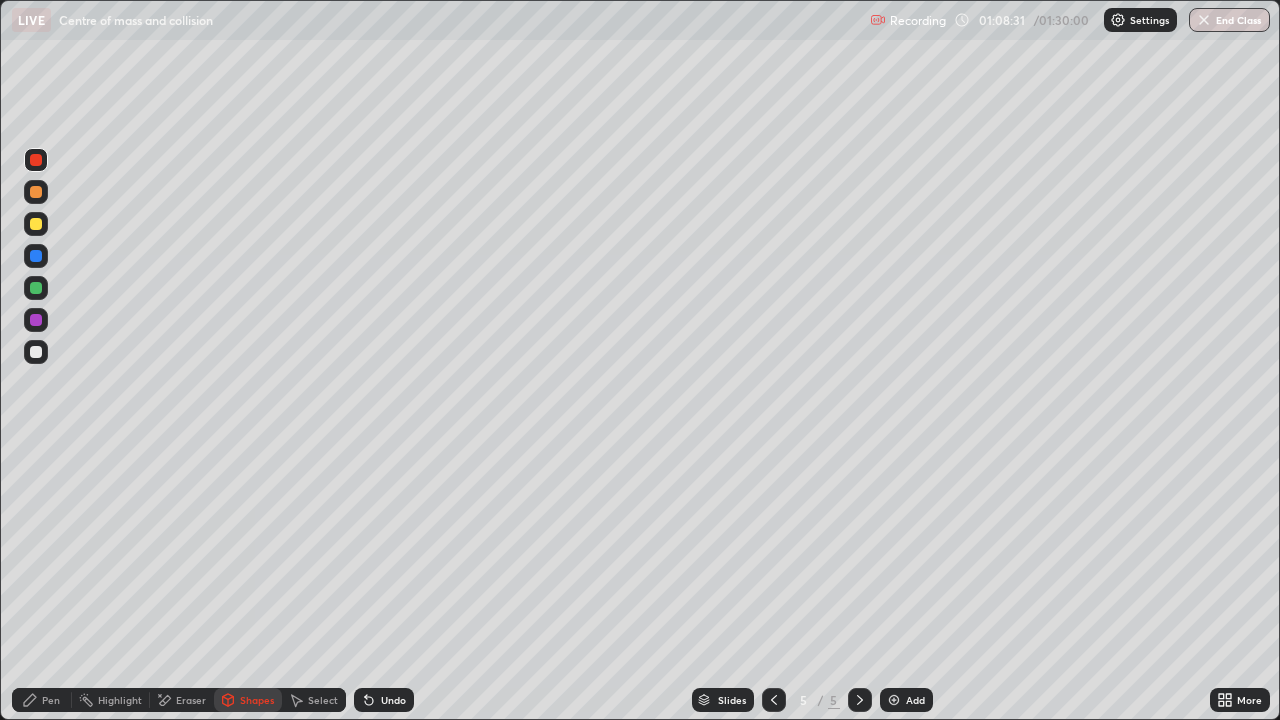 click on "Undo" at bounding box center (384, 700) 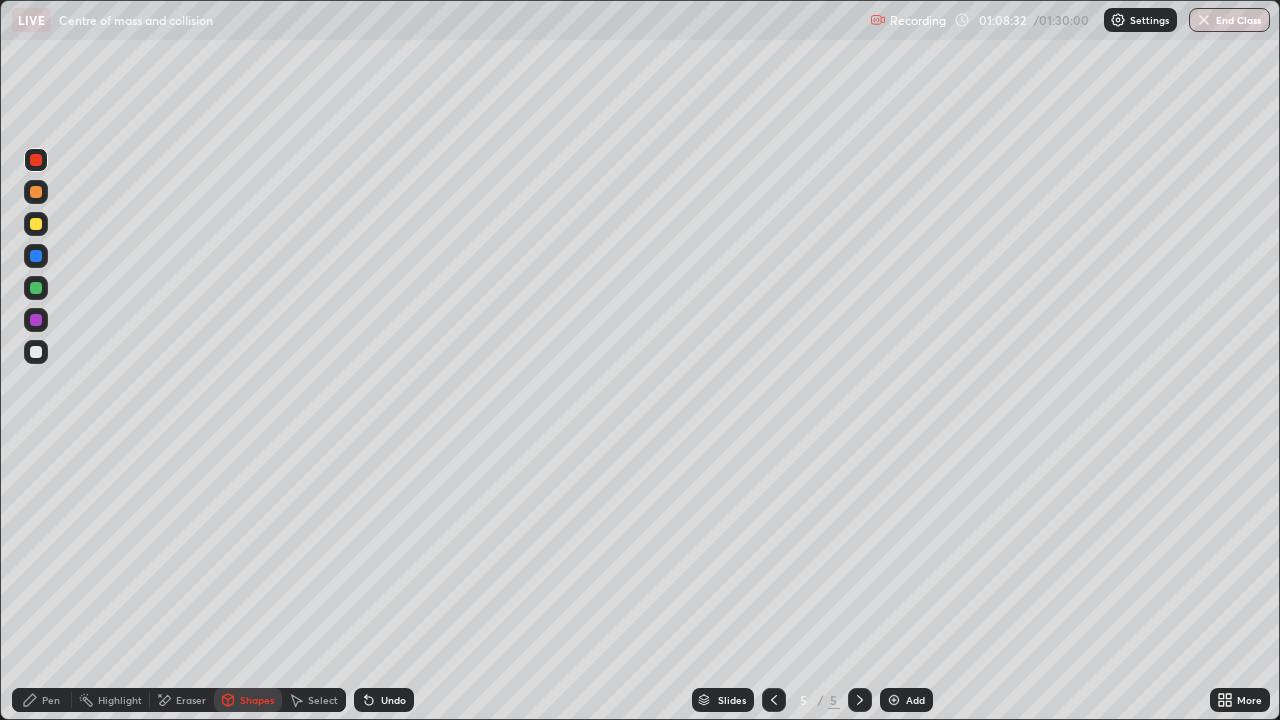 click on "Shapes" at bounding box center [257, 700] 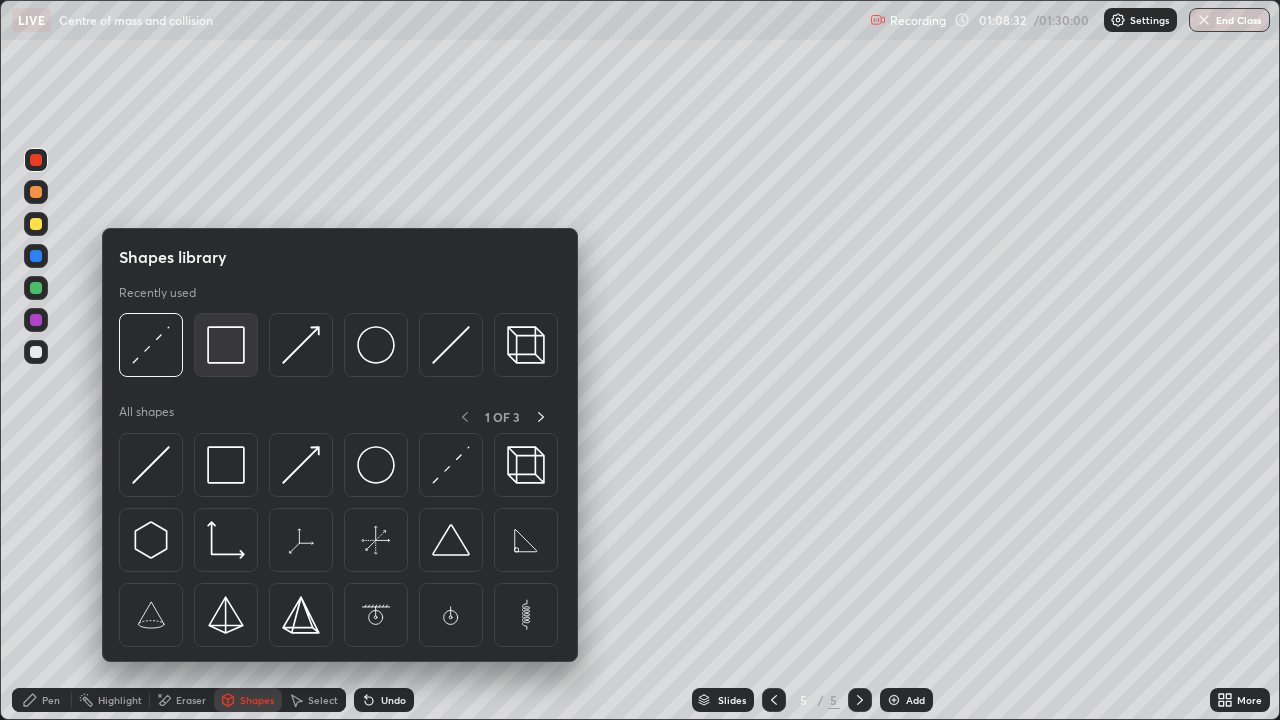 click at bounding box center [226, 345] 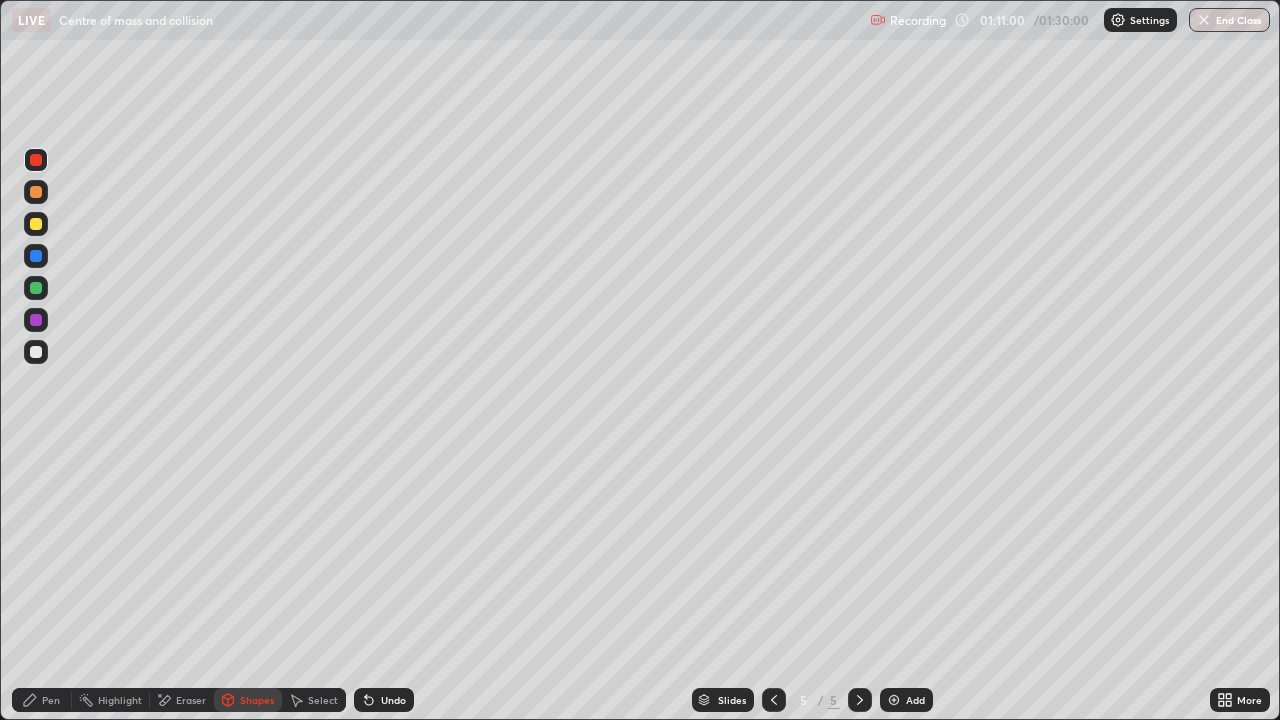 click on "Add" at bounding box center (915, 700) 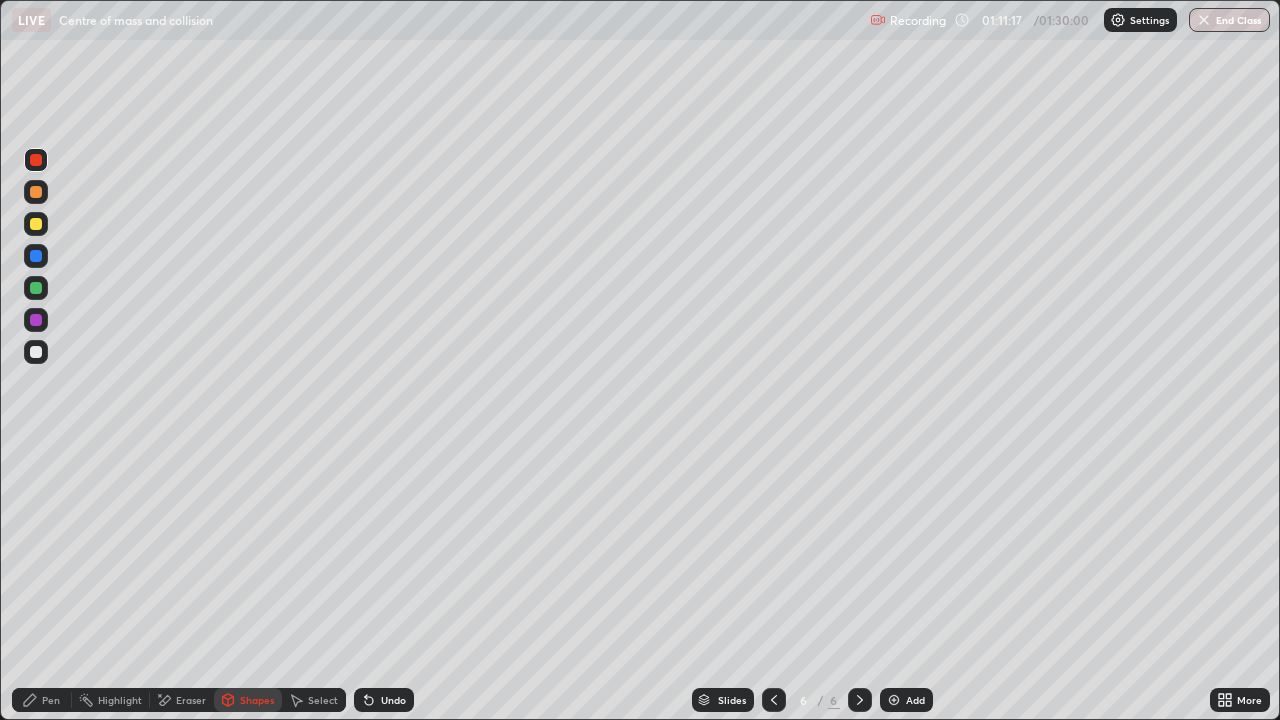 click on "Pen" at bounding box center [42, 700] 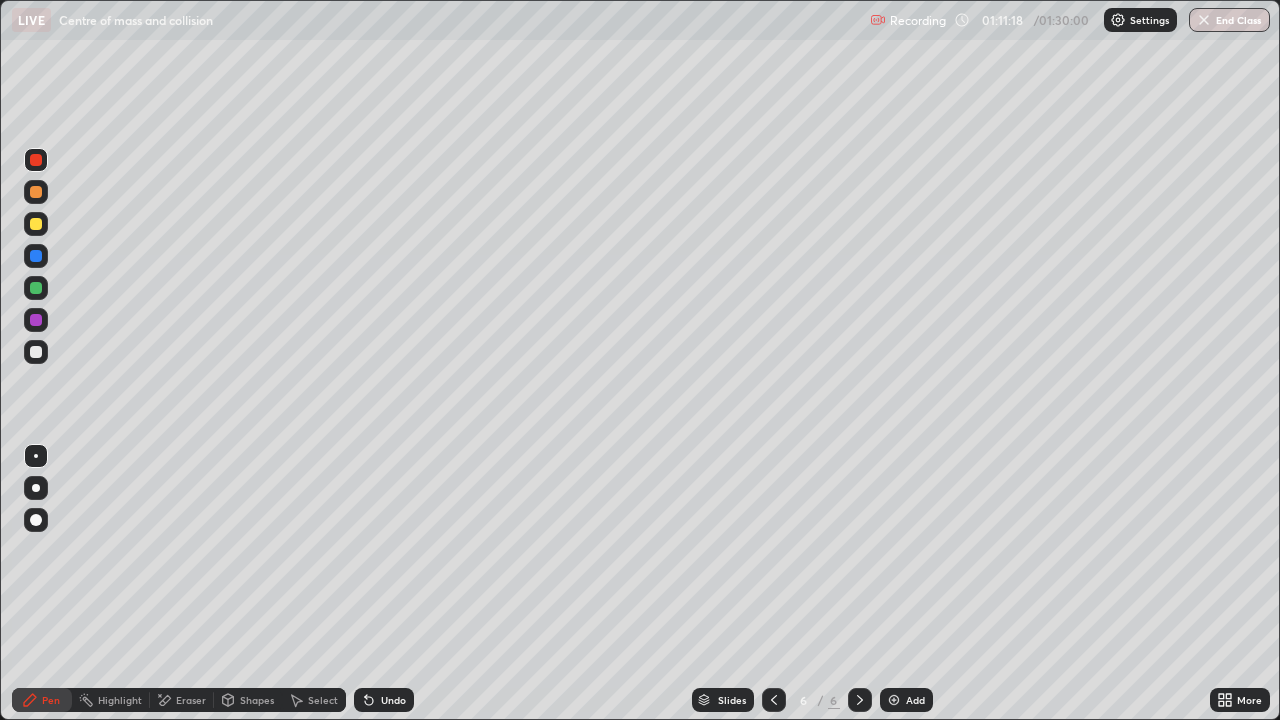 click at bounding box center [36, 456] 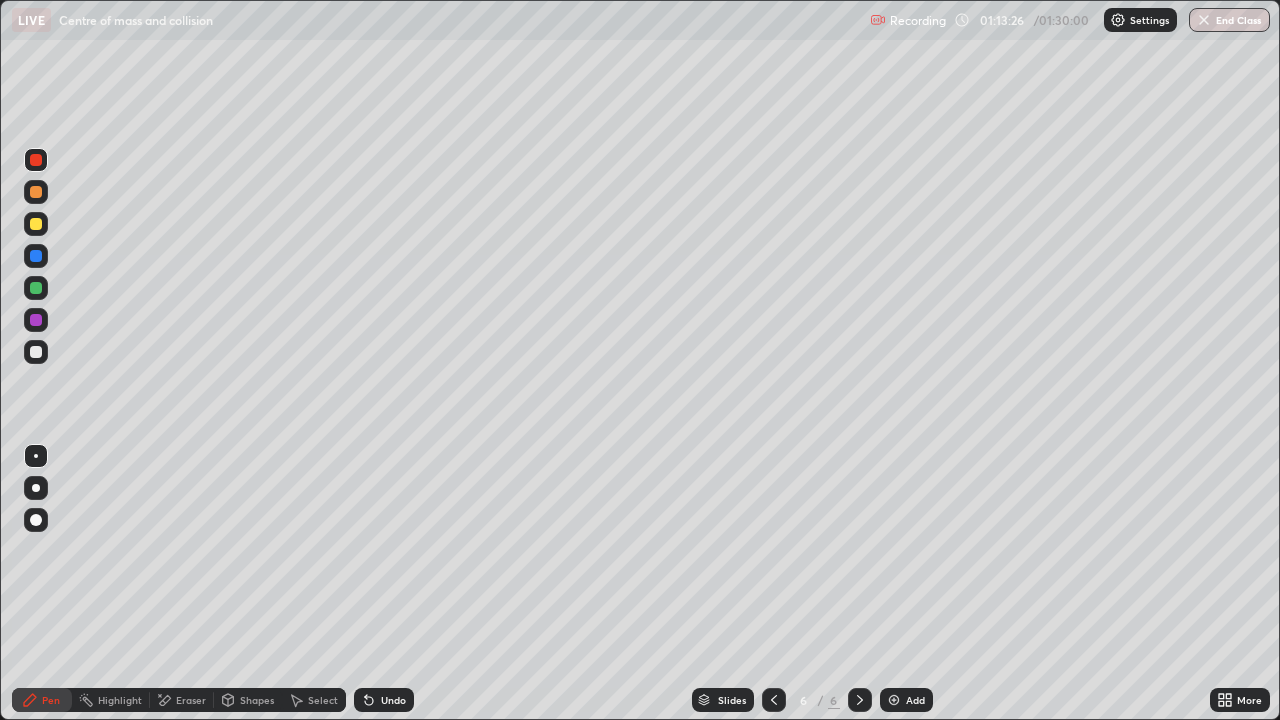 click at bounding box center (36, 352) 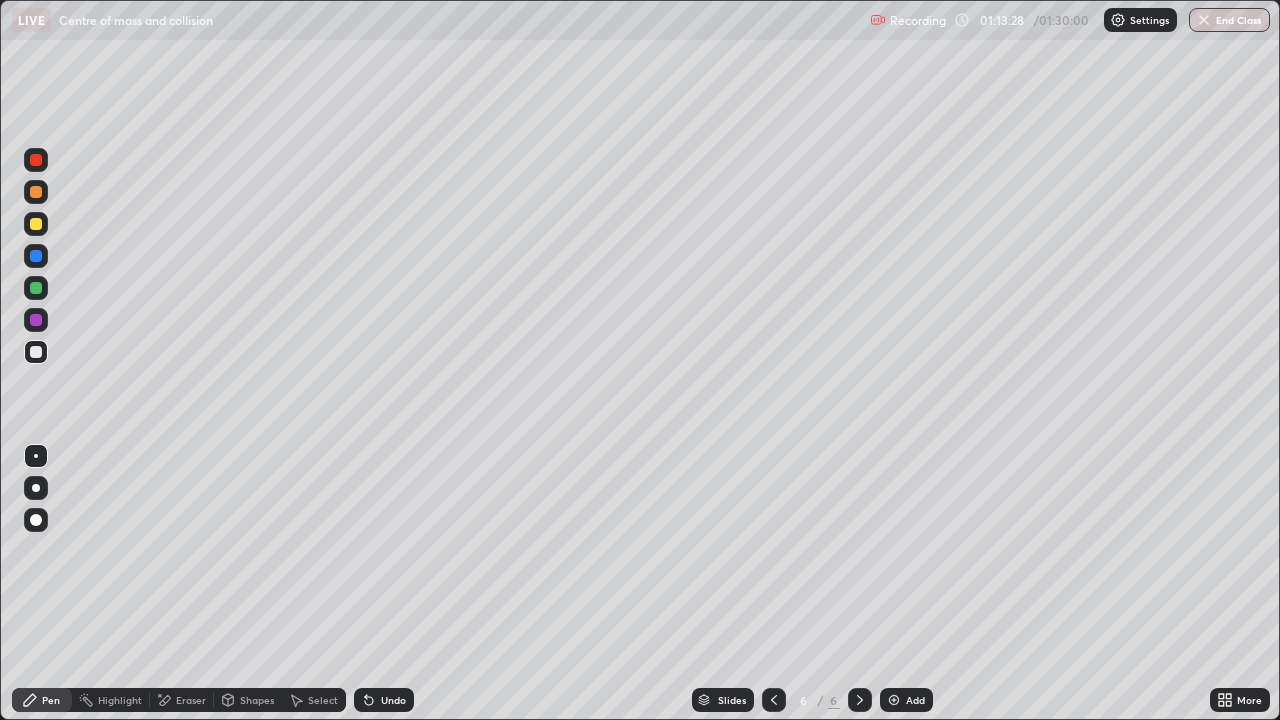 click 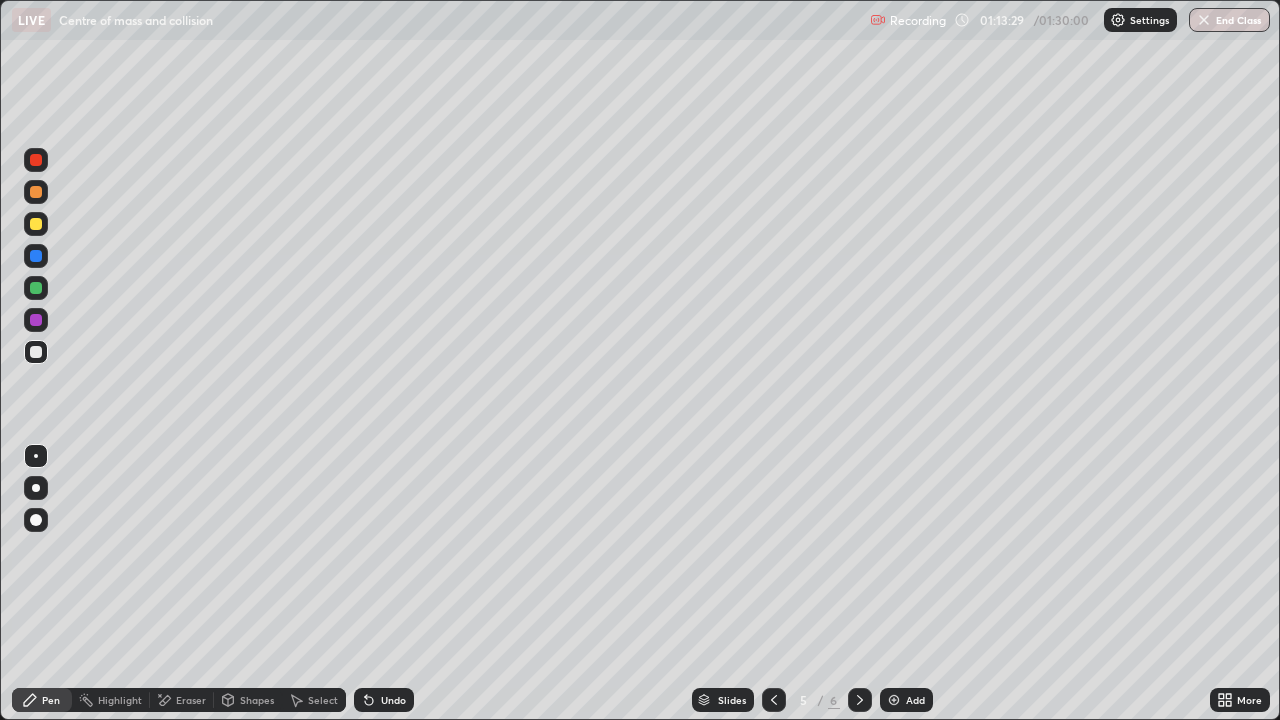 click 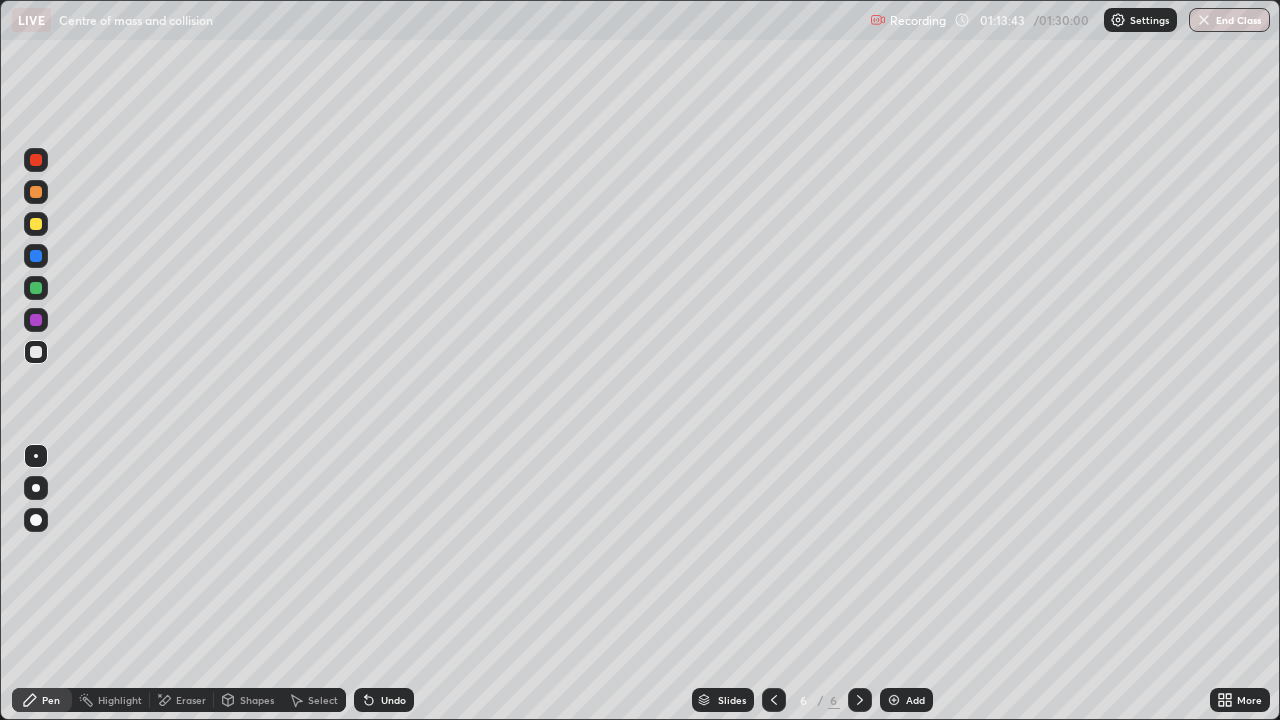 click on "Shapes" at bounding box center [257, 700] 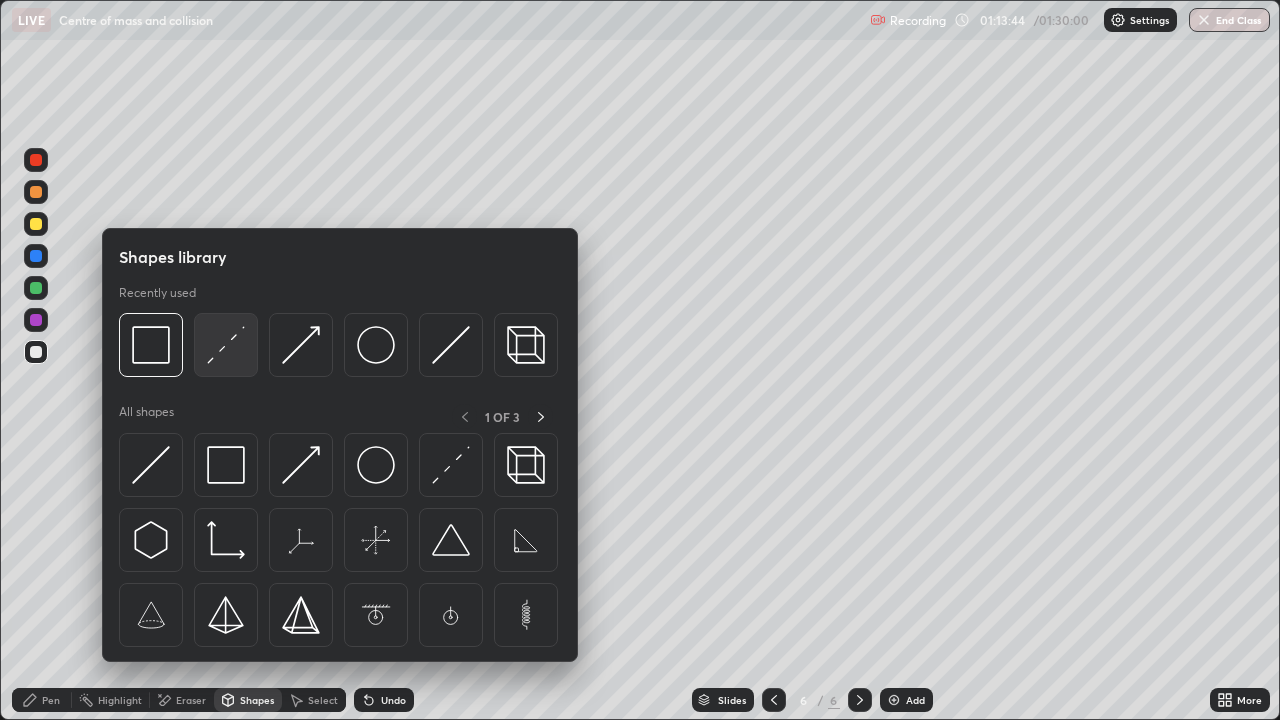 click at bounding box center [226, 345] 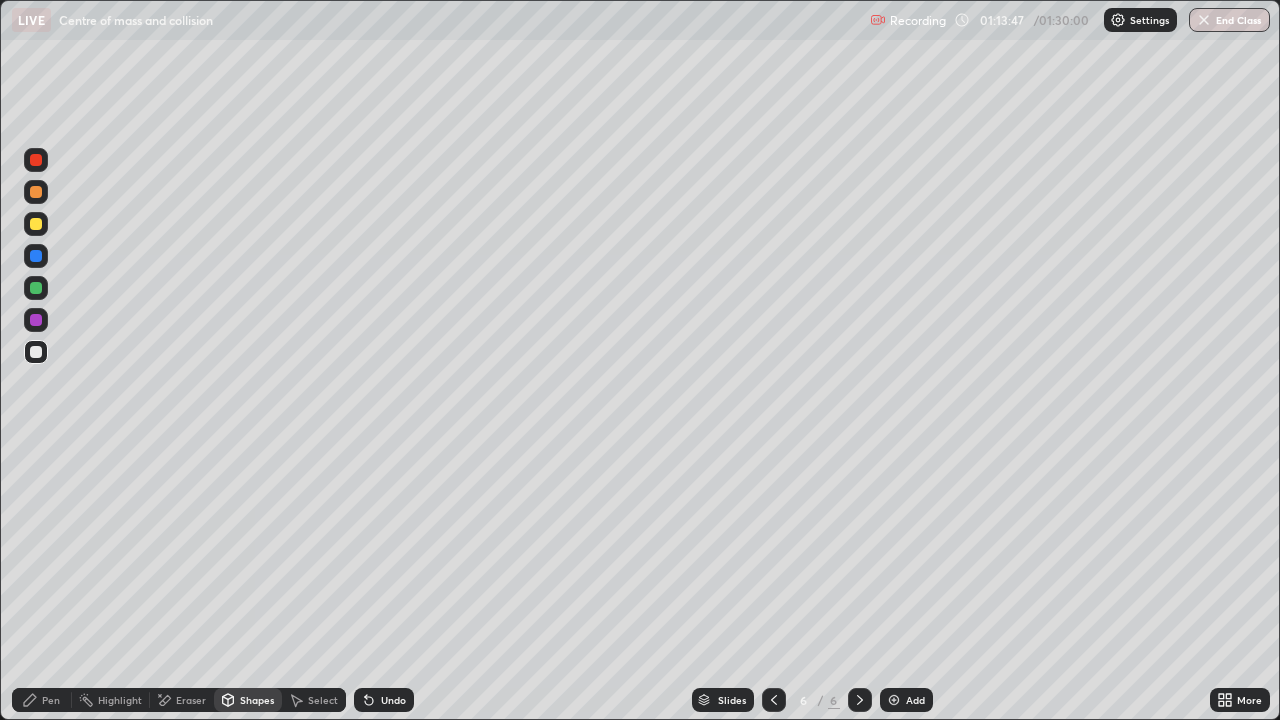 click on "Shapes" at bounding box center (257, 700) 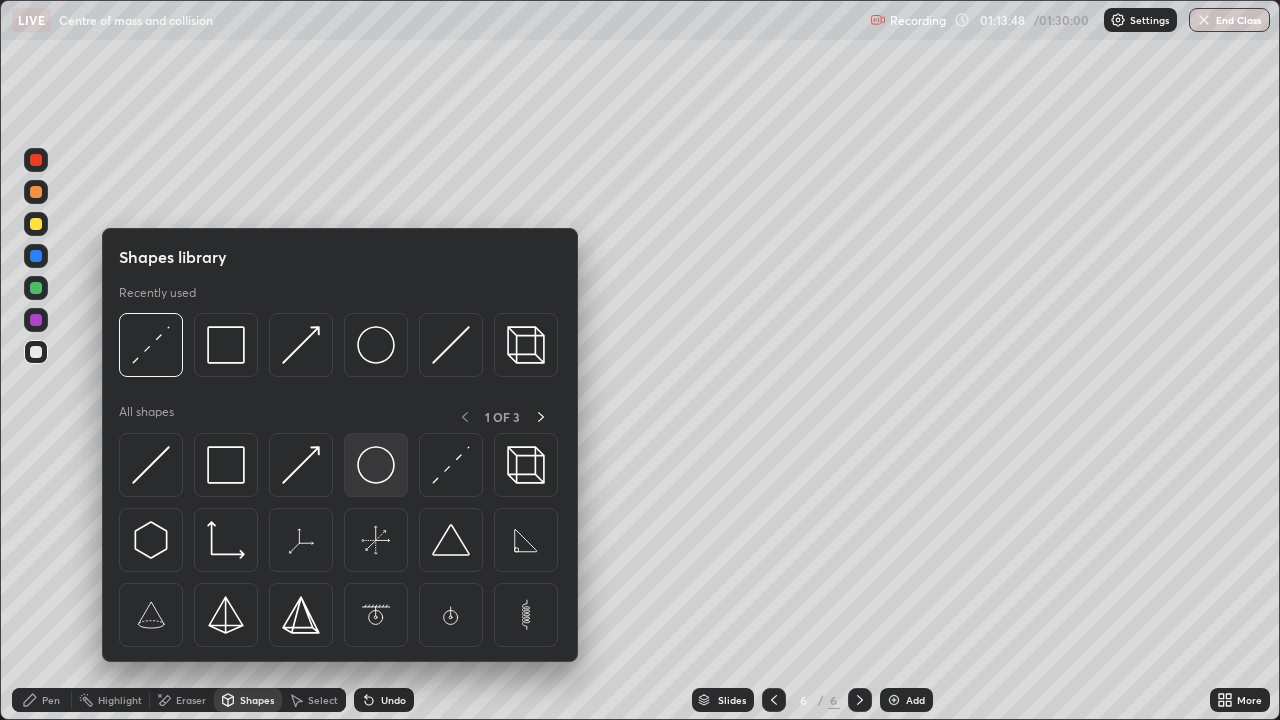 click at bounding box center (376, 465) 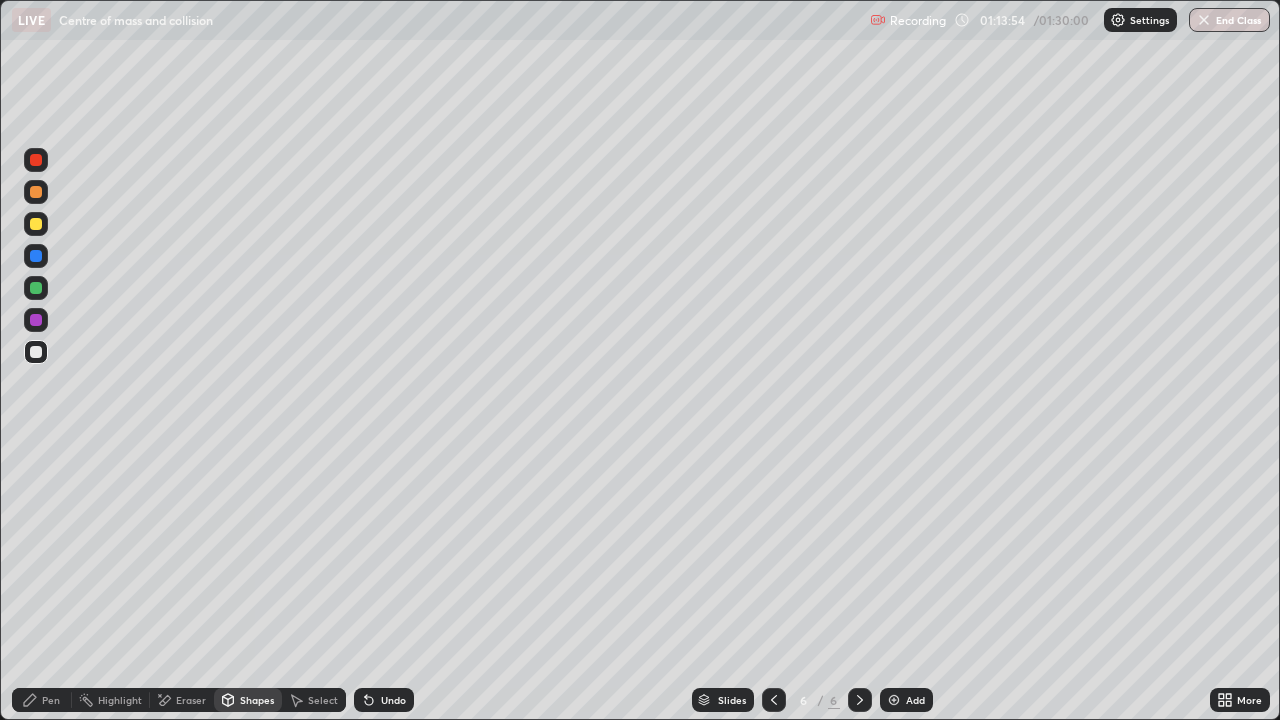 click on "Select" at bounding box center (323, 700) 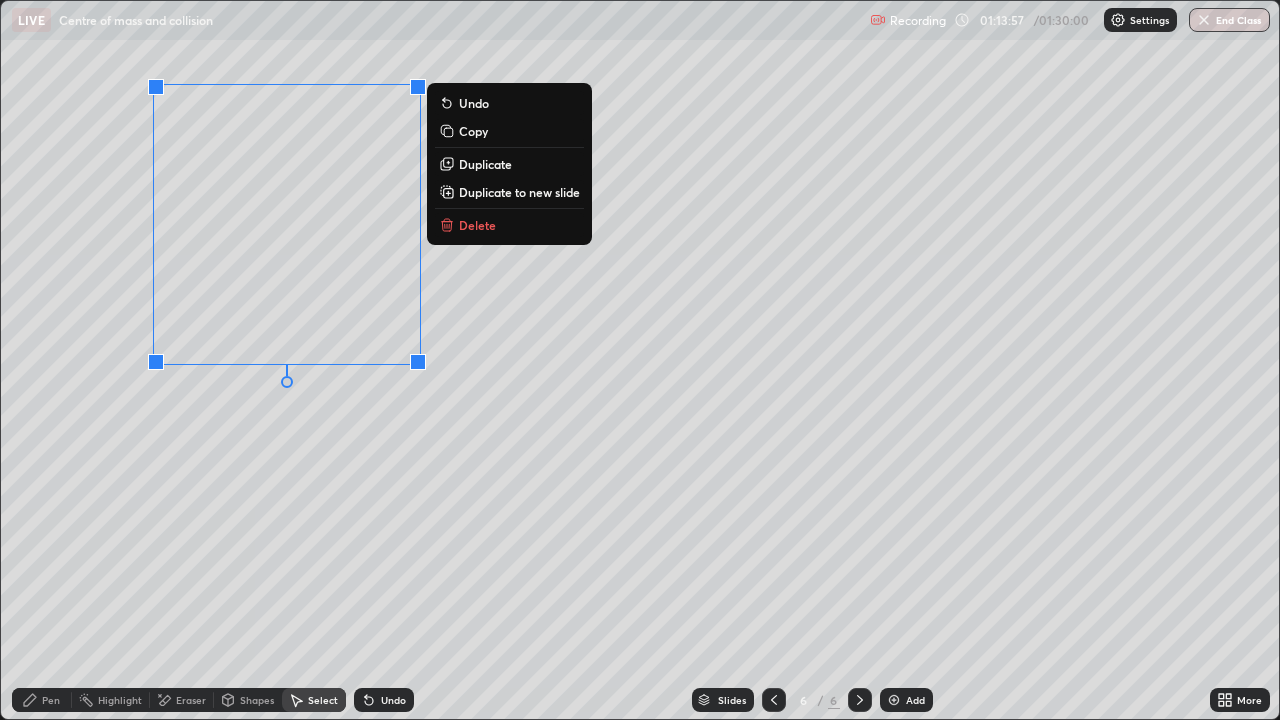 click on "Shapes" at bounding box center (257, 700) 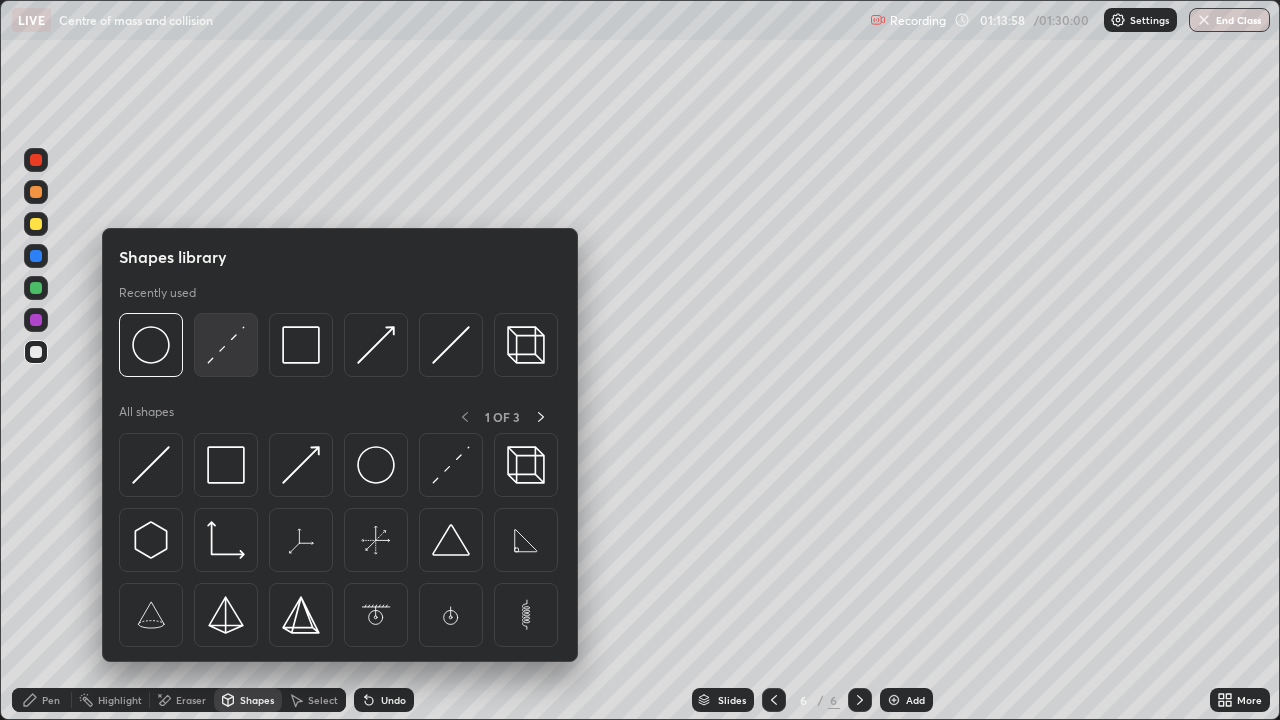 click at bounding box center (226, 345) 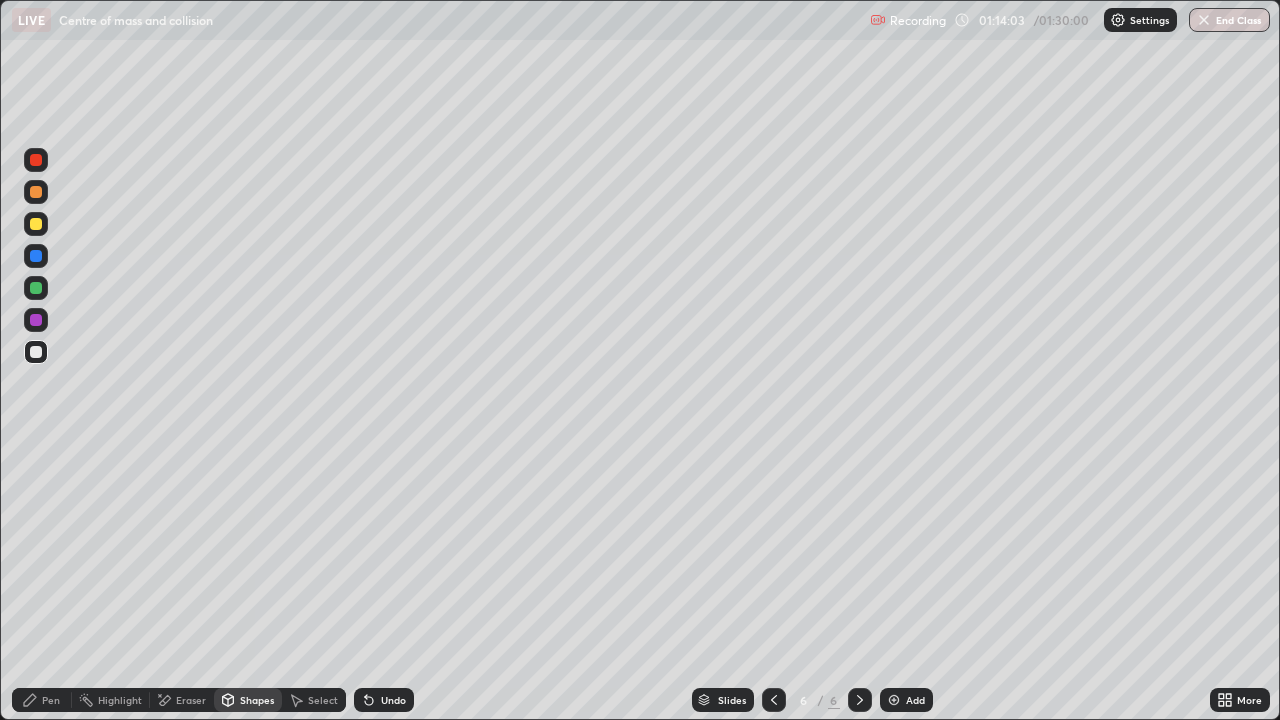 click on "Select" at bounding box center [314, 700] 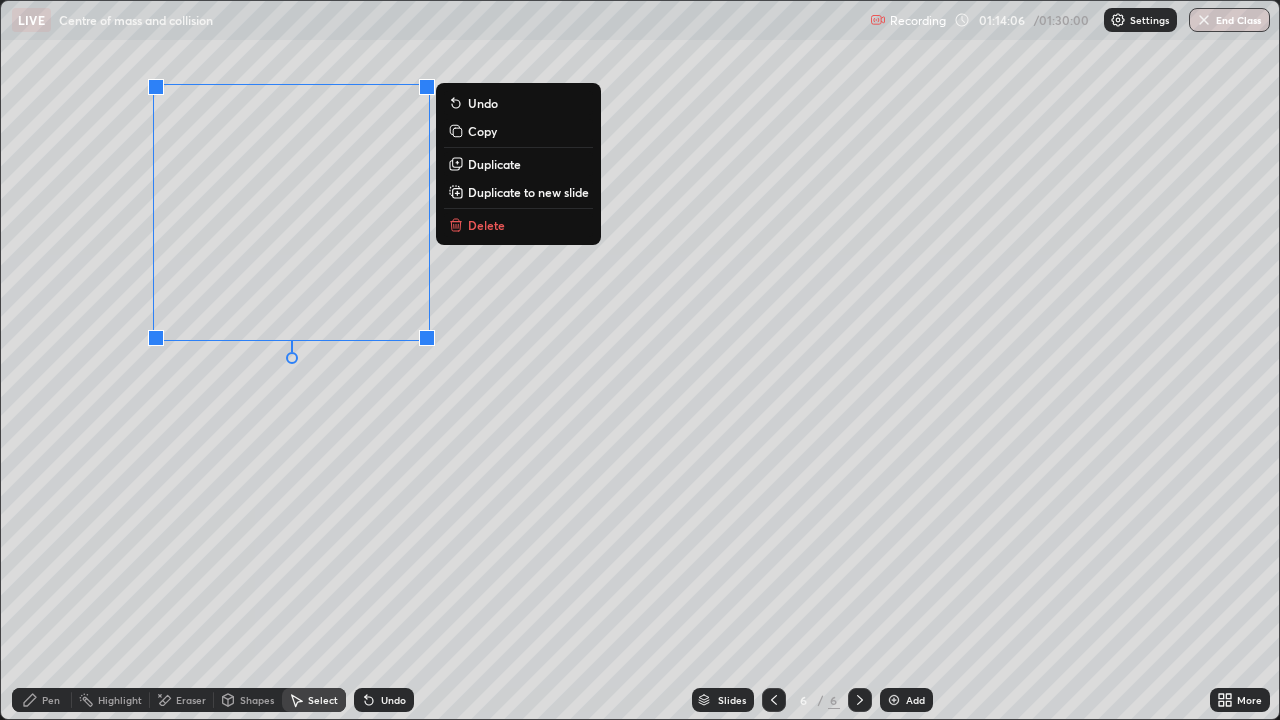 click on "0 ° Undo Copy Duplicate Duplicate to new slide Delete" at bounding box center [640, 360] 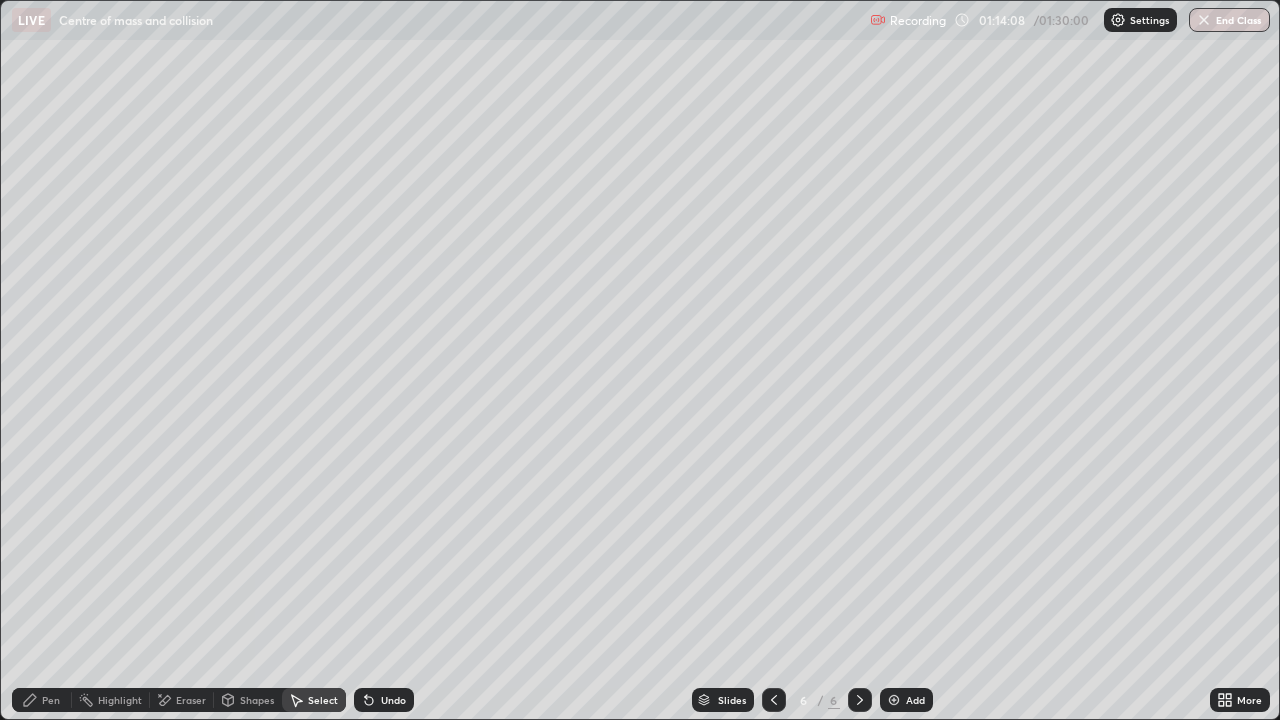 click on "Shapes" at bounding box center (257, 700) 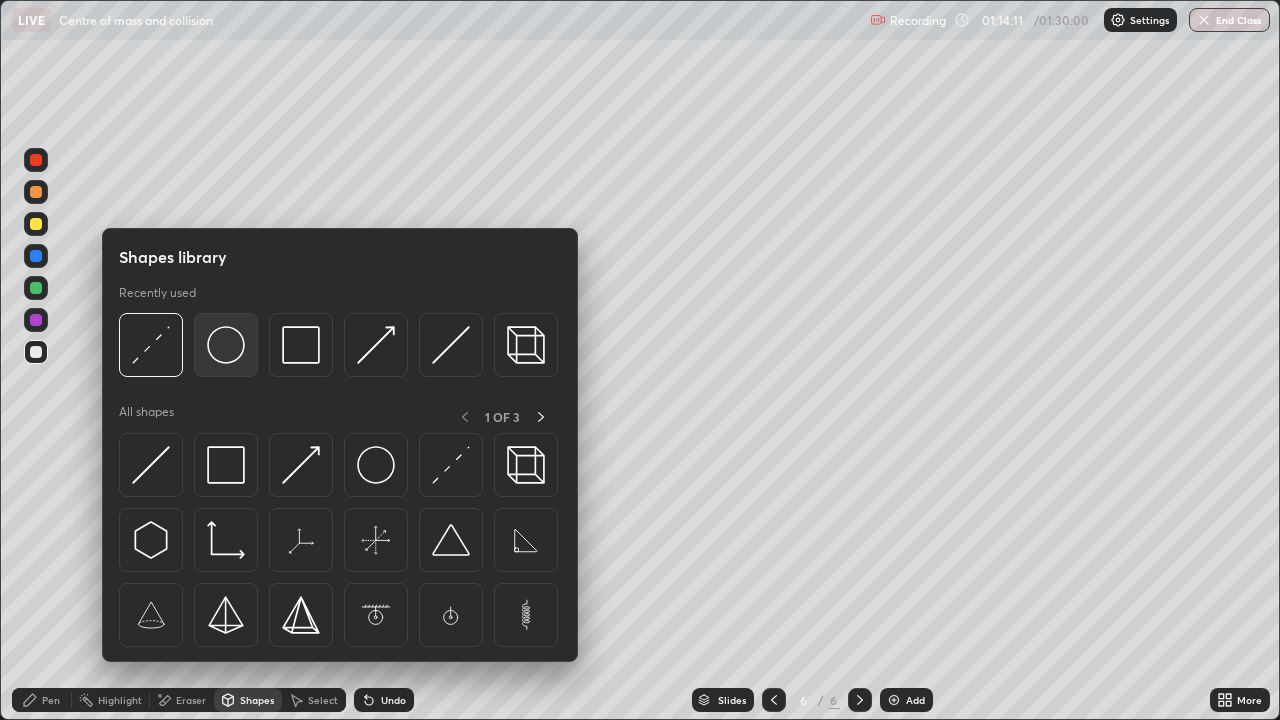 click at bounding box center (226, 345) 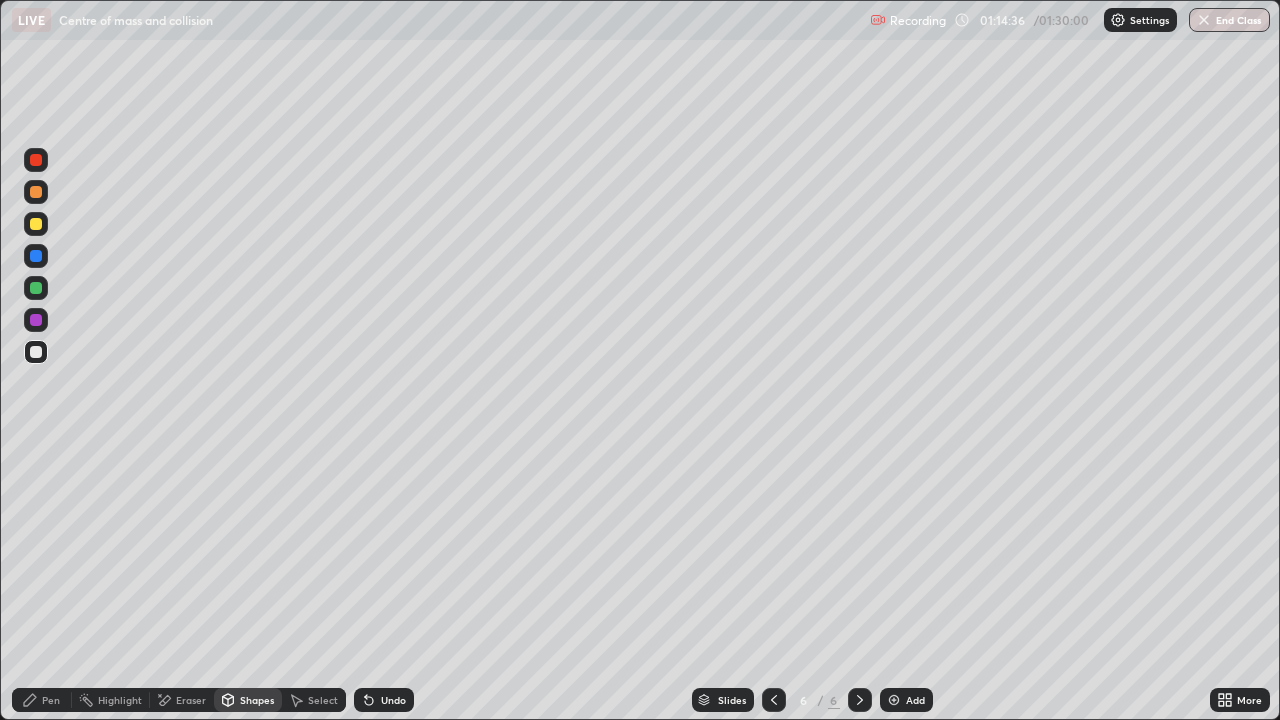 click at bounding box center [36, 224] 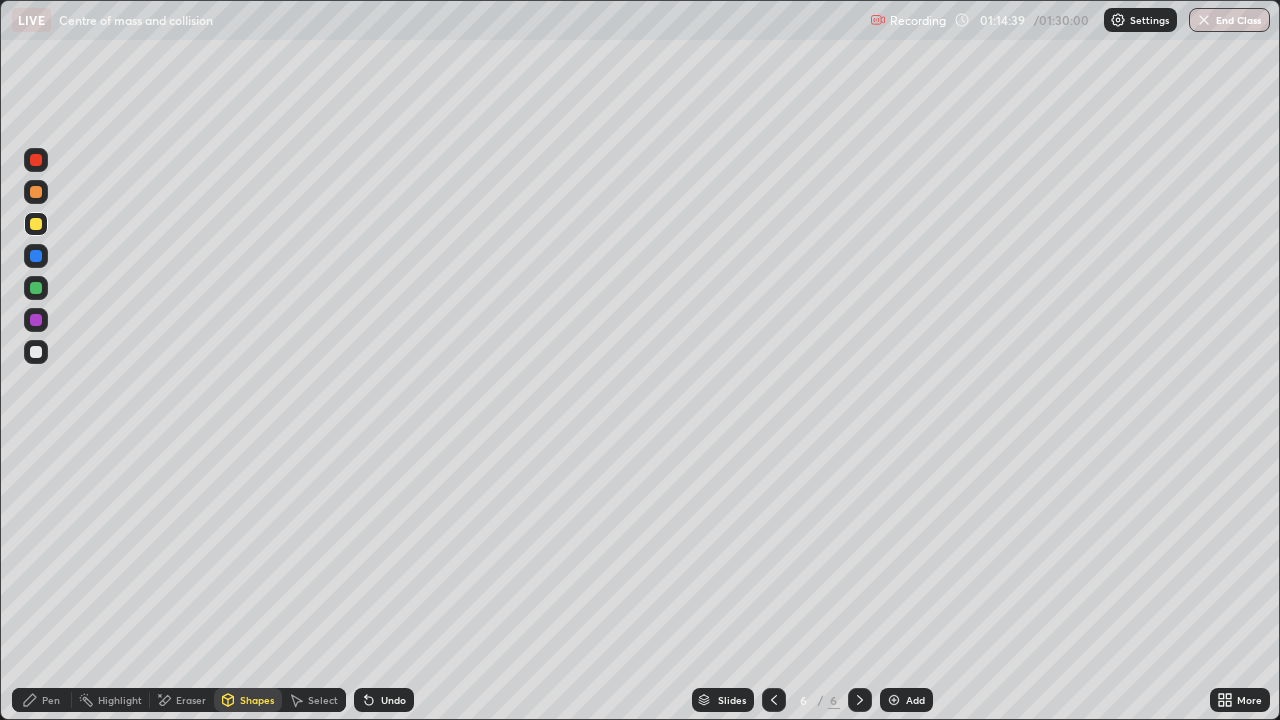 click on "Undo" at bounding box center (393, 700) 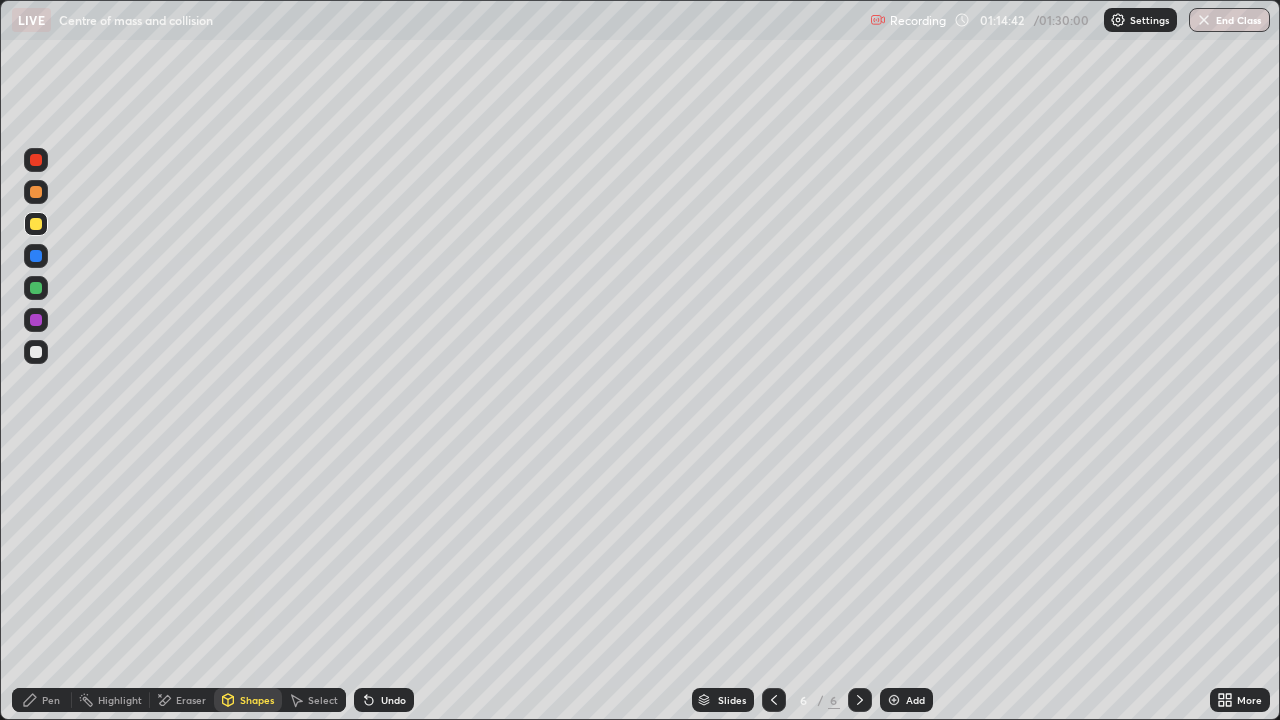 click on "Undo" at bounding box center (393, 700) 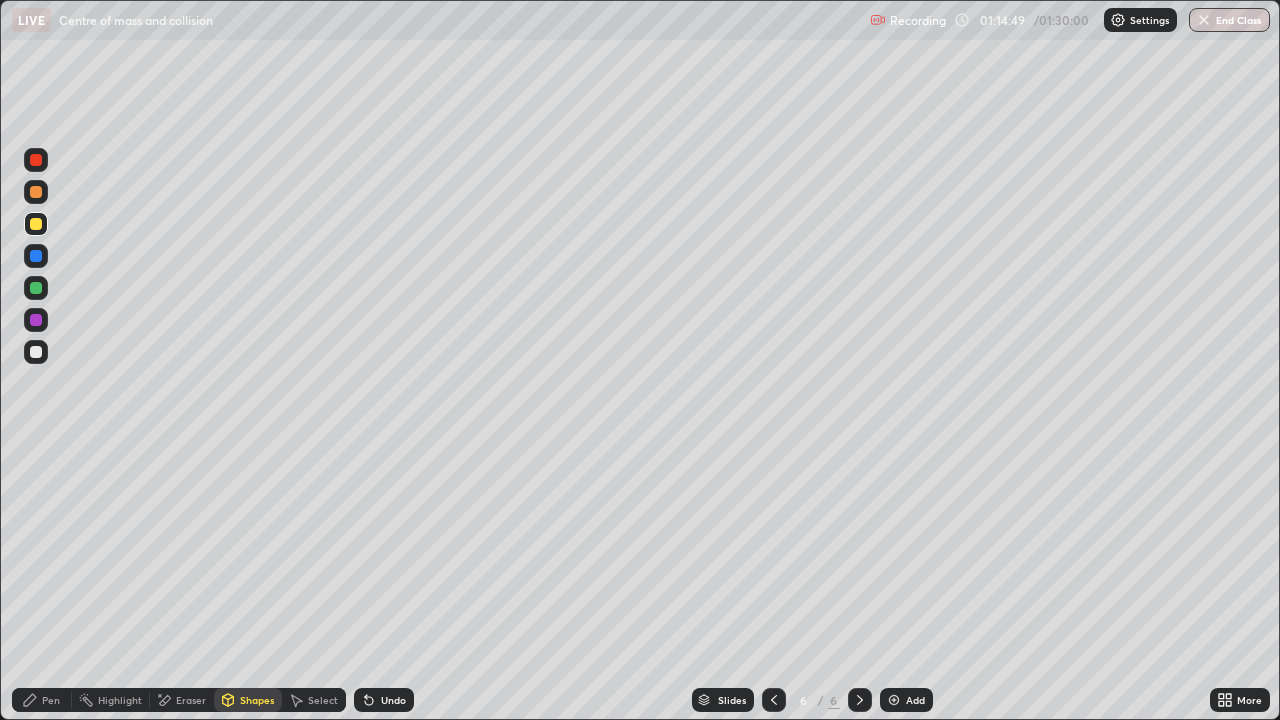 click on "Undo" at bounding box center (393, 700) 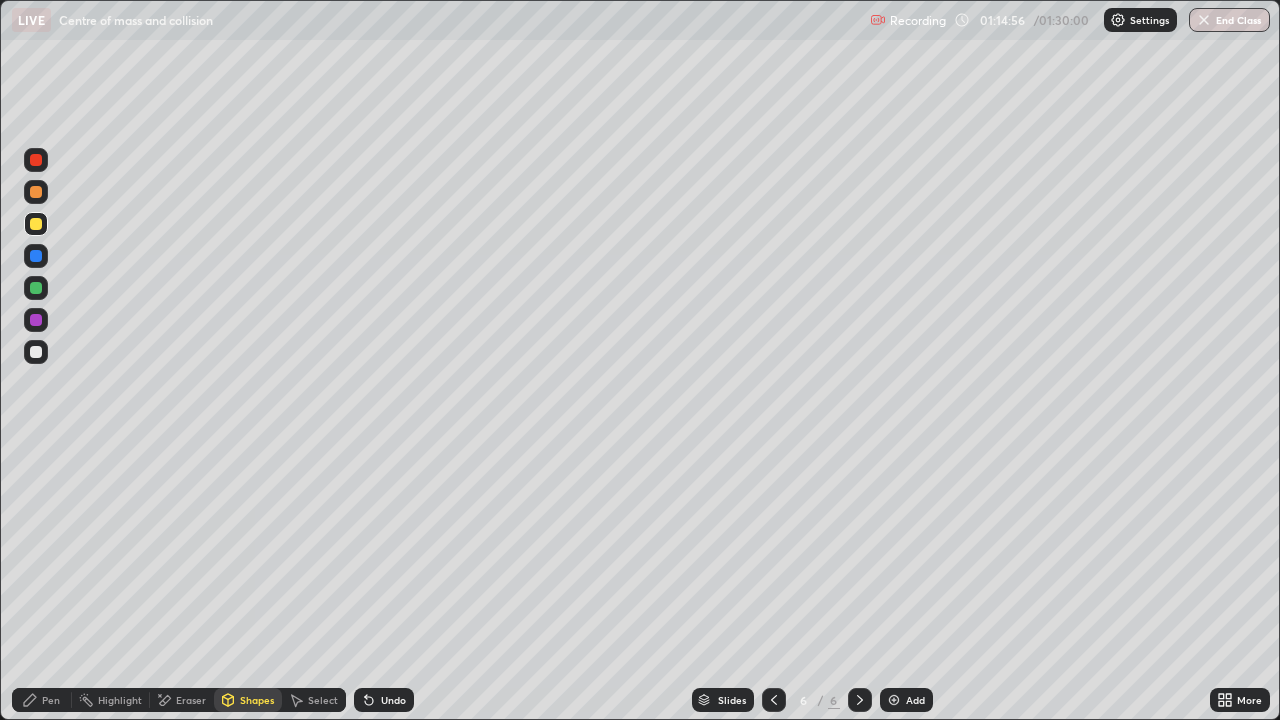 click on "Select" at bounding box center (323, 700) 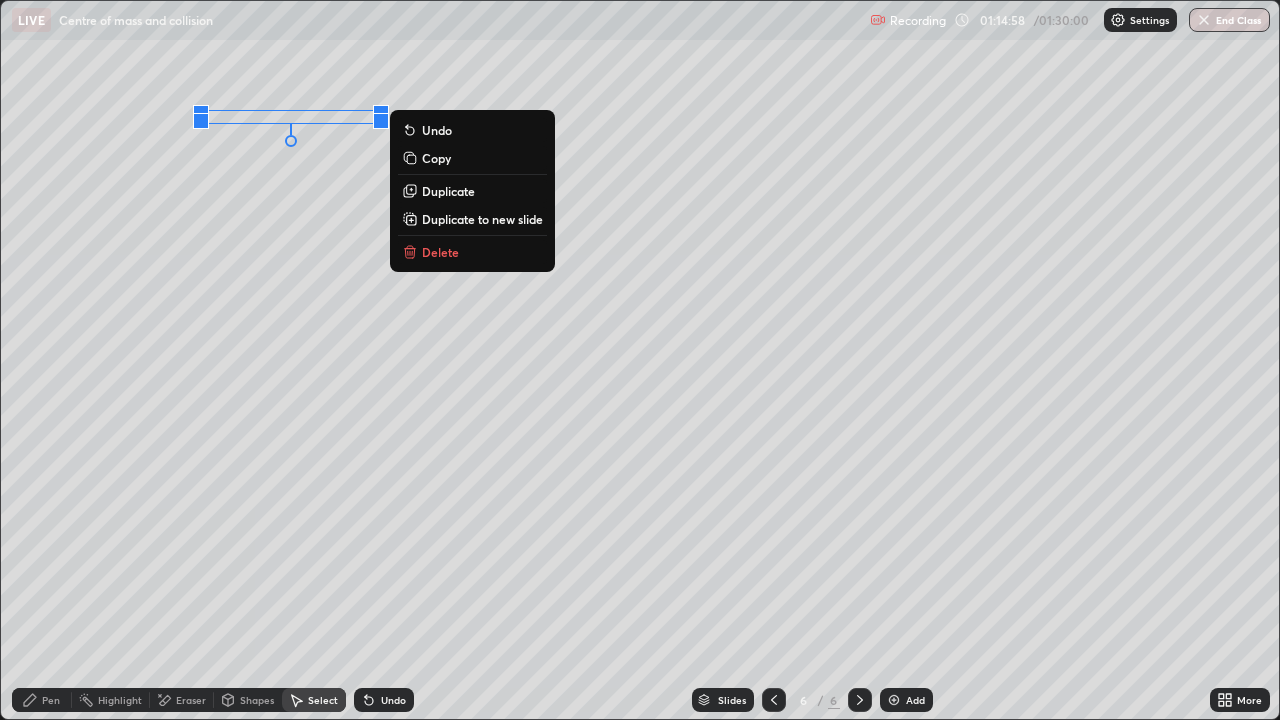 click on "Duplicate" at bounding box center [448, 191] 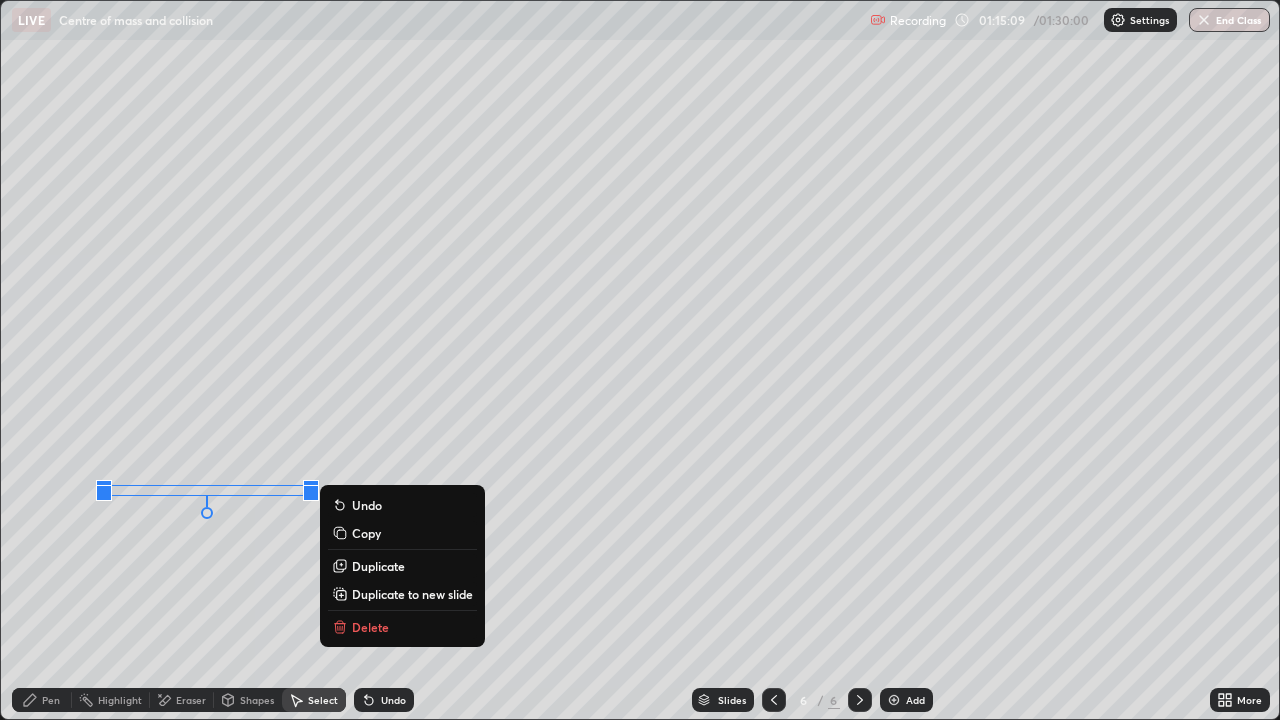 click on "0 ° Undo Copy Duplicate Duplicate to new slide Delete" at bounding box center [640, 360] 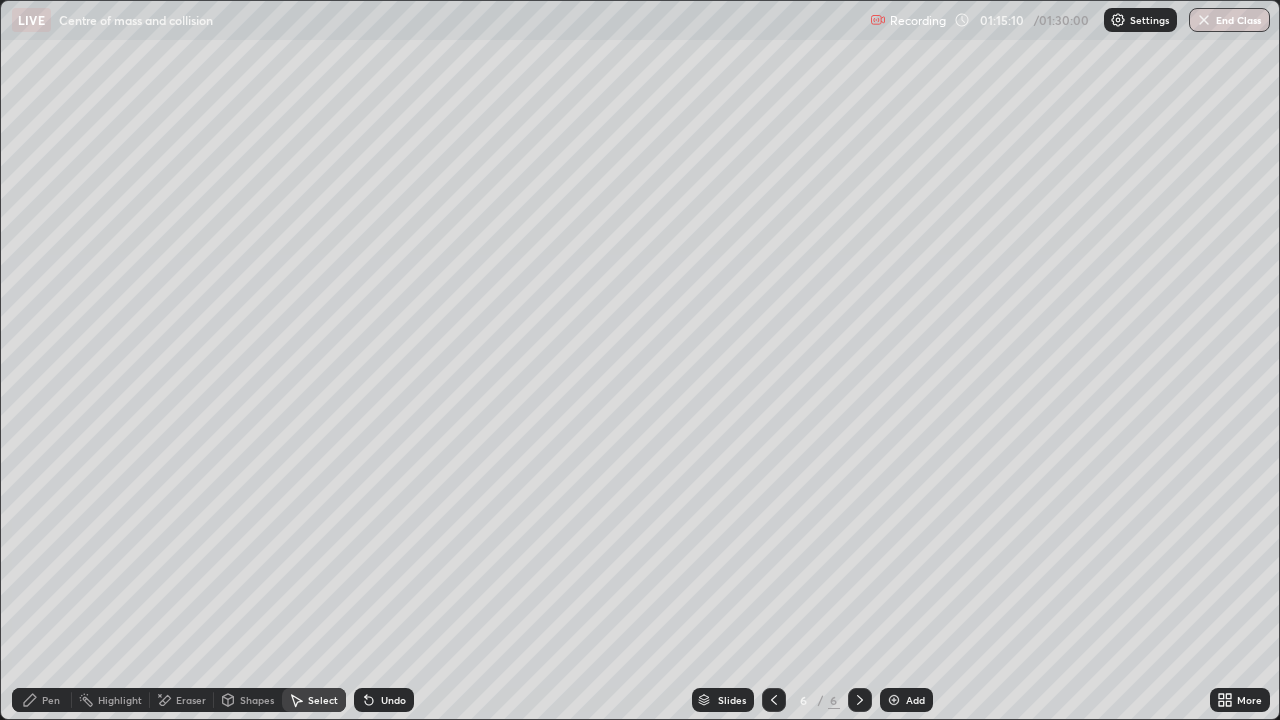 click on "Eraser" at bounding box center (191, 700) 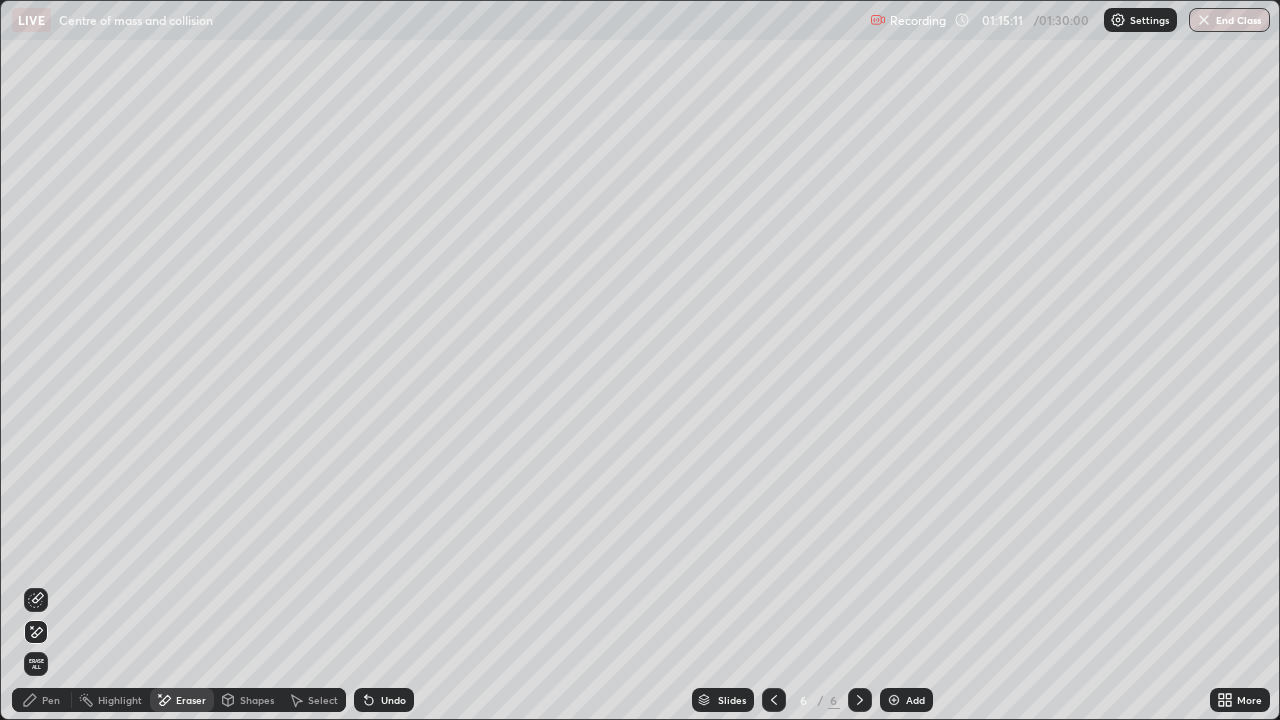click 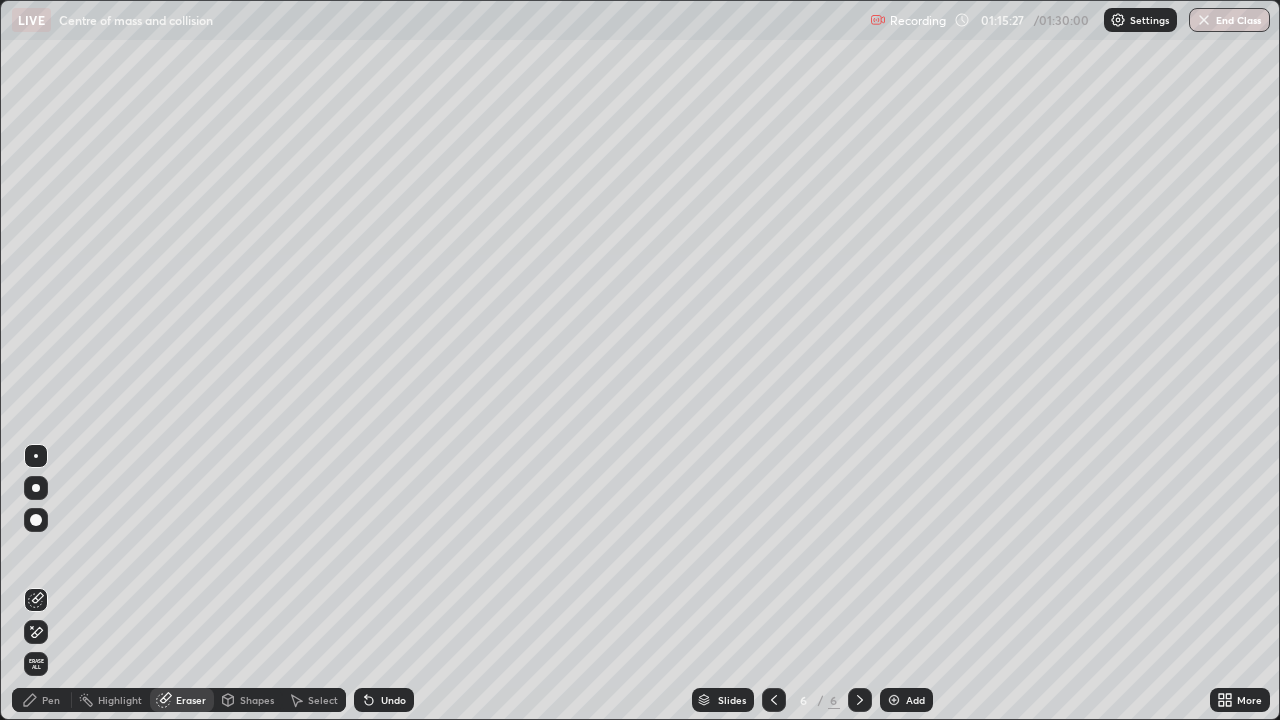 click on "Select" at bounding box center (323, 700) 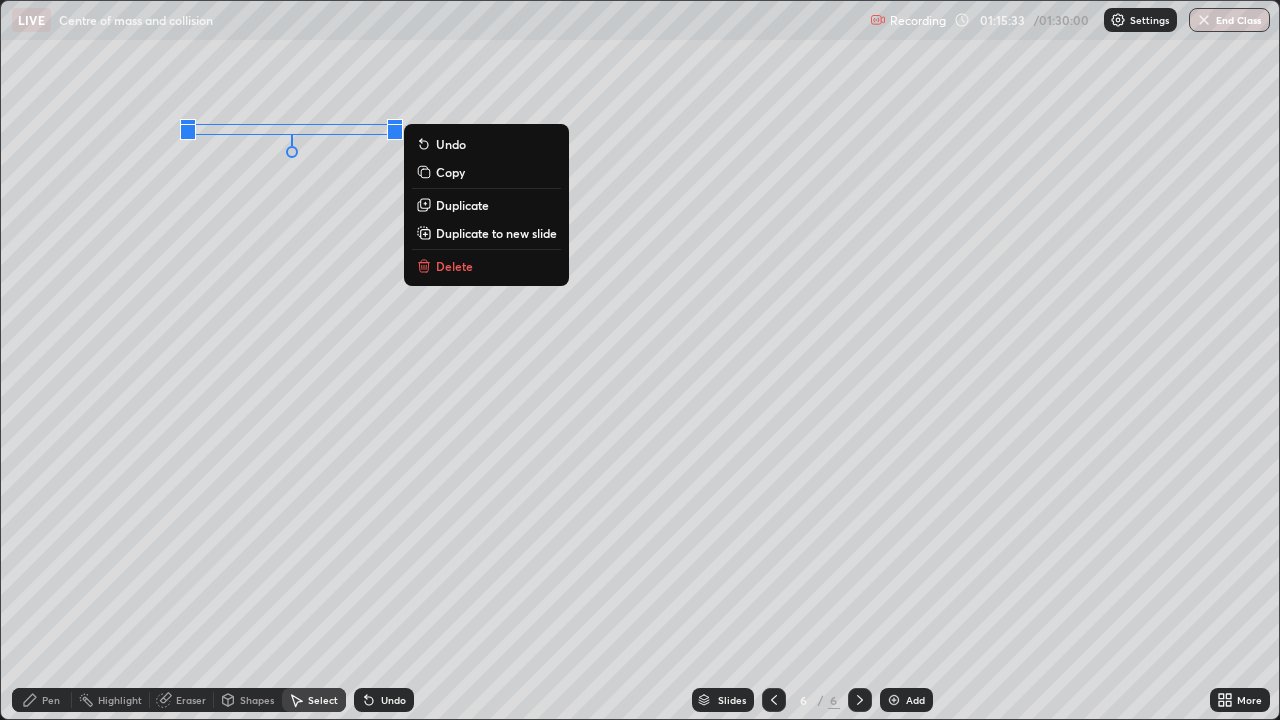 click on "0 ° Undo Copy Duplicate Duplicate to new slide Delete" at bounding box center [640, 360] 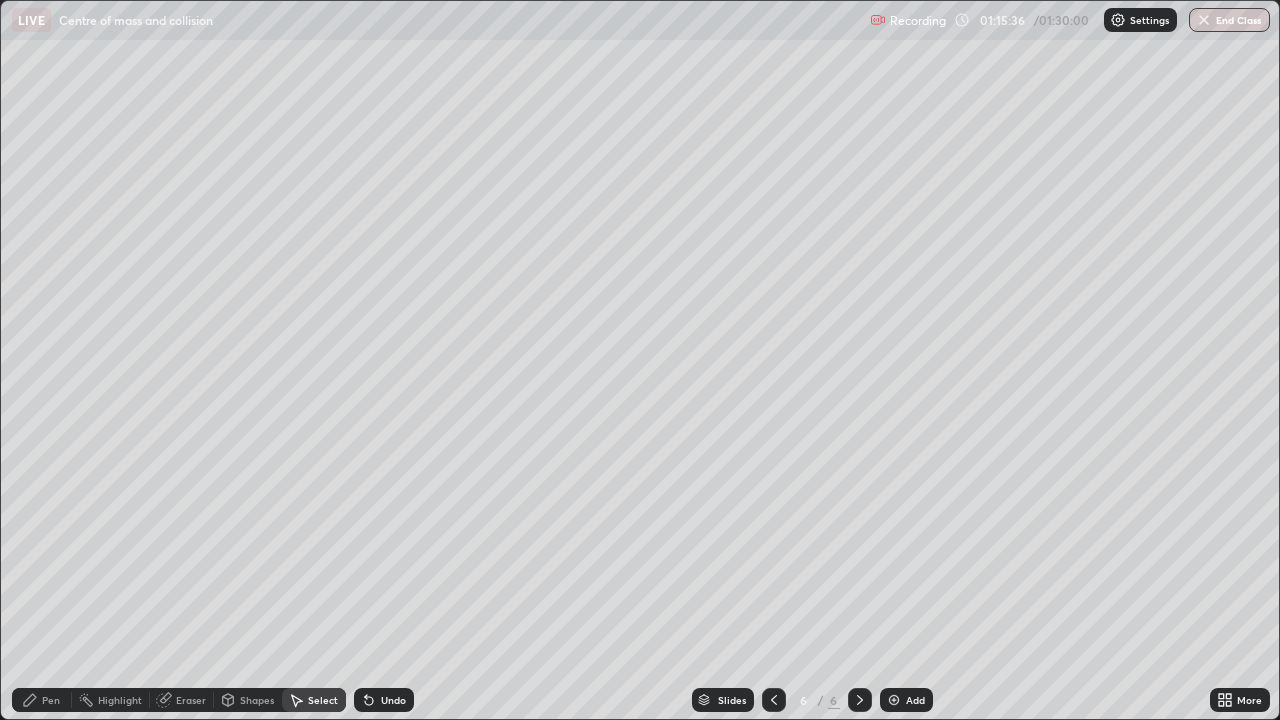 click 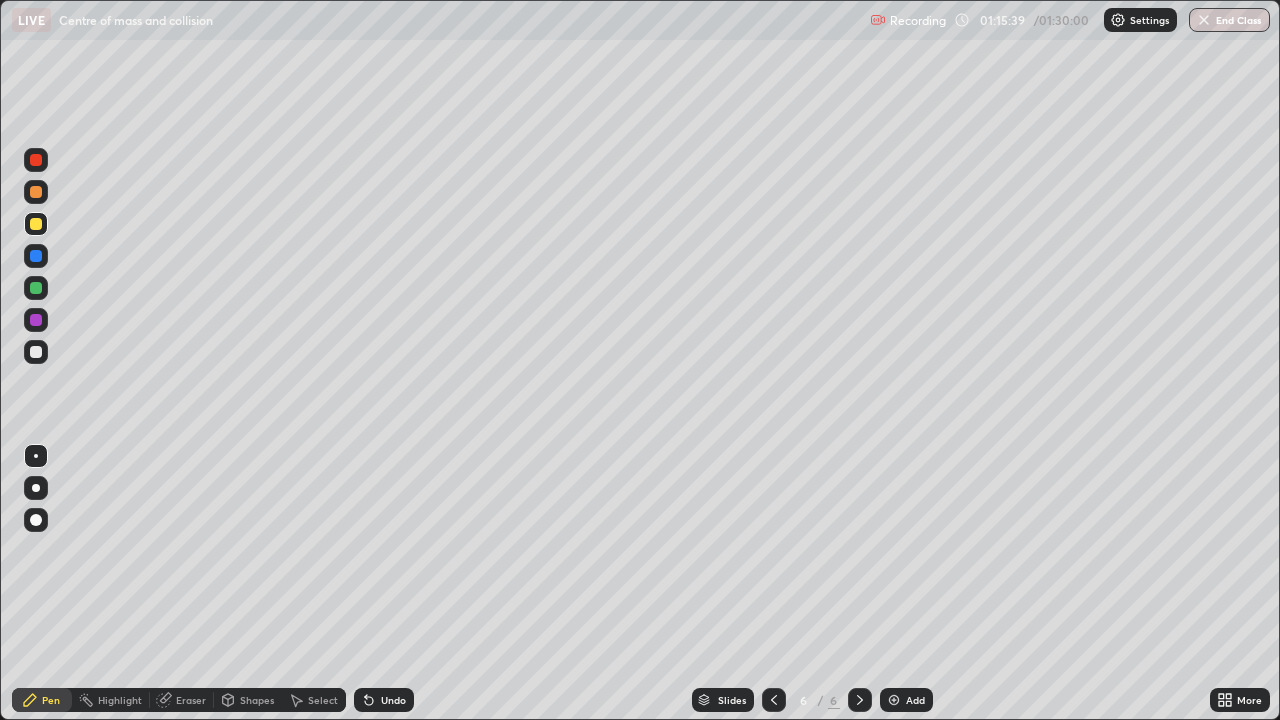 click on "Shapes" at bounding box center (257, 700) 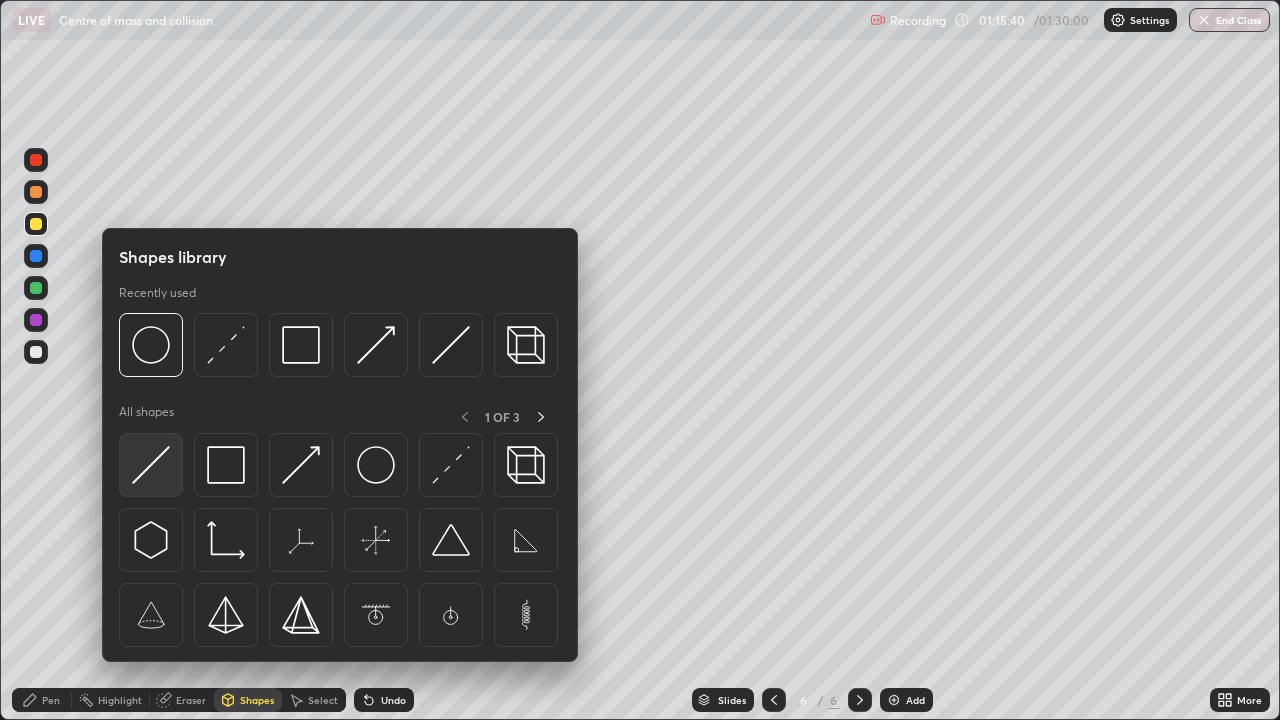 click at bounding box center [151, 465] 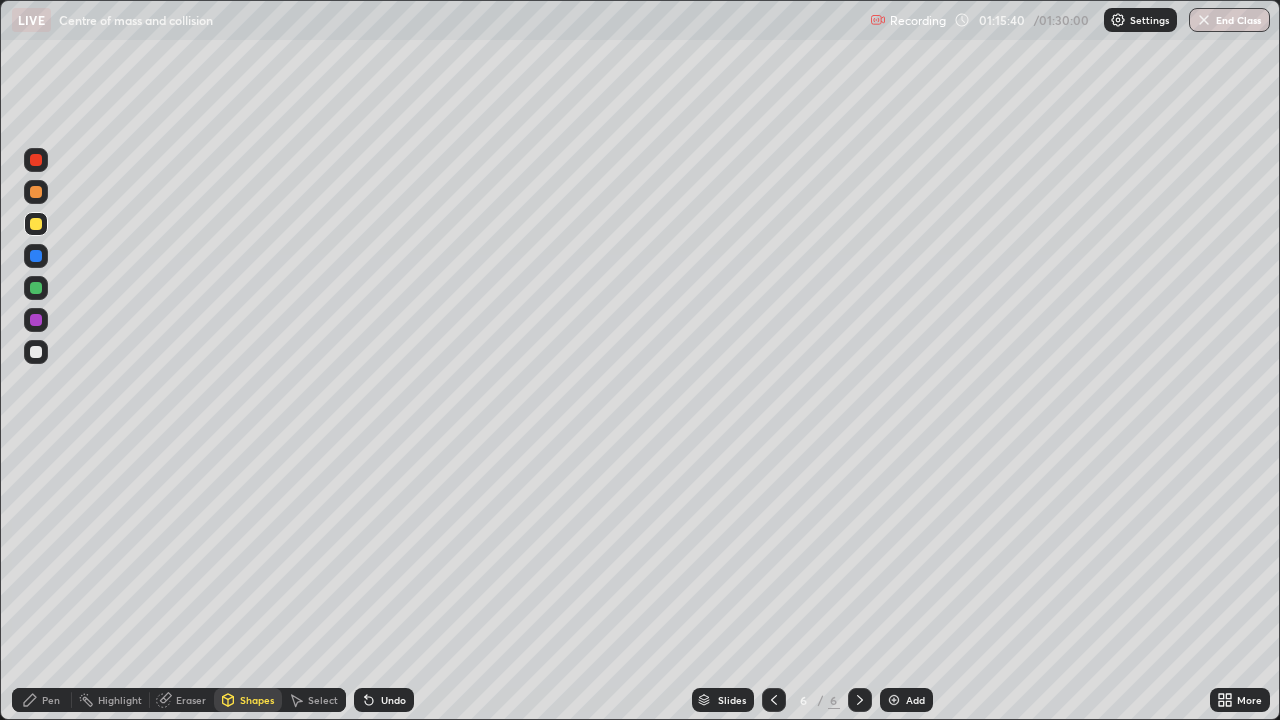 click at bounding box center [36, 352] 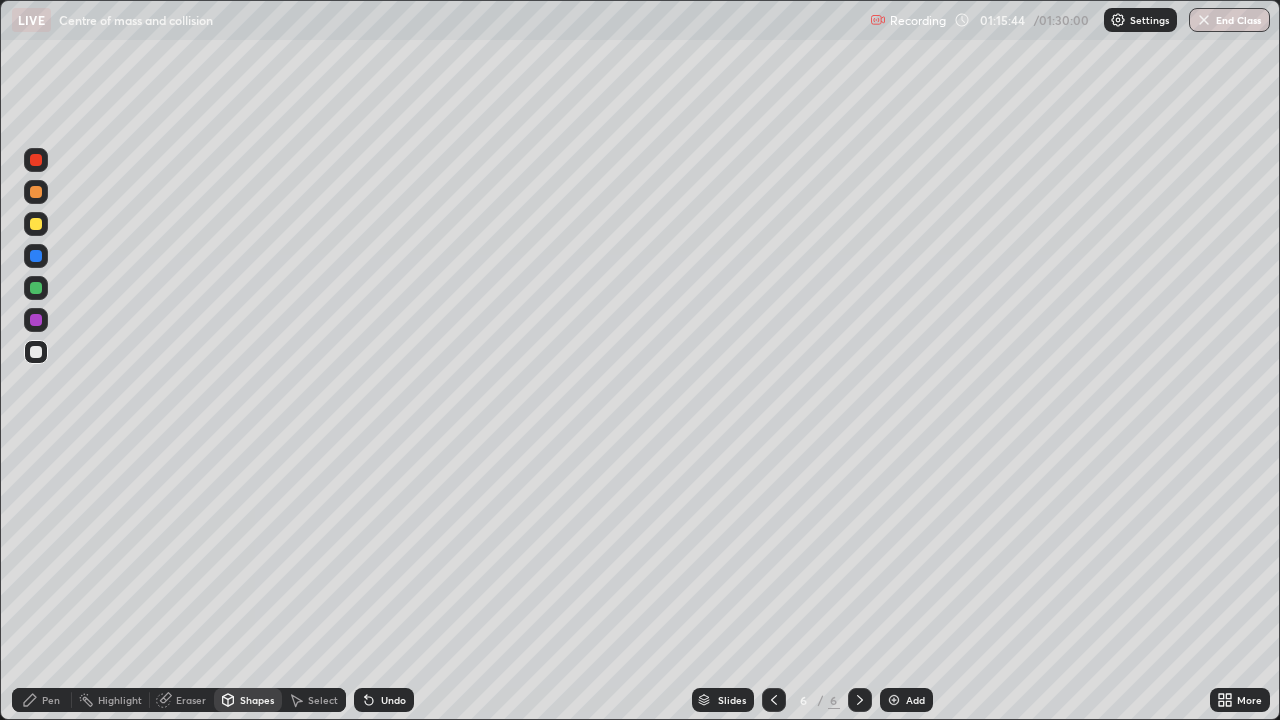 click on "Undo" at bounding box center [393, 700] 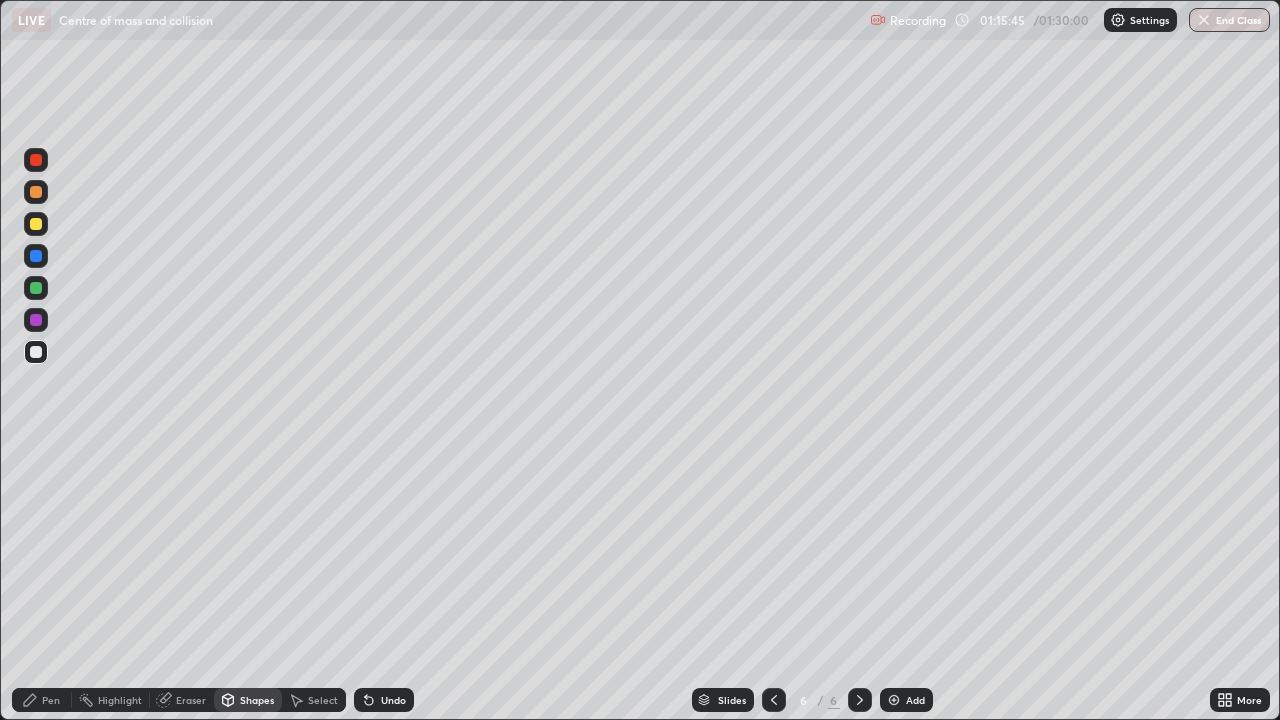 click at bounding box center (36, 192) 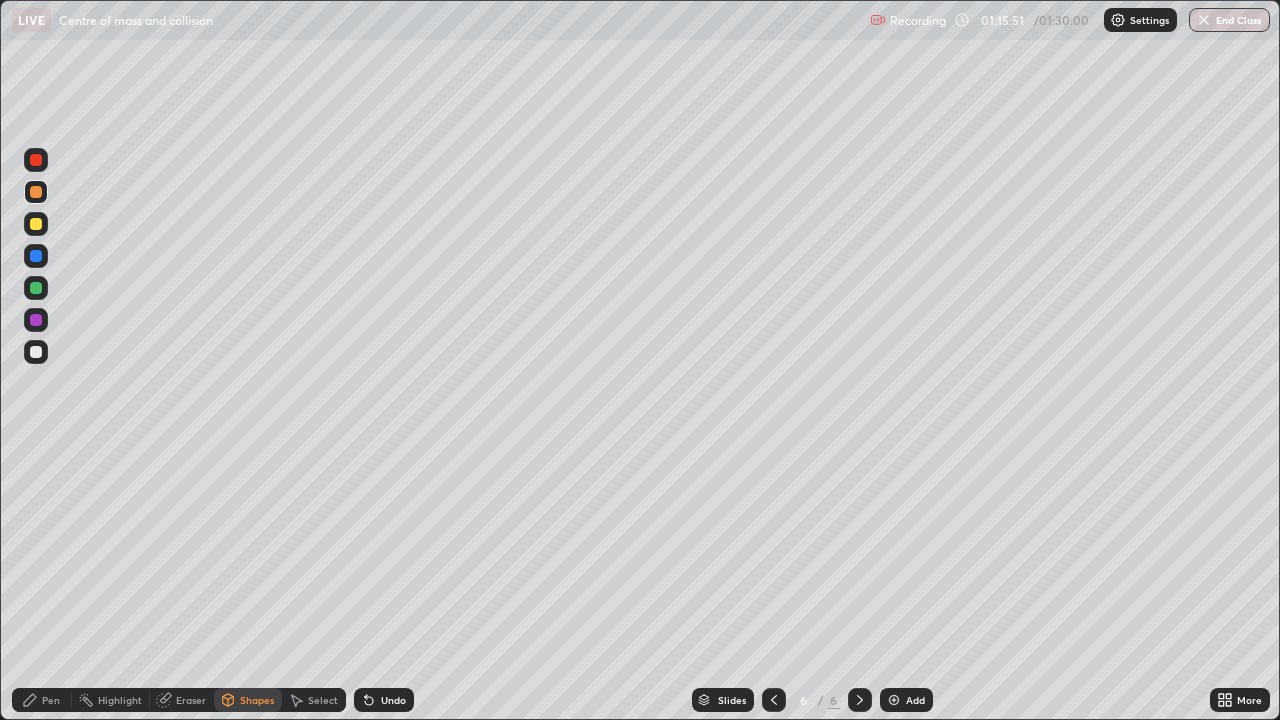 click on "Shapes" at bounding box center (257, 700) 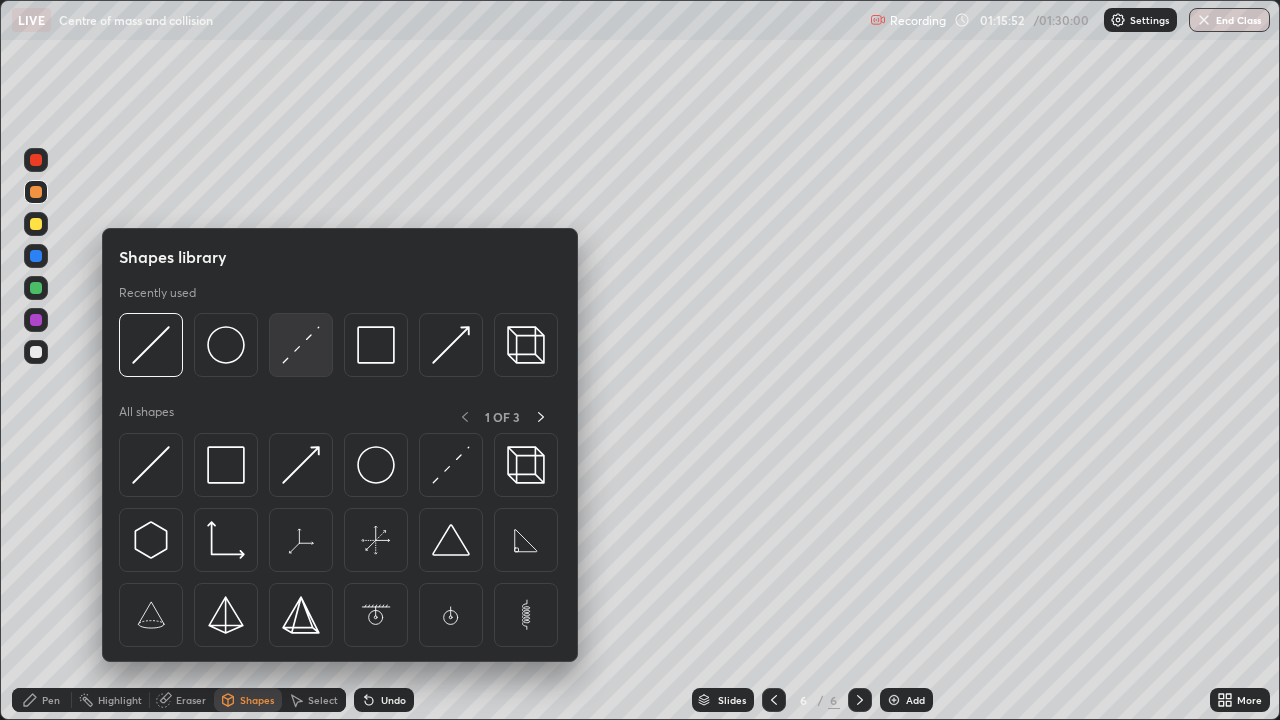 click at bounding box center (301, 345) 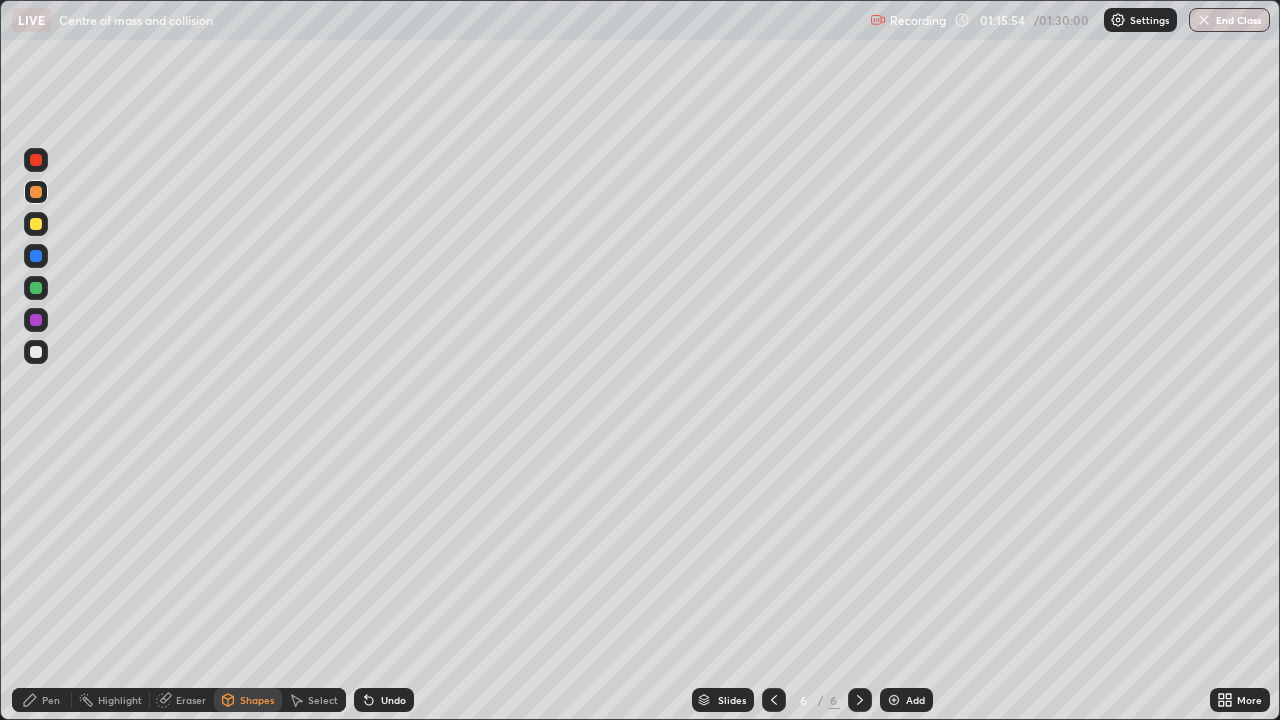 click on "Undo" at bounding box center [393, 700] 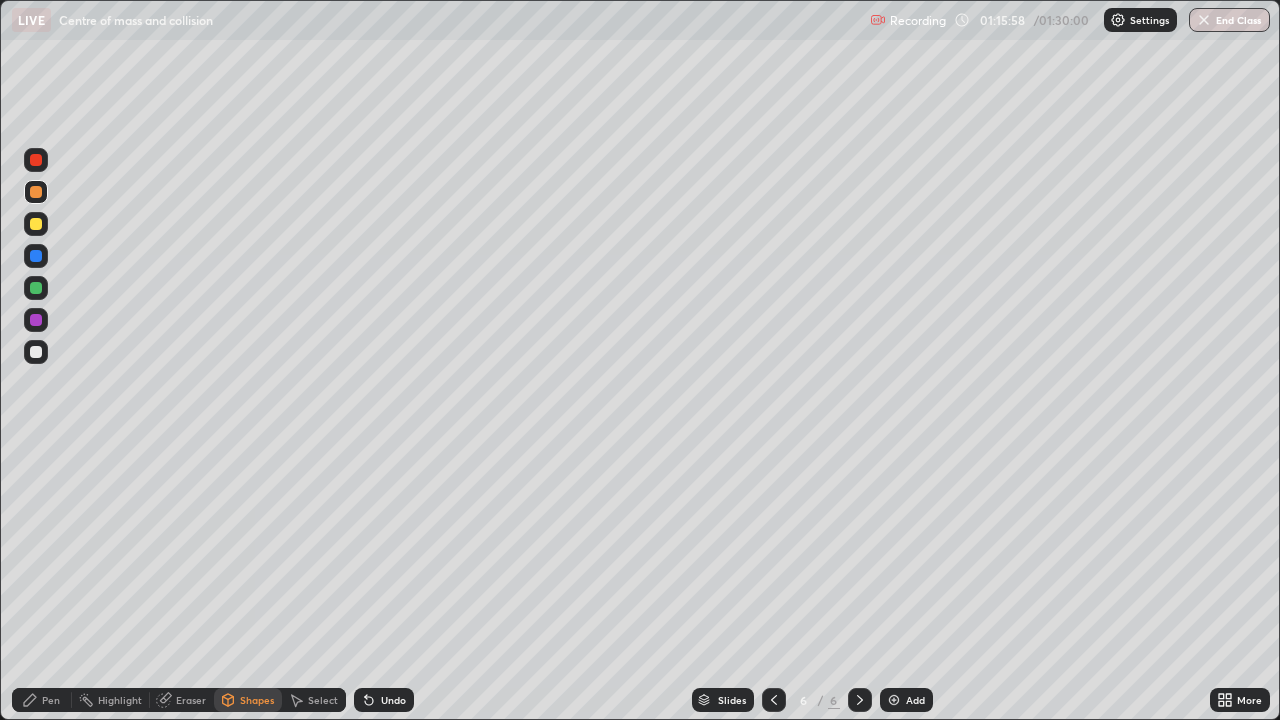 click 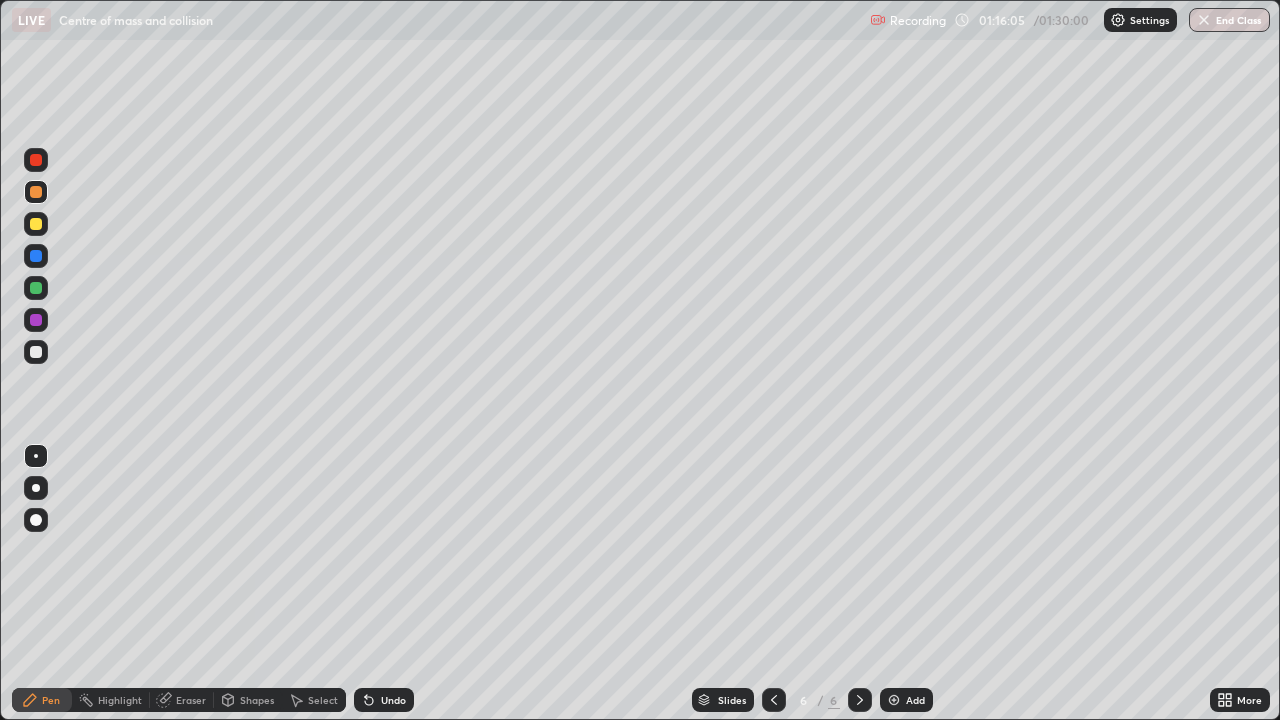 click on "Shapes" at bounding box center [257, 700] 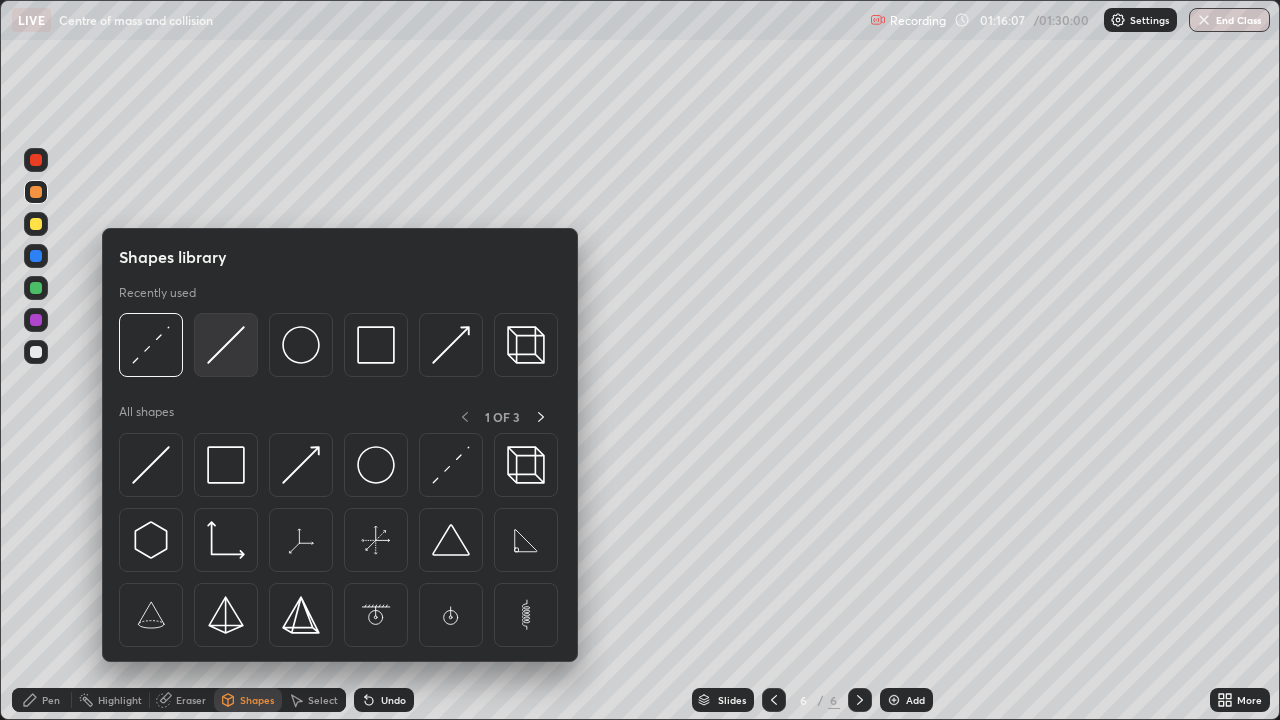 click at bounding box center [226, 345] 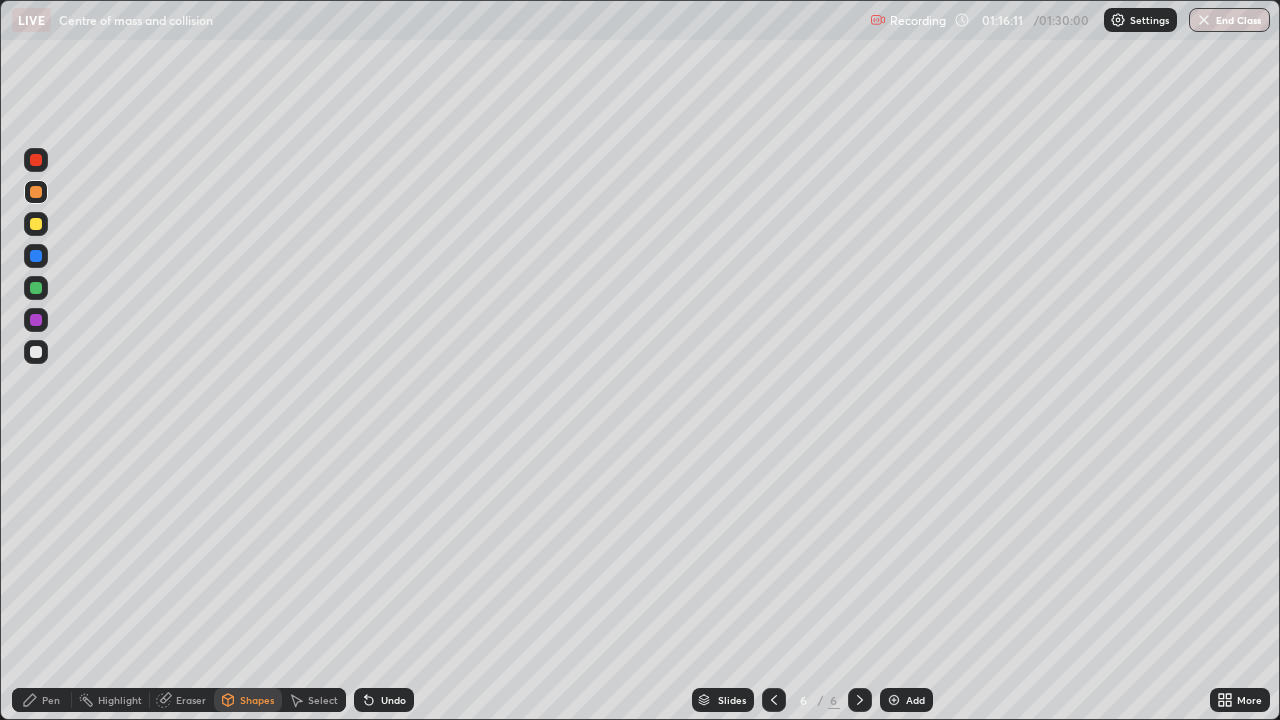 click on "Pen" at bounding box center (42, 700) 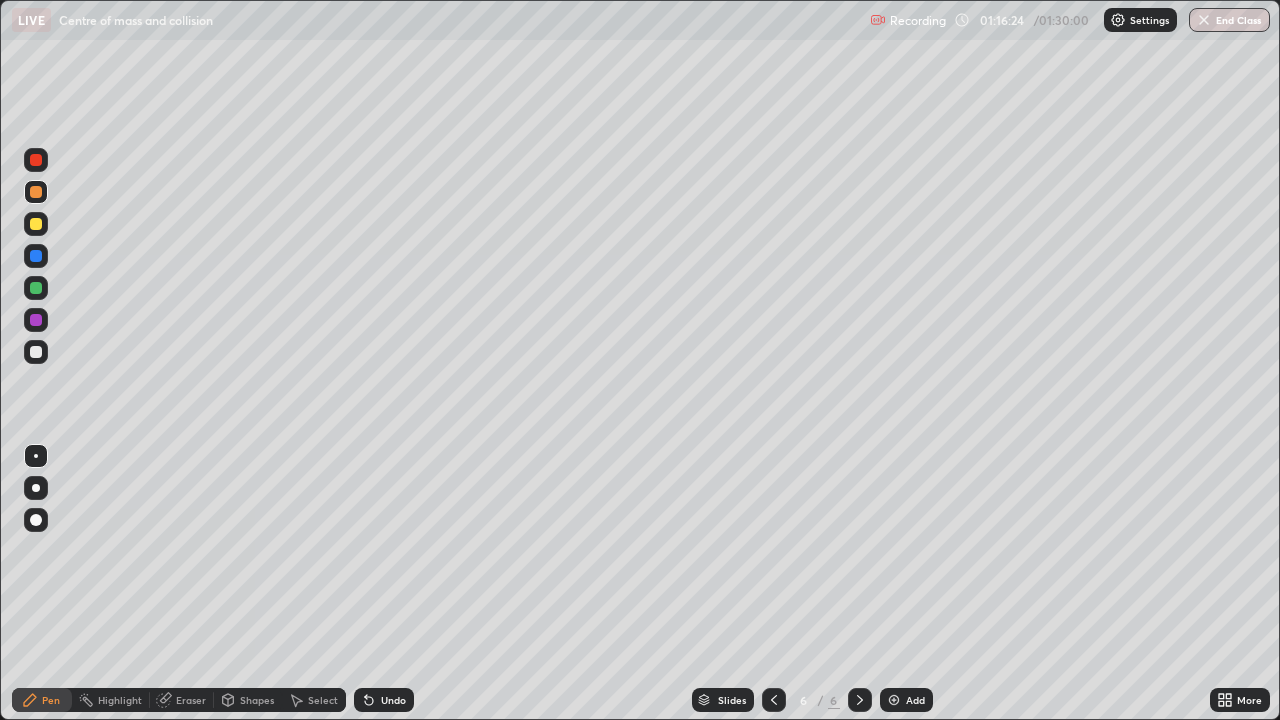 click on "Shapes" at bounding box center (257, 700) 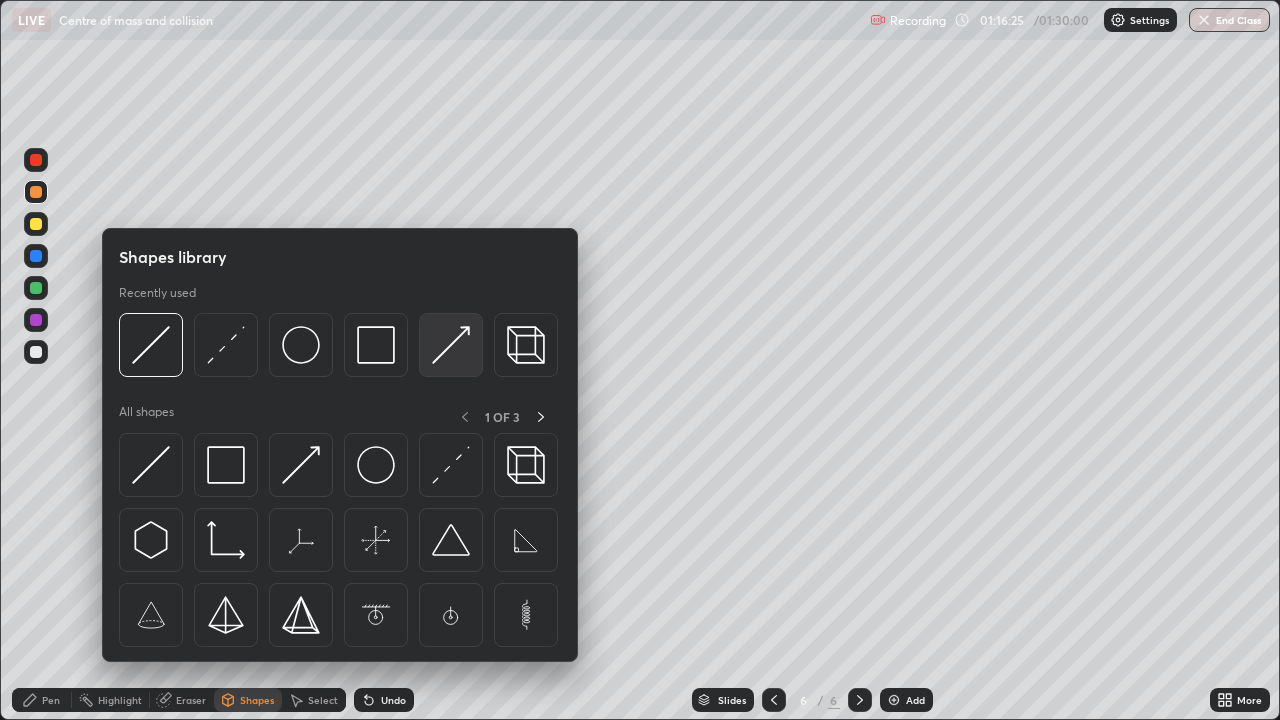 click at bounding box center (451, 345) 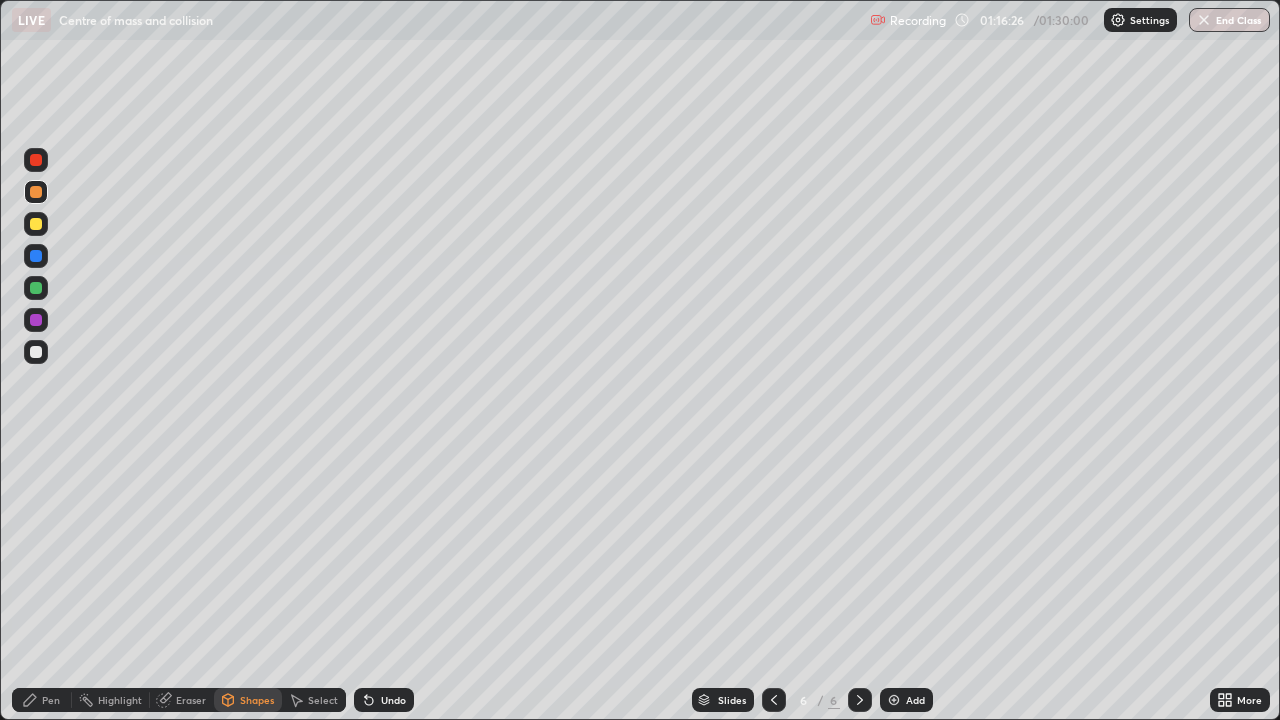 click at bounding box center [36, 160] 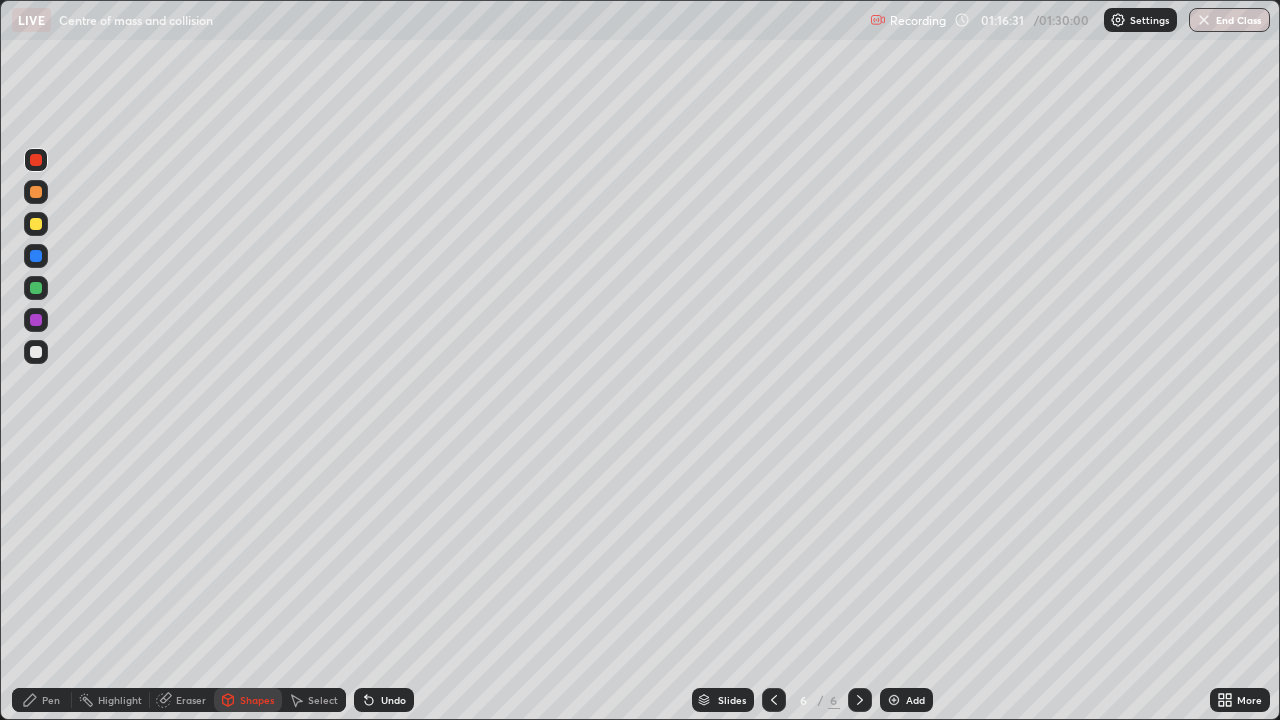 click 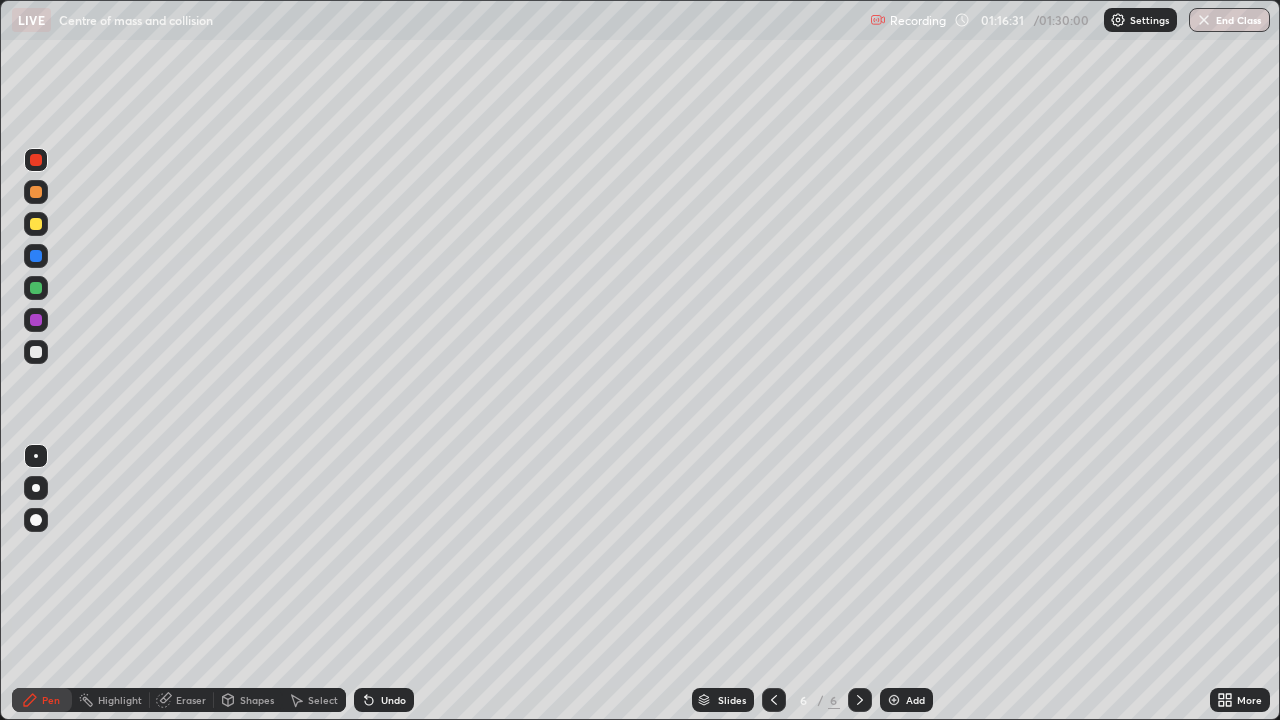 click at bounding box center [36, 456] 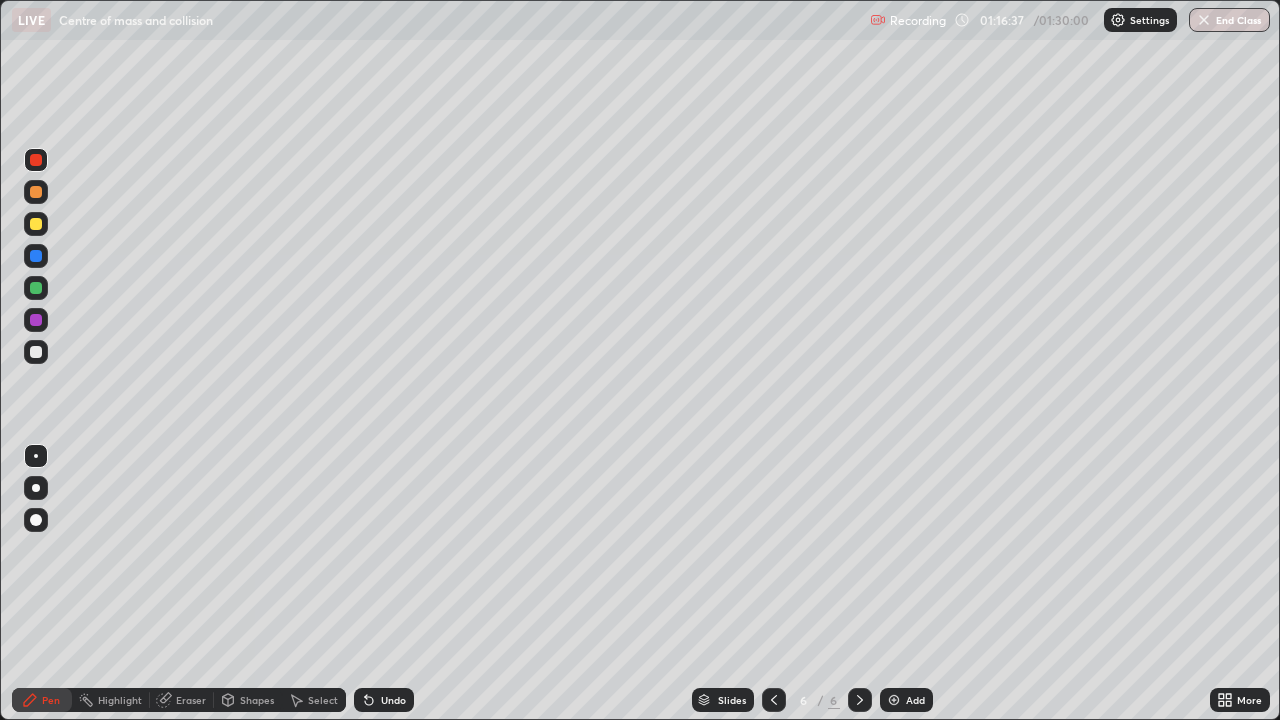 click on "Shapes" at bounding box center (257, 700) 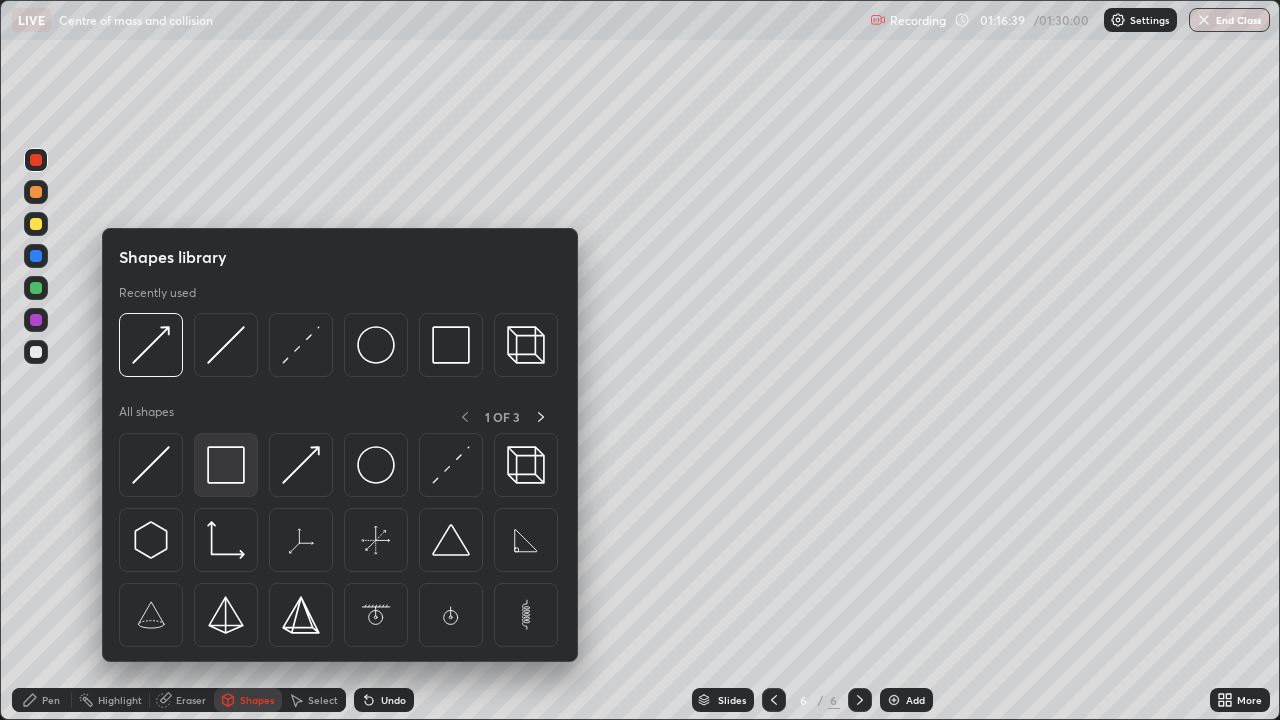 click at bounding box center (226, 465) 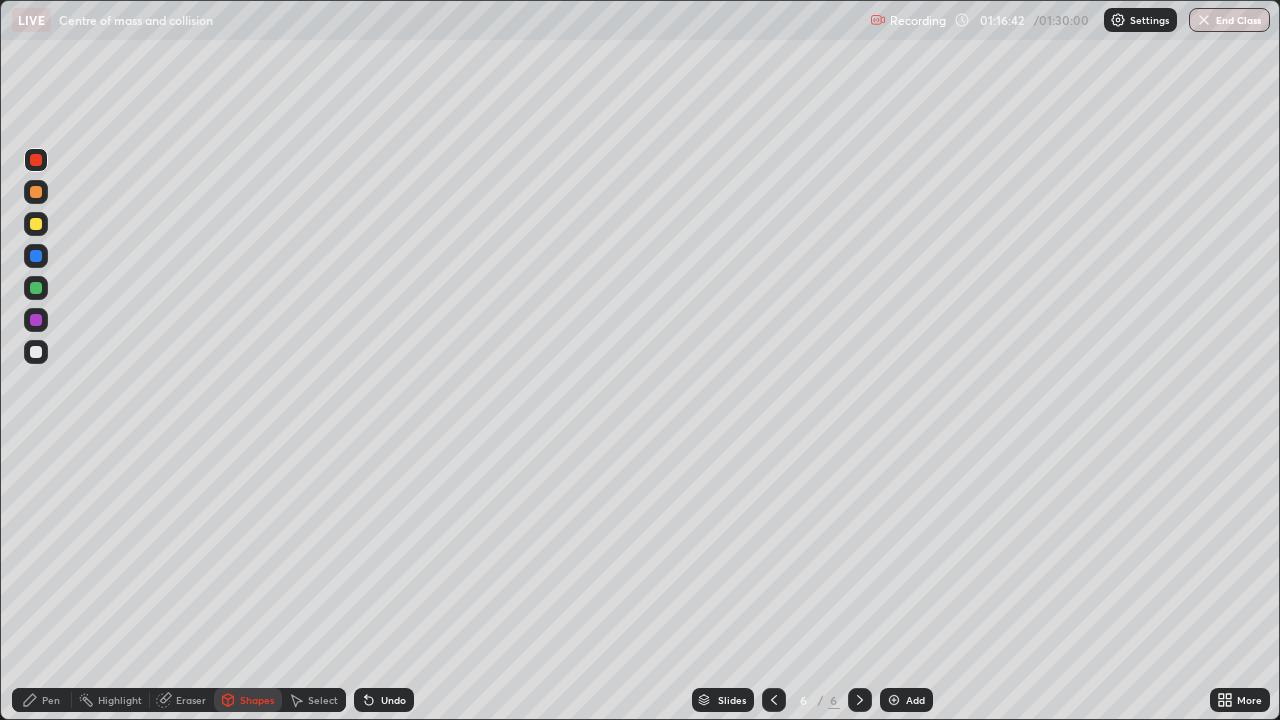 click on "Shapes" at bounding box center (257, 700) 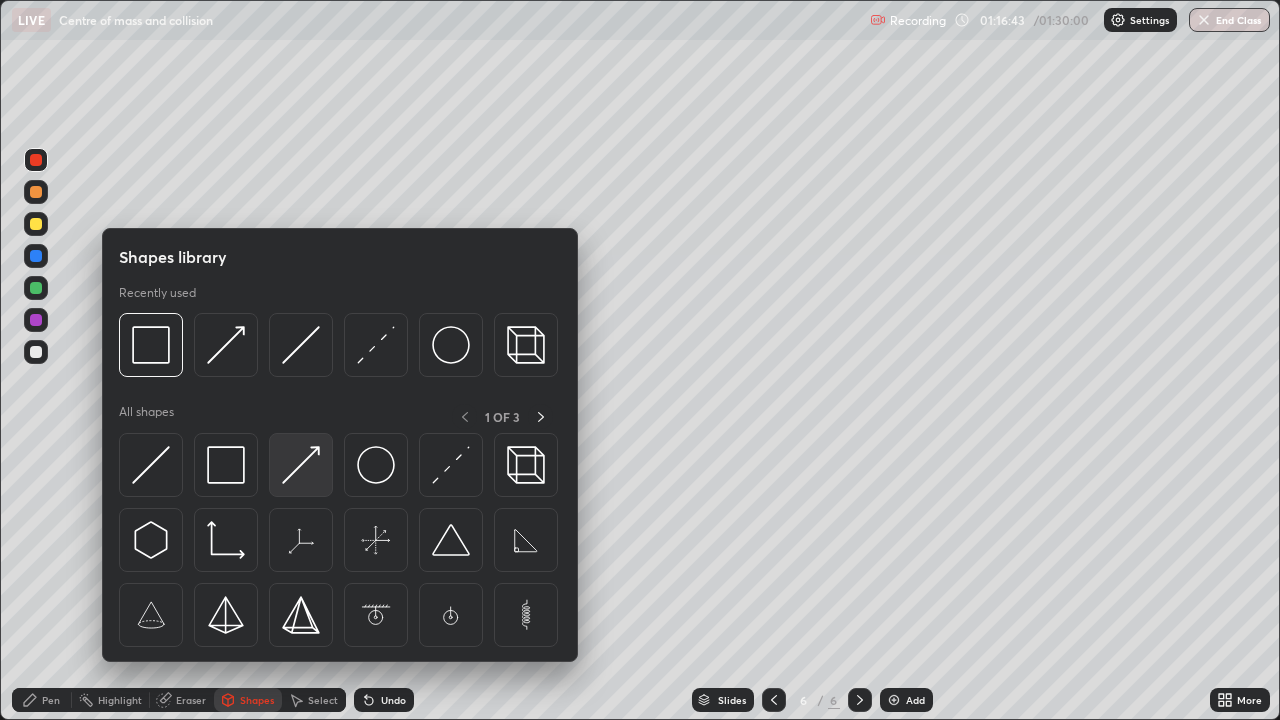 click at bounding box center [301, 465] 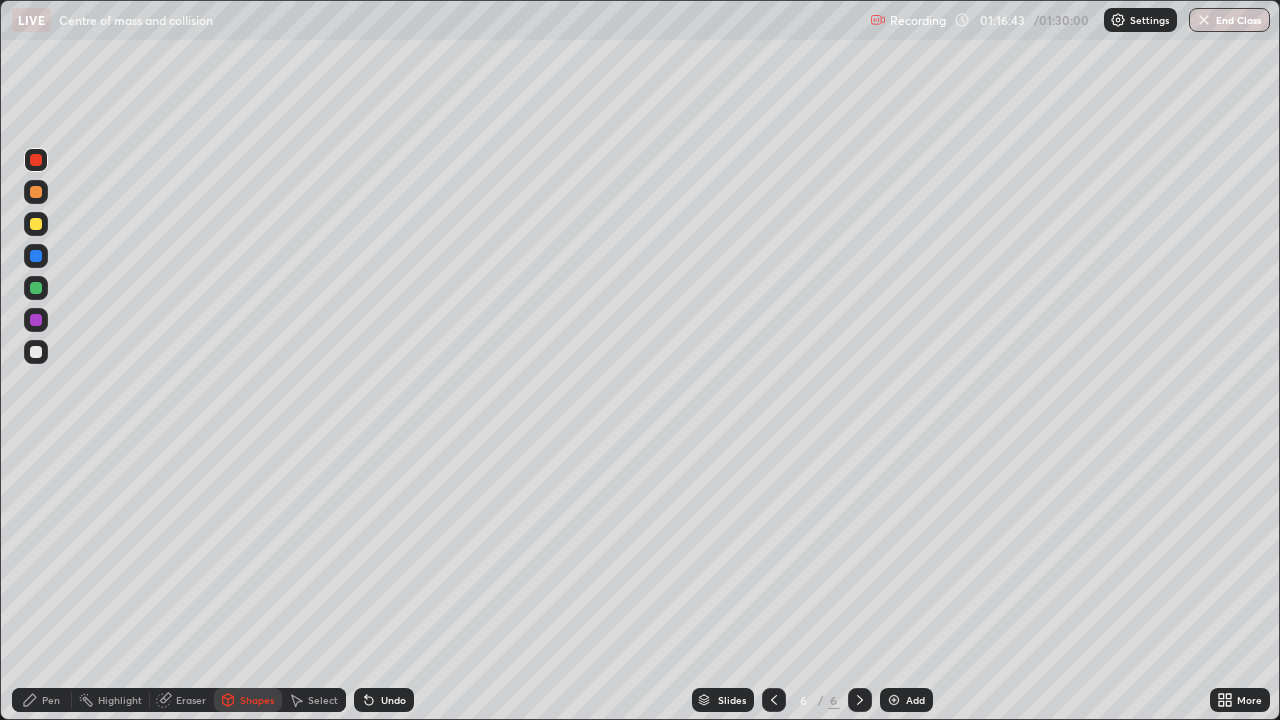 click at bounding box center (36, 352) 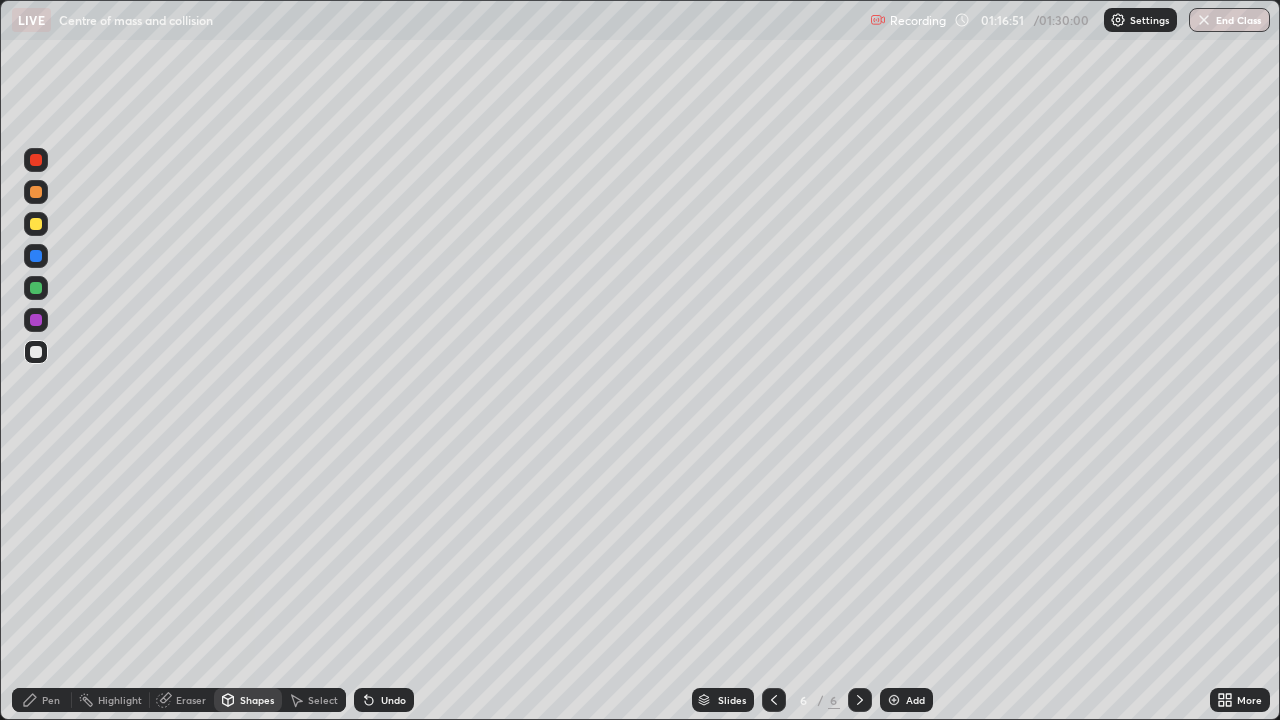 click on "Pen" at bounding box center [42, 700] 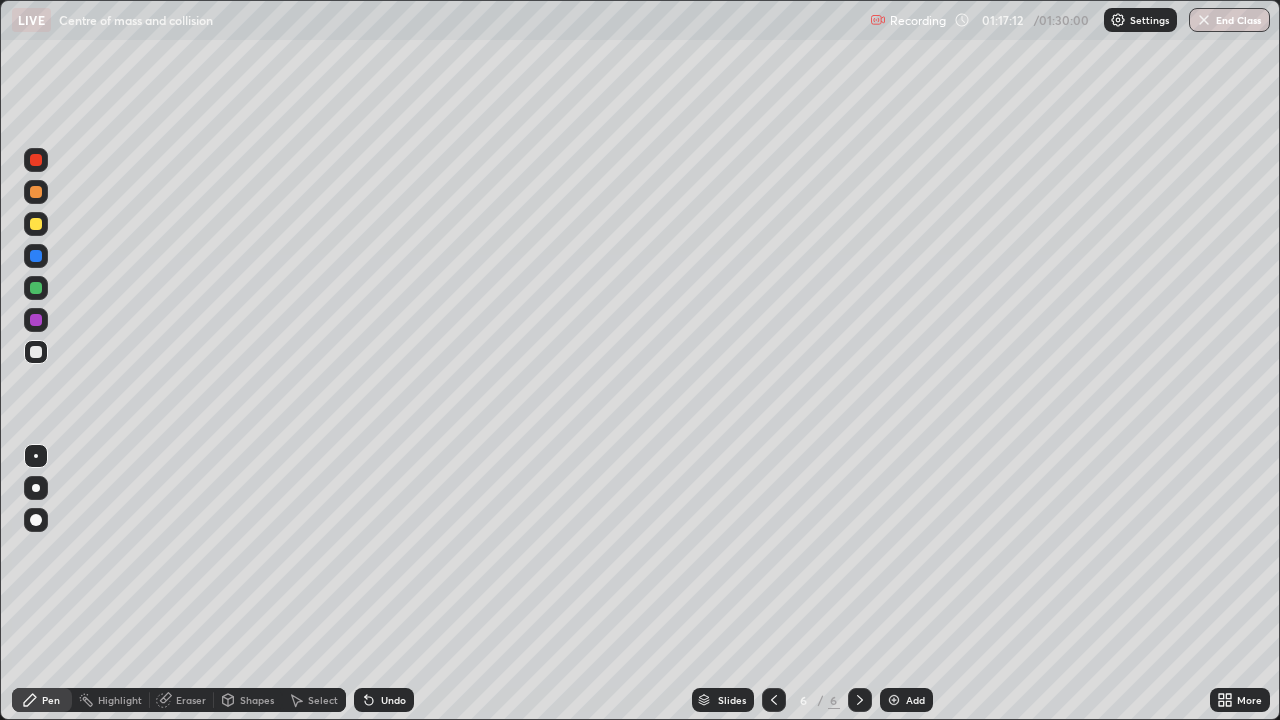 click on "Shapes" at bounding box center [257, 700] 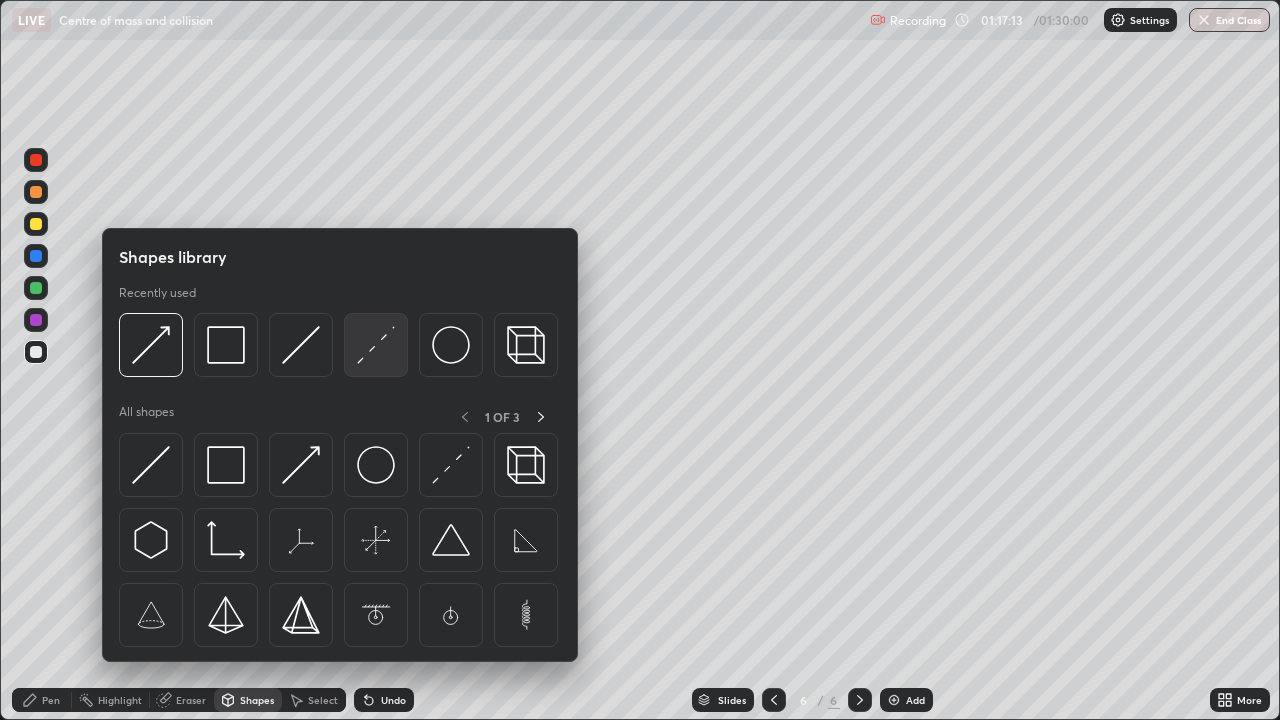 click at bounding box center [376, 345] 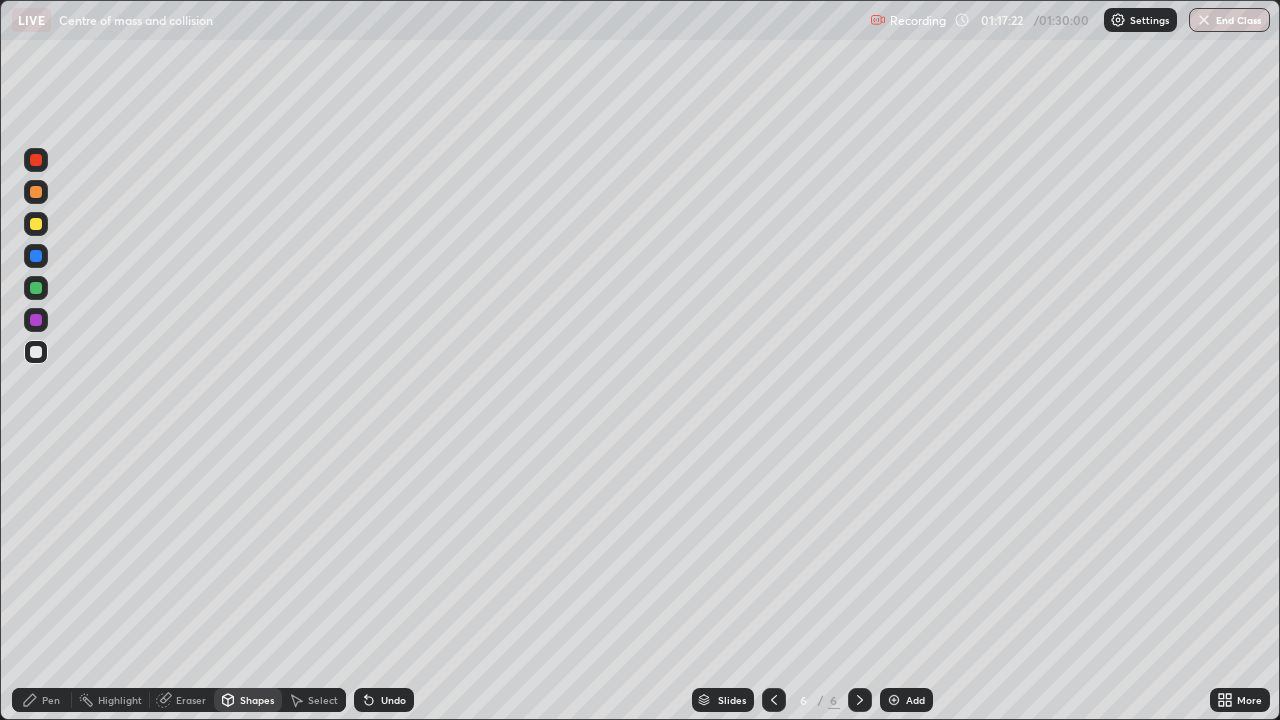 click on "Shapes" at bounding box center (257, 700) 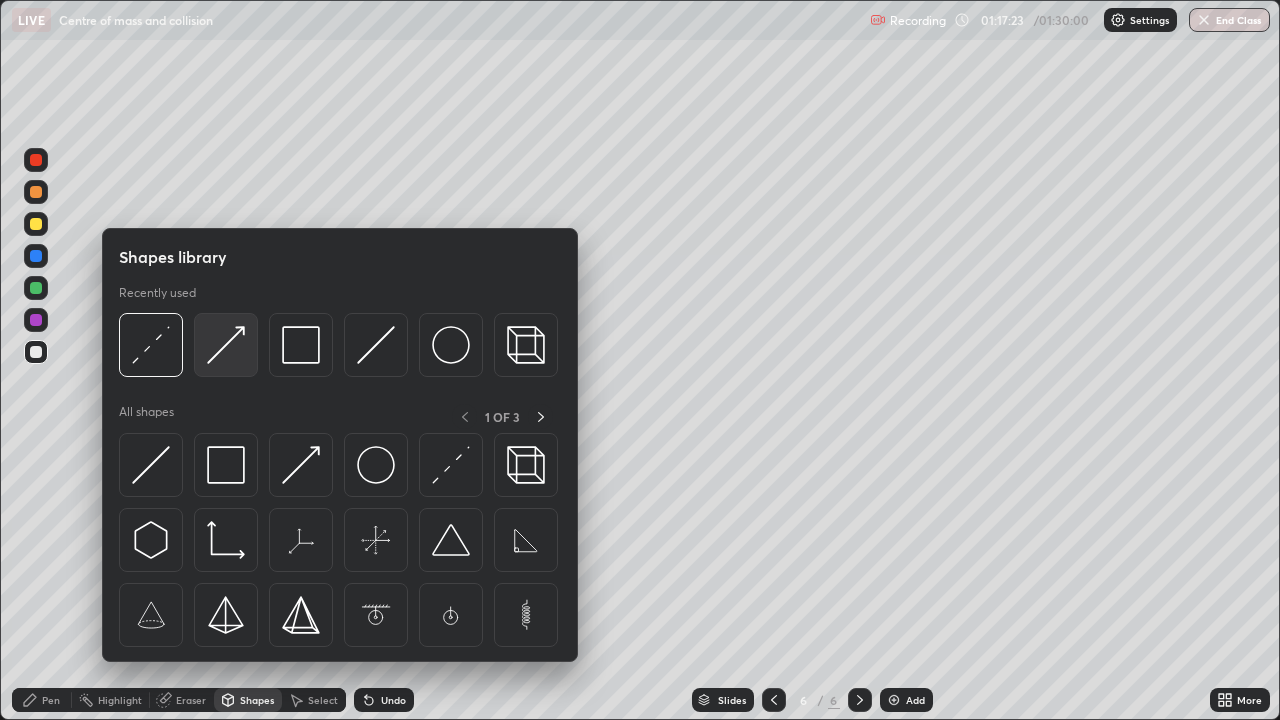 click at bounding box center (226, 345) 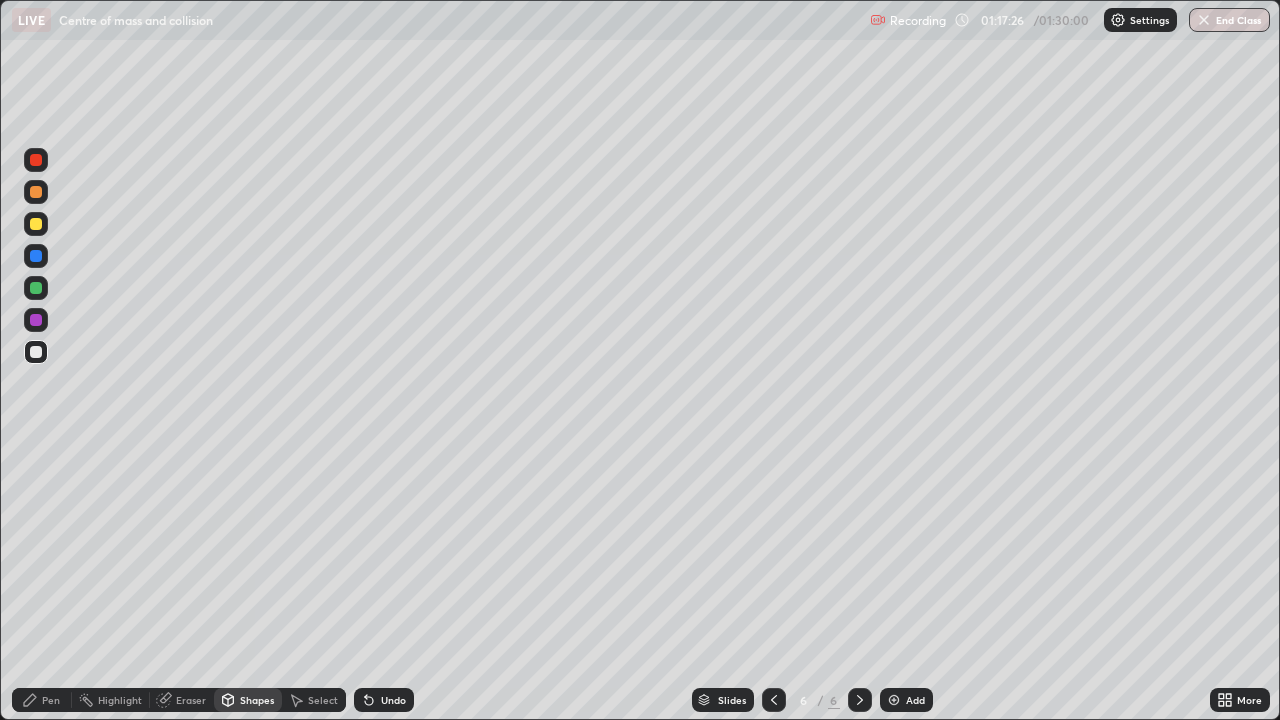 click 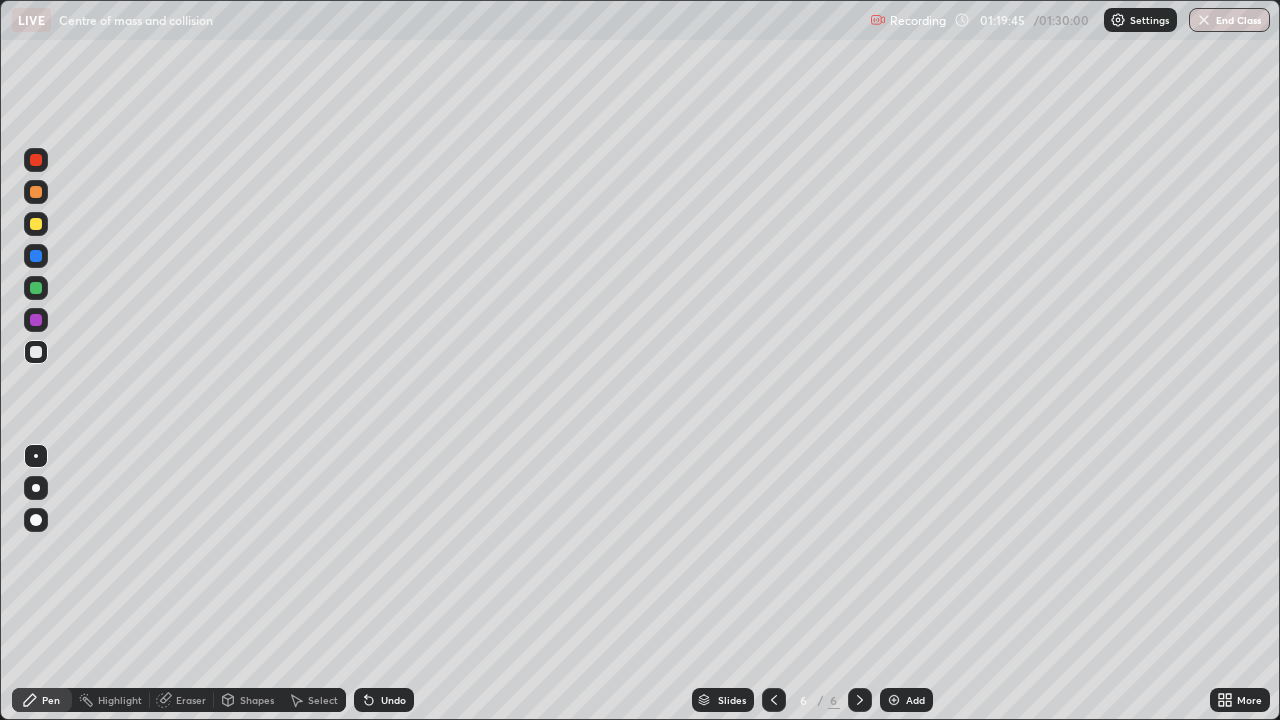 click on "Select" at bounding box center (323, 700) 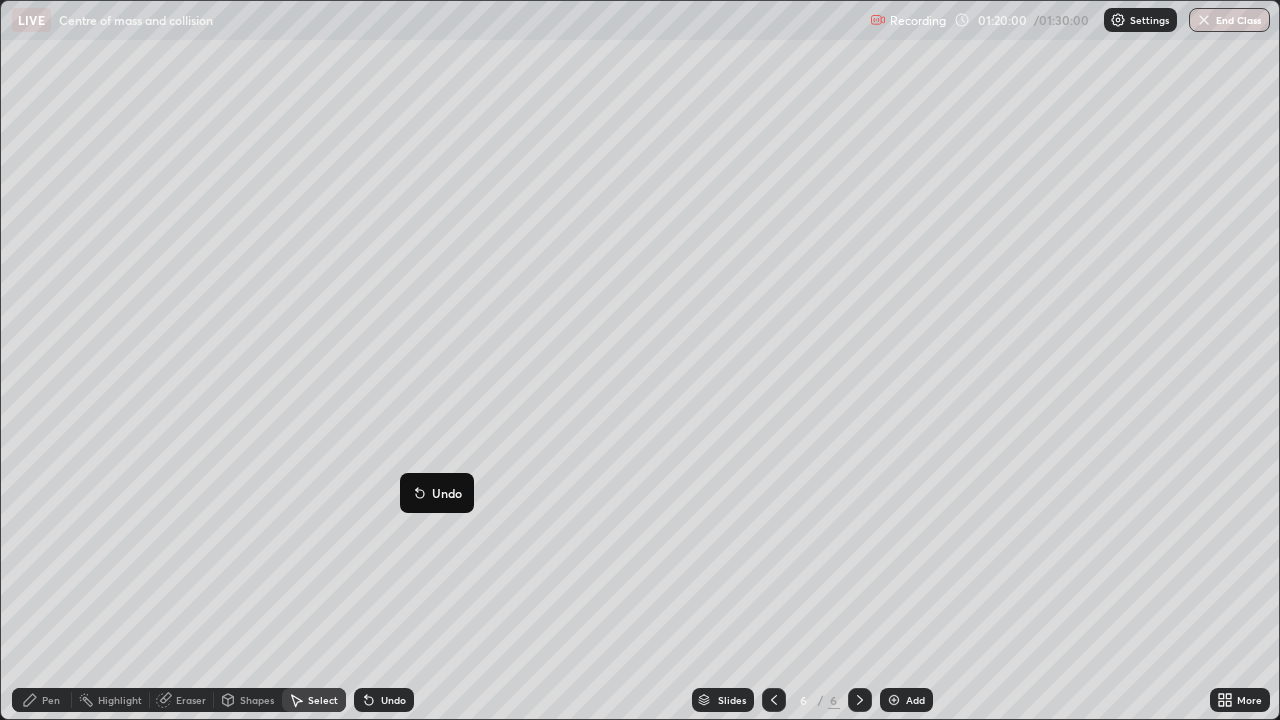 click on "0 ° Undo Copy Duplicate Duplicate to new slide Delete" at bounding box center [640, 360] 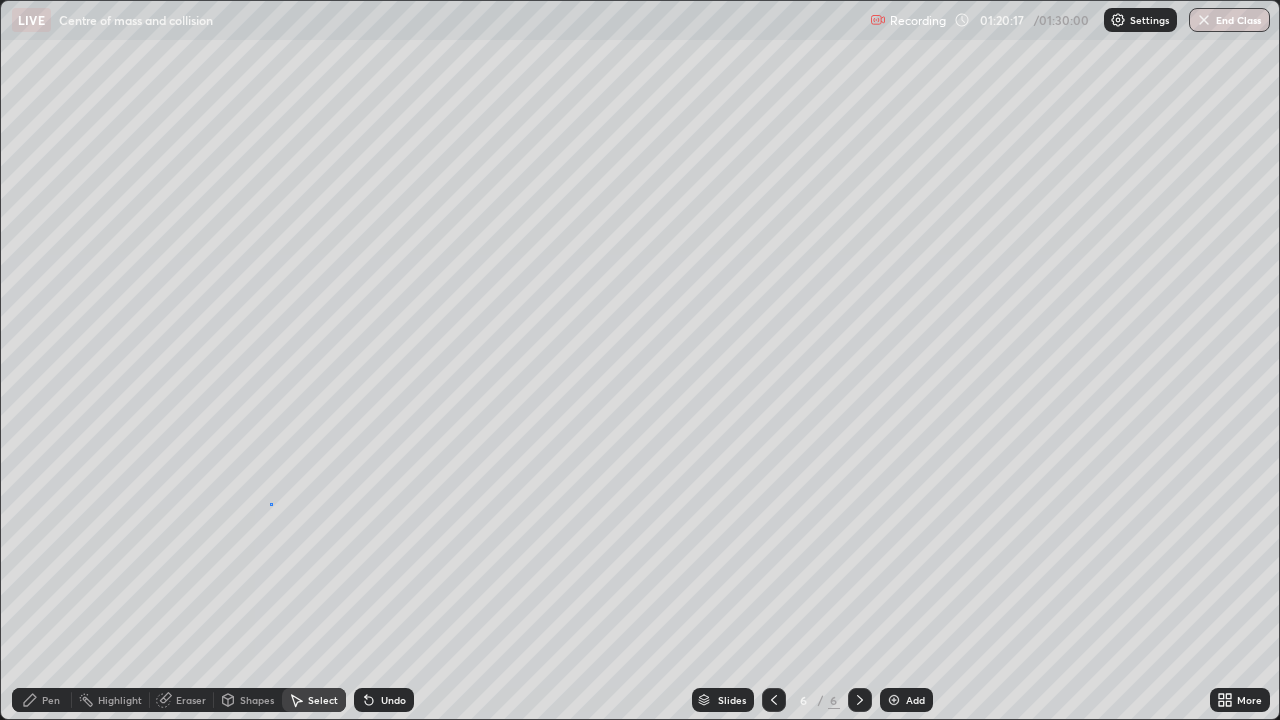 click on "0 ° Undo Copy Duplicate Duplicate to new slide Delete" at bounding box center [640, 360] 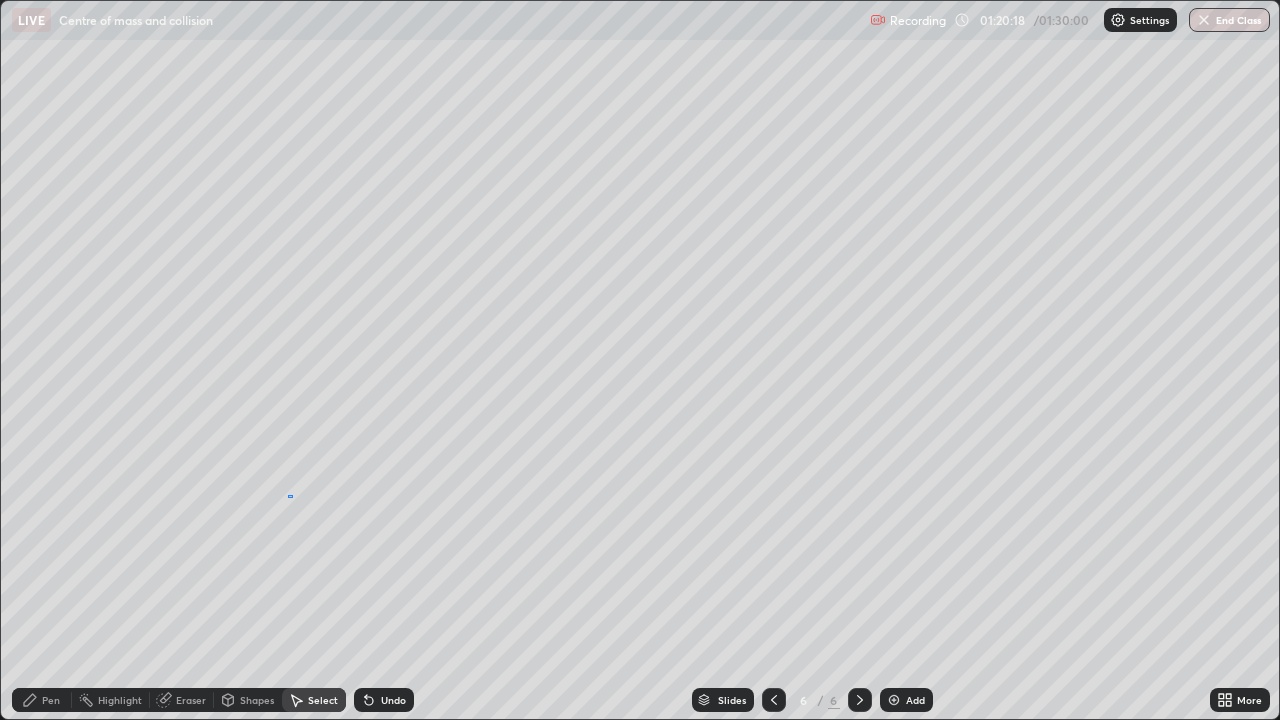 click on "0 ° Undo Copy Duplicate Duplicate to new slide Delete" at bounding box center (640, 360) 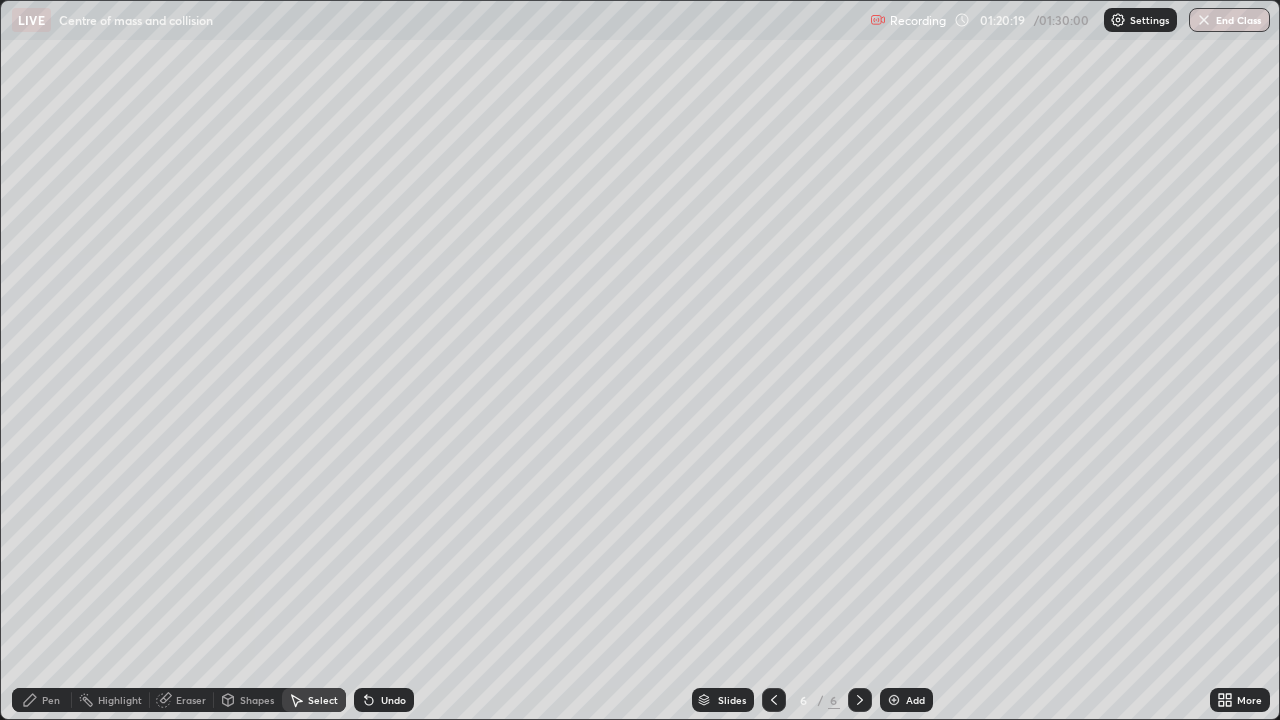 click 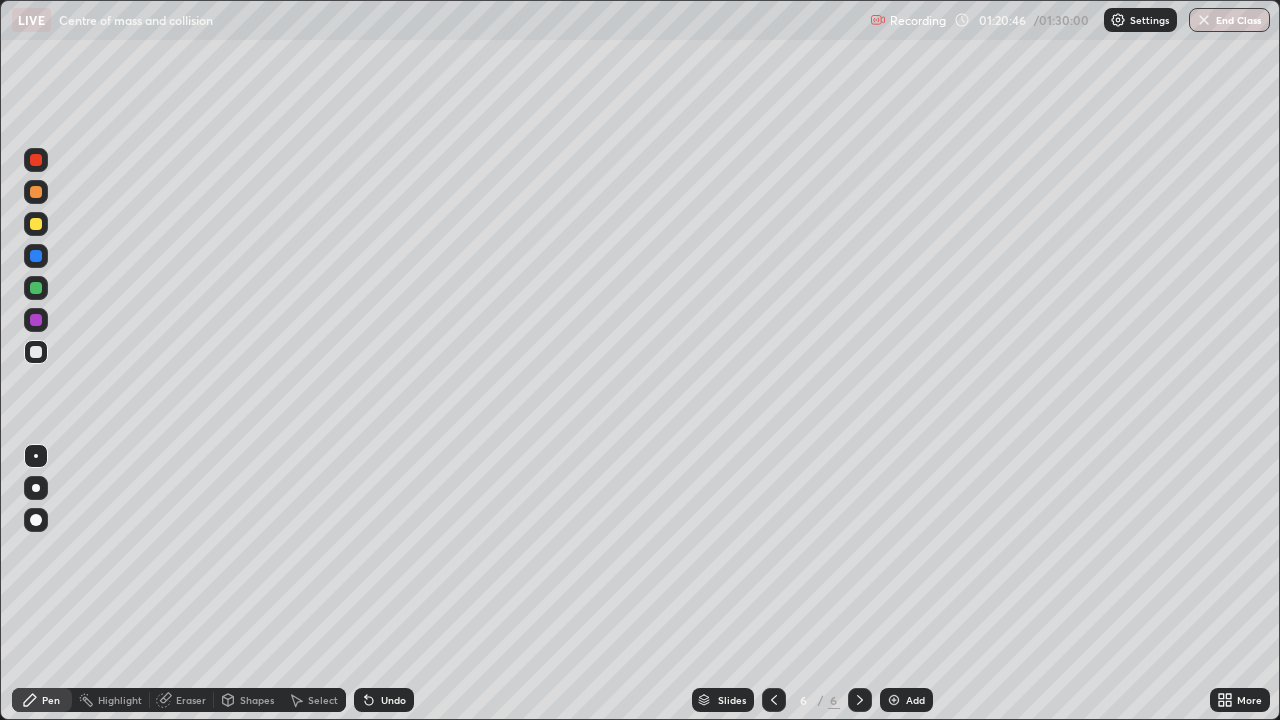 click on "Undo" at bounding box center (393, 700) 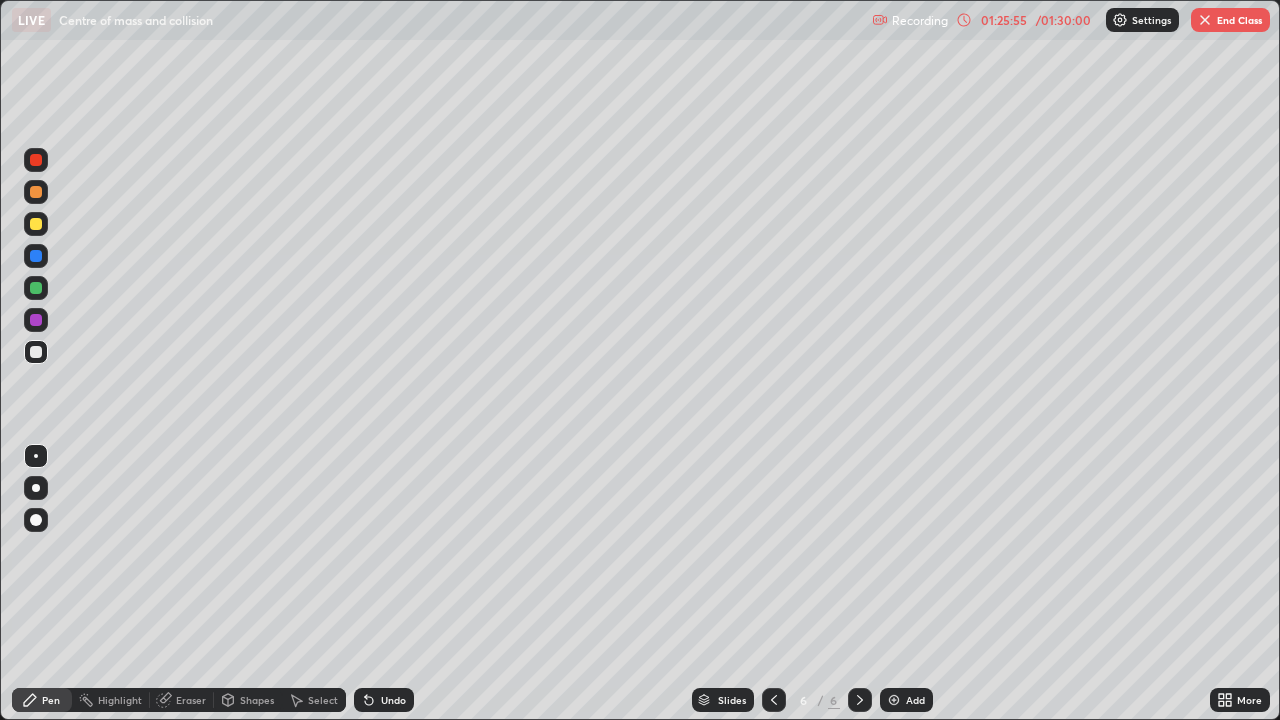 click on "Slides 6 / 6 Add" at bounding box center [812, 700] 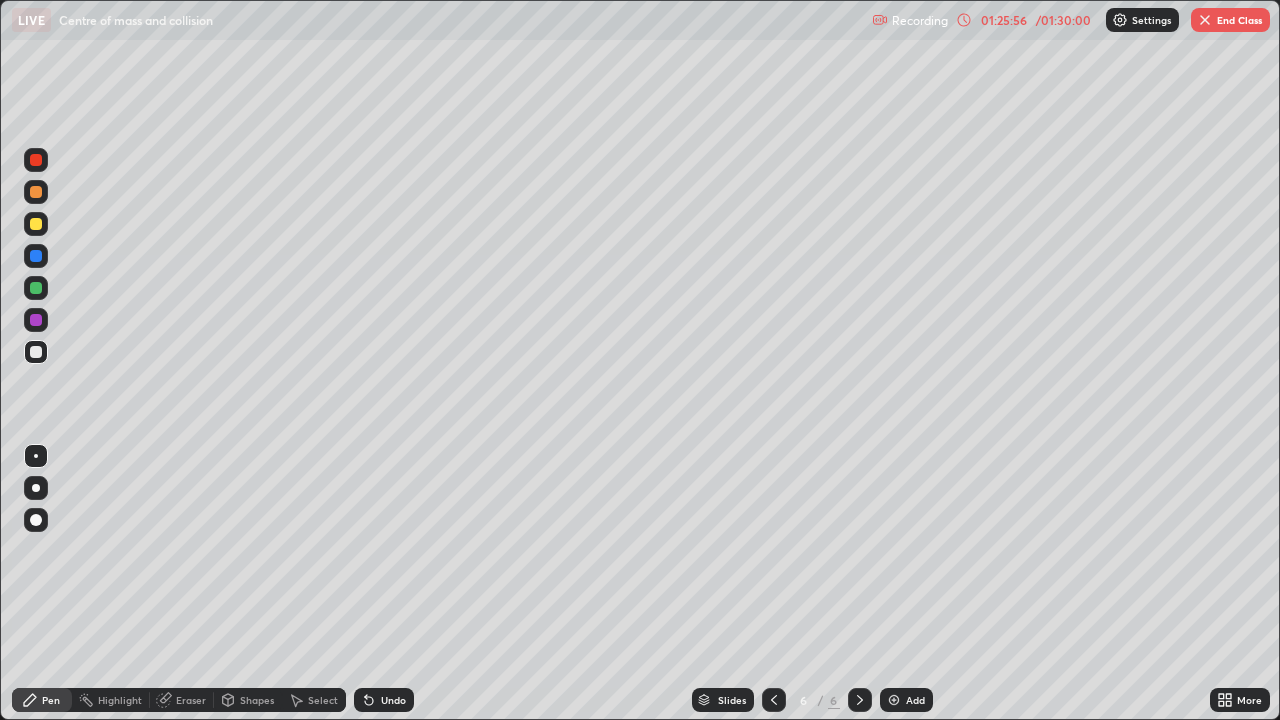 click on "Slides 6 / 6 Add" at bounding box center (812, 700) 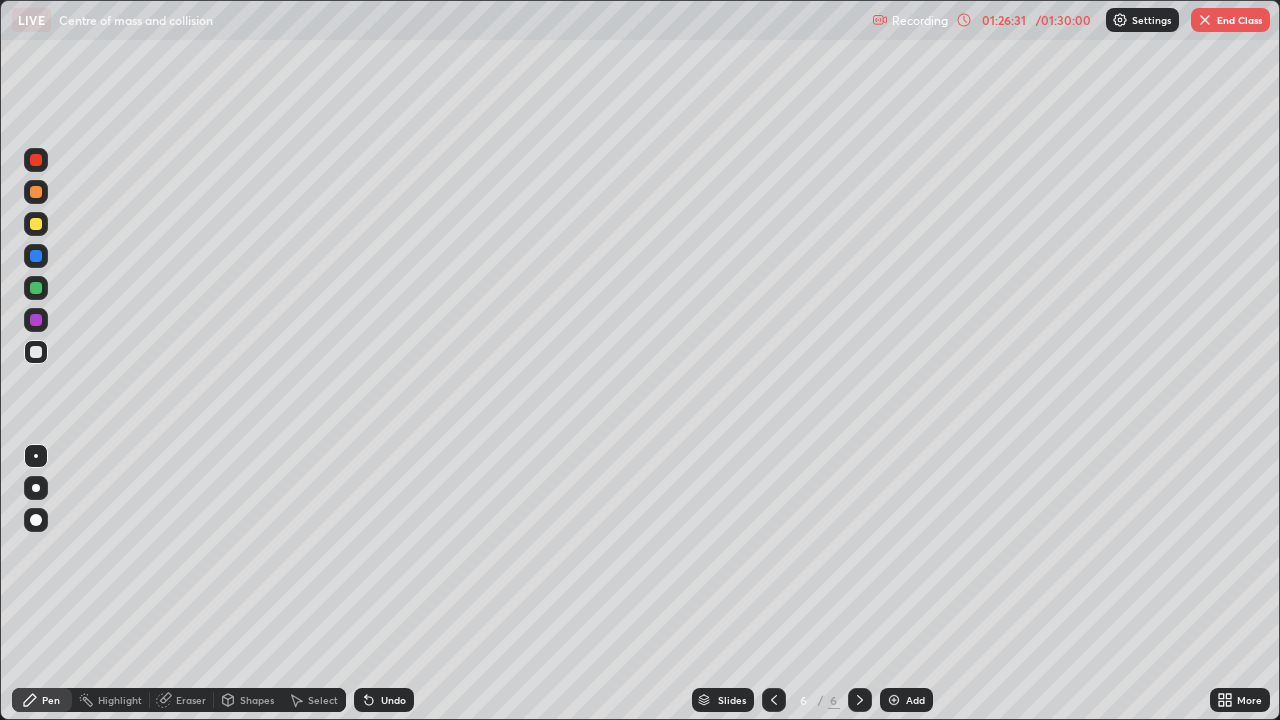 click on "Shapes" at bounding box center (257, 700) 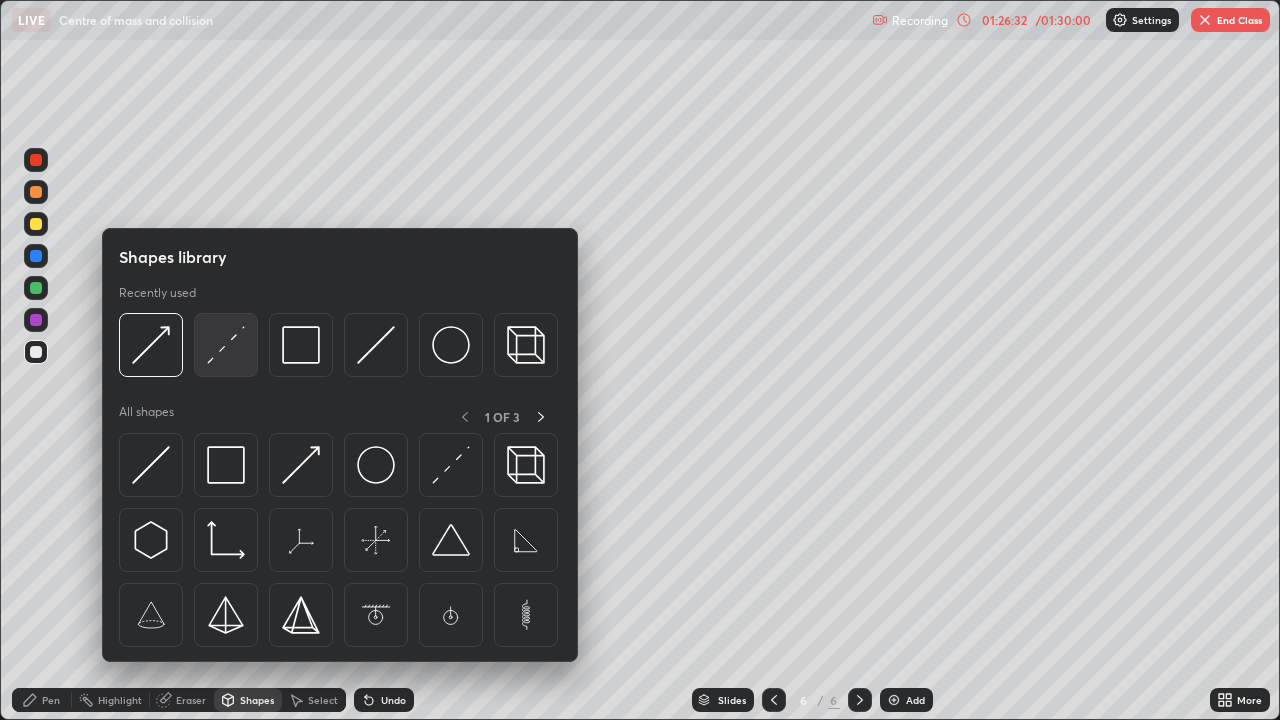 click at bounding box center [226, 345] 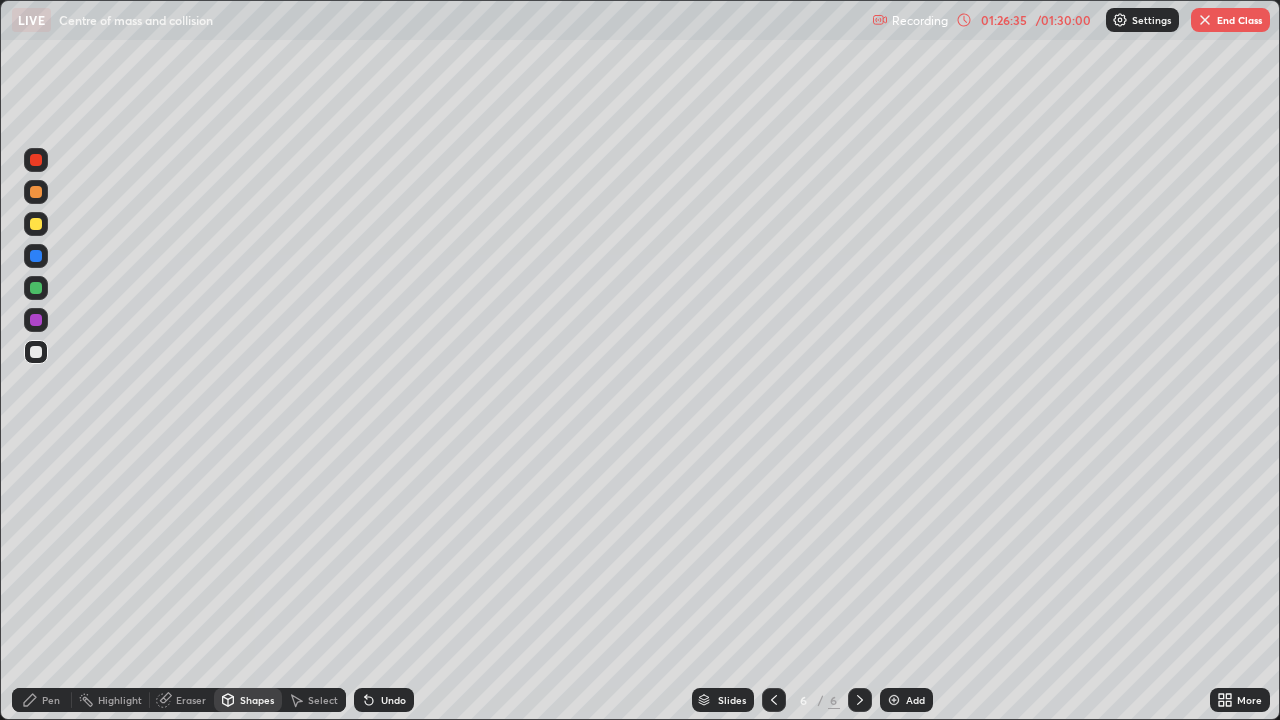 click at bounding box center (36, 352) 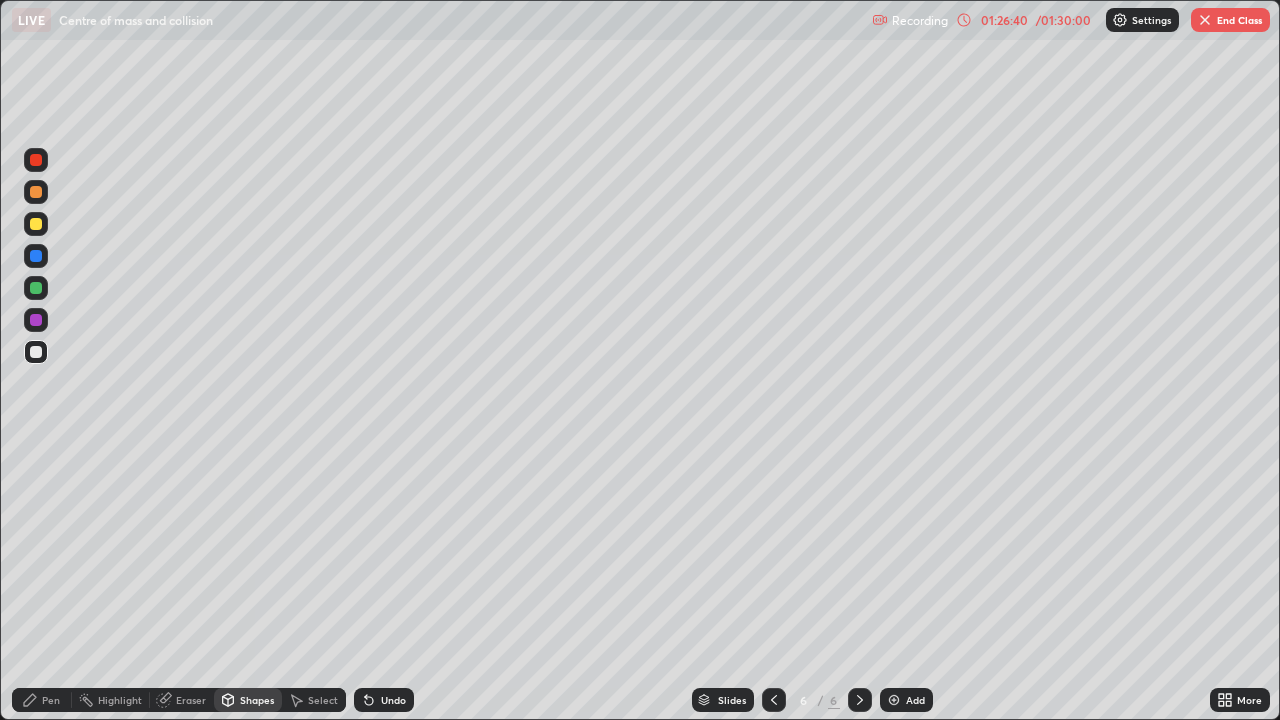 click on "Undo" at bounding box center [393, 700] 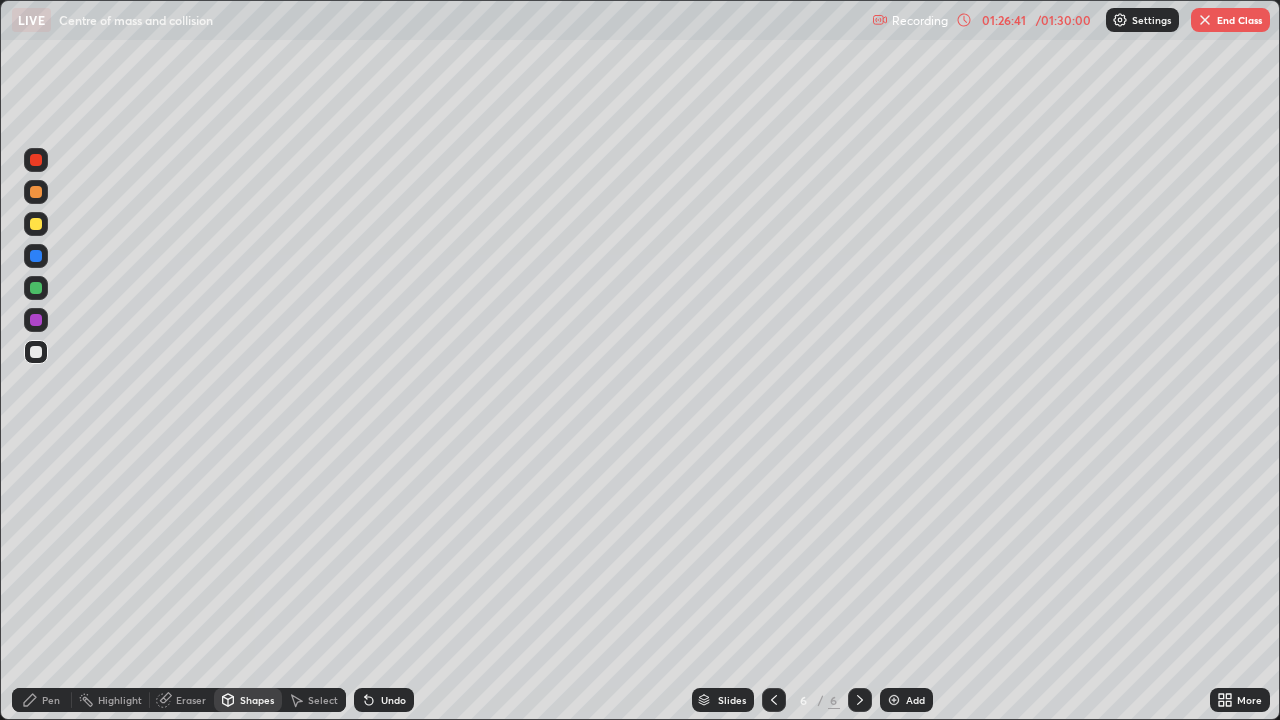click on "Pen" at bounding box center (42, 700) 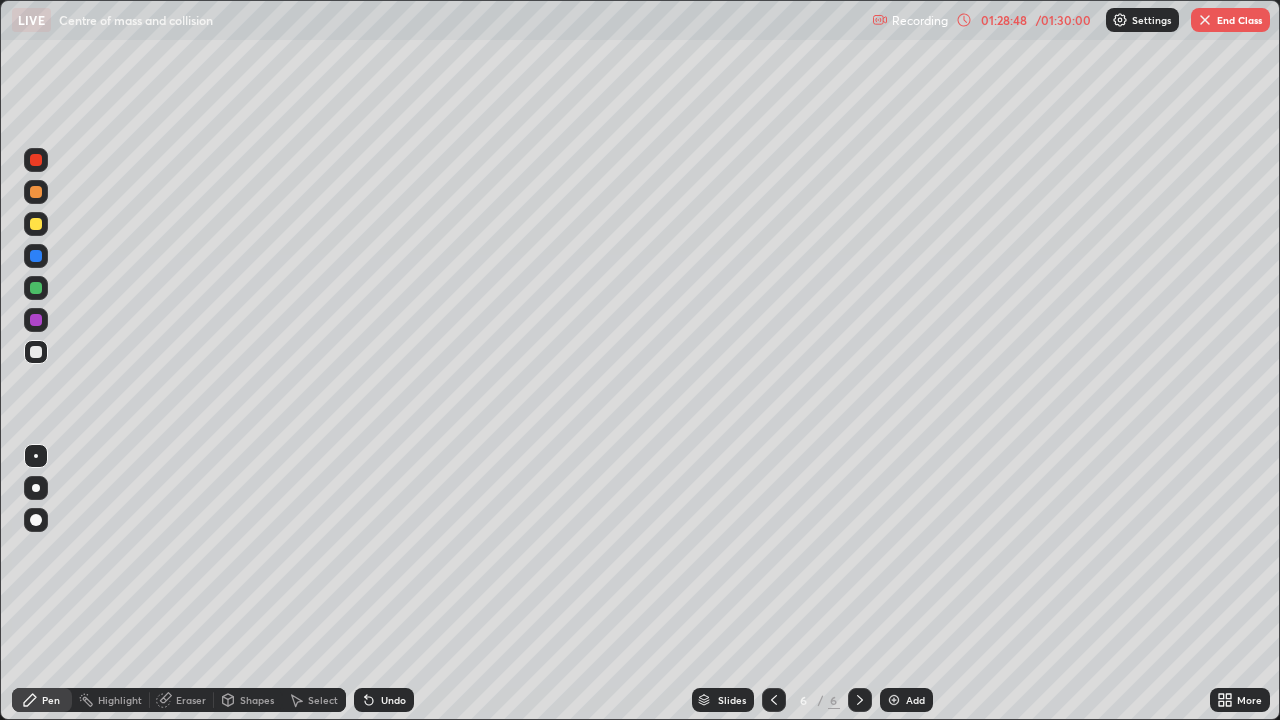 click on "Shapes" at bounding box center (257, 700) 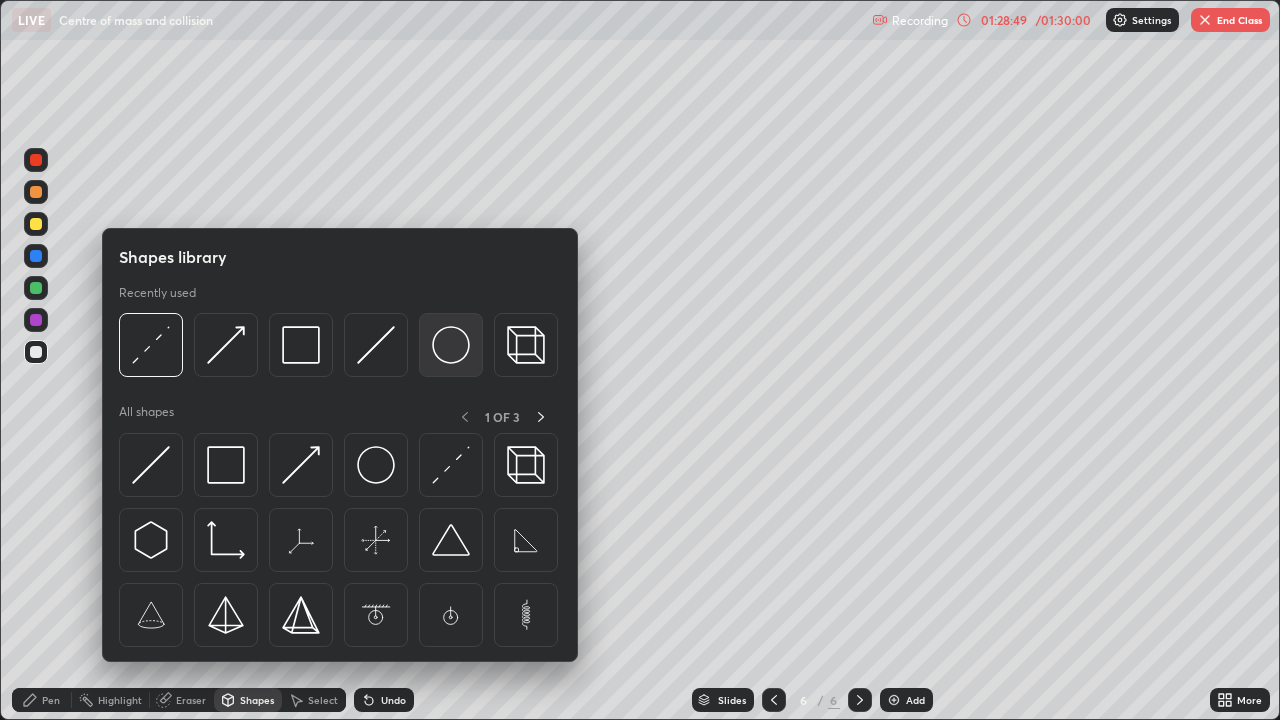 click at bounding box center [451, 345] 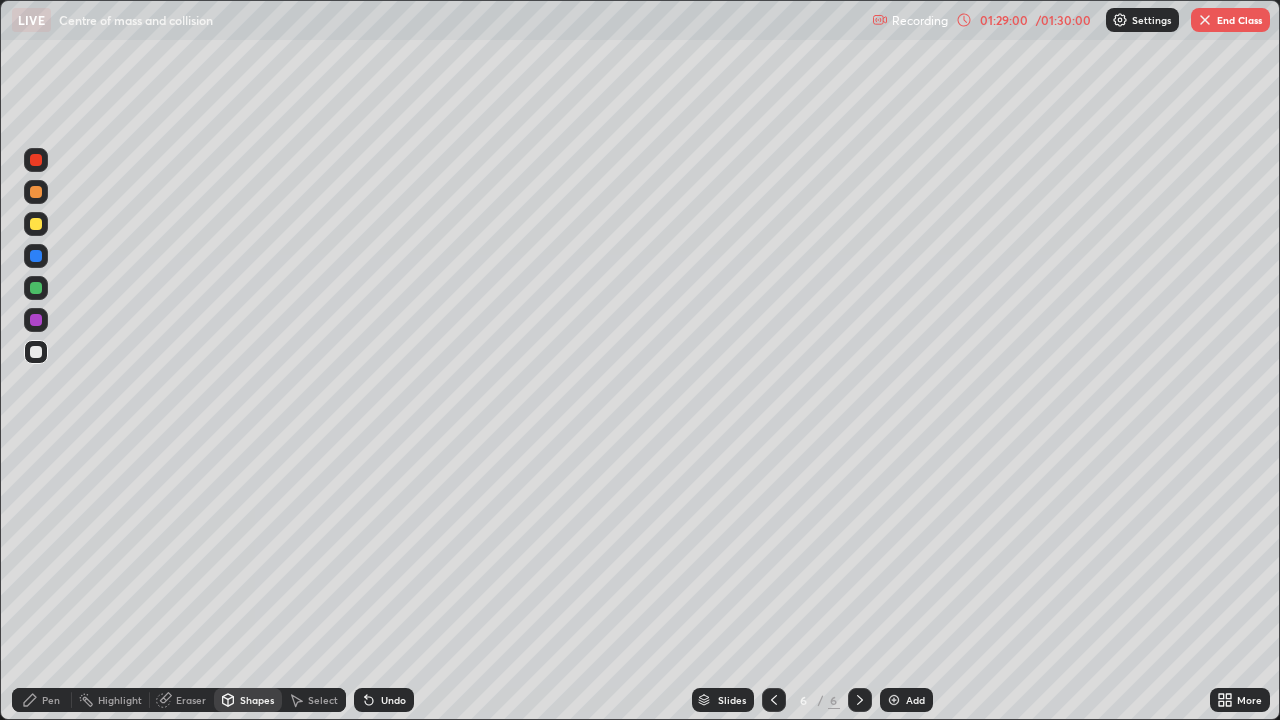 click on "Shapes" at bounding box center [248, 700] 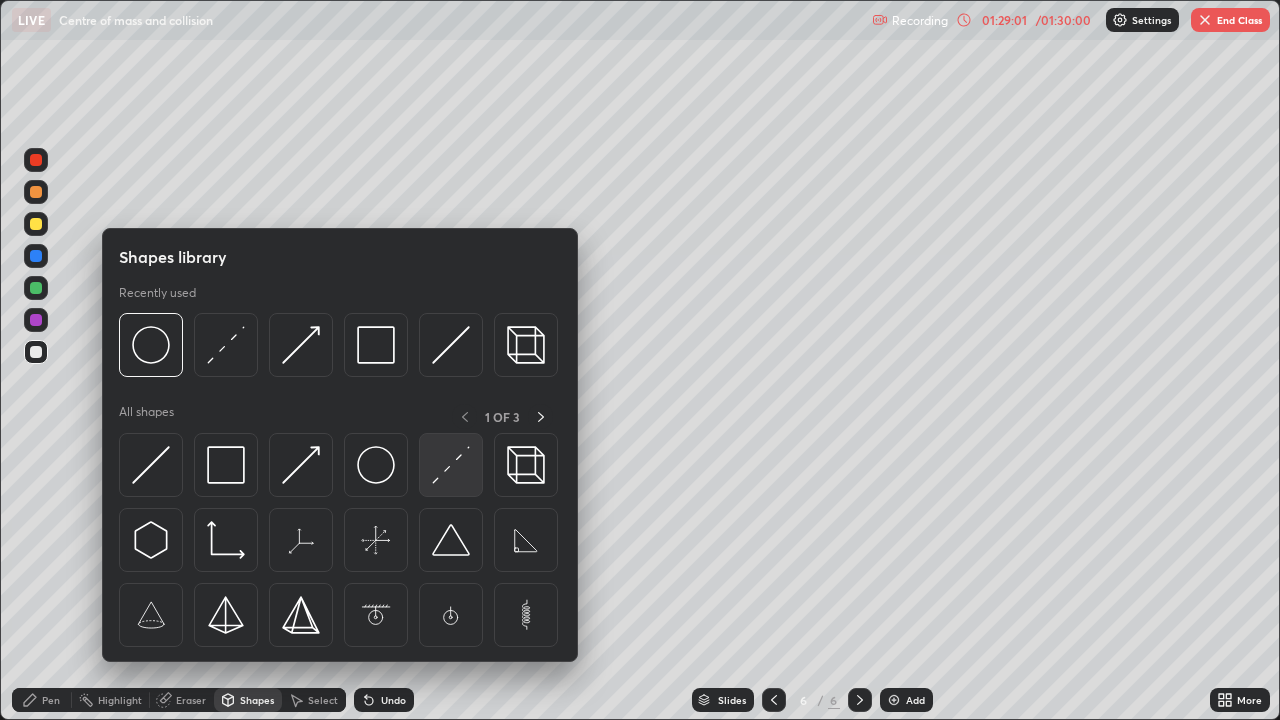 click at bounding box center [451, 465] 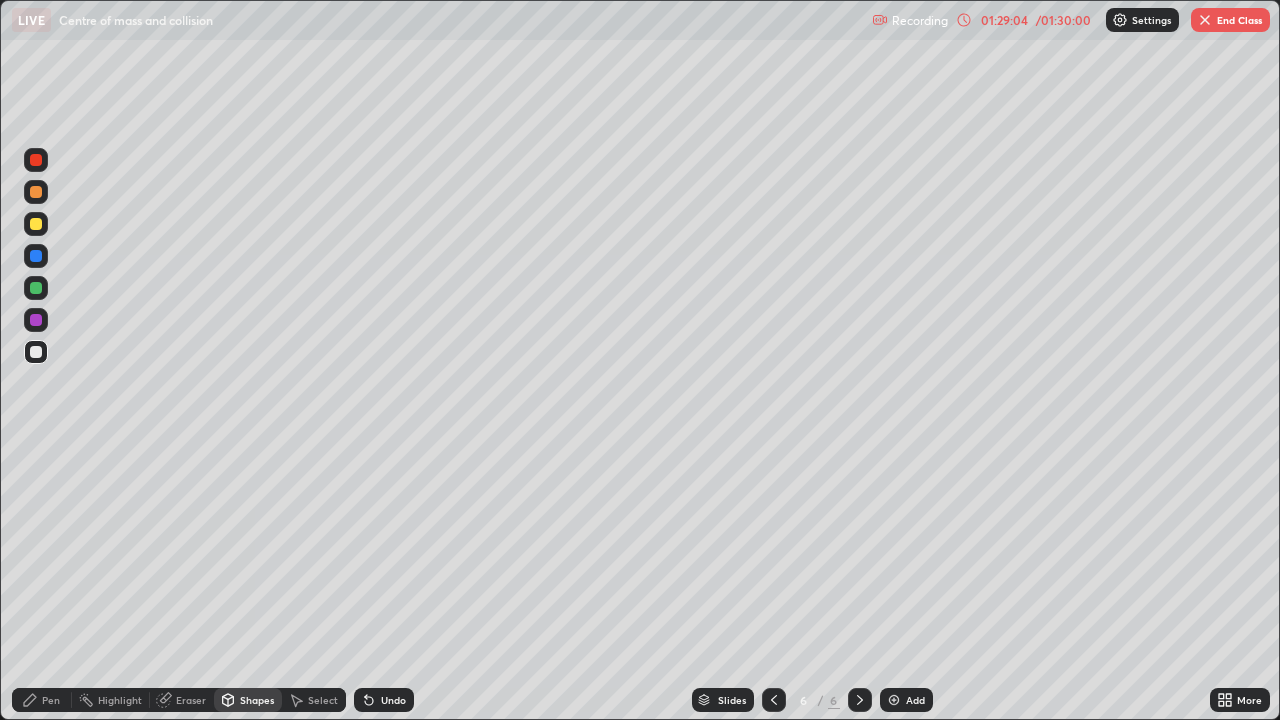 click on "Pen" at bounding box center [51, 700] 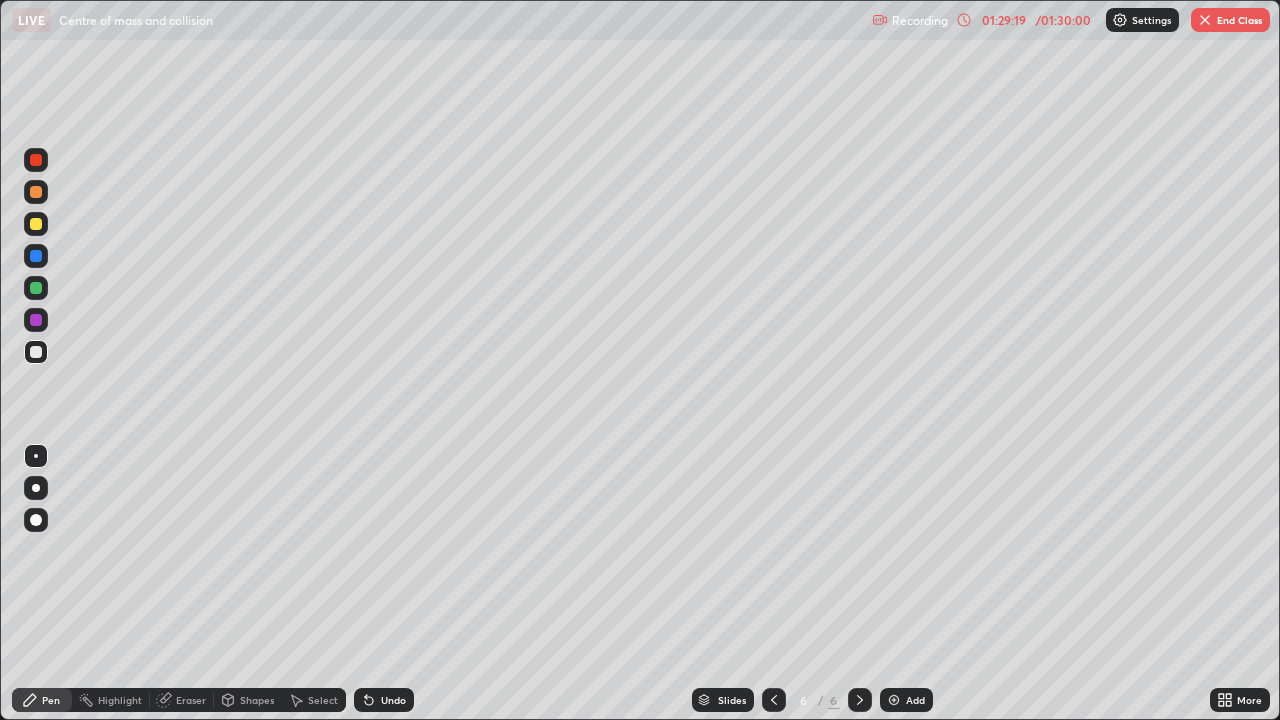 click on "Shapes" at bounding box center [257, 700] 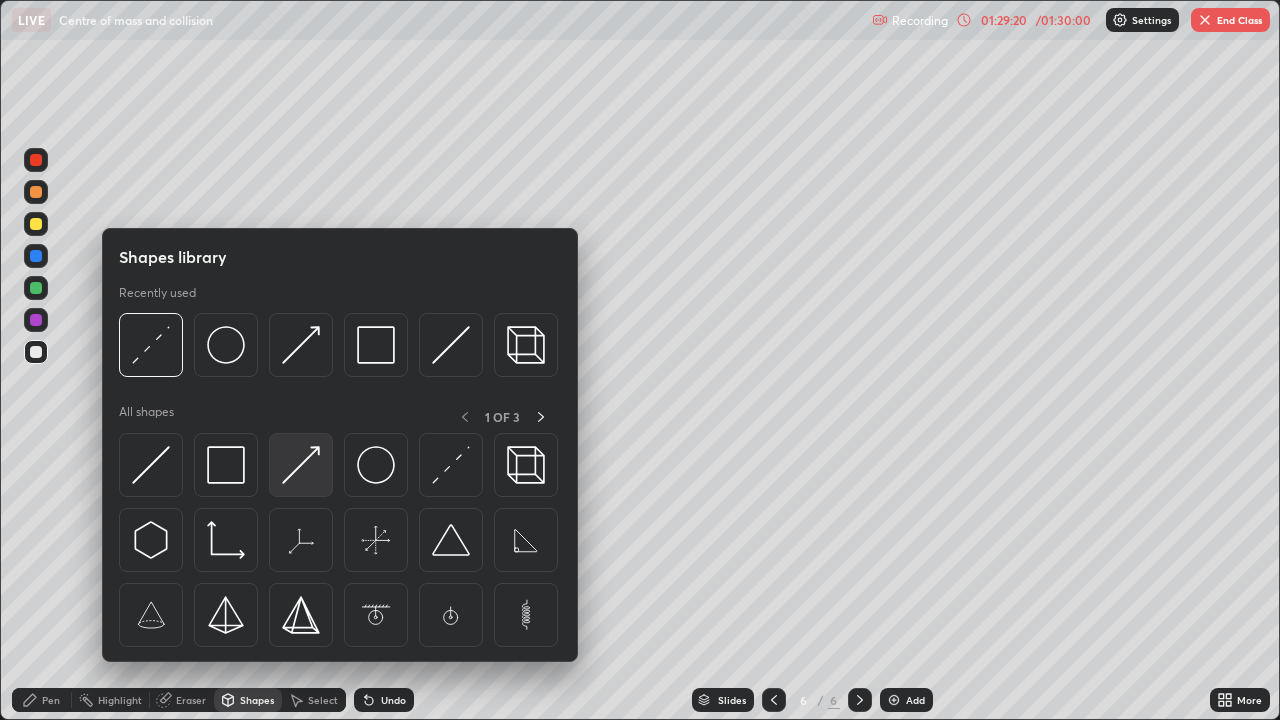 click at bounding box center (301, 465) 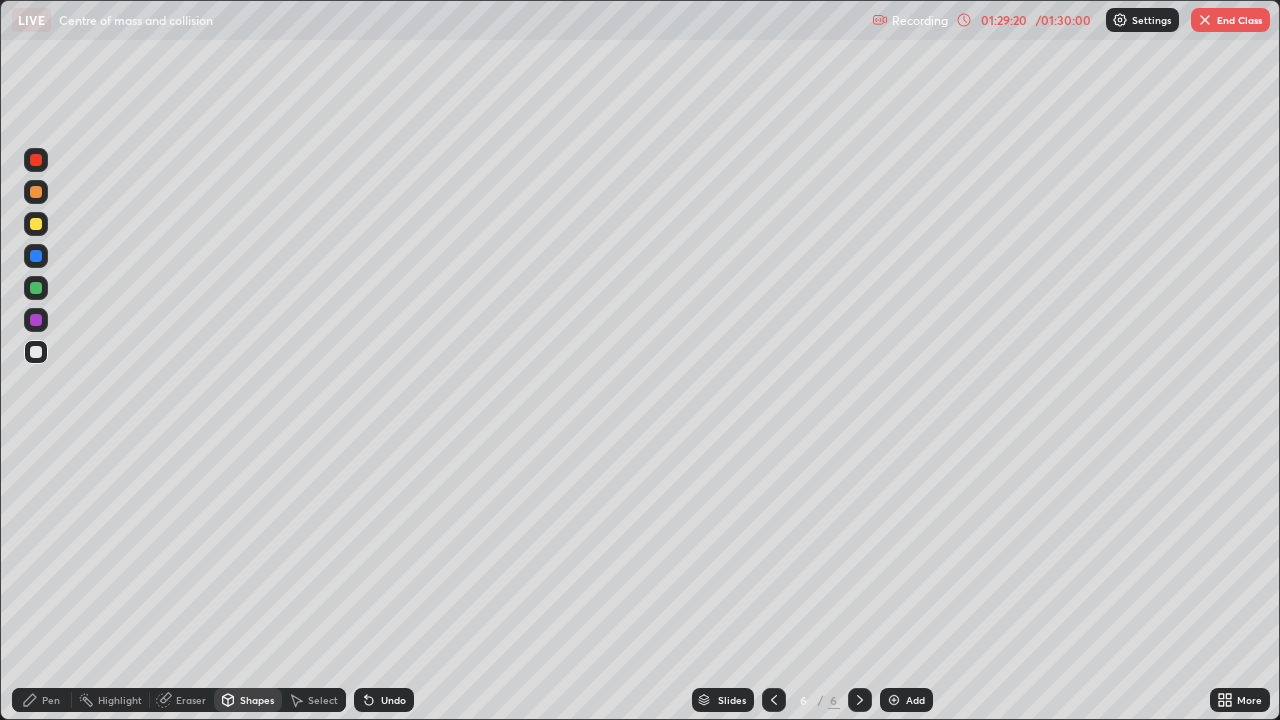 click at bounding box center [36, 160] 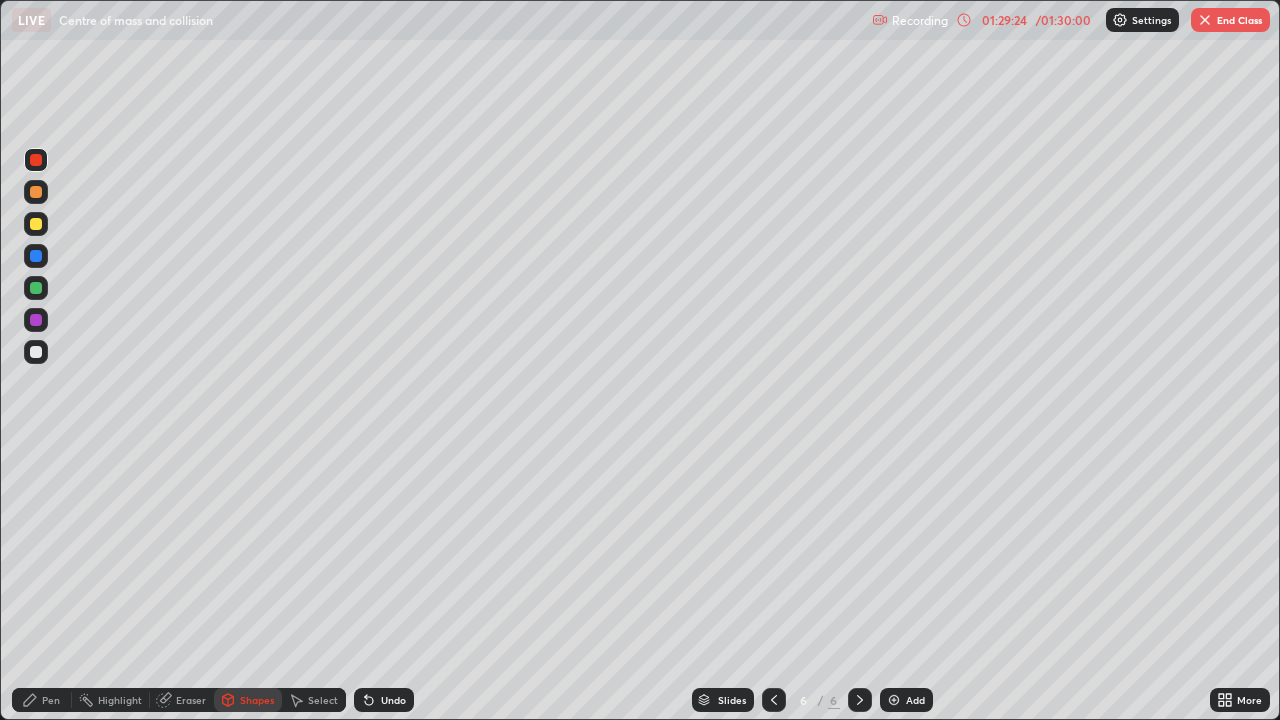 click on "Pen" at bounding box center (42, 700) 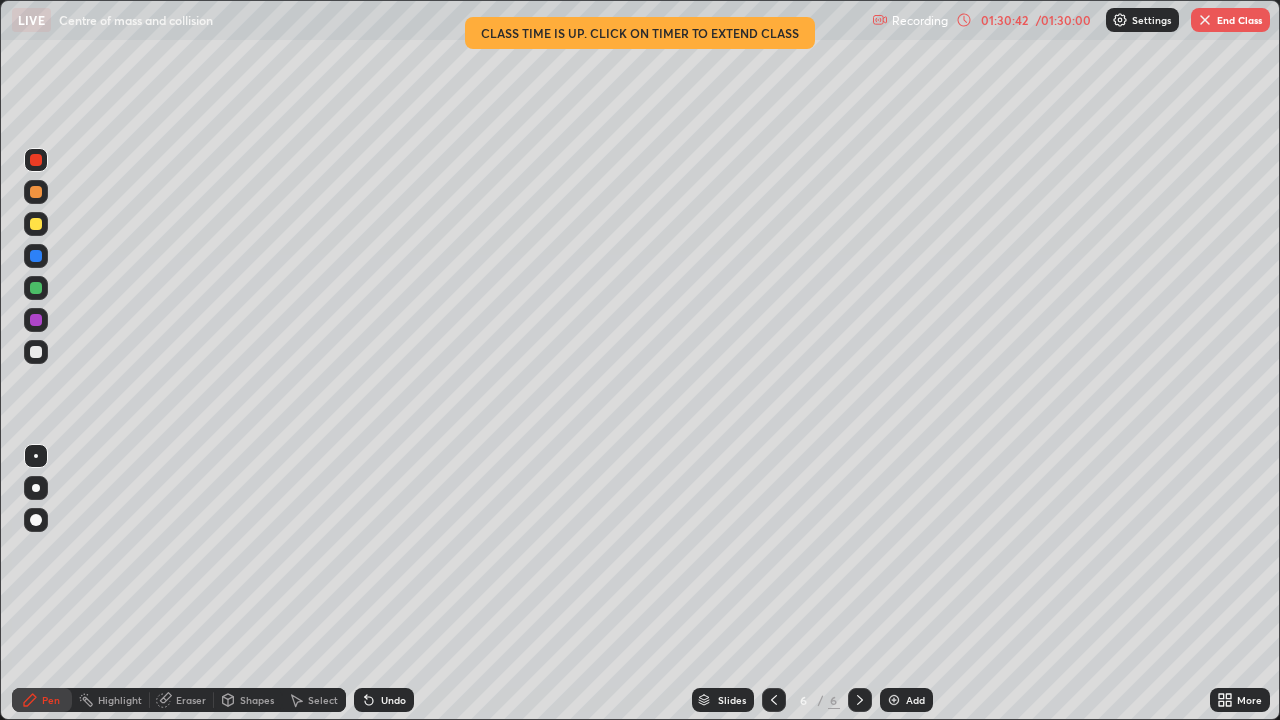 click on "Shapes" at bounding box center (257, 700) 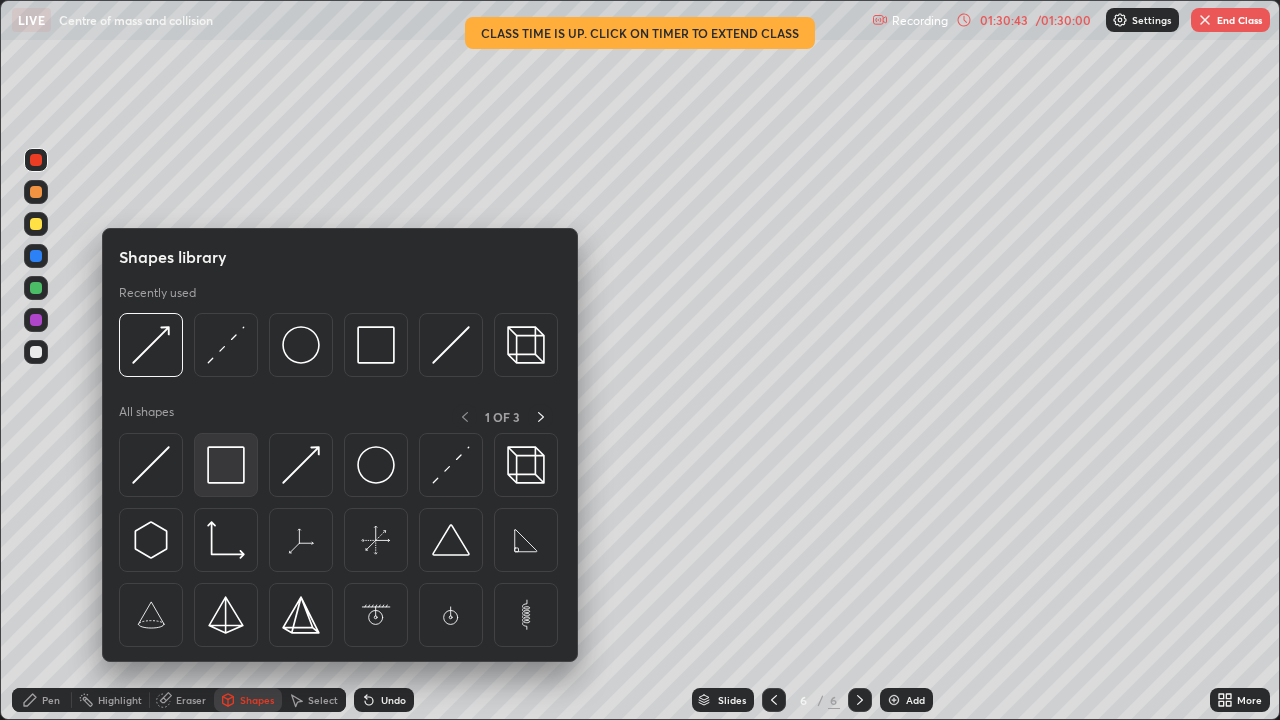 click at bounding box center [226, 465] 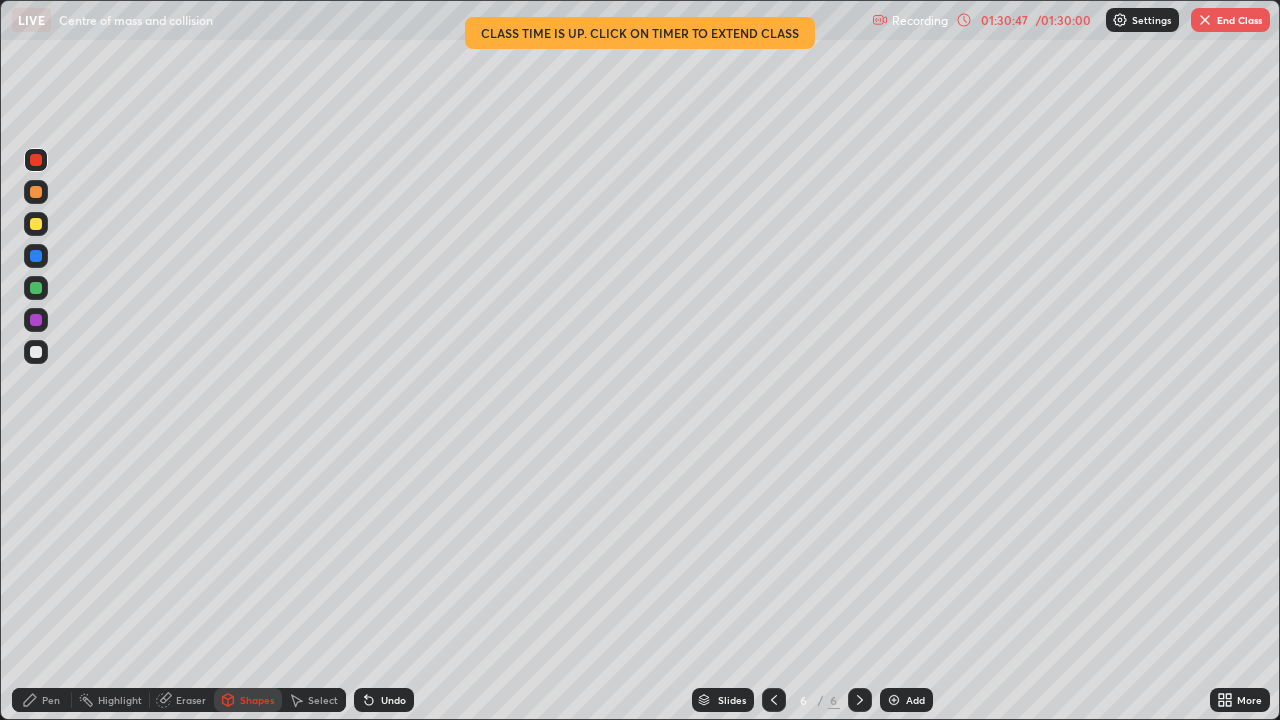click on "Undo" at bounding box center [393, 700] 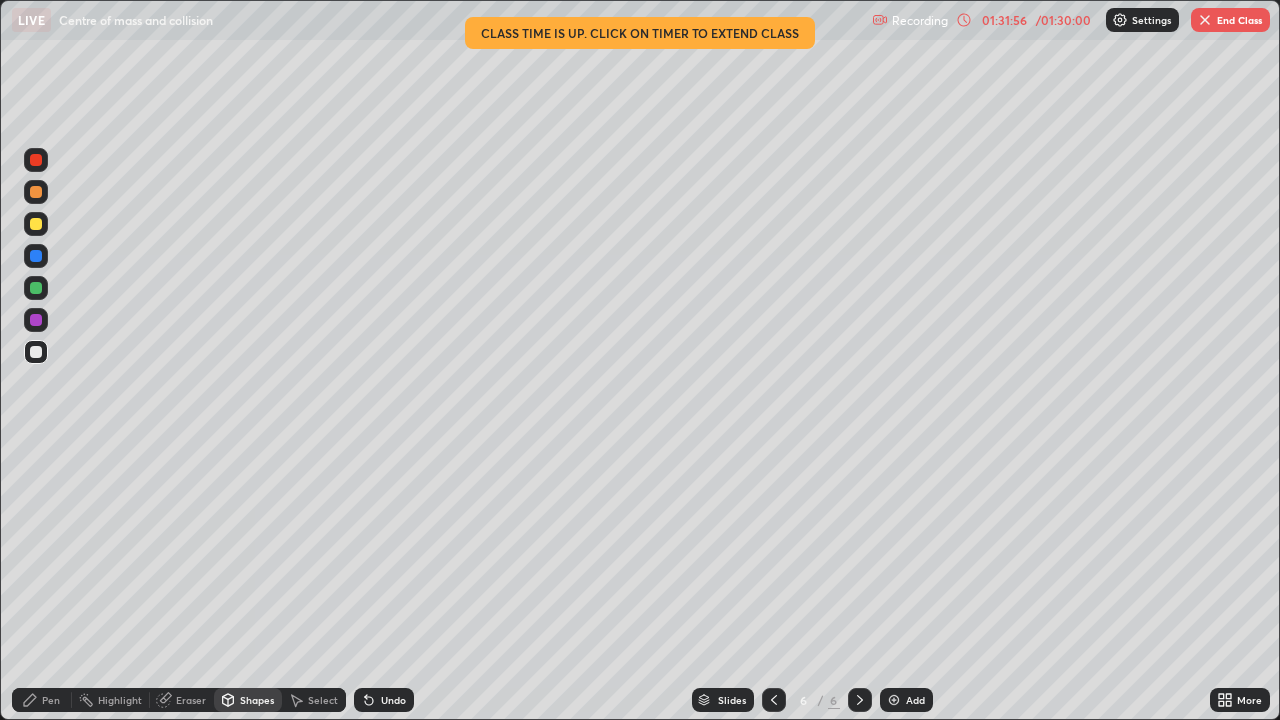 click on "End Class" at bounding box center (1230, 20) 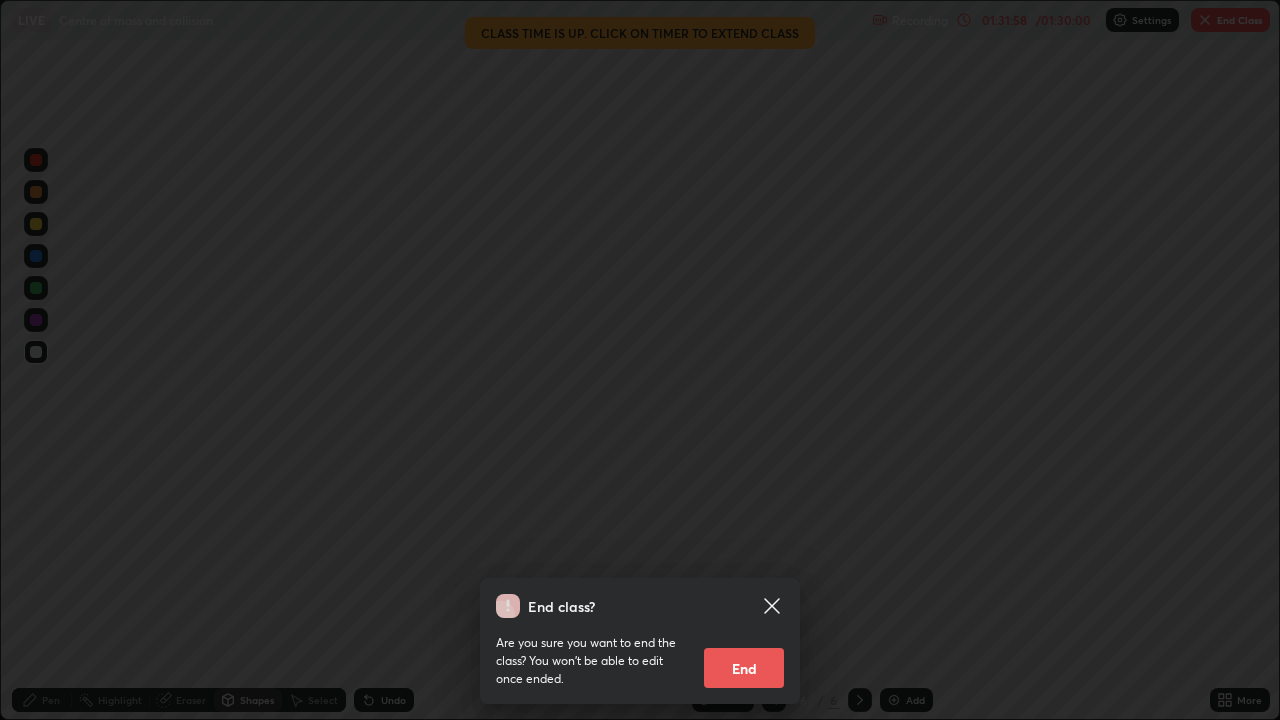 click on "End" at bounding box center [744, 668] 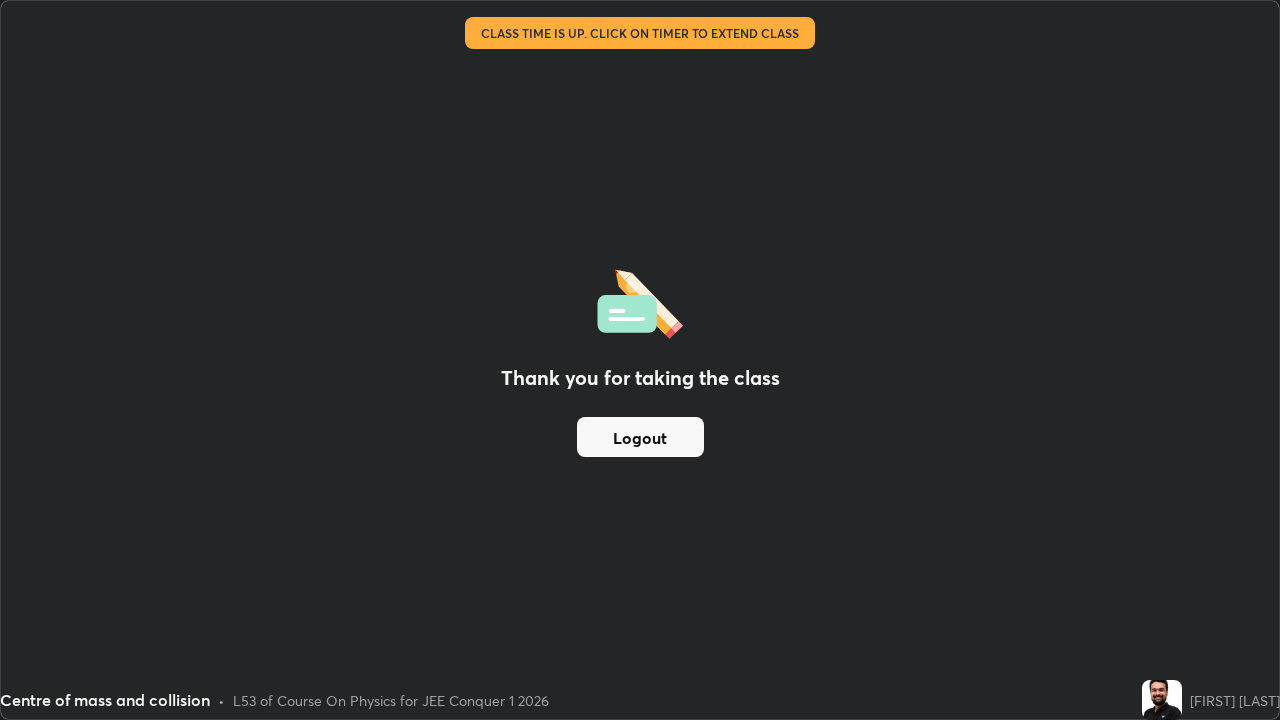 click on "Logout" at bounding box center [640, 437] 